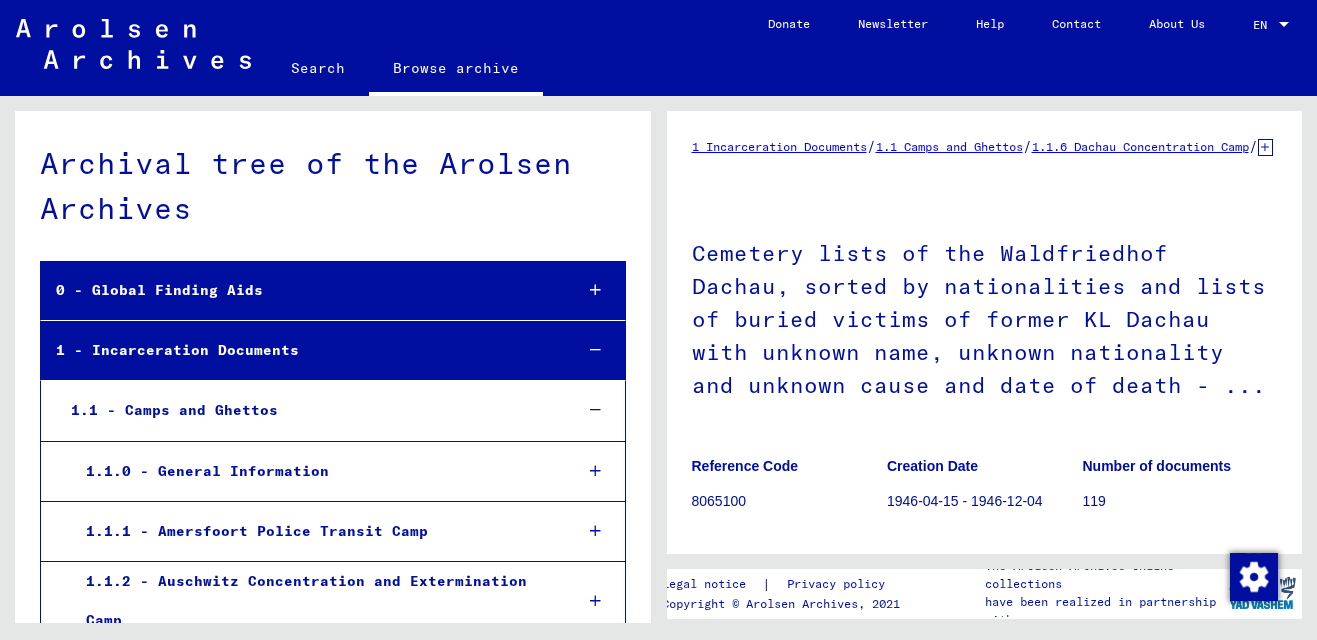 scroll, scrollTop: 0, scrollLeft: 0, axis: both 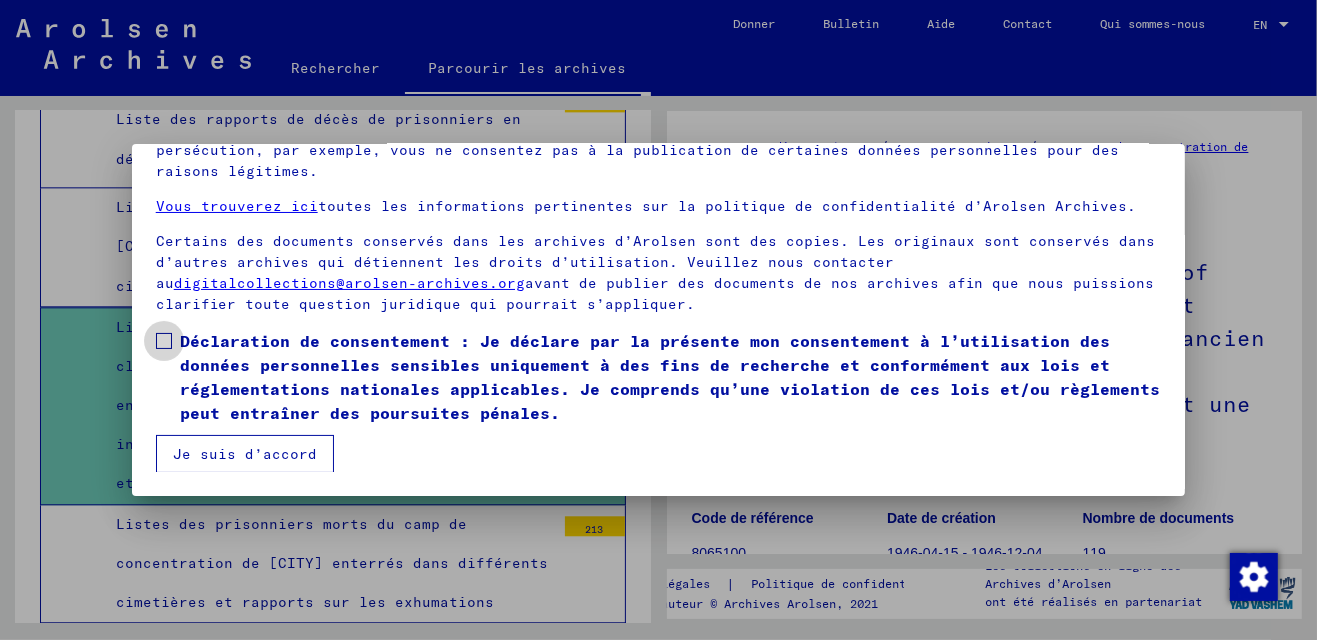 click at bounding box center [164, 341] 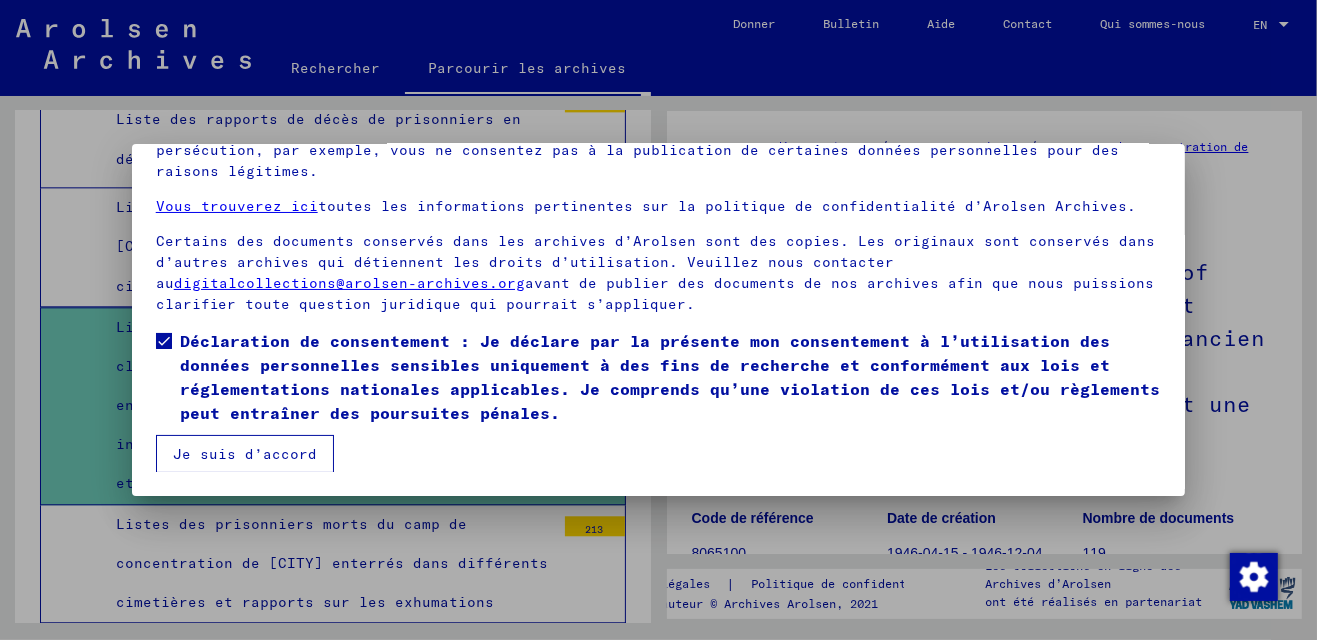click on "Je suis d’accord" at bounding box center (245, 454) 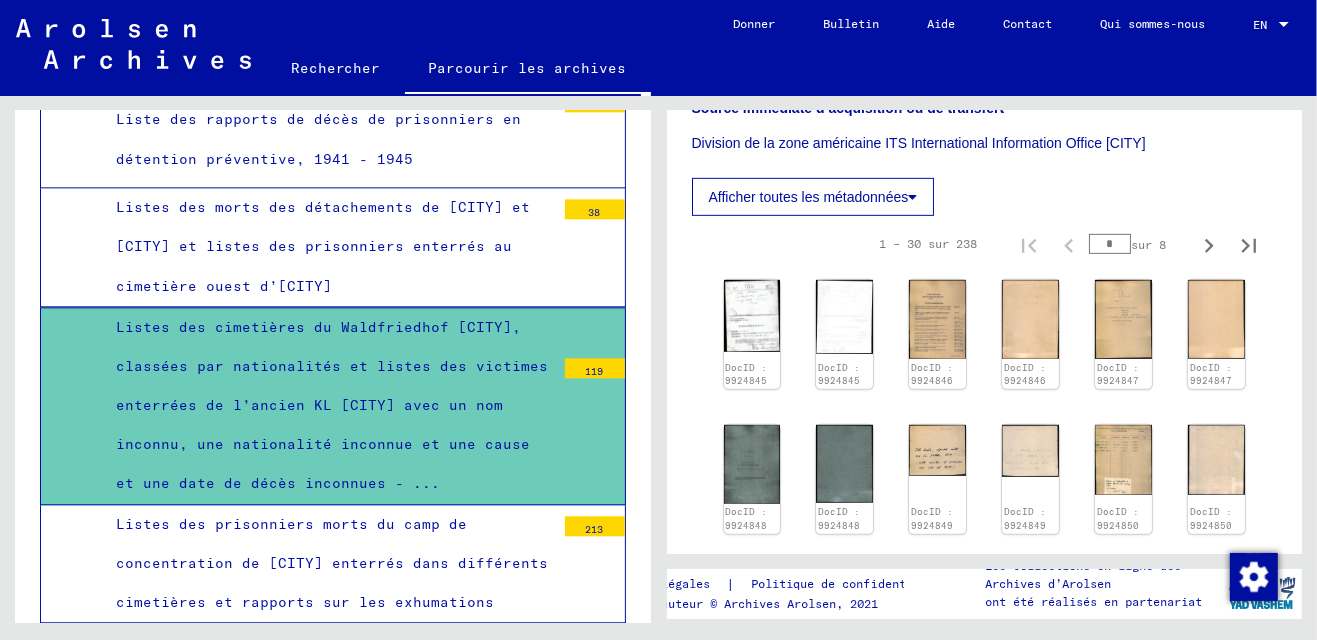 scroll, scrollTop: 700, scrollLeft: 0, axis: vertical 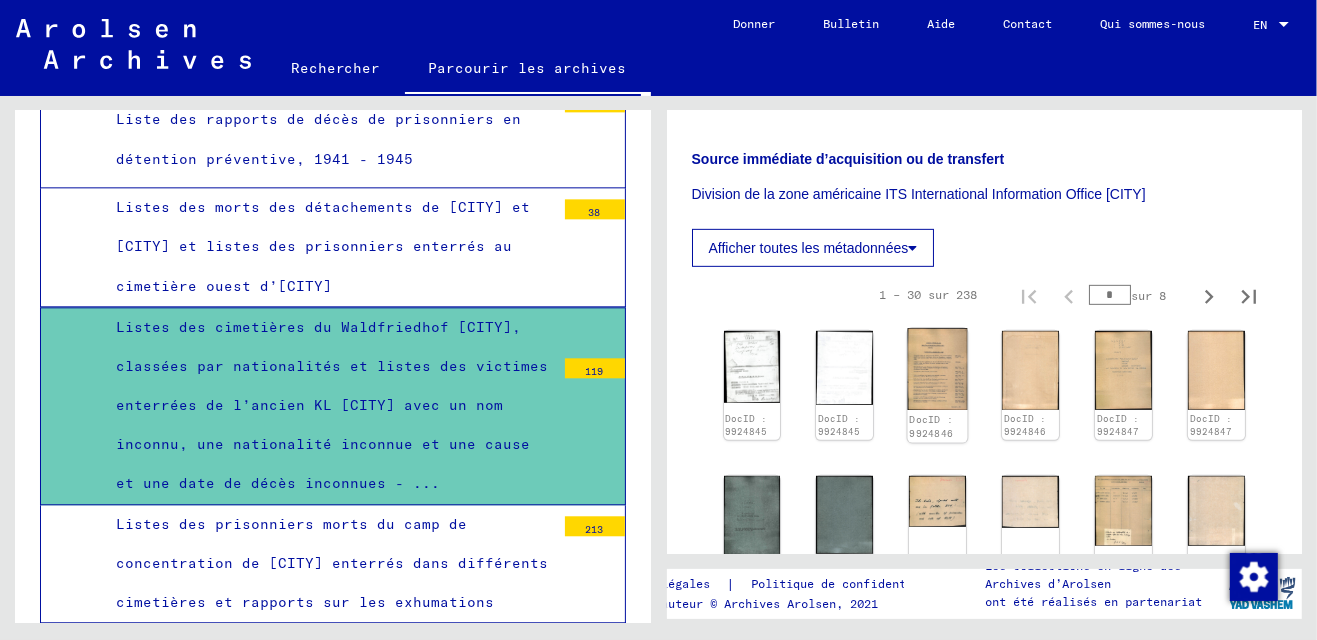 click 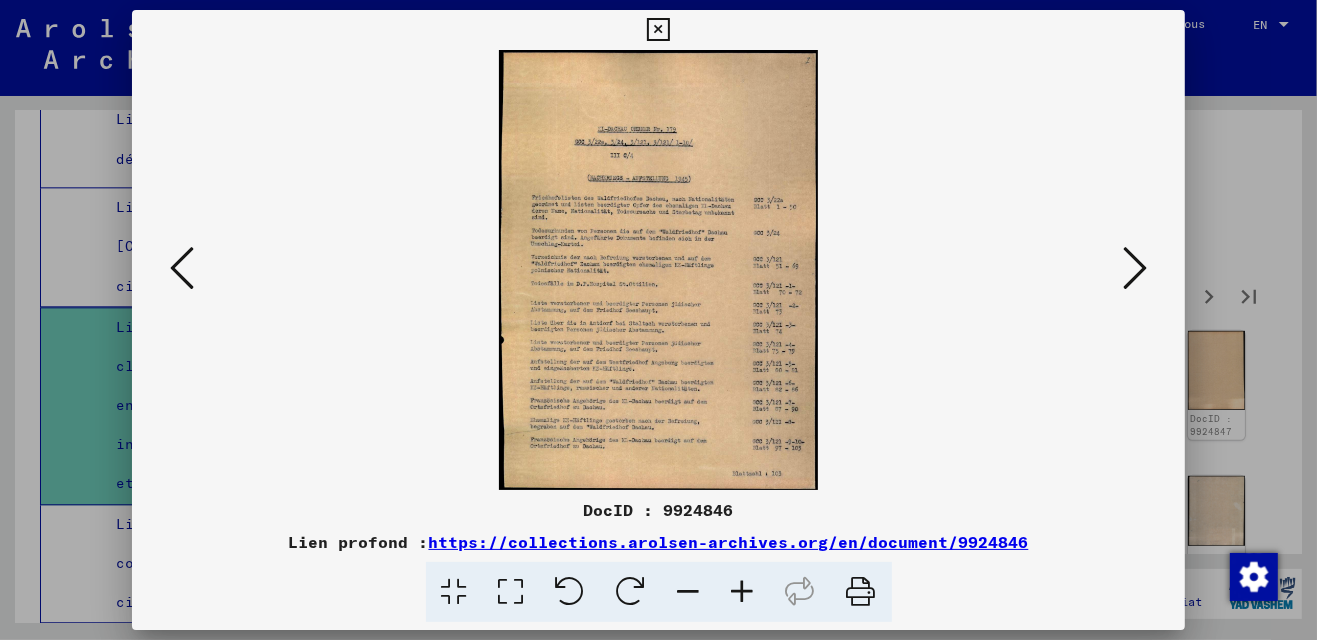 click at bounding box center (1135, 268) 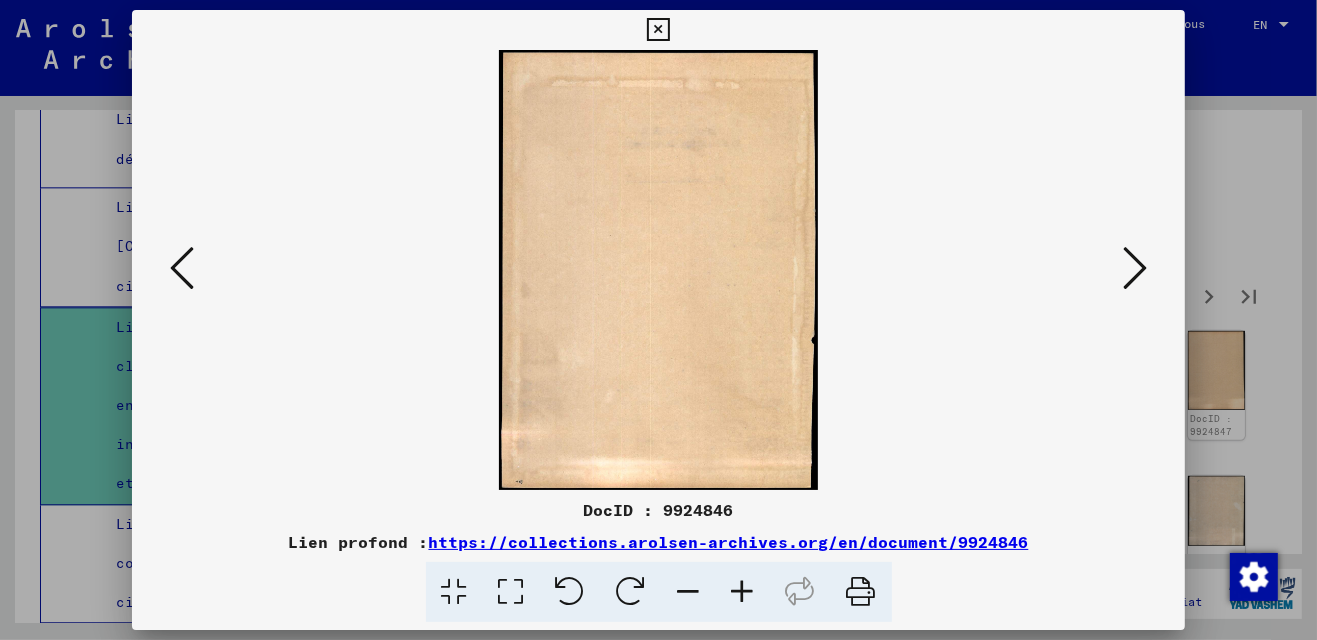click at bounding box center [1135, 268] 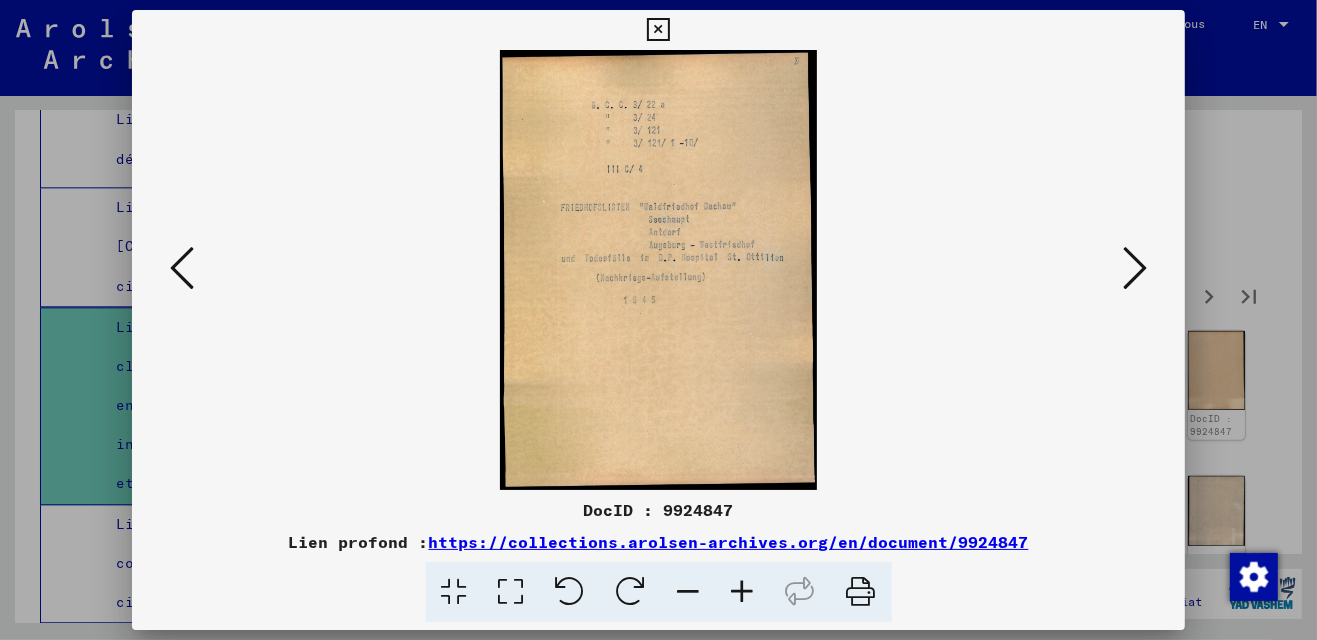 click at bounding box center (1135, 268) 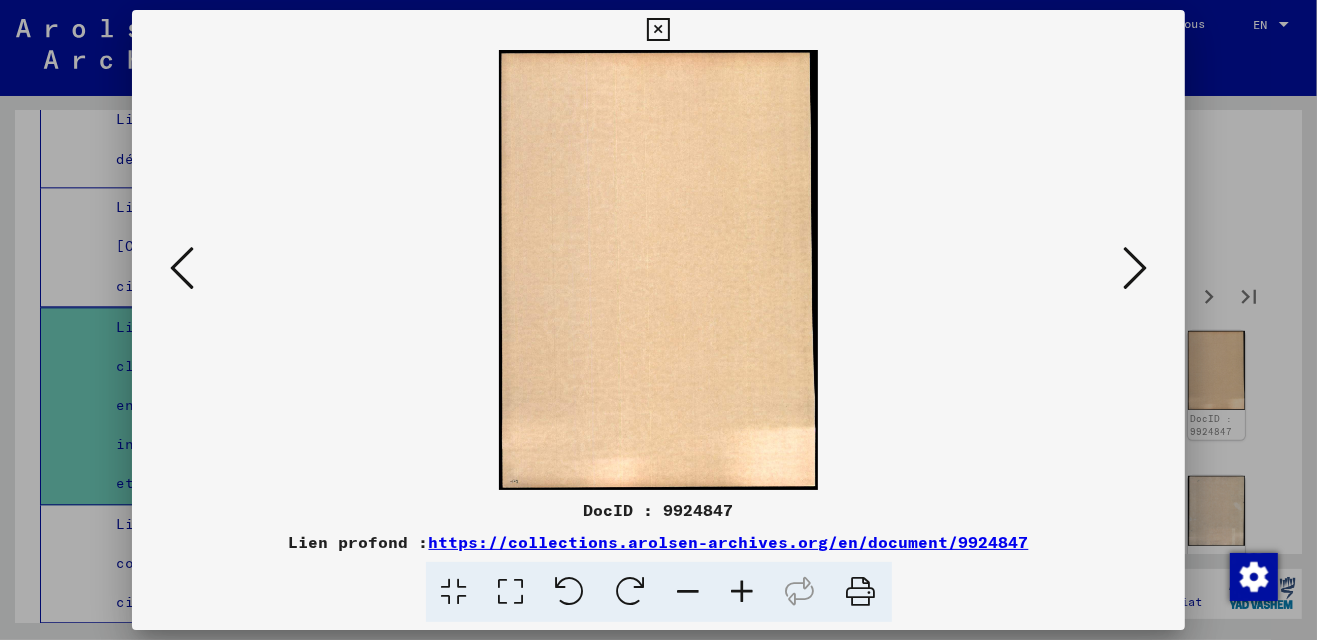 click at bounding box center (1135, 268) 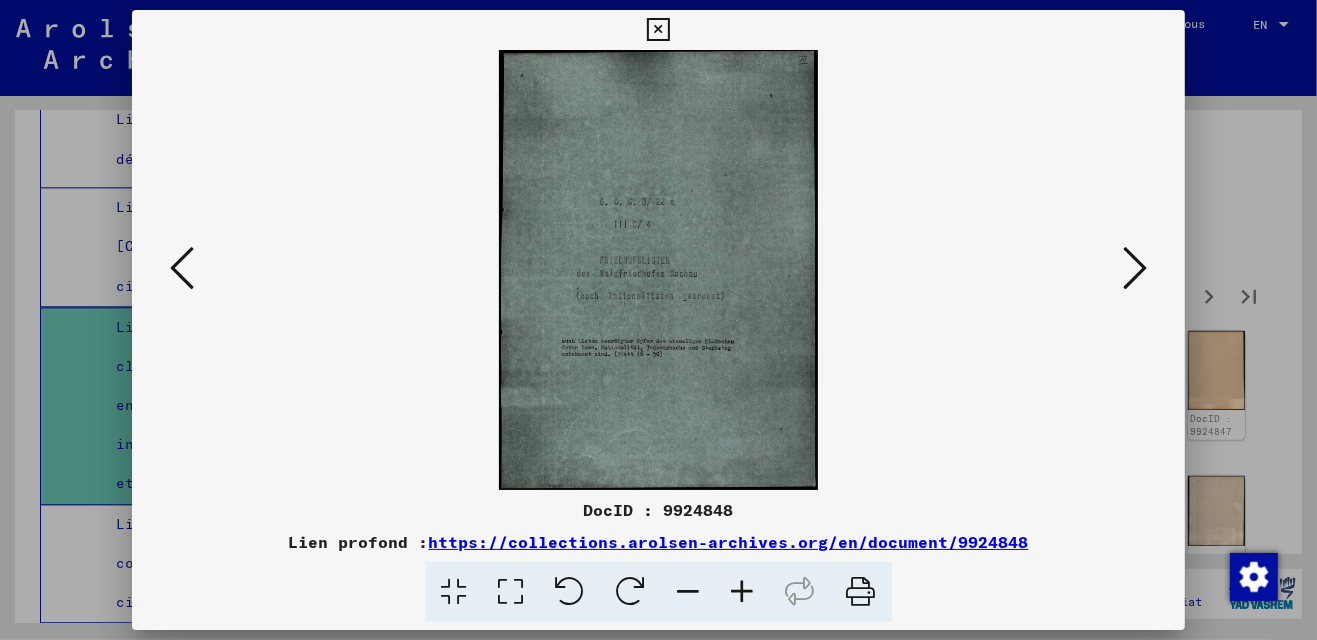 click at bounding box center [1135, 268] 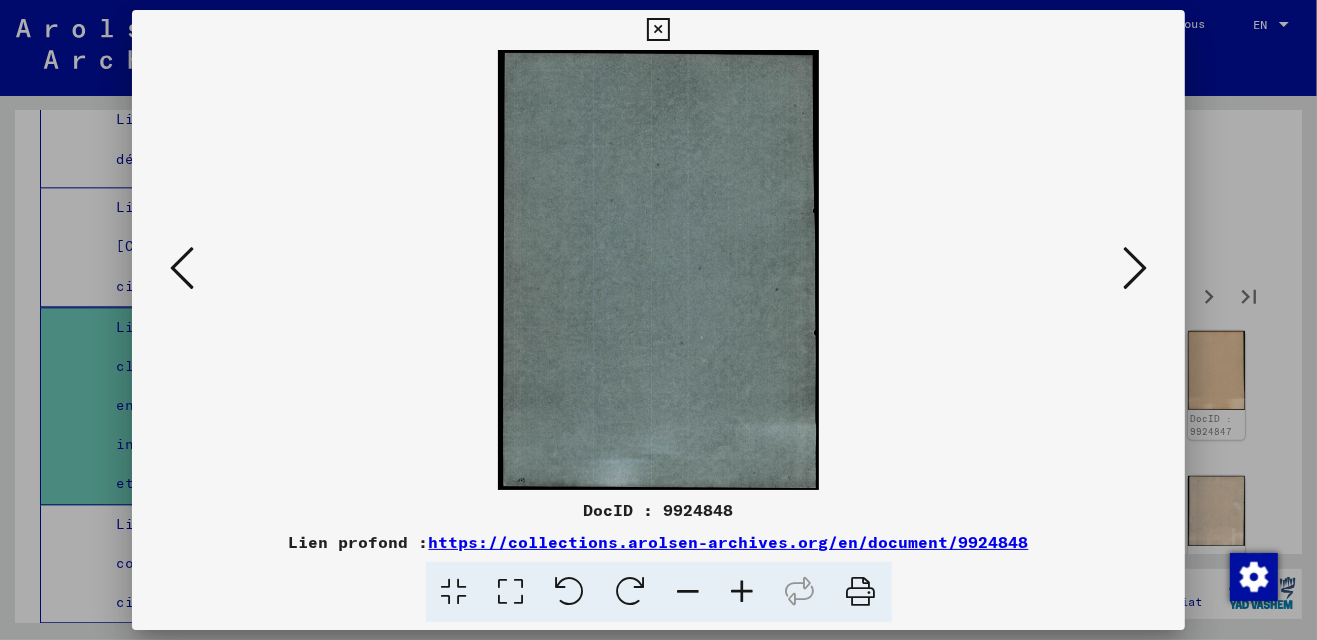 click at bounding box center (1135, 268) 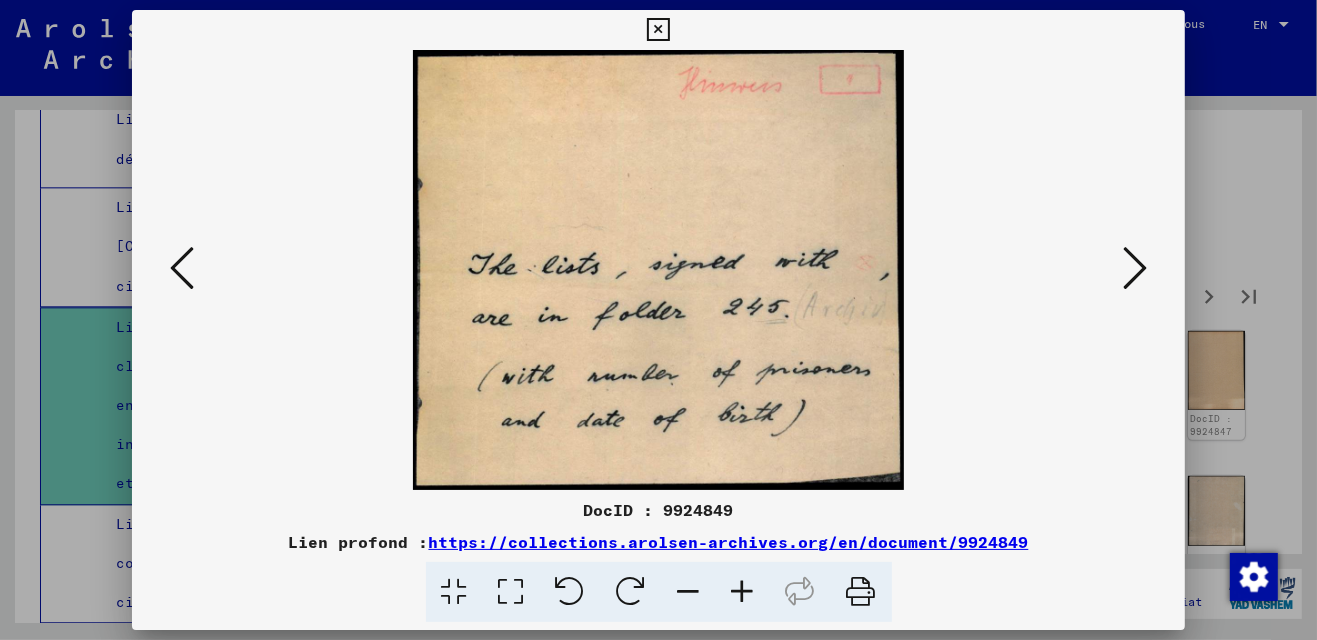 click at bounding box center [1135, 268] 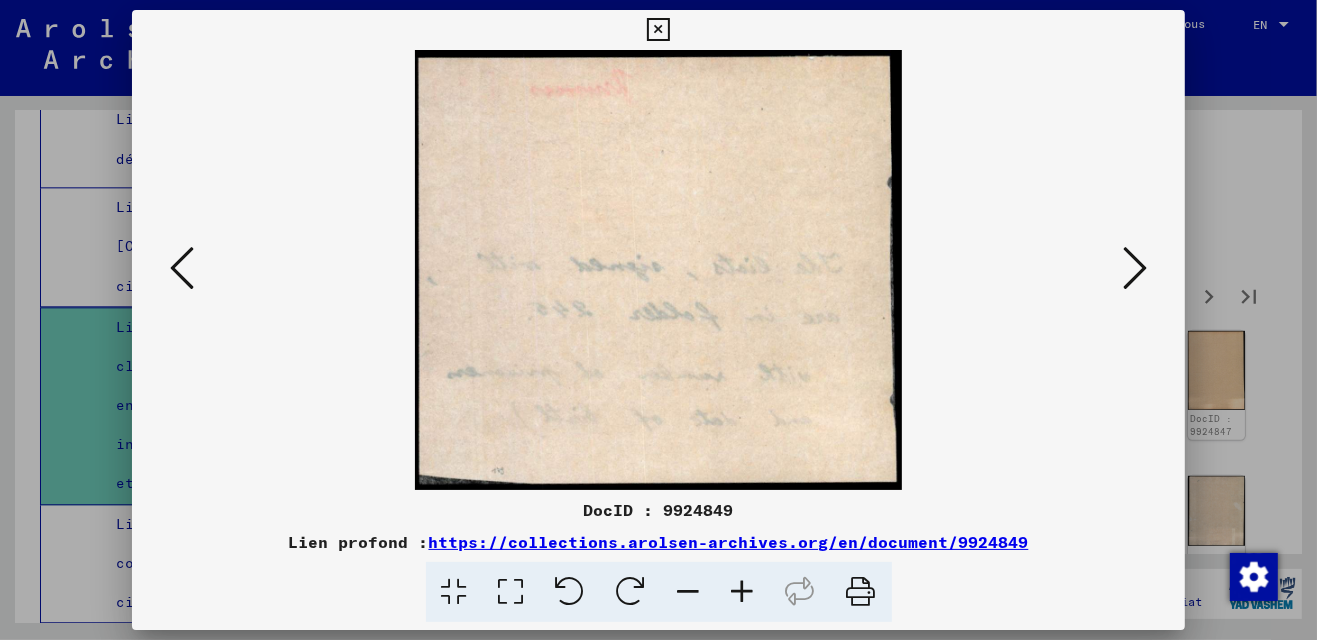 click at bounding box center (1135, 268) 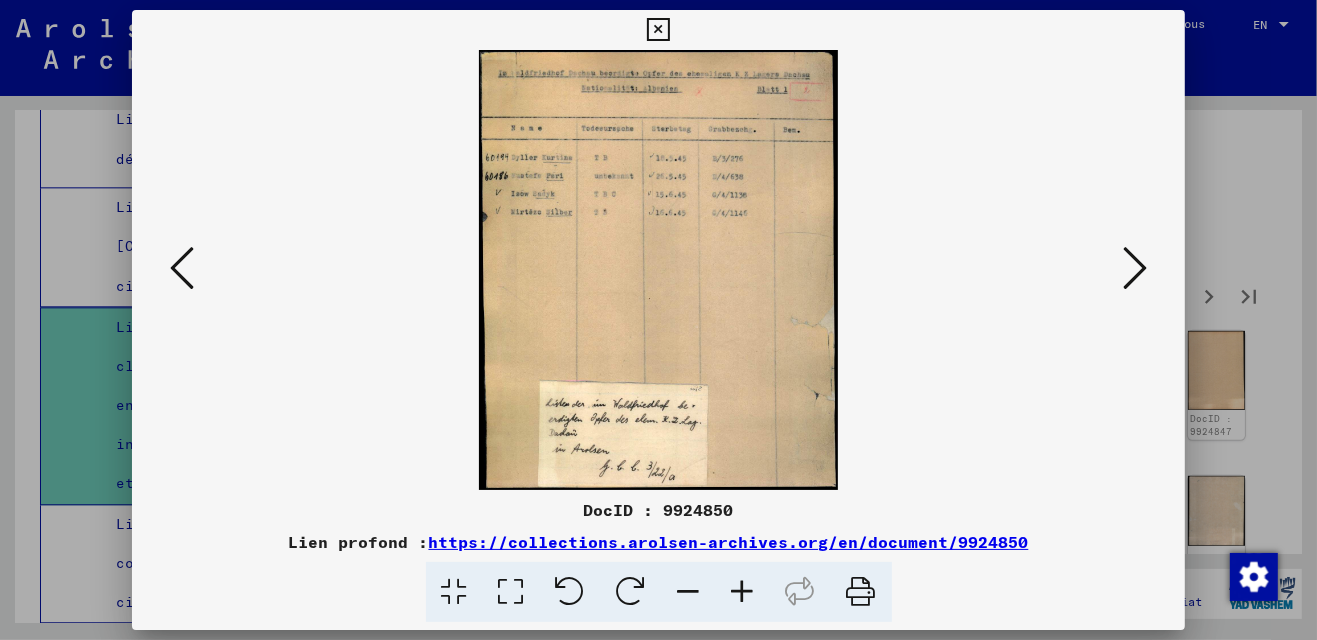 click at bounding box center (1135, 268) 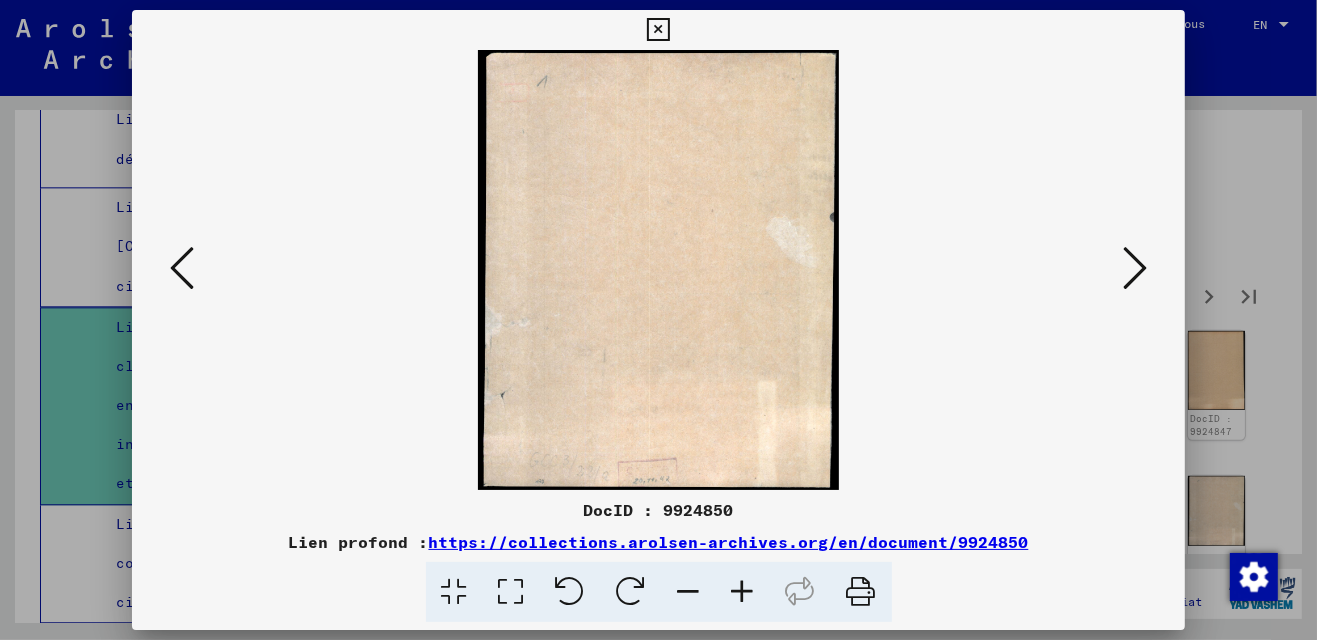 click at bounding box center (1135, 268) 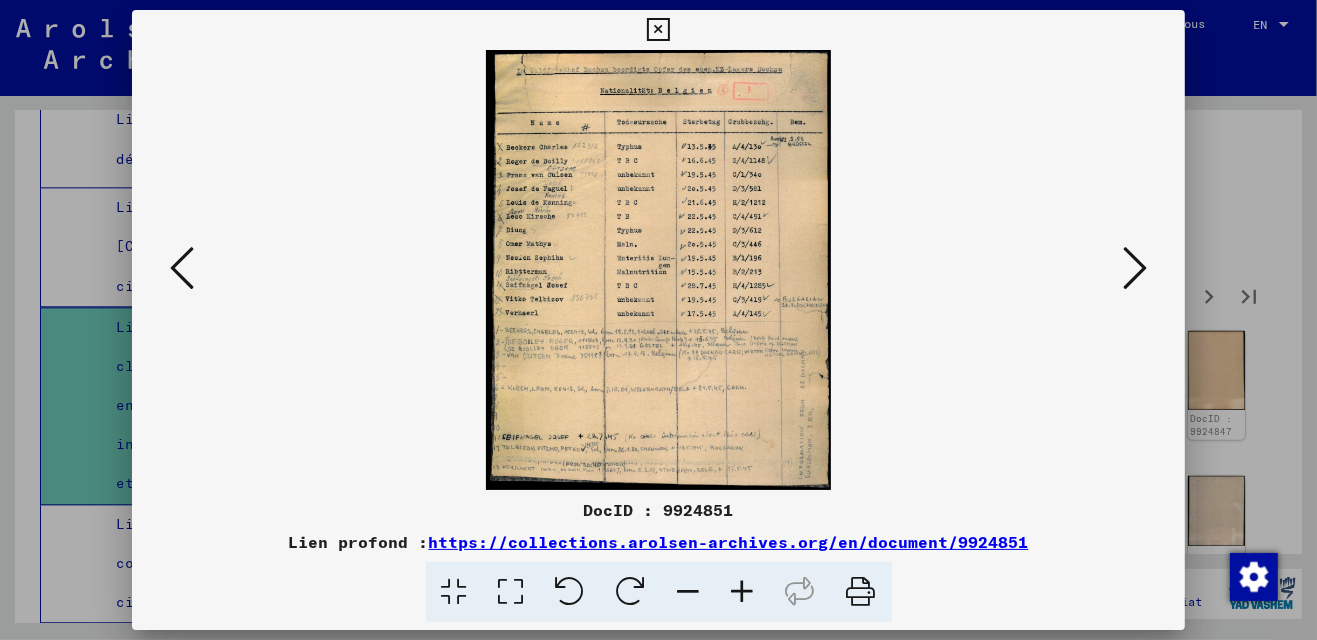 click at bounding box center (1135, 268) 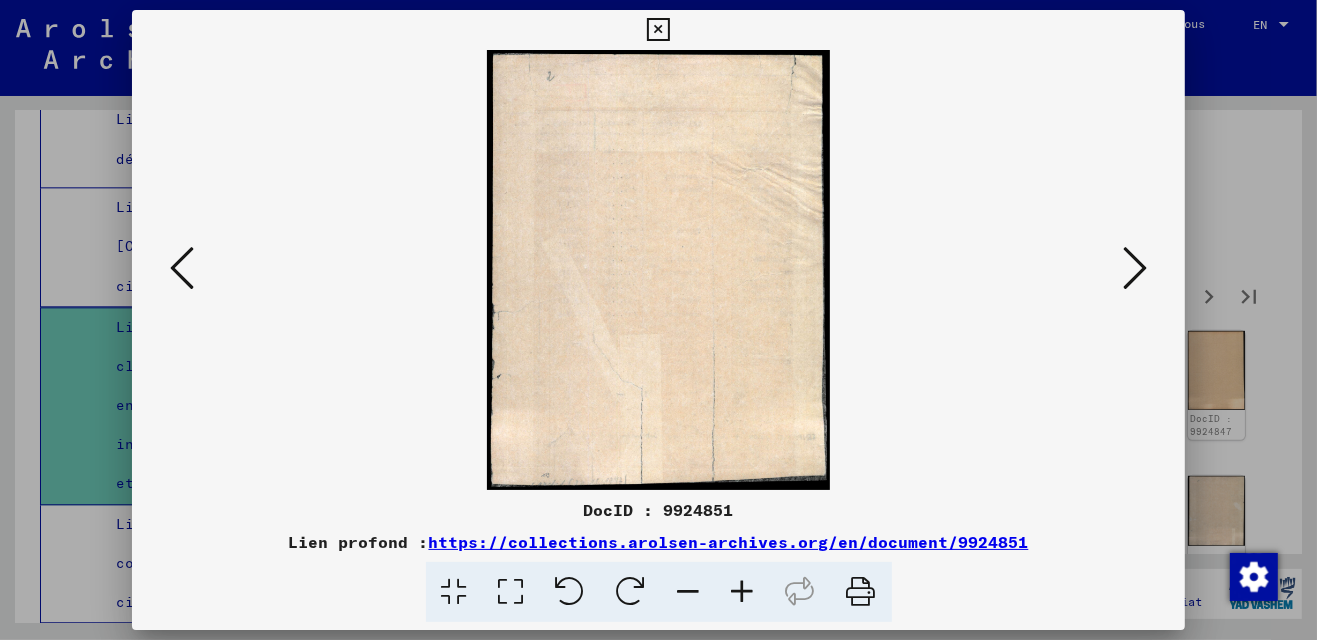 click at bounding box center (1135, 268) 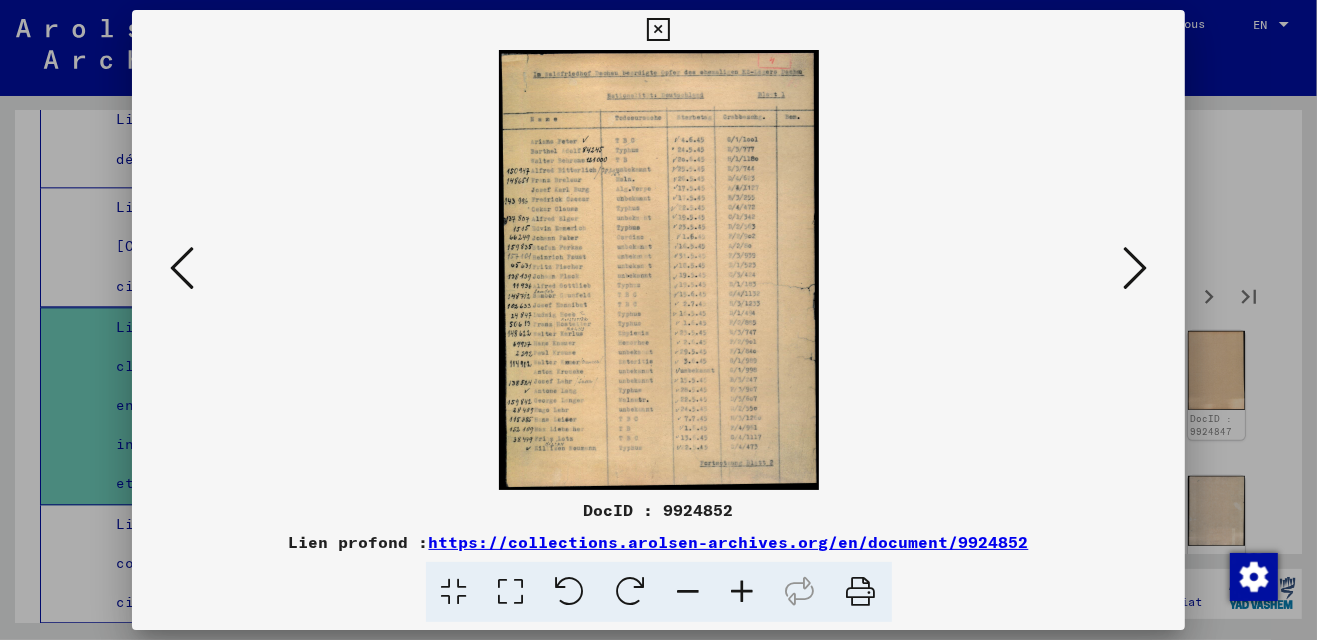 click at bounding box center [511, 592] 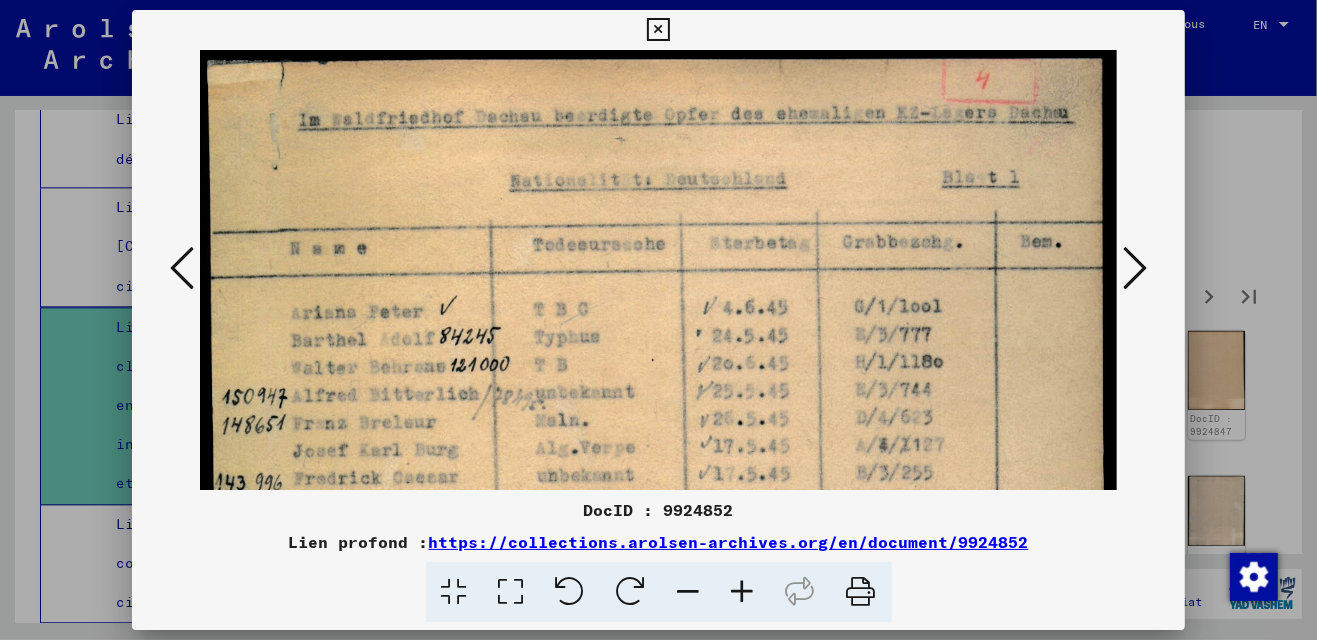 click at bounding box center [1135, 268] 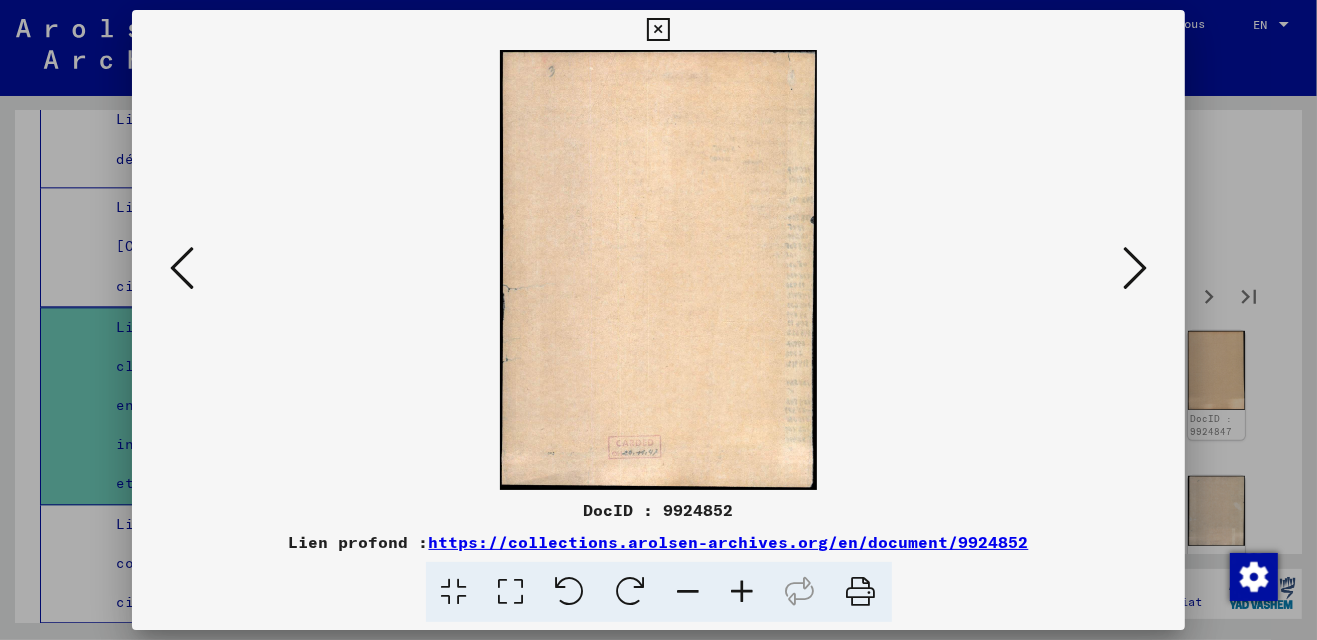 click at bounding box center (1135, 268) 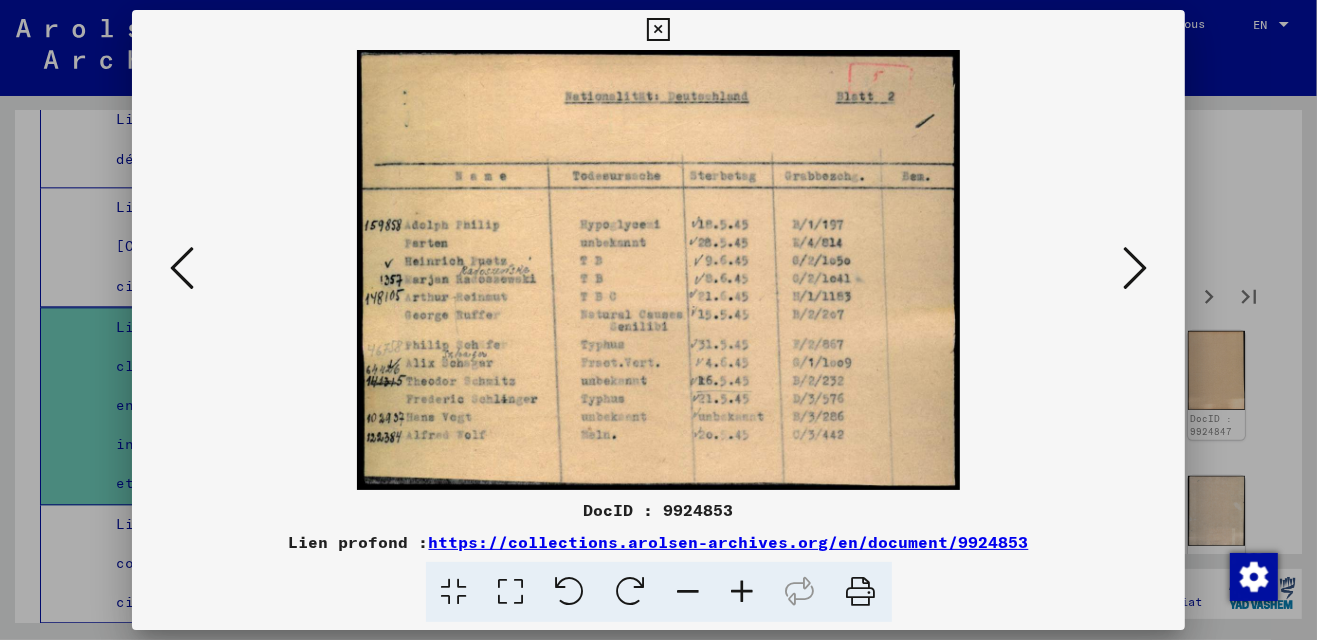 click at bounding box center (1135, 268) 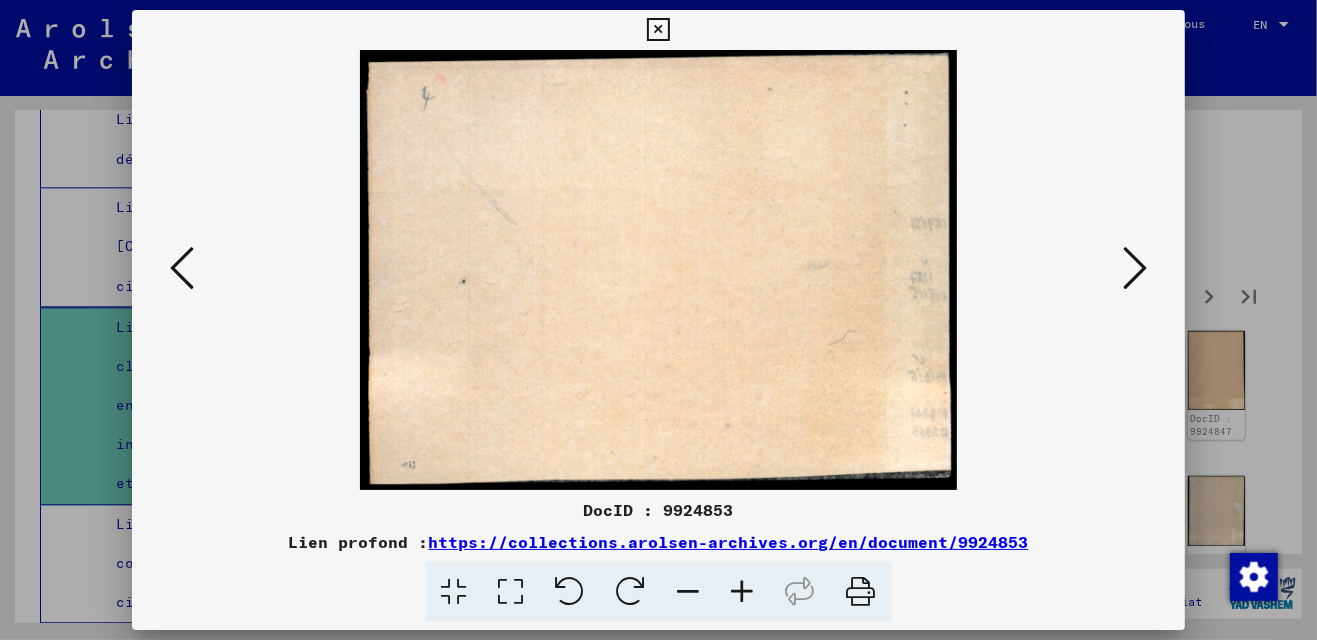 click at bounding box center [1135, 268] 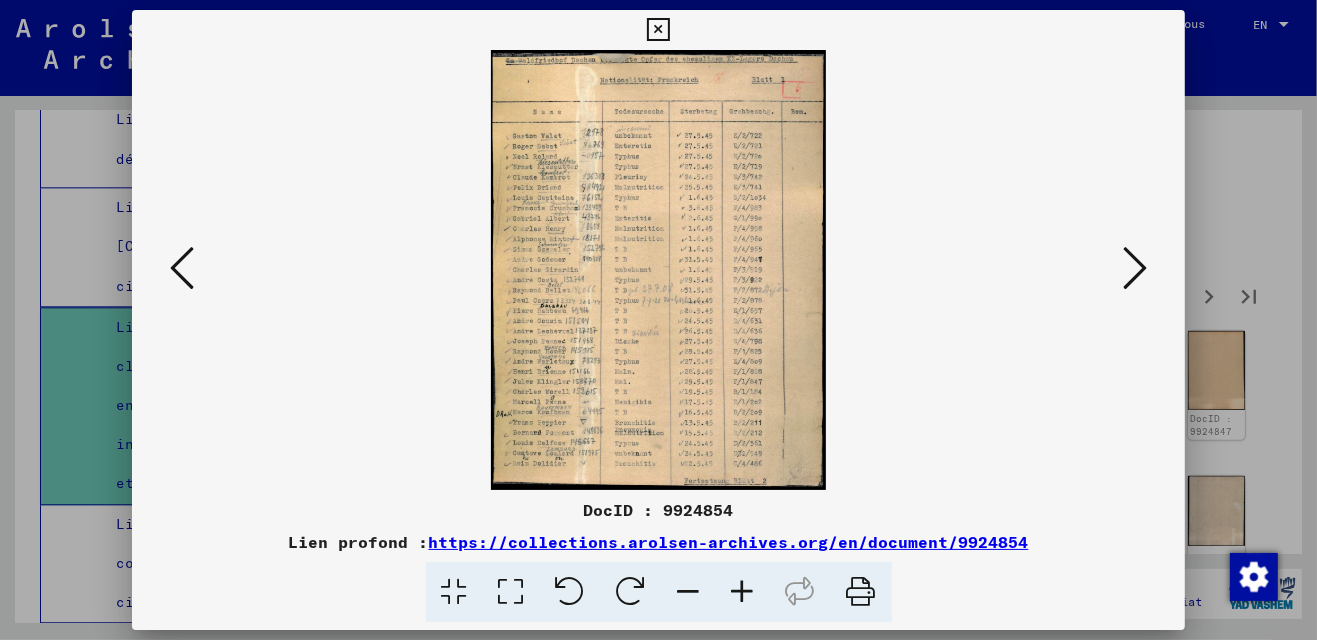 click at bounding box center [511, 592] 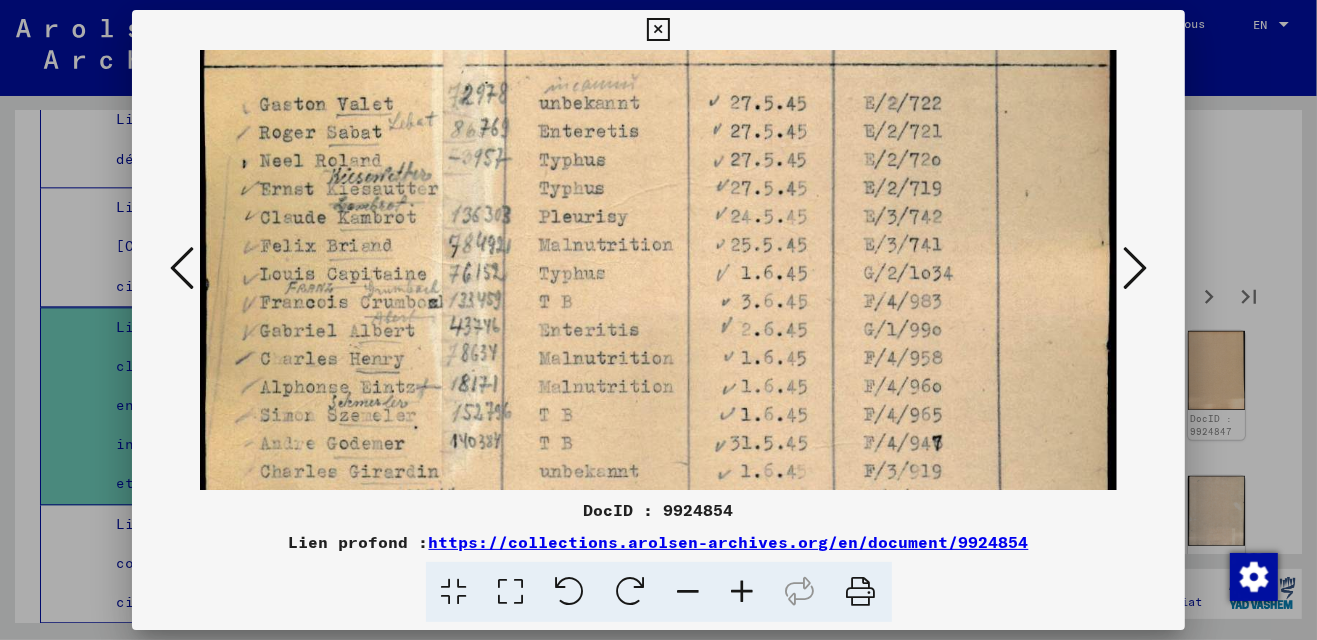 drag, startPoint x: 754, startPoint y: 388, endPoint x: 801, endPoint y: 203, distance: 190.87692 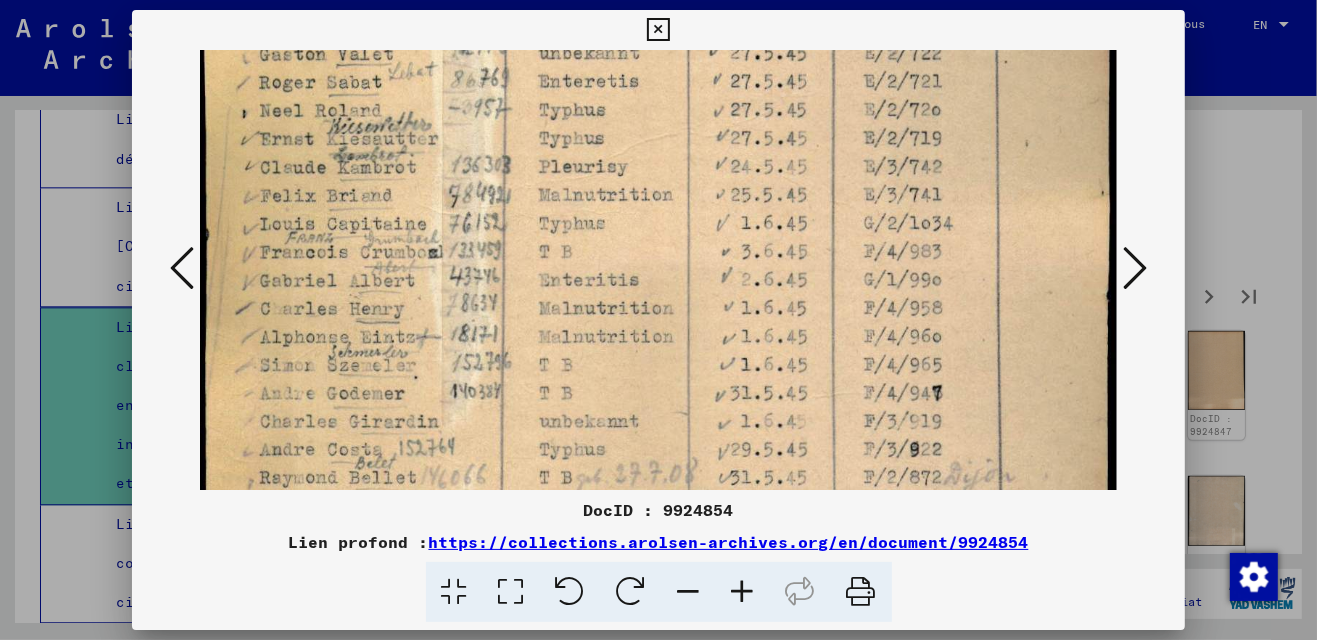 scroll, scrollTop: 271, scrollLeft: 0, axis: vertical 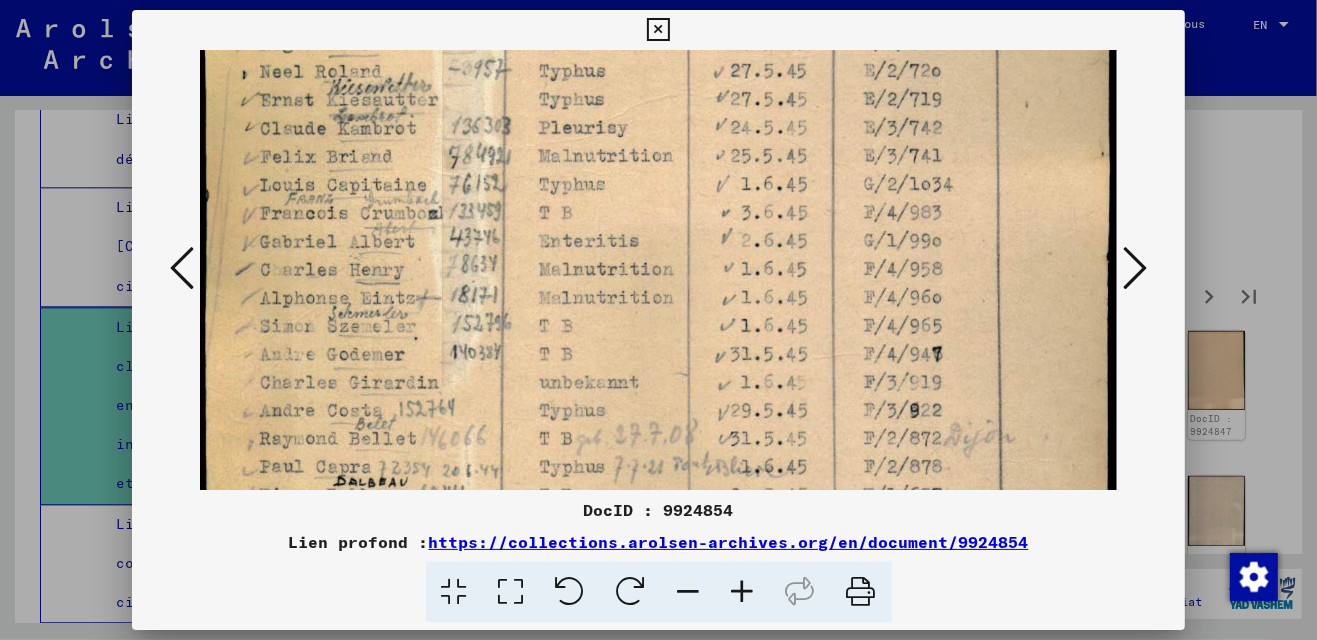 drag, startPoint x: 769, startPoint y: 356, endPoint x: 776, endPoint y: 269, distance: 87.28116 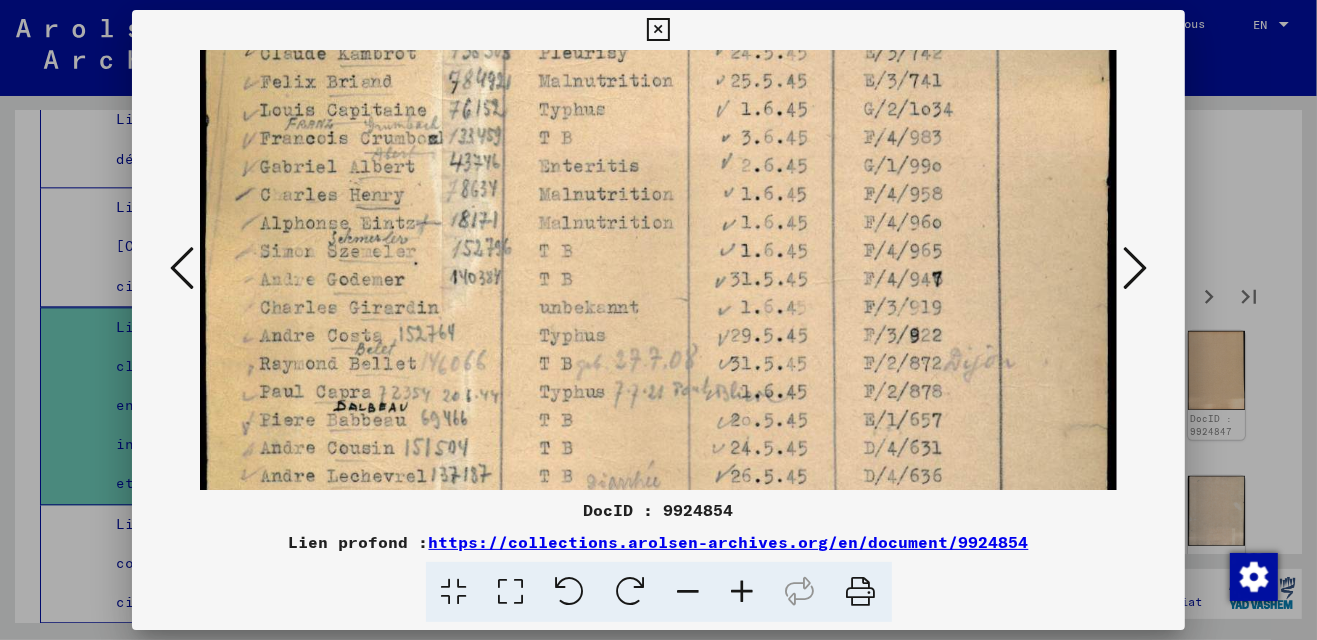 scroll, scrollTop: 351, scrollLeft: 0, axis: vertical 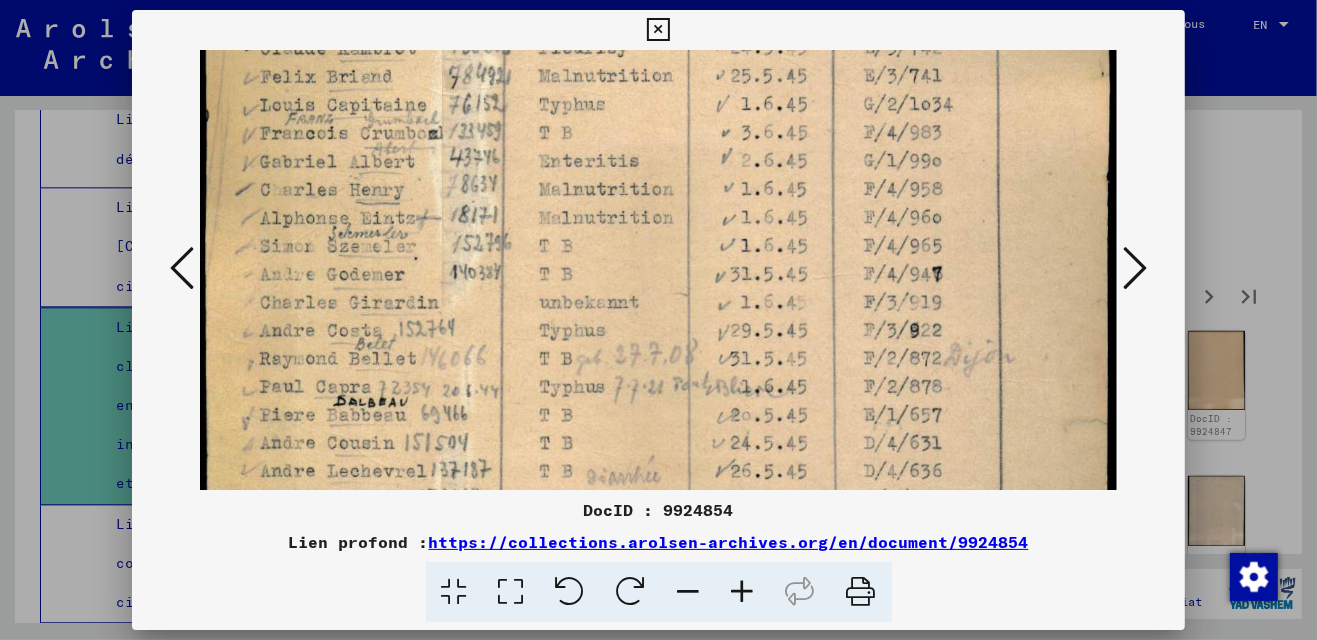 drag, startPoint x: 758, startPoint y: 335, endPoint x: 758, endPoint y: 254, distance: 81 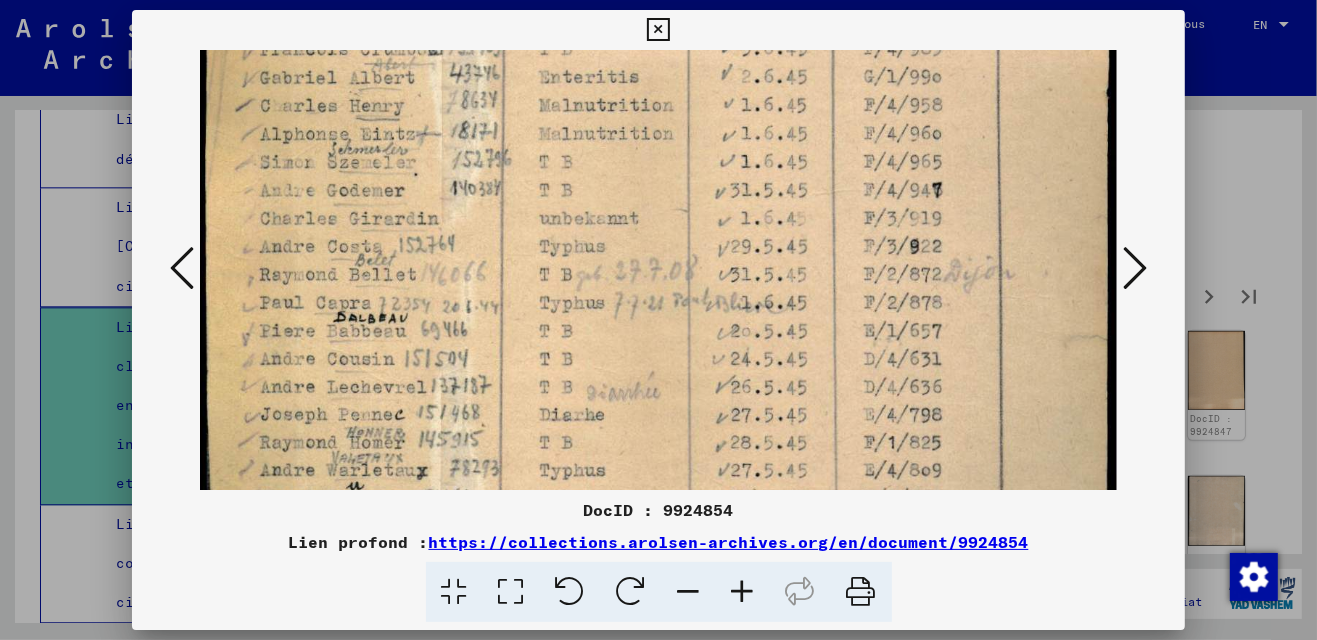 scroll, scrollTop: 455, scrollLeft: 0, axis: vertical 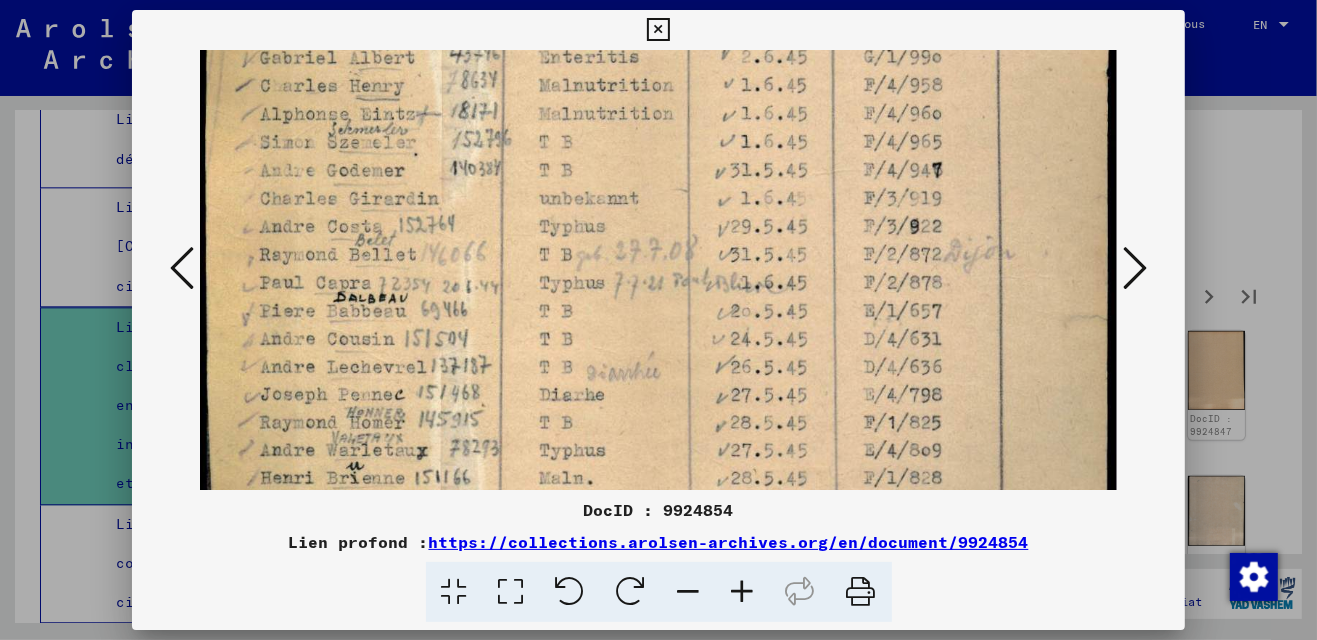 drag, startPoint x: 756, startPoint y: 366, endPoint x: 763, endPoint y: 260, distance: 106.23088 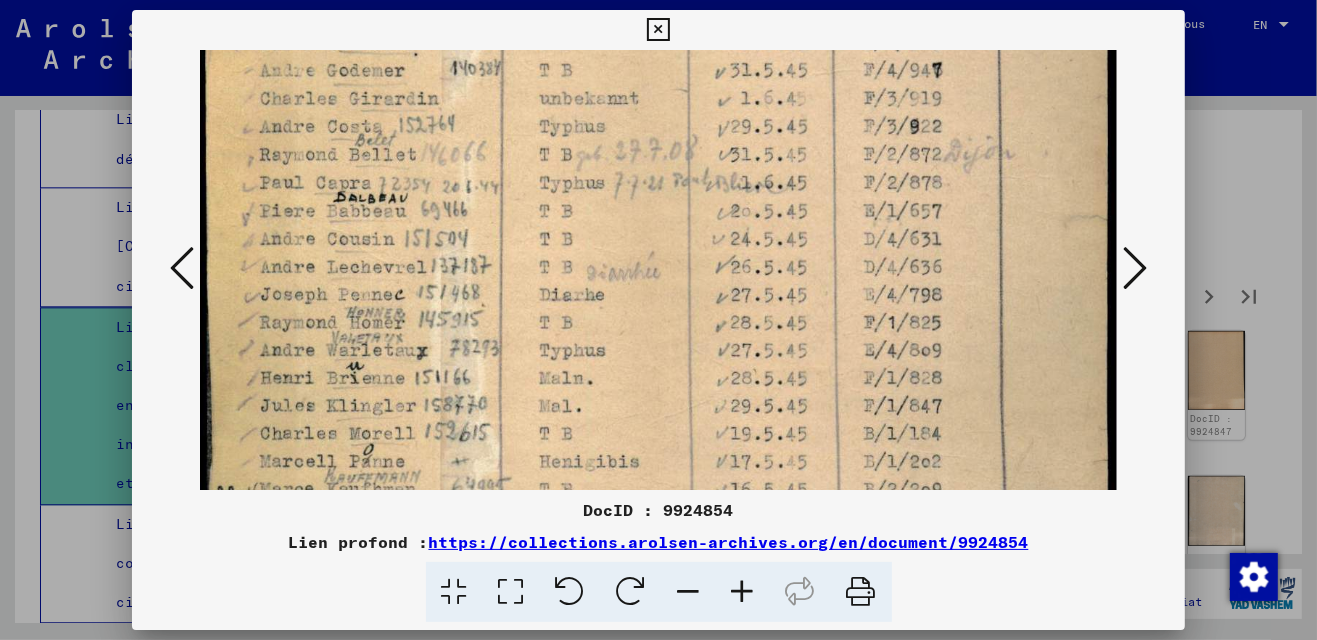 scroll, scrollTop: 555, scrollLeft: 0, axis: vertical 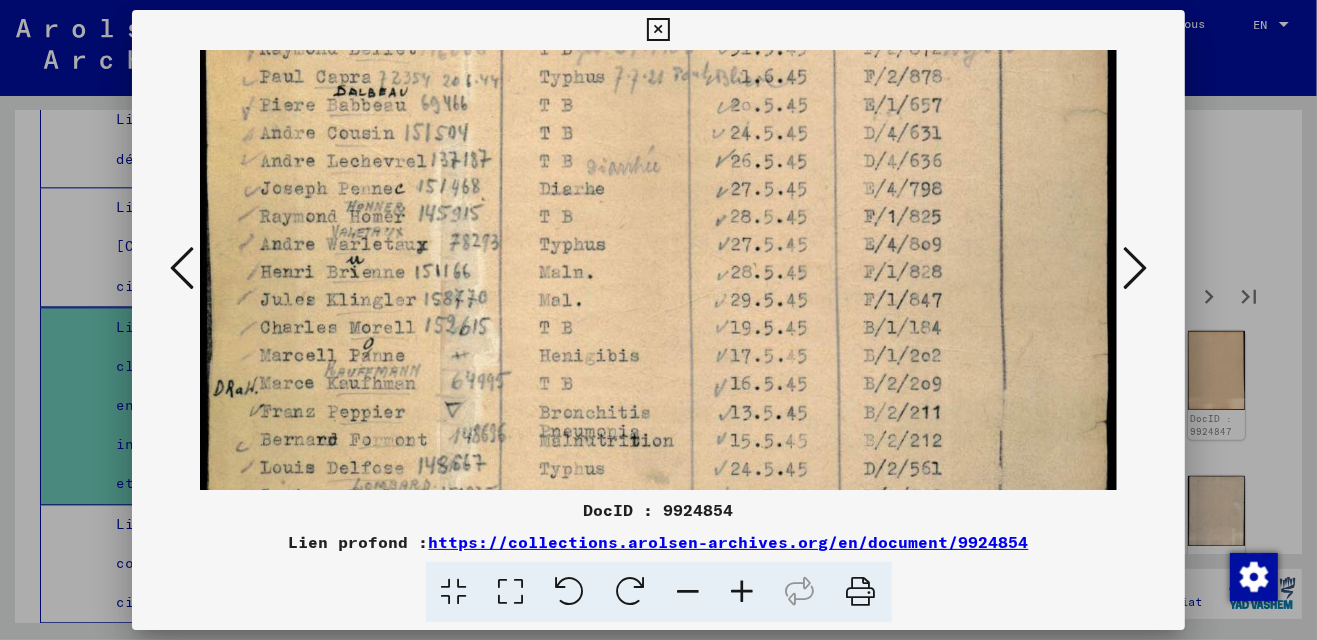 drag, startPoint x: 755, startPoint y: 363, endPoint x: 756, endPoint y: 258, distance: 105.00476 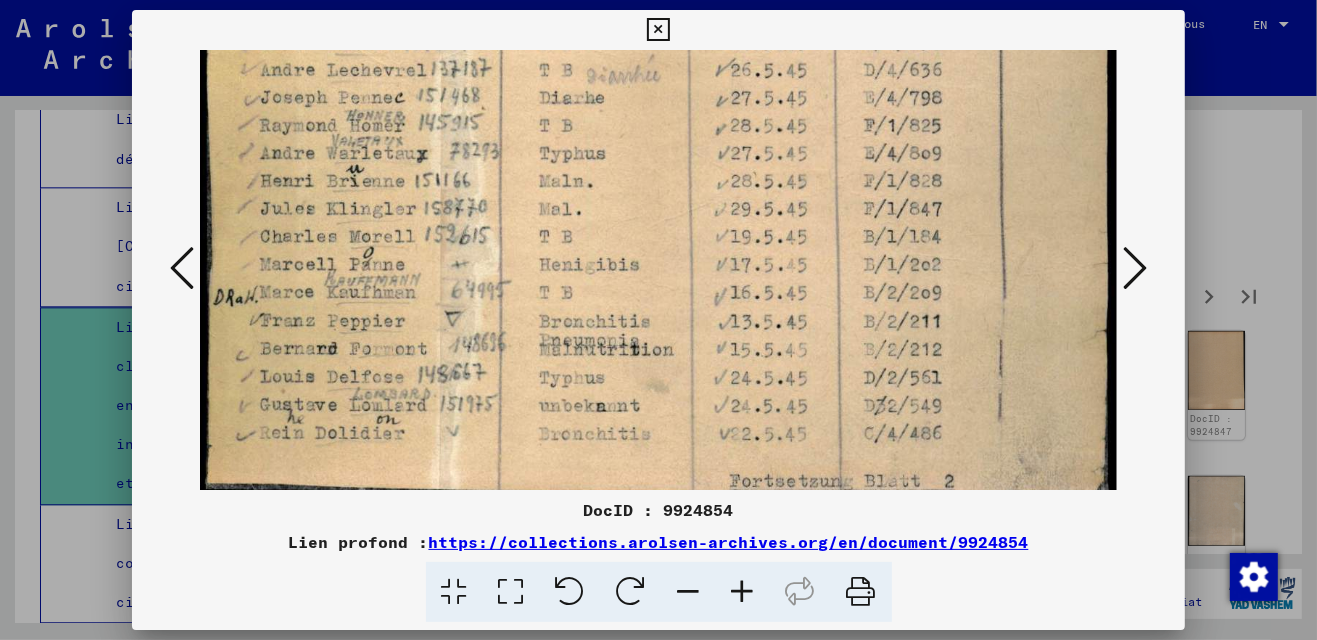 scroll, scrollTop: 753, scrollLeft: 0, axis: vertical 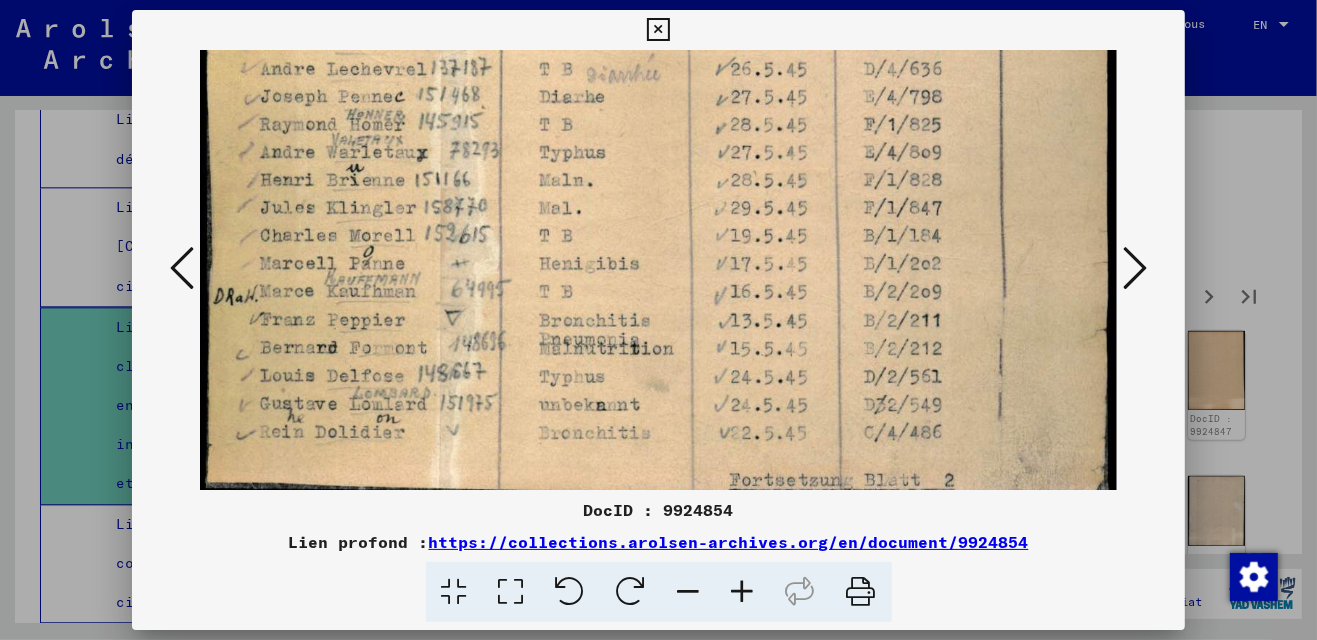 drag, startPoint x: 749, startPoint y: 351, endPoint x: 750, endPoint y: 258, distance: 93.00538 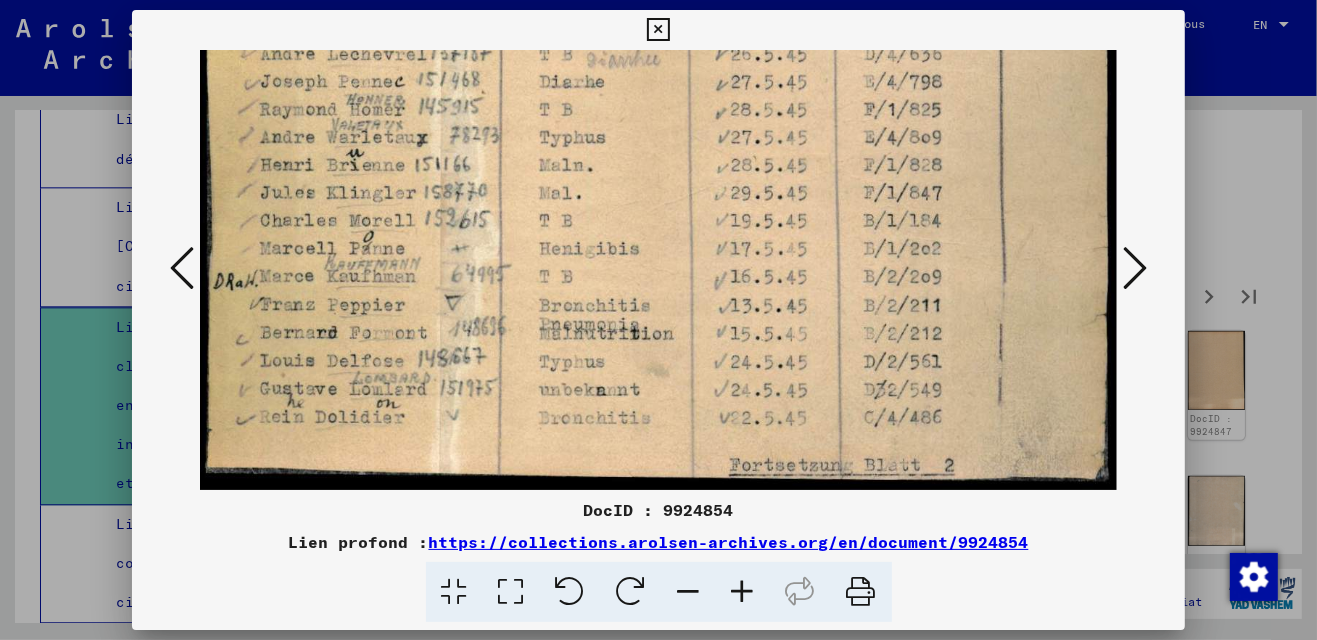 drag, startPoint x: 769, startPoint y: 396, endPoint x: 771, endPoint y: 327, distance: 69.02898 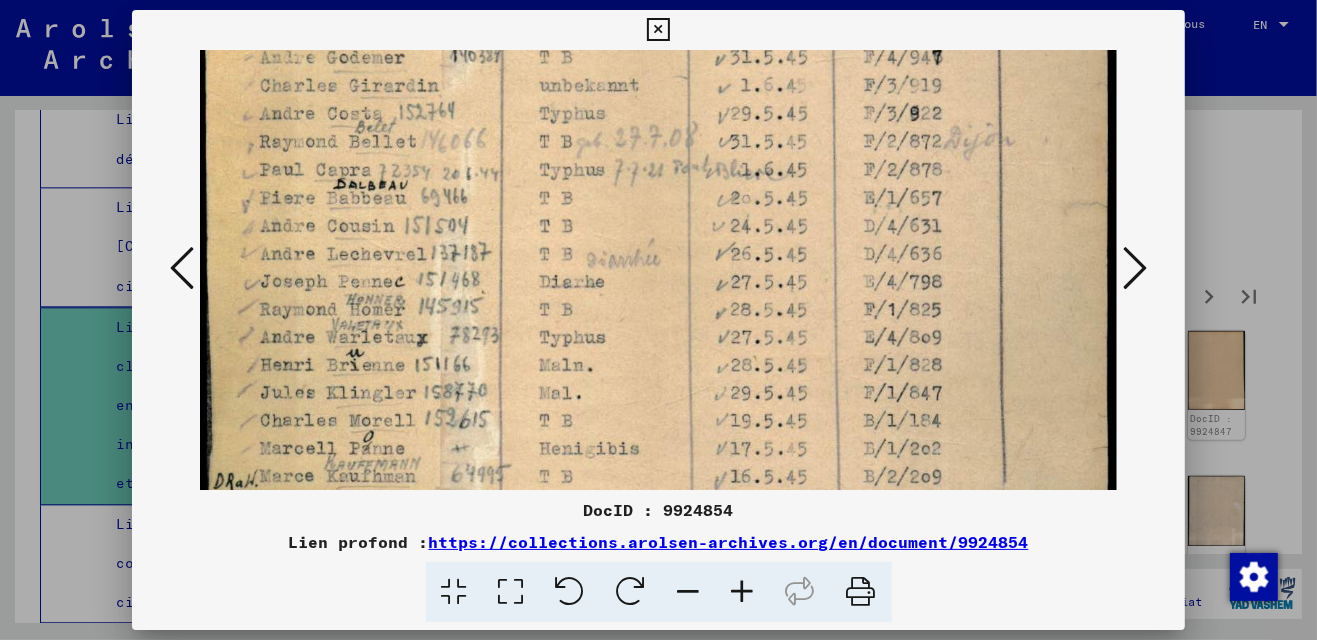 drag, startPoint x: 687, startPoint y: 154, endPoint x: 672, endPoint y: 347, distance: 193.58203 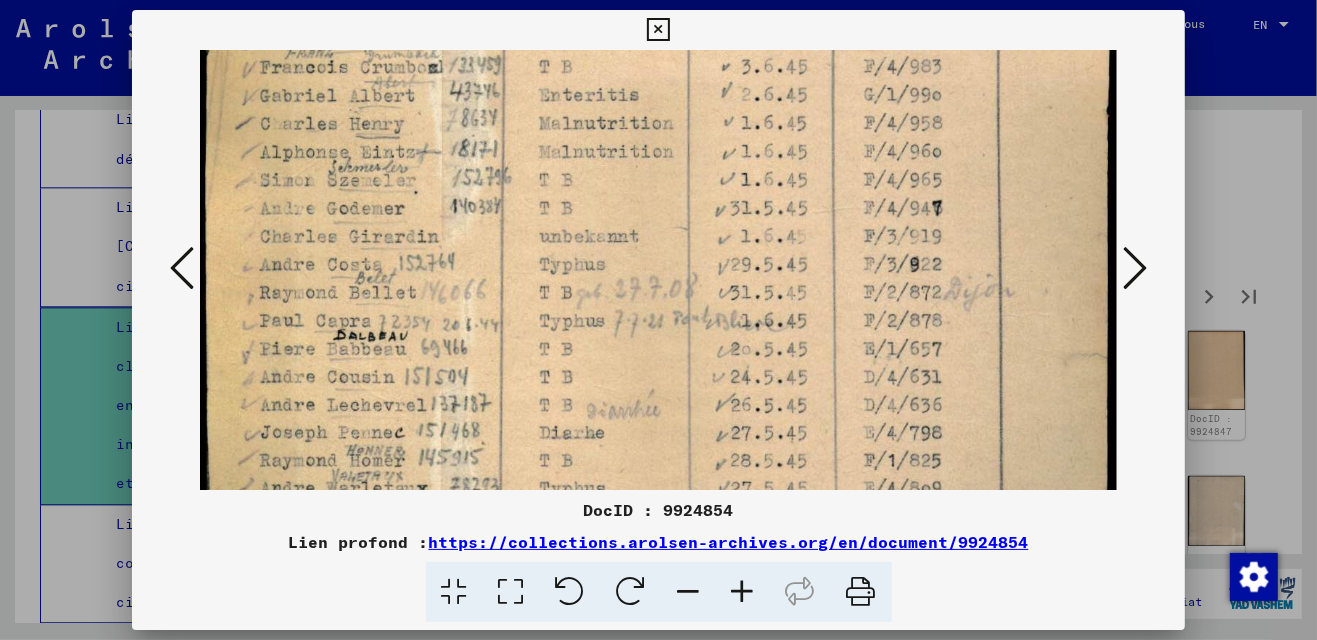 drag, startPoint x: 715, startPoint y: 114, endPoint x: 709, endPoint y: 269, distance: 155.11609 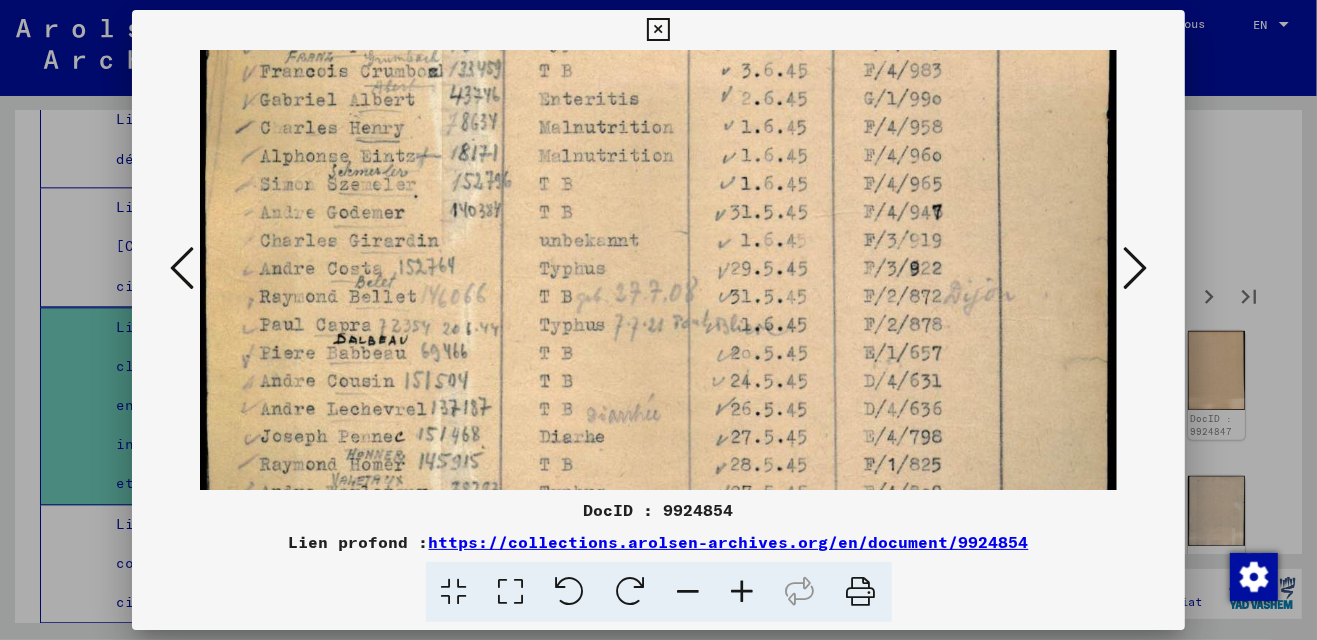 click at bounding box center (659, 241) 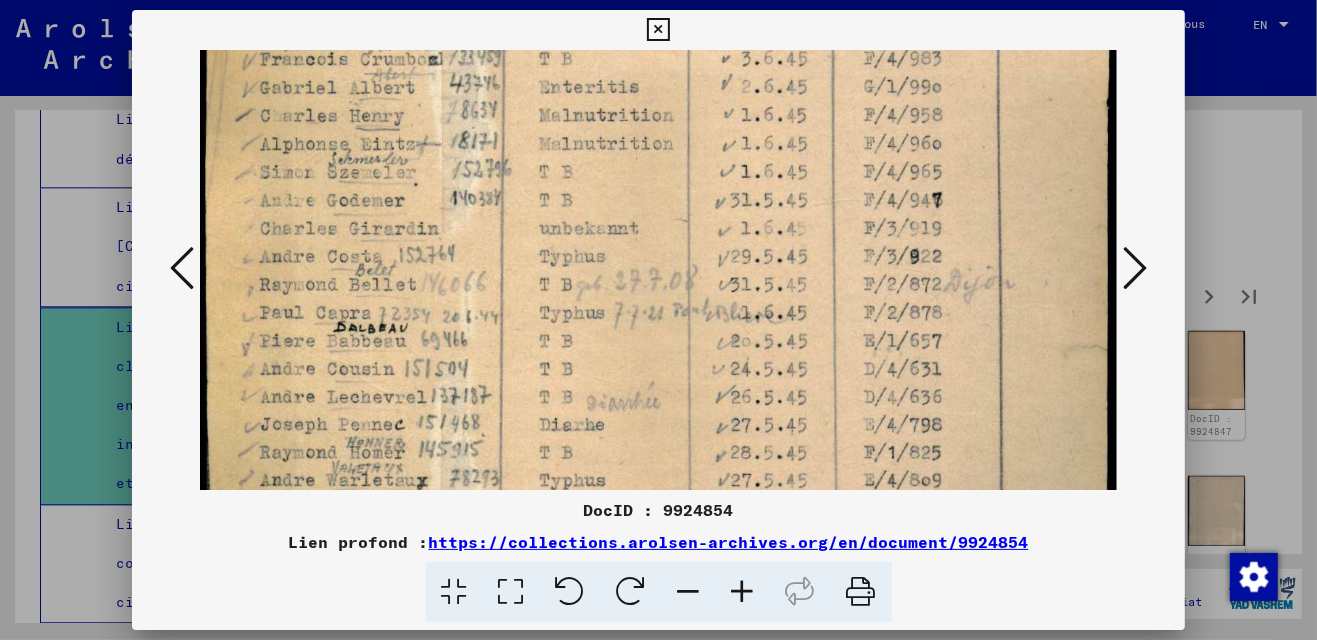 drag, startPoint x: 641, startPoint y: 245, endPoint x: 647, endPoint y: 235, distance: 11.661903 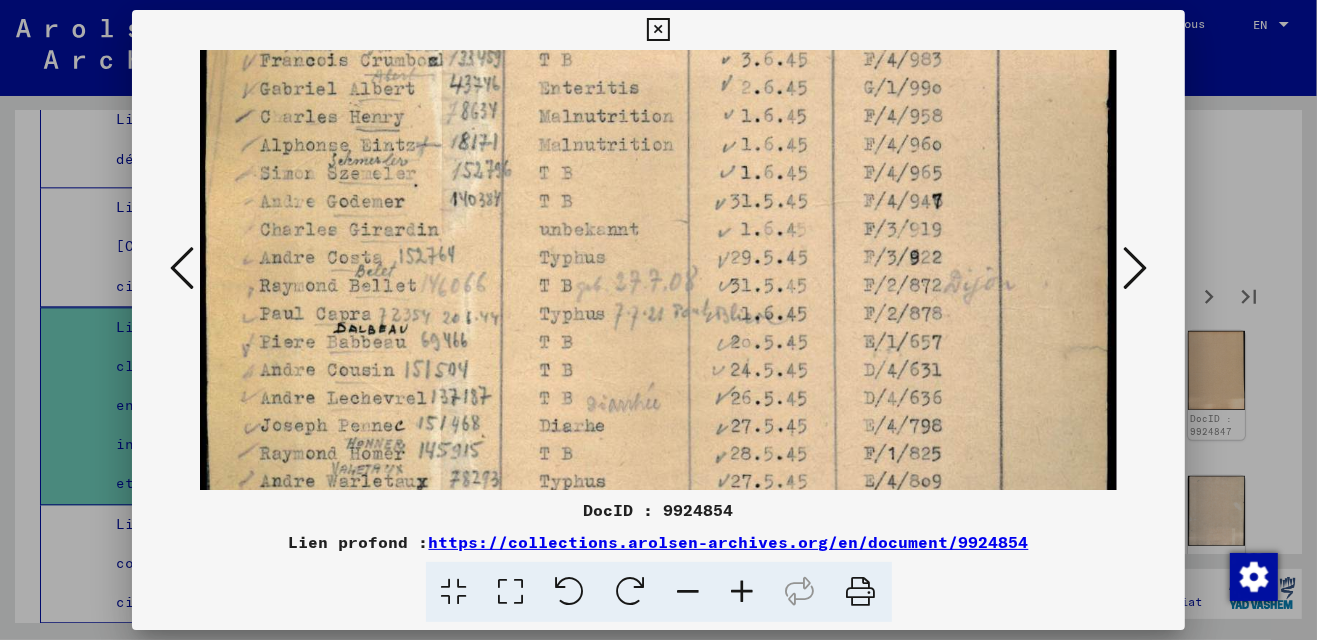 click at bounding box center (659, 230) 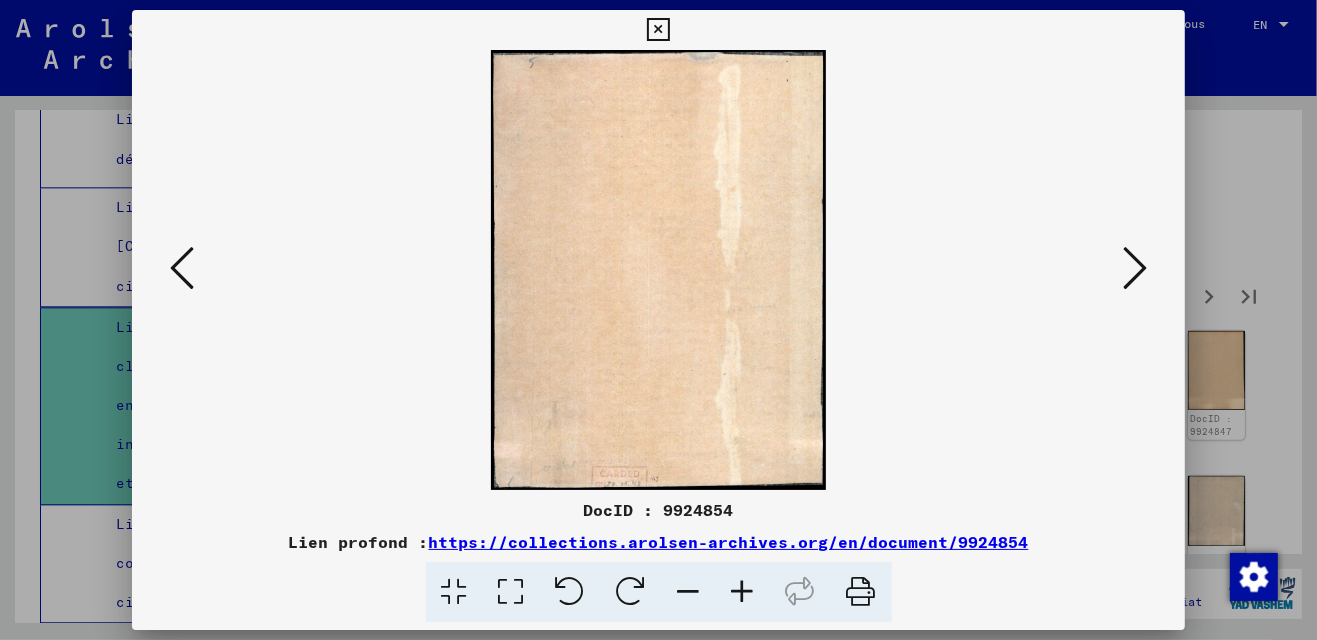 scroll, scrollTop: 0, scrollLeft: 0, axis: both 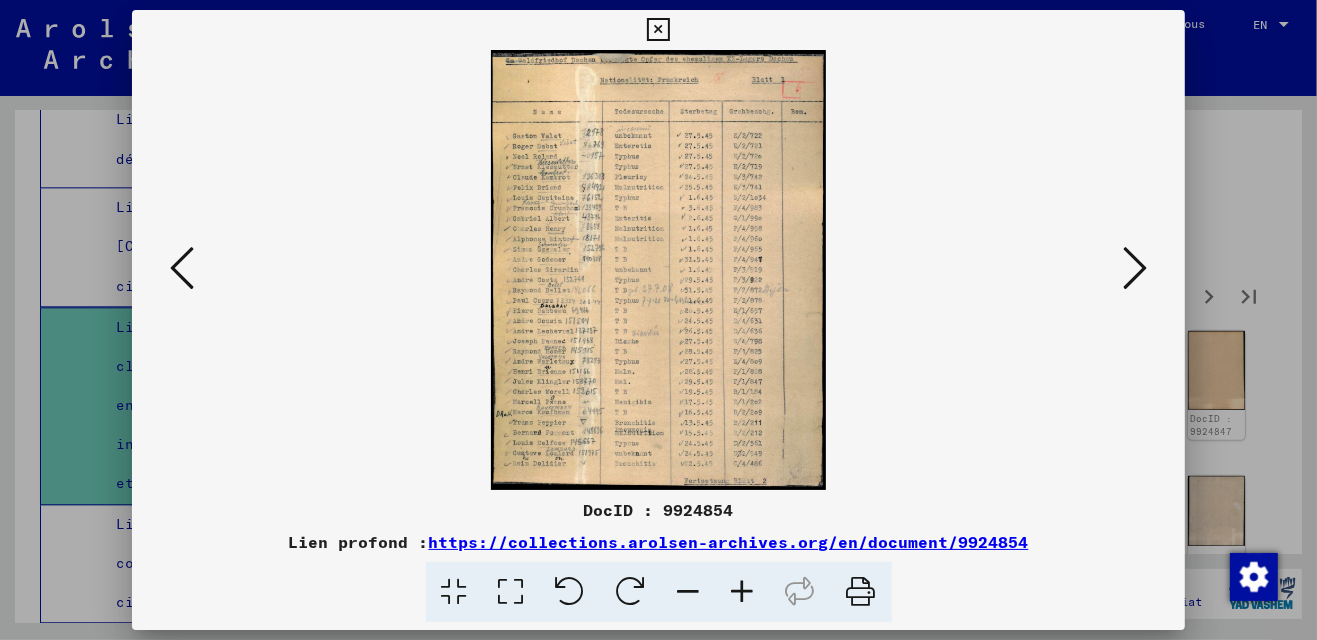 click at bounding box center [659, 270] 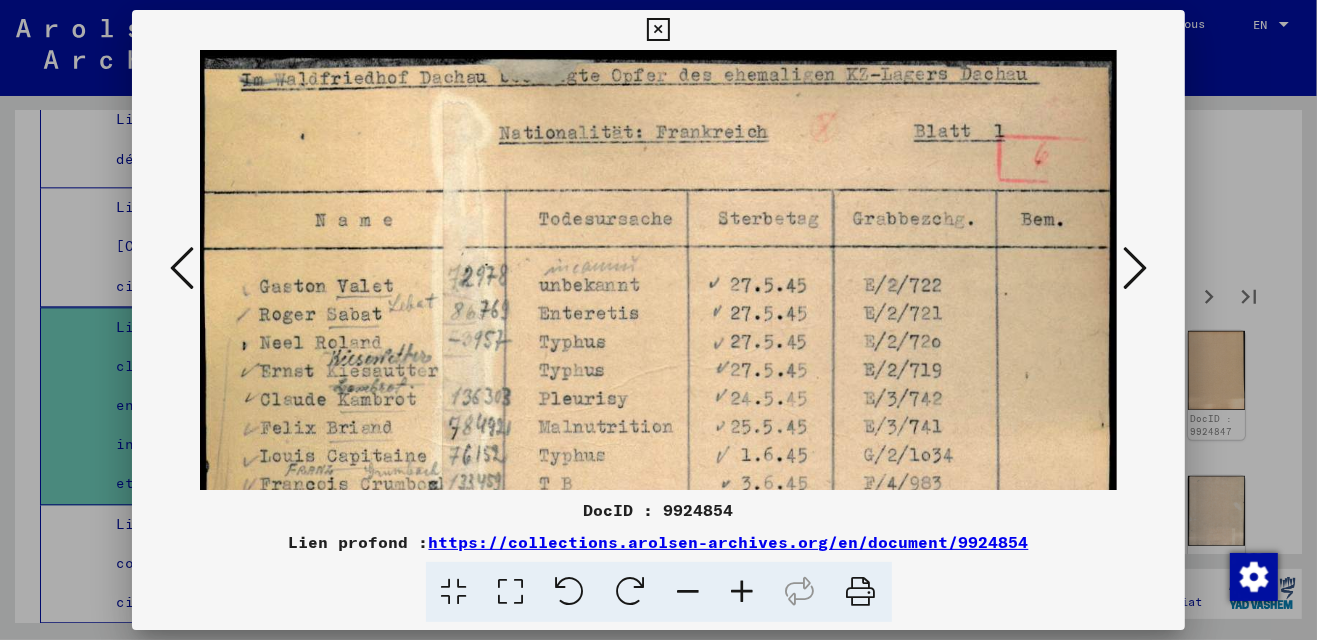 click at bounding box center (1135, 268) 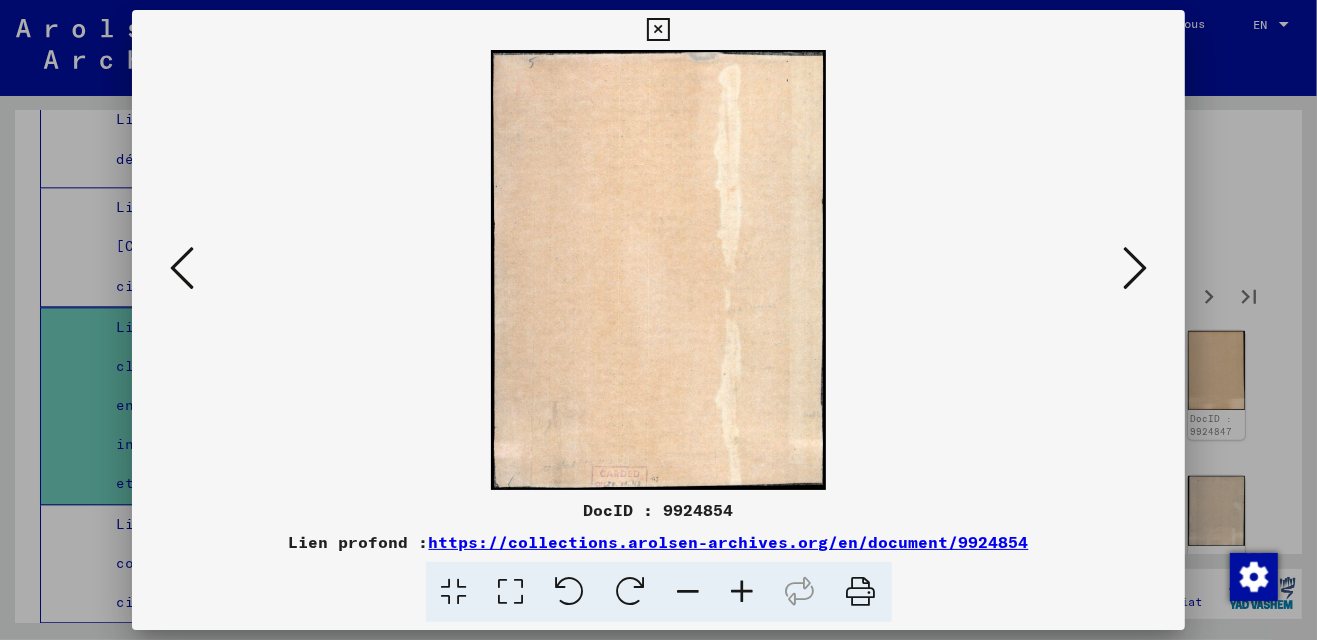 click at bounding box center (1135, 268) 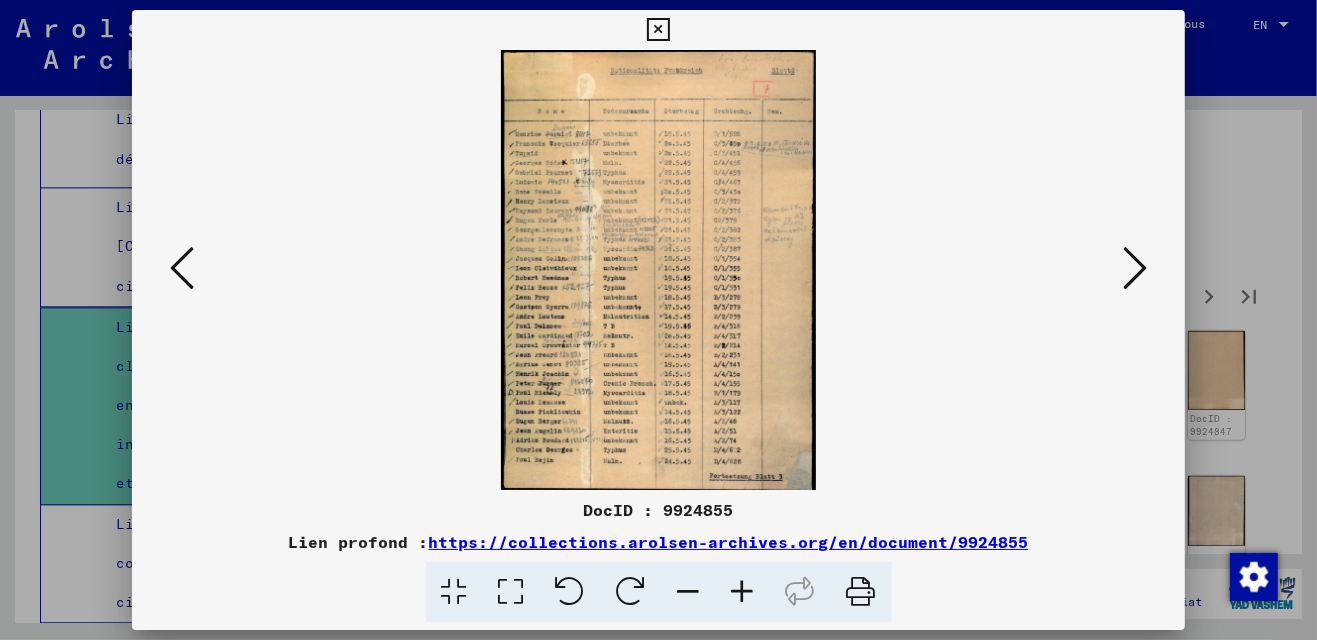 click at bounding box center (1135, 268) 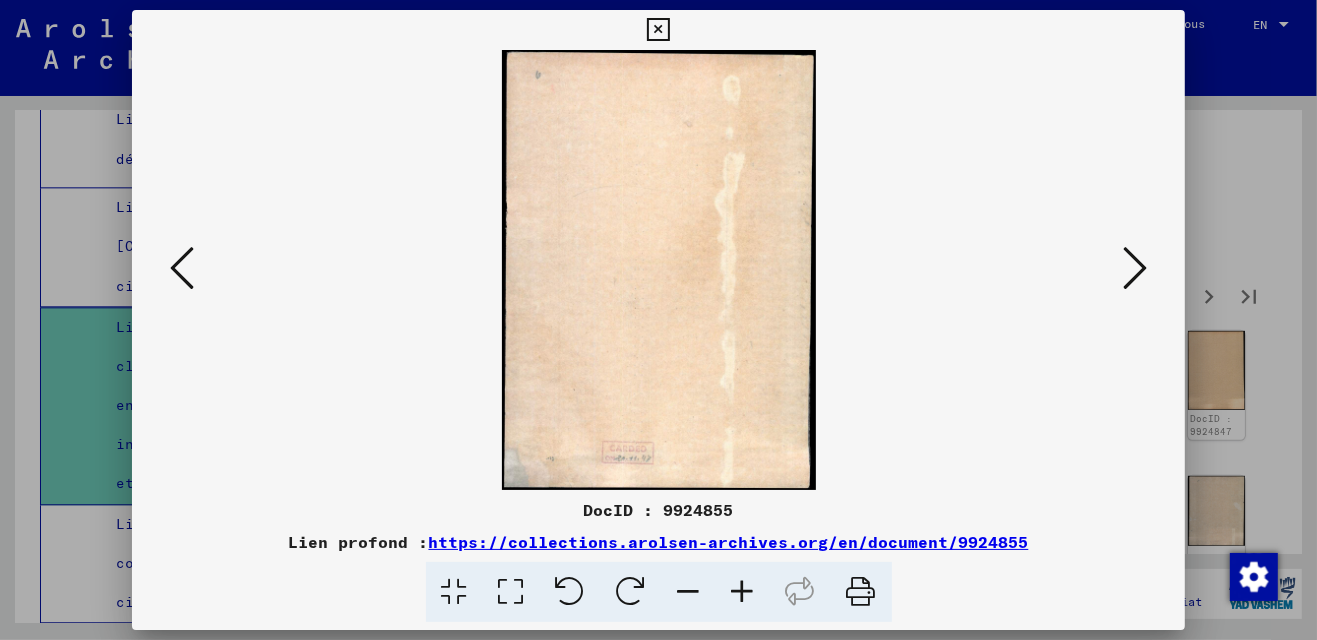 click at bounding box center (1135, 268) 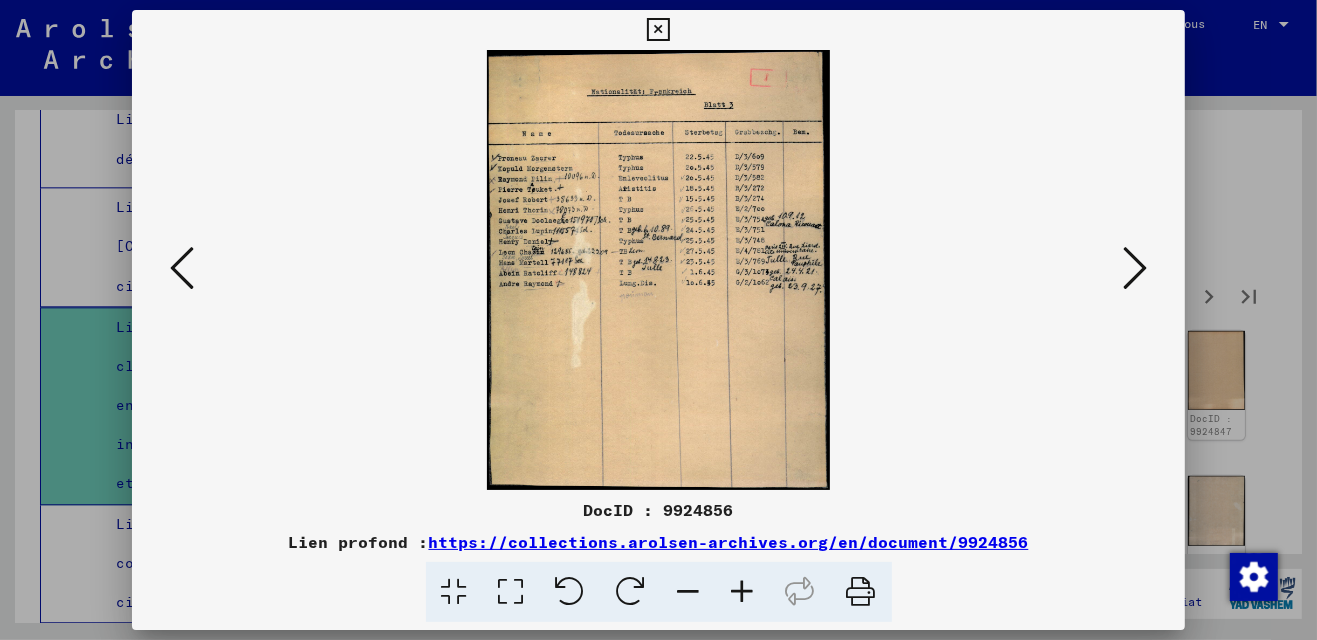 click at bounding box center [1135, 268] 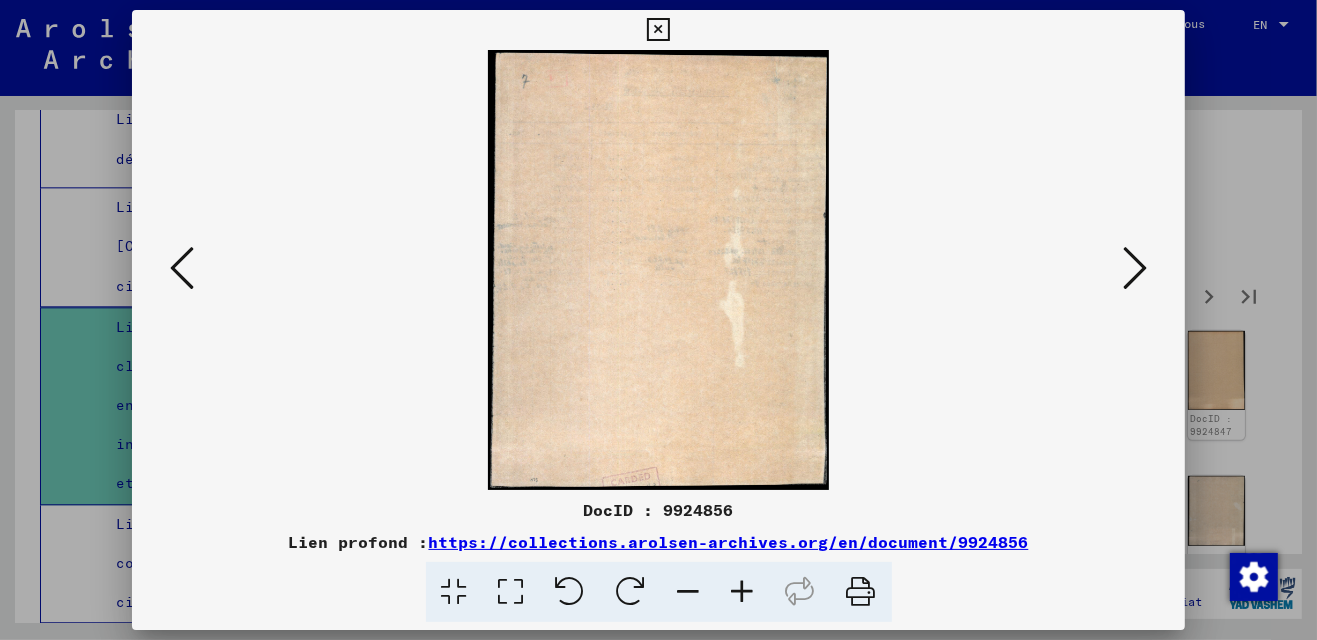 click at bounding box center [1135, 268] 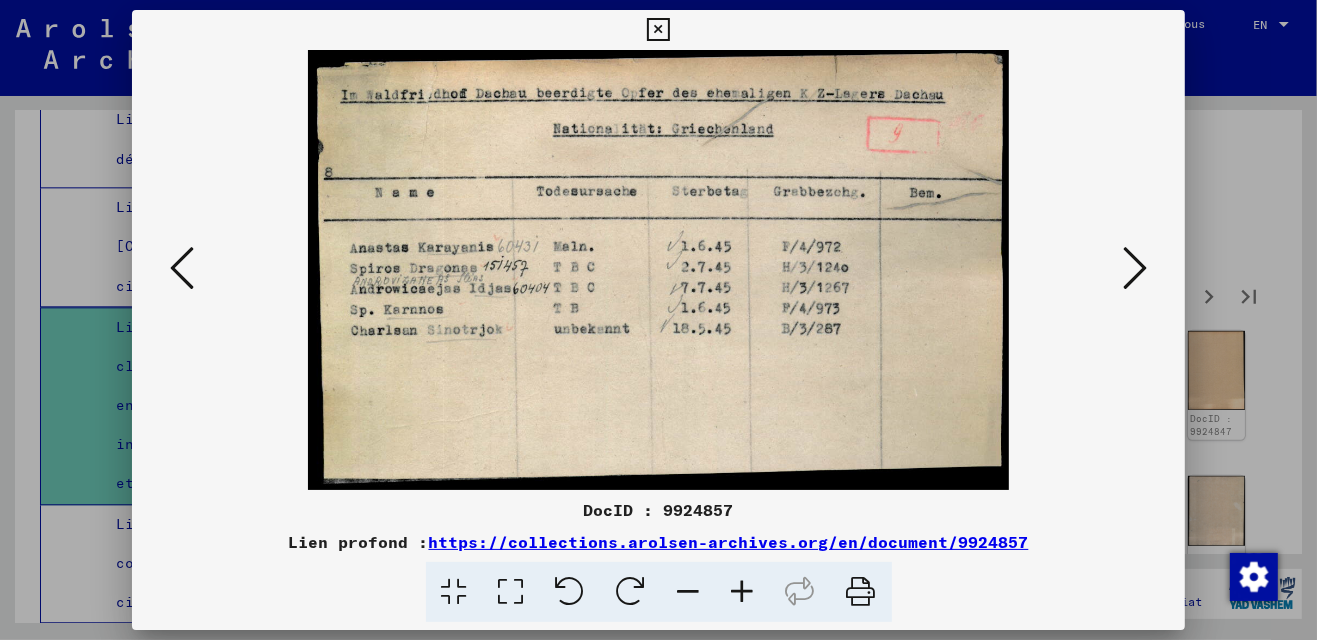 click at bounding box center [1135, 268] 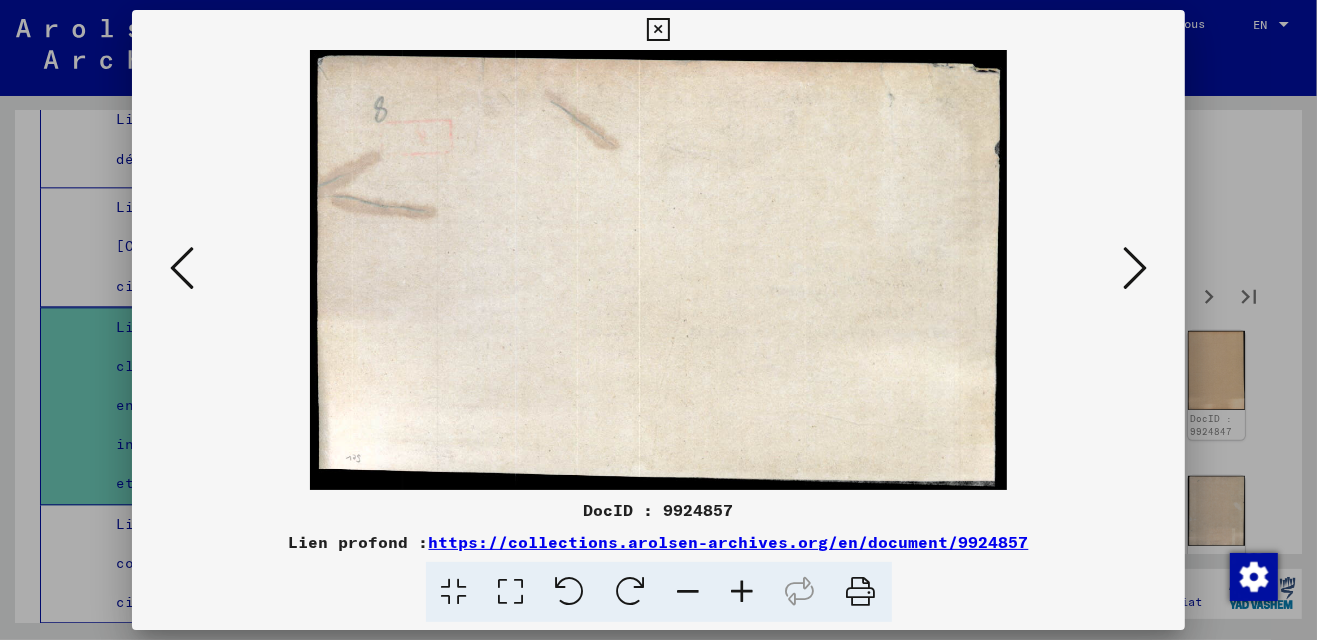 click at bounding box center (1135, 268) 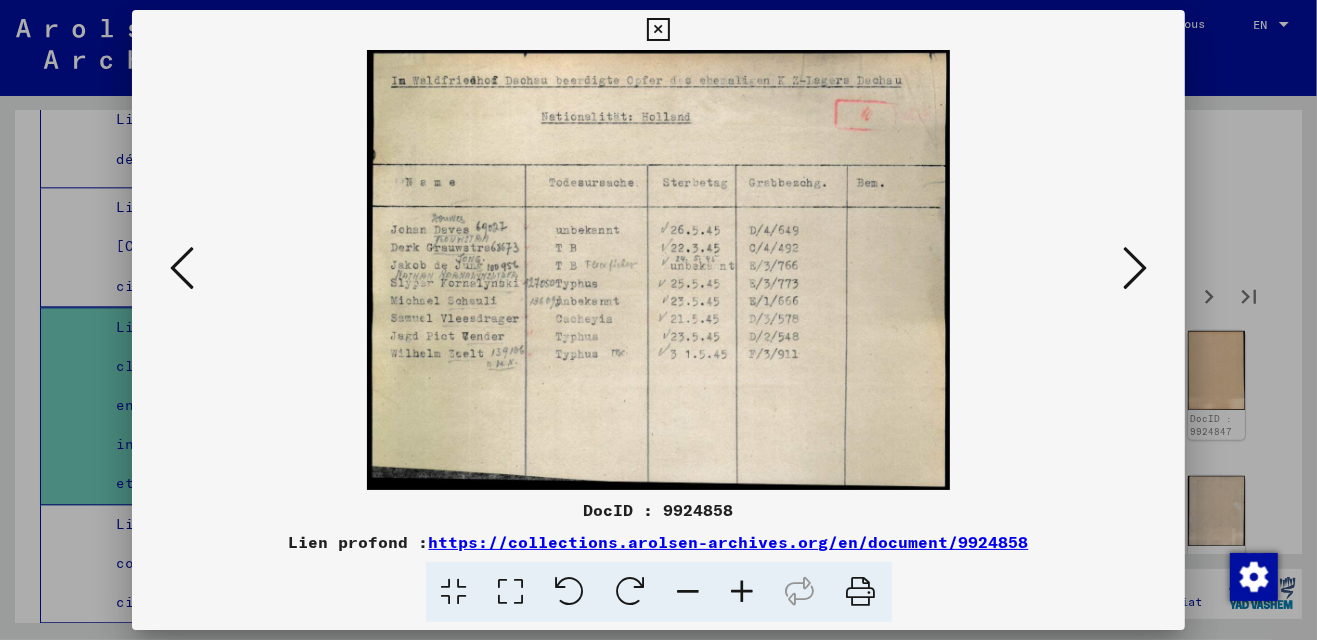 click at bounding box center [1135, 268] 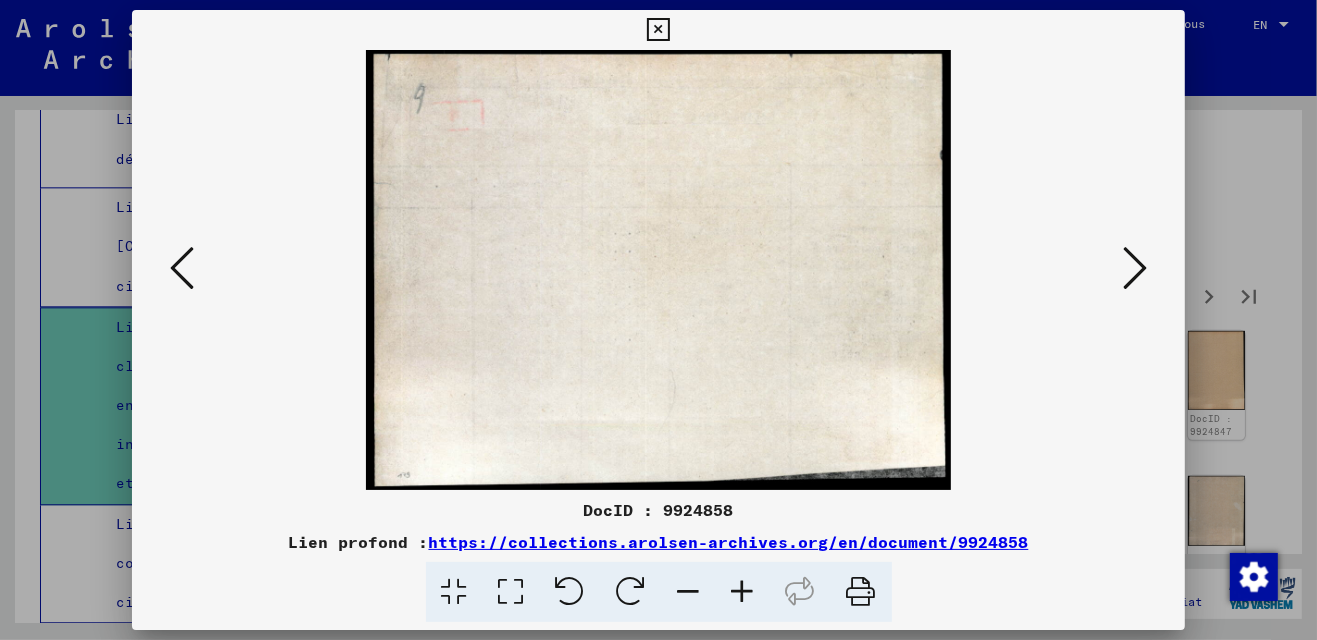 click at bounding box center (1135, 268) 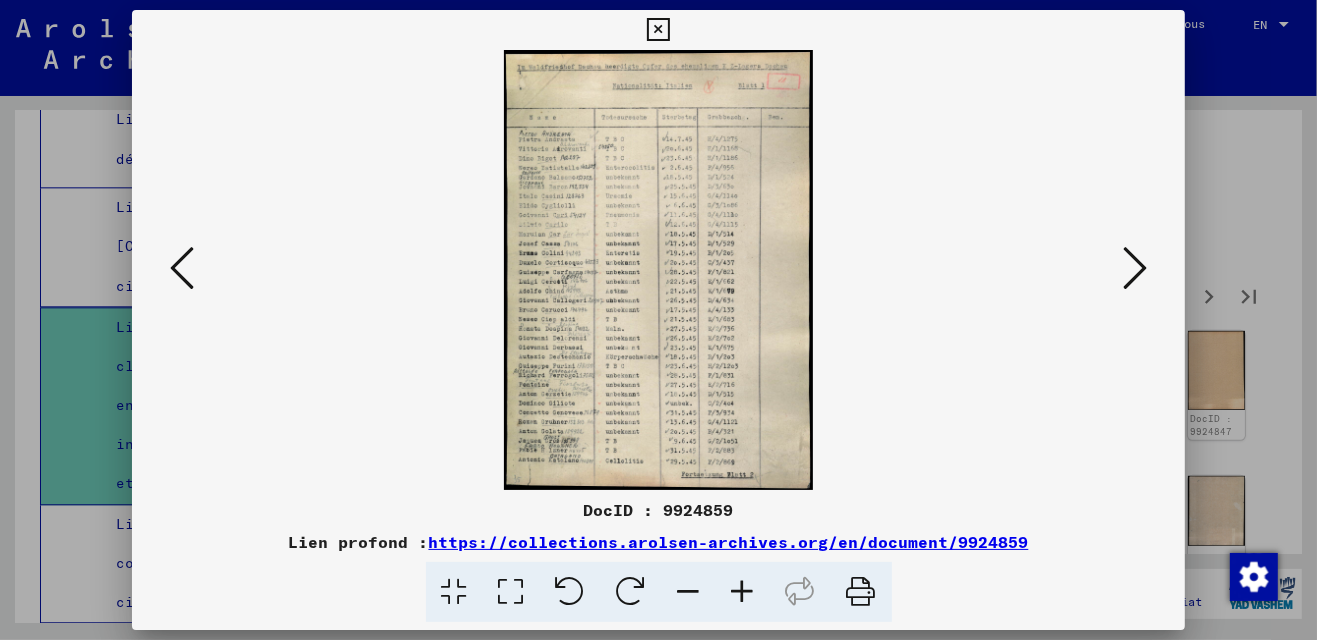 click at bounding box center [1135, 268] 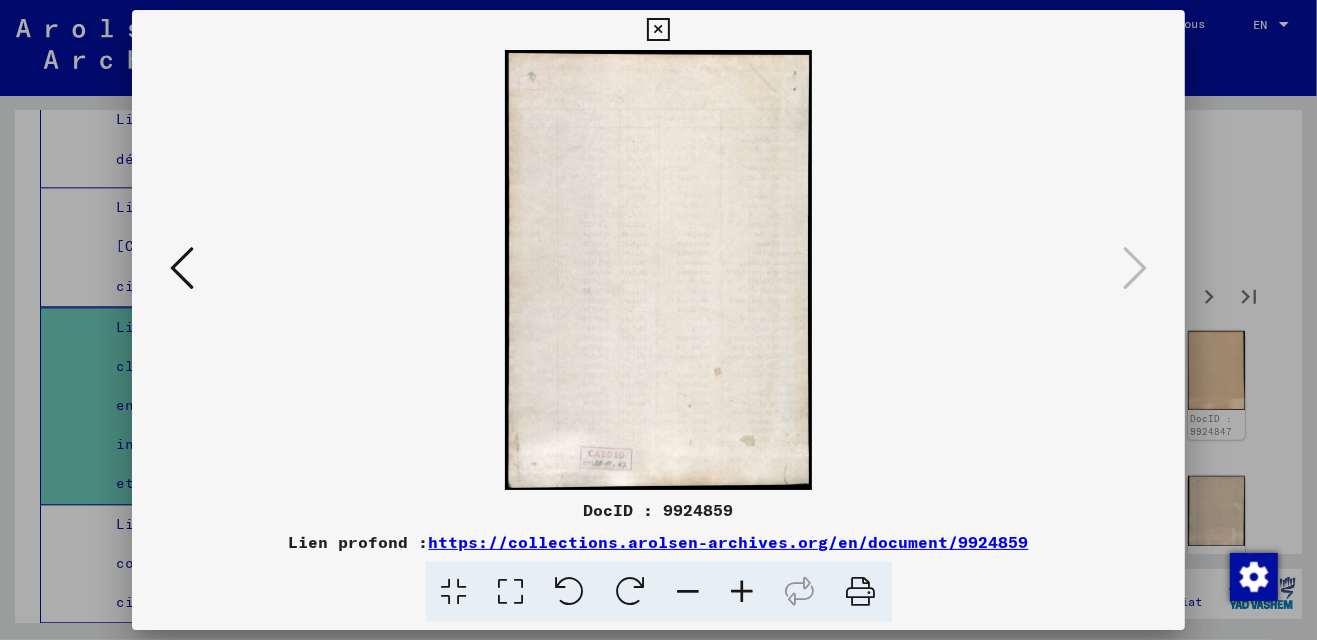 click at bounding box center (658, 30) 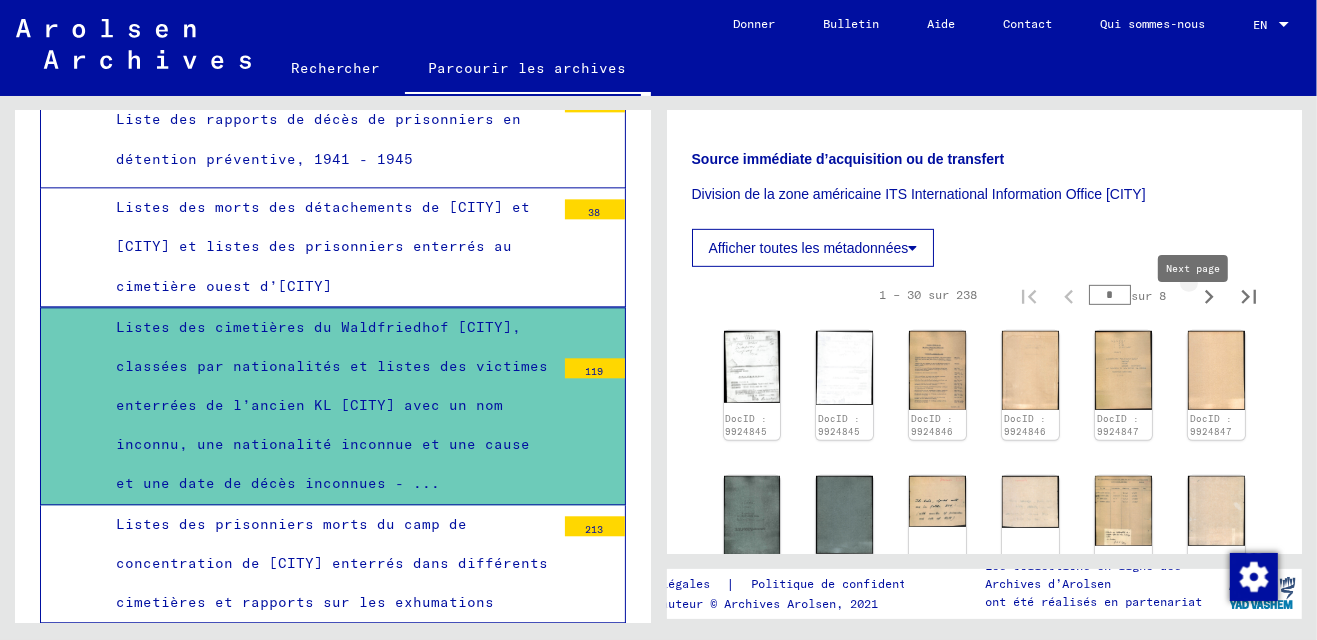 click 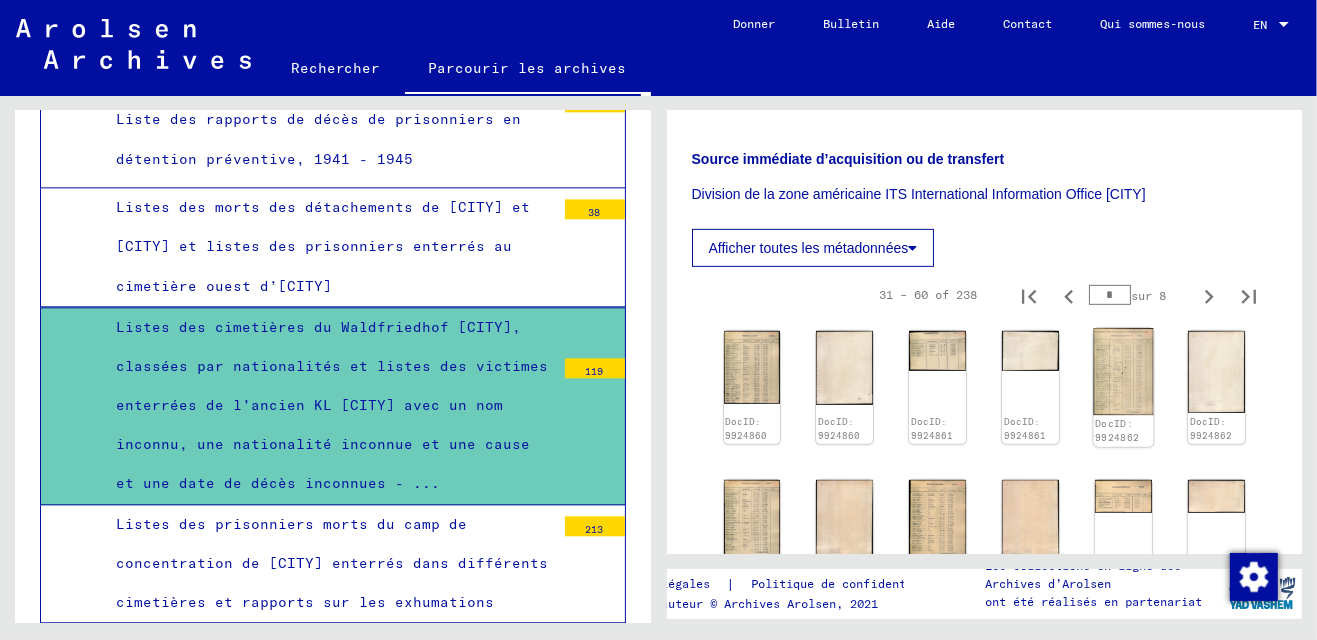 click 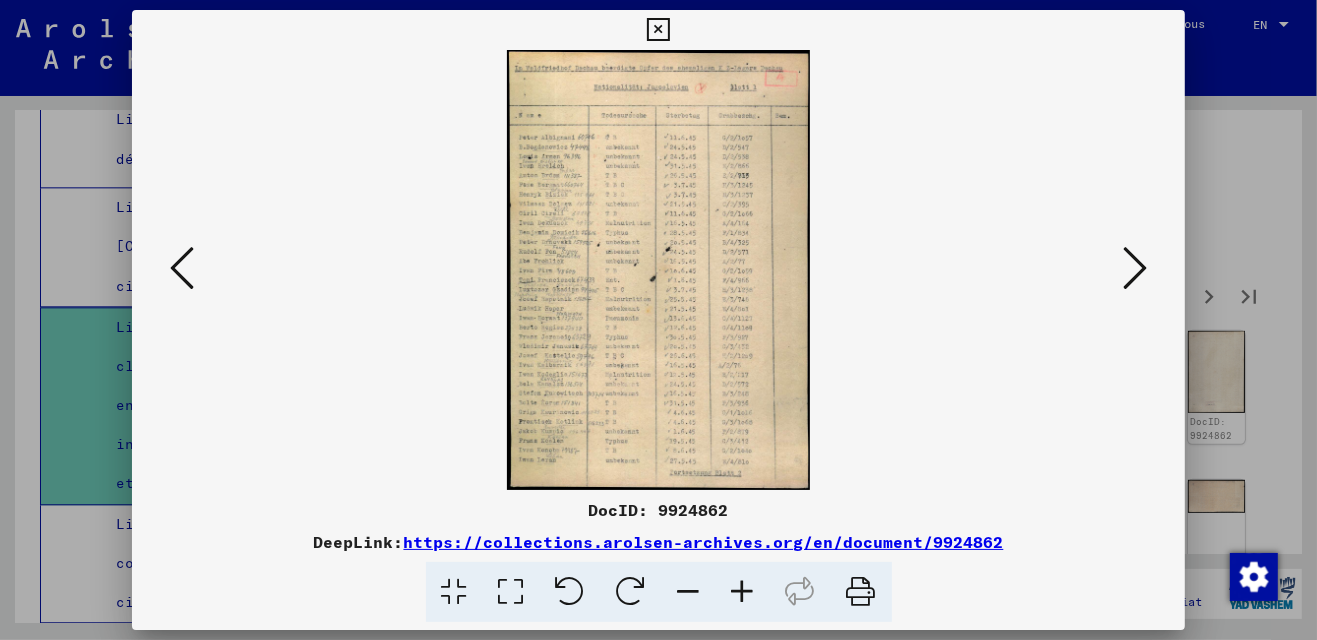 click at bounding box center [1135, 268] 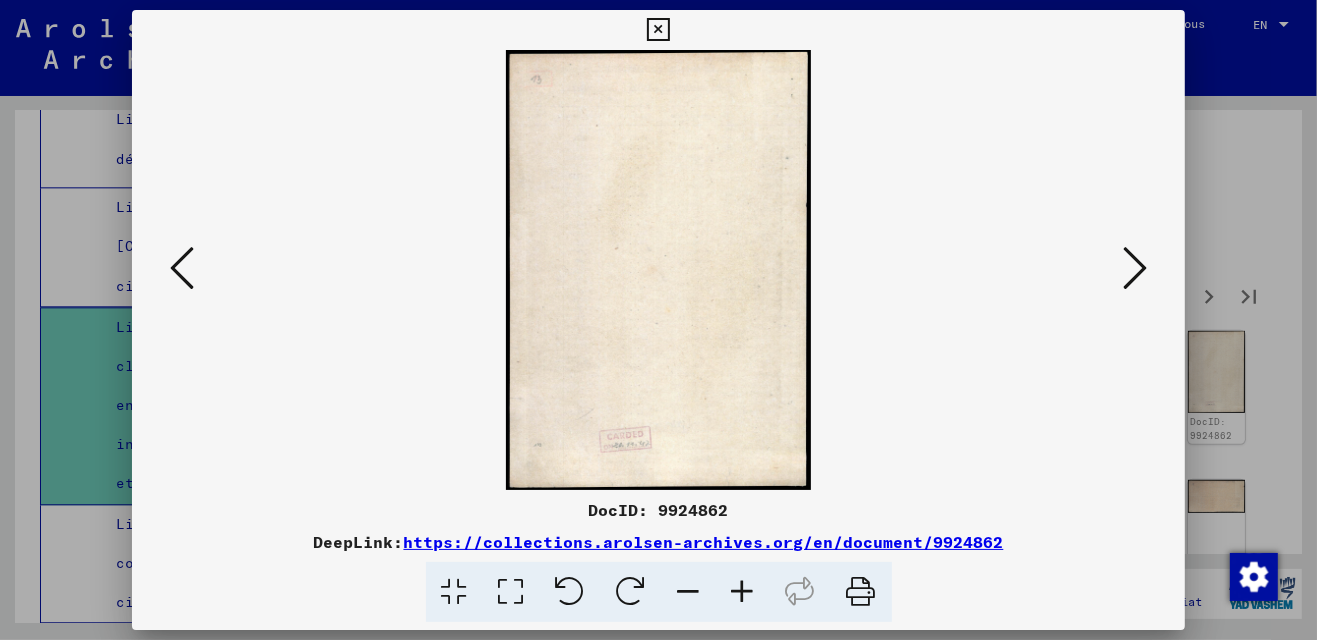 click at bounding box center (1135, 268) 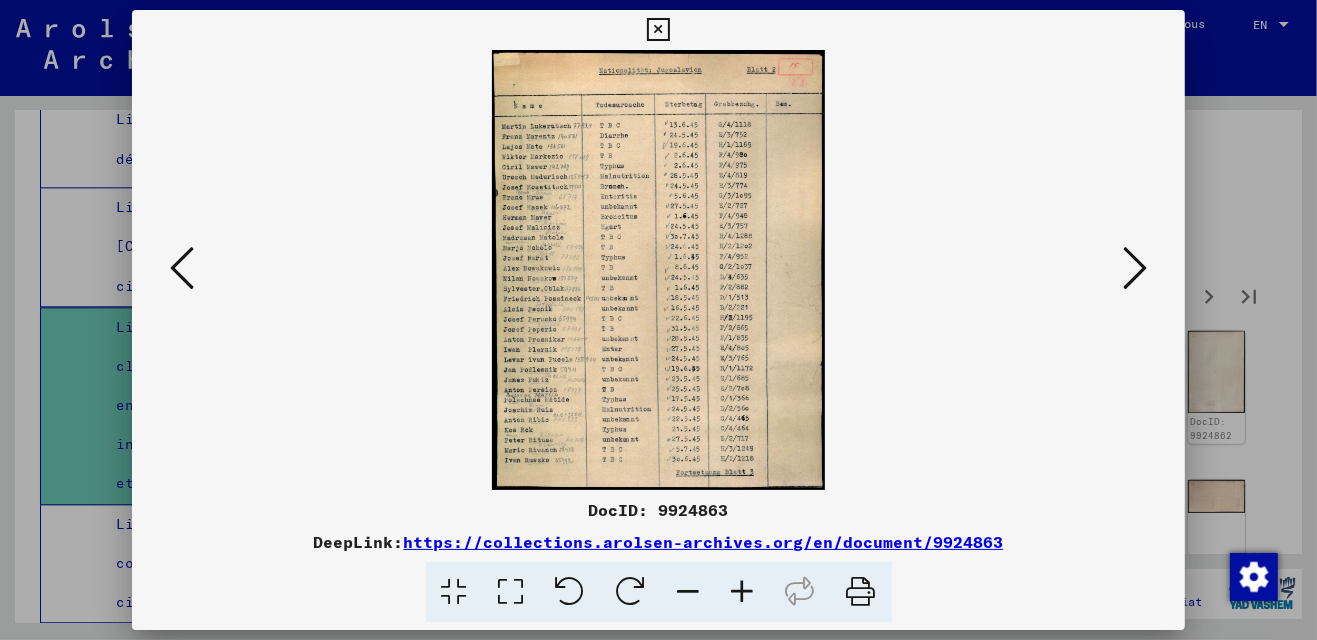 click at bounding box center [1135, 268] 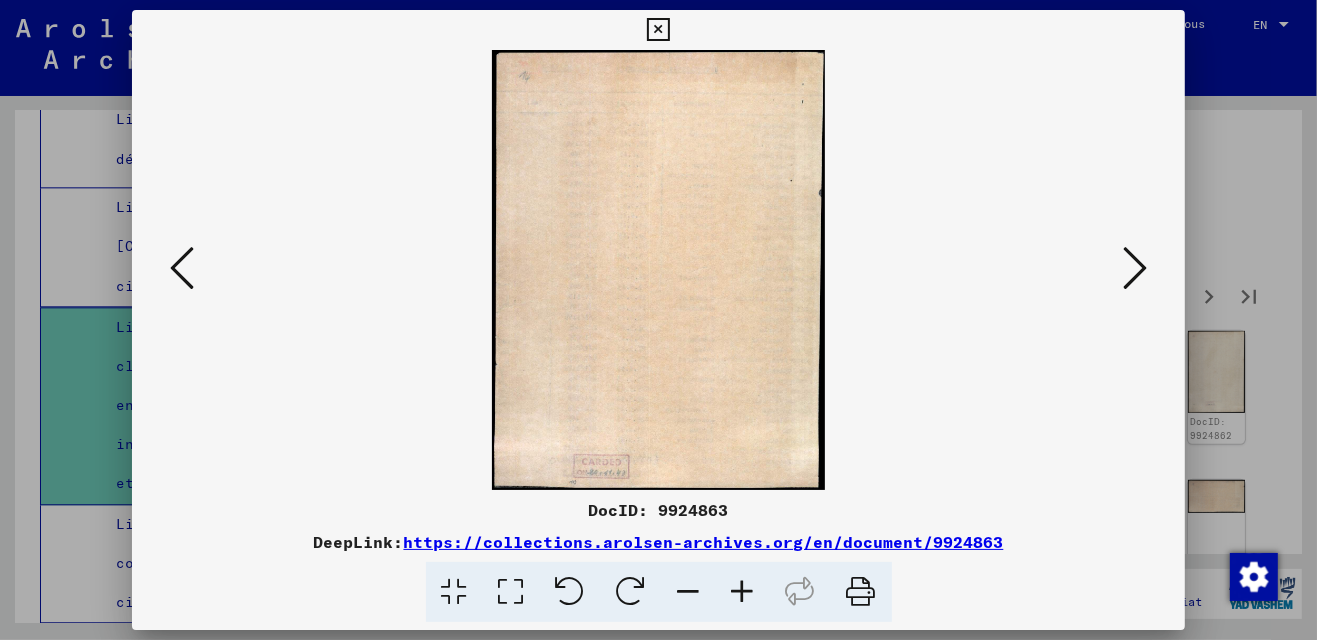 click at bounding box center [1135, 268] 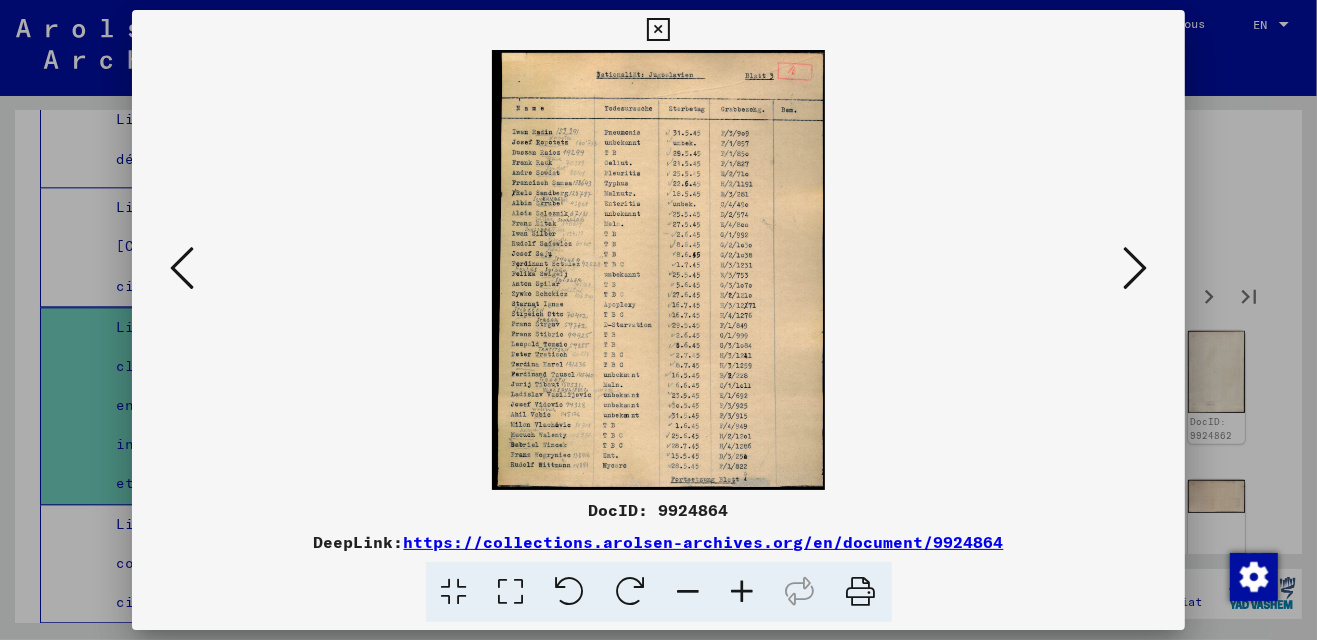 click at bounding box center (1135, 268) 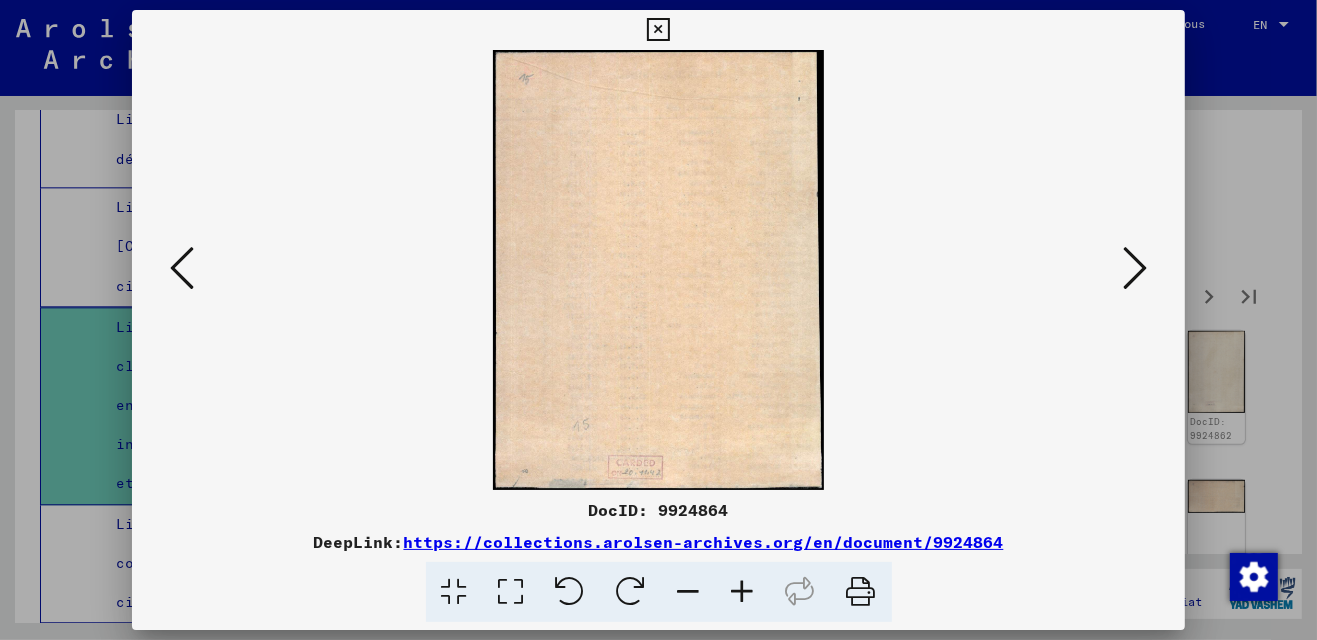 click at bounding box center [1135, 268] 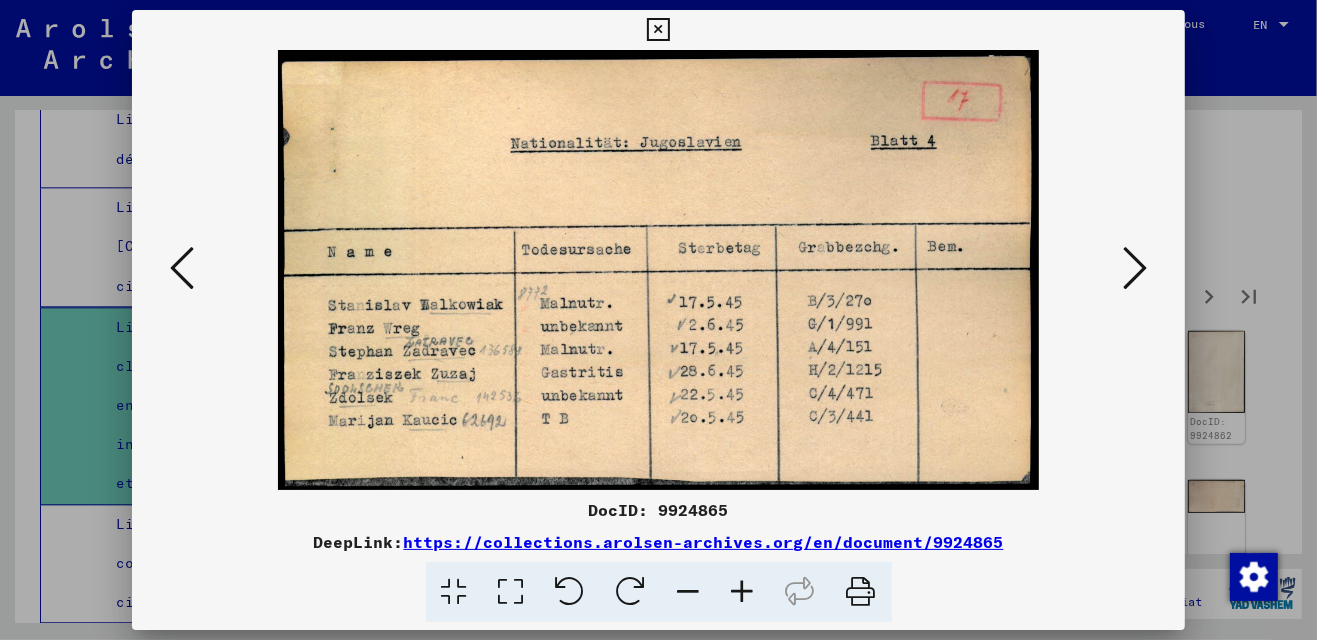 click at bounding box center (1135, 268) 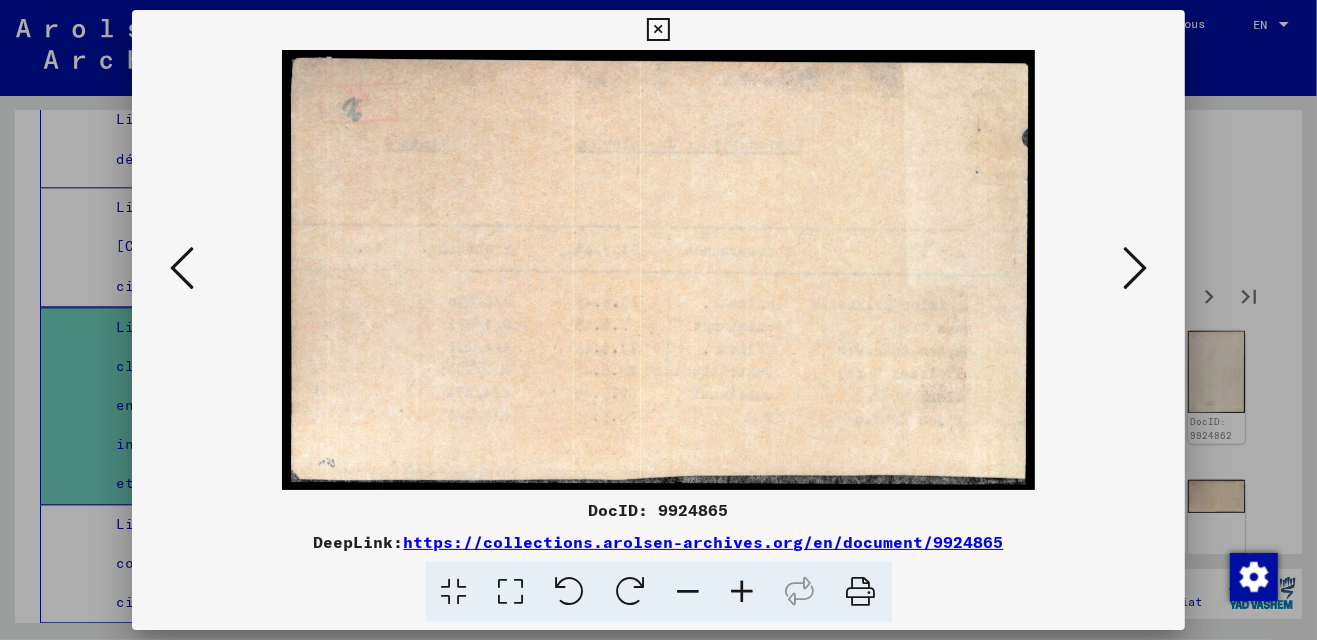 click at bounding box center (1135, 268) 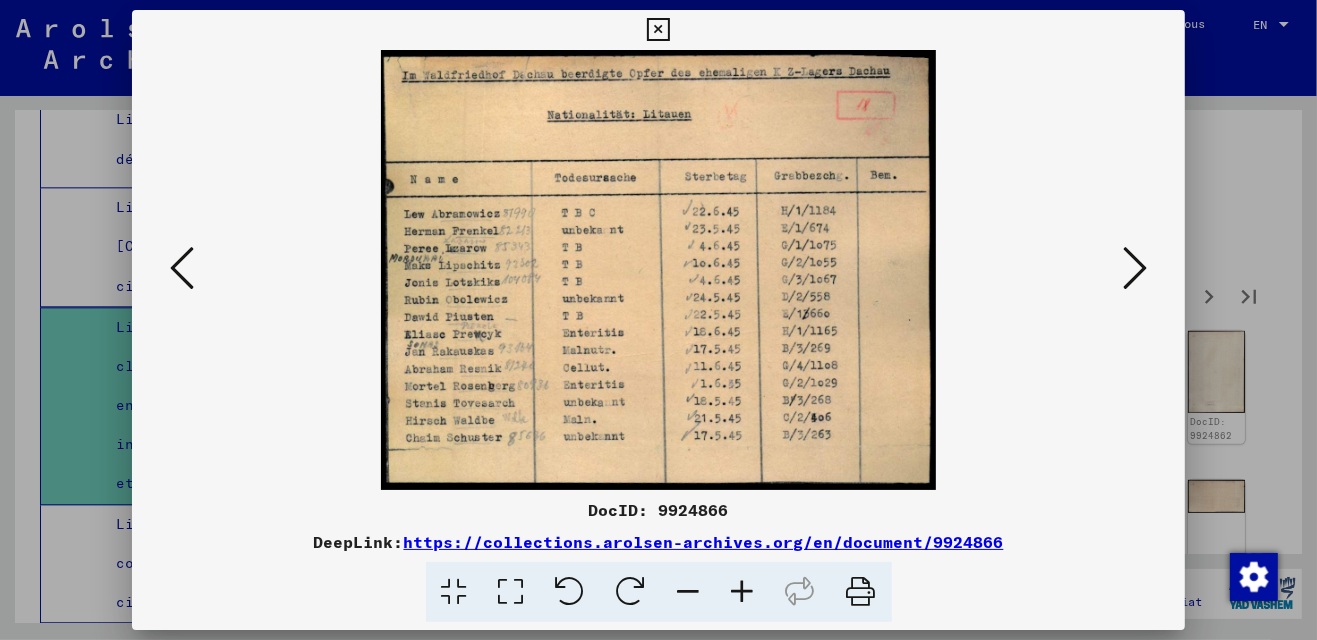 click at bounding box center (1135, 268) 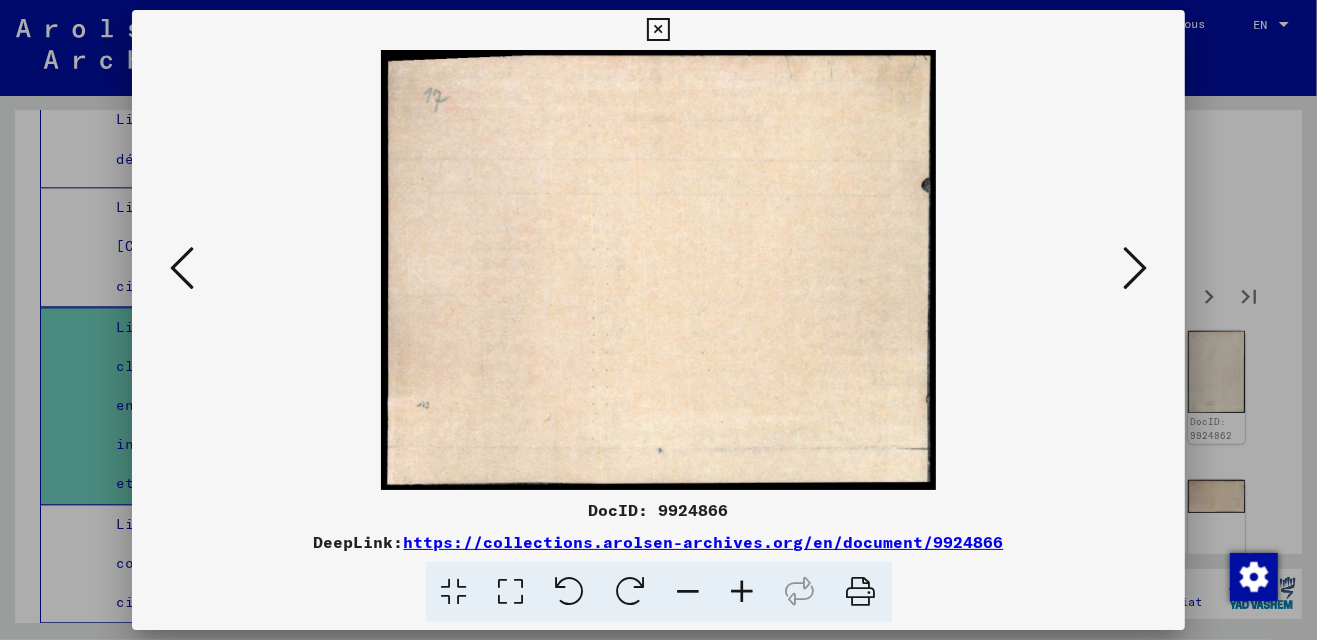 click at bounding box center (1135, 268) 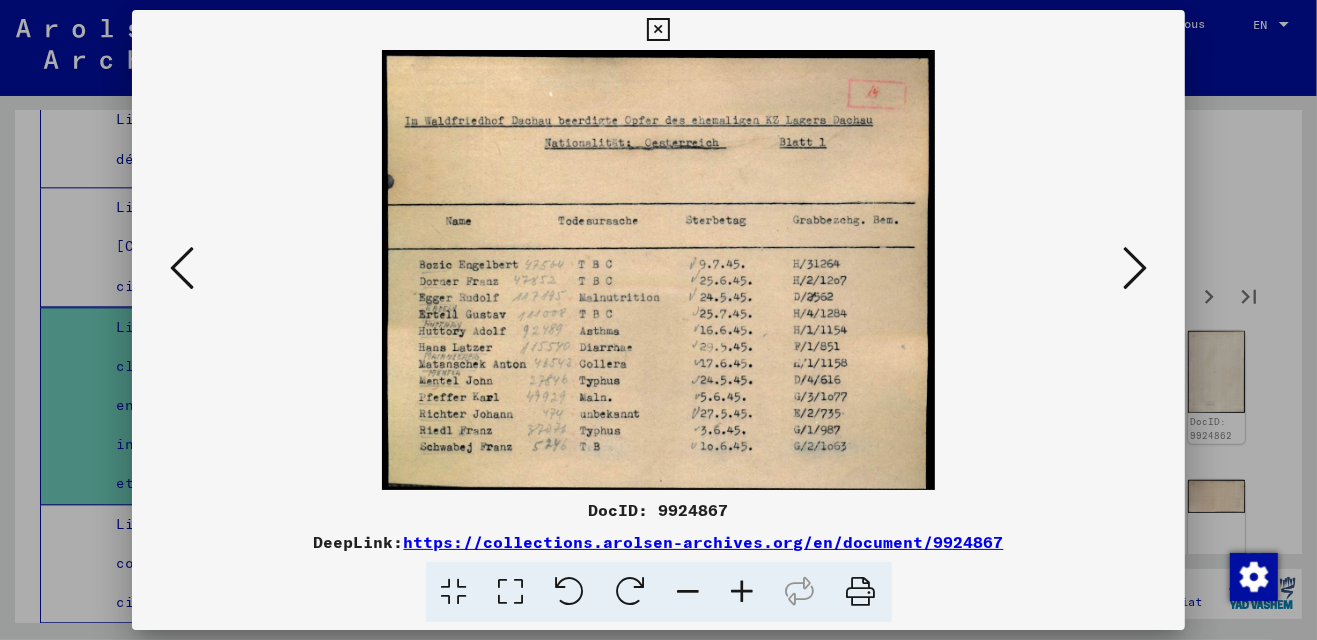 click at bounding box center [1135, 268] 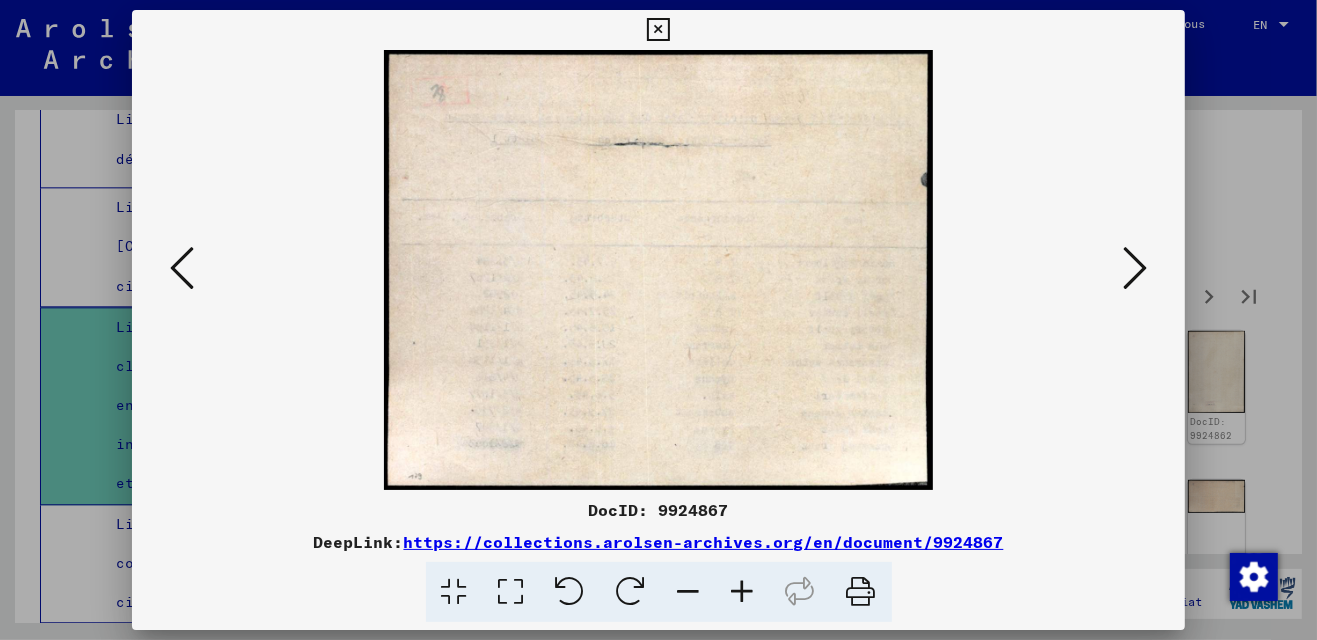 click at bounding box center (1135, 268) 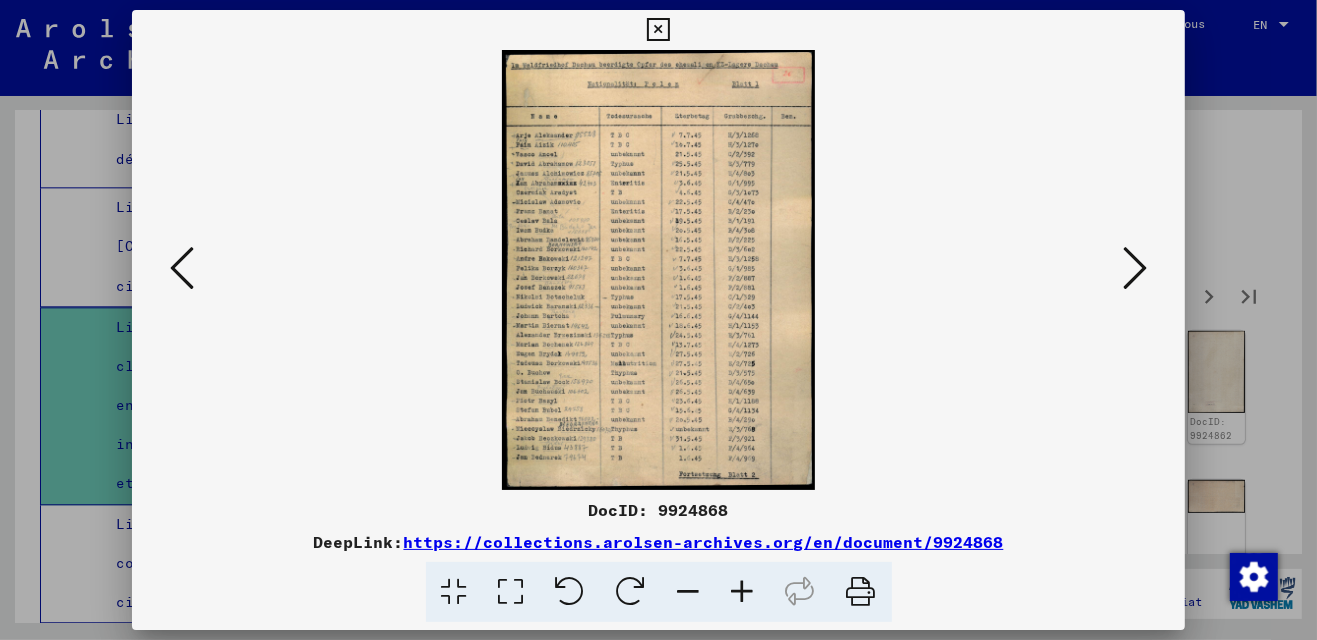 click at bounding box center [1135, 268] 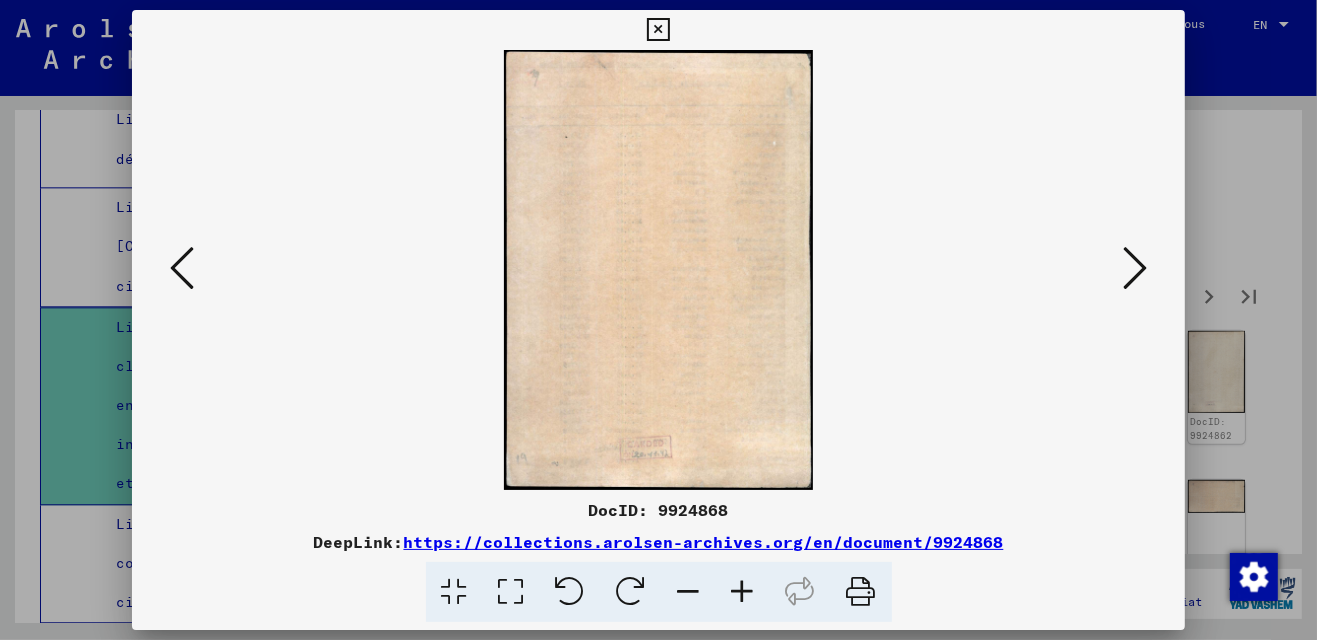 click at bounding box center [1135, 268] 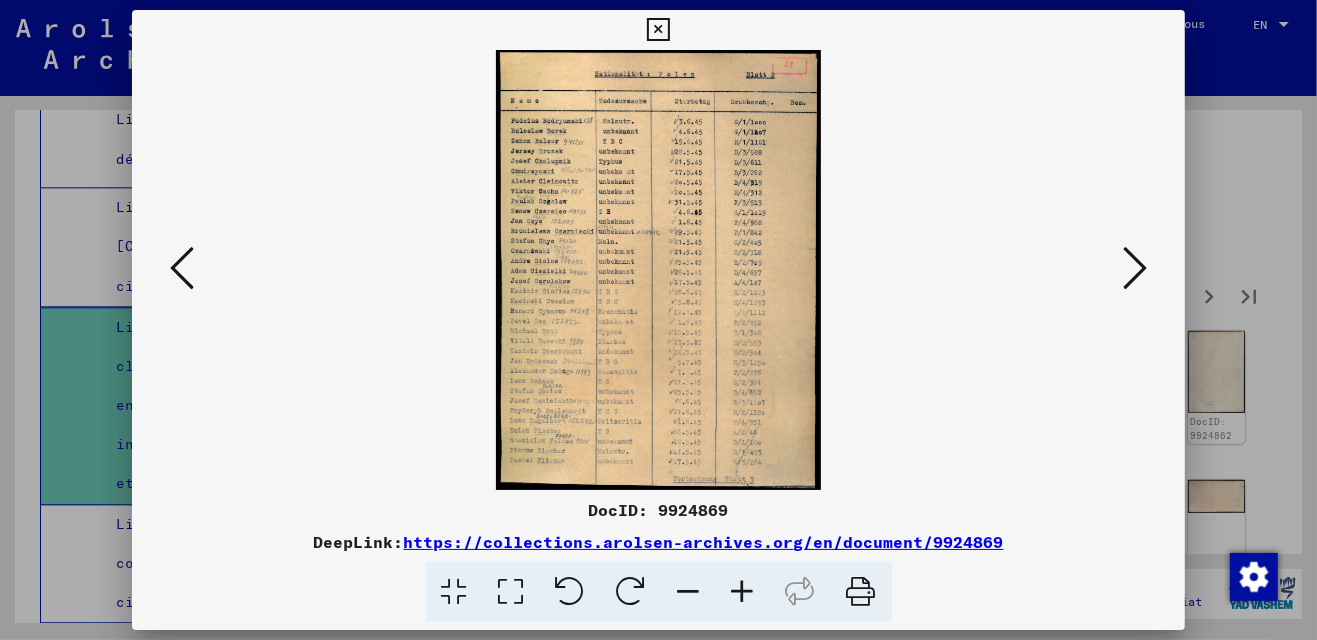 click at bounding box center (1135, 268) 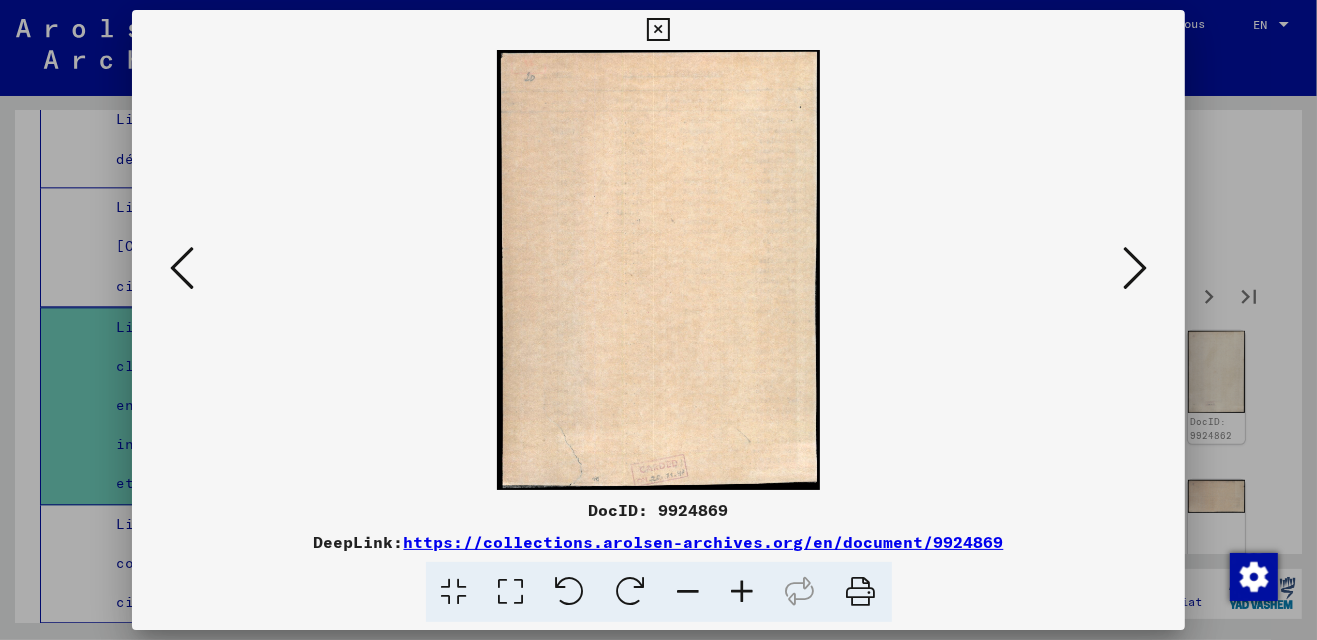 click at bounding box center (1135, 268) 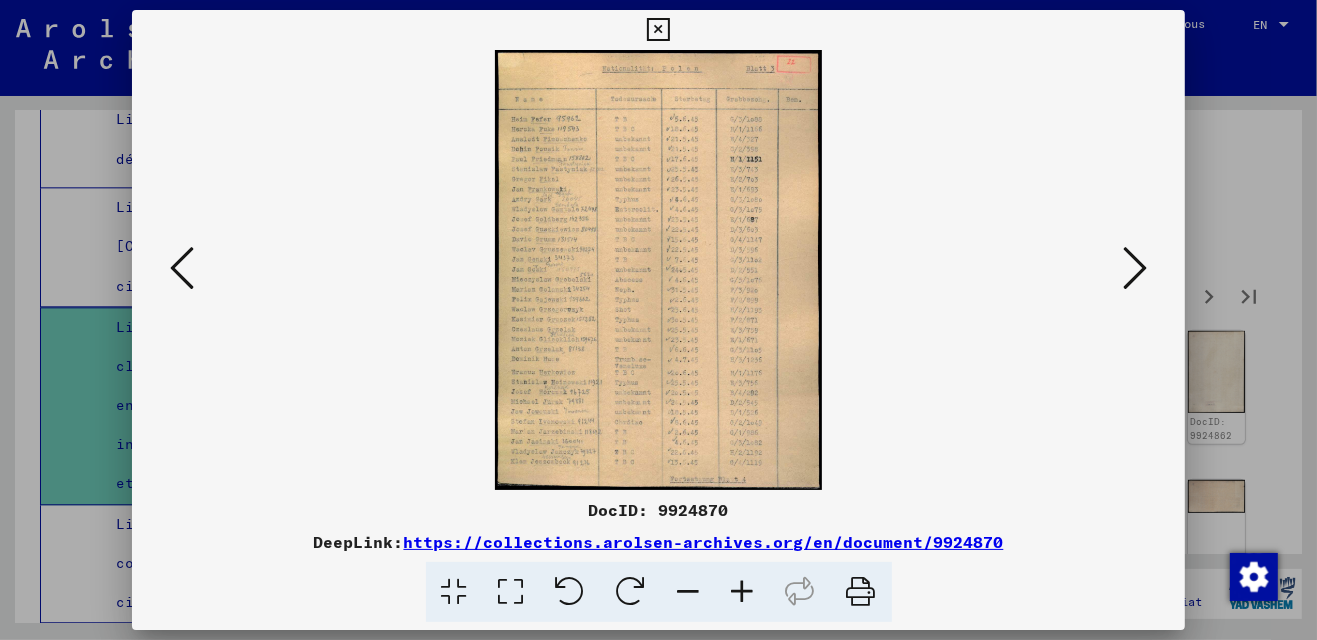 click at bounding box center [1135, 268] 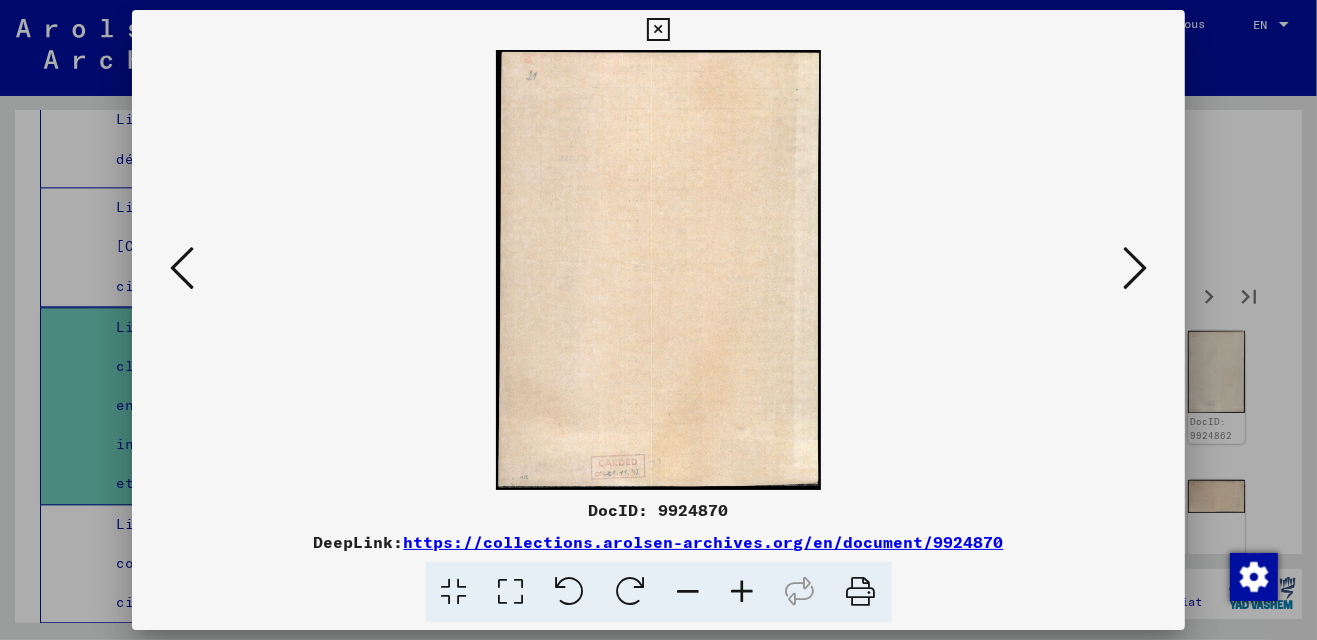 click at bounding box center (1135, 268) 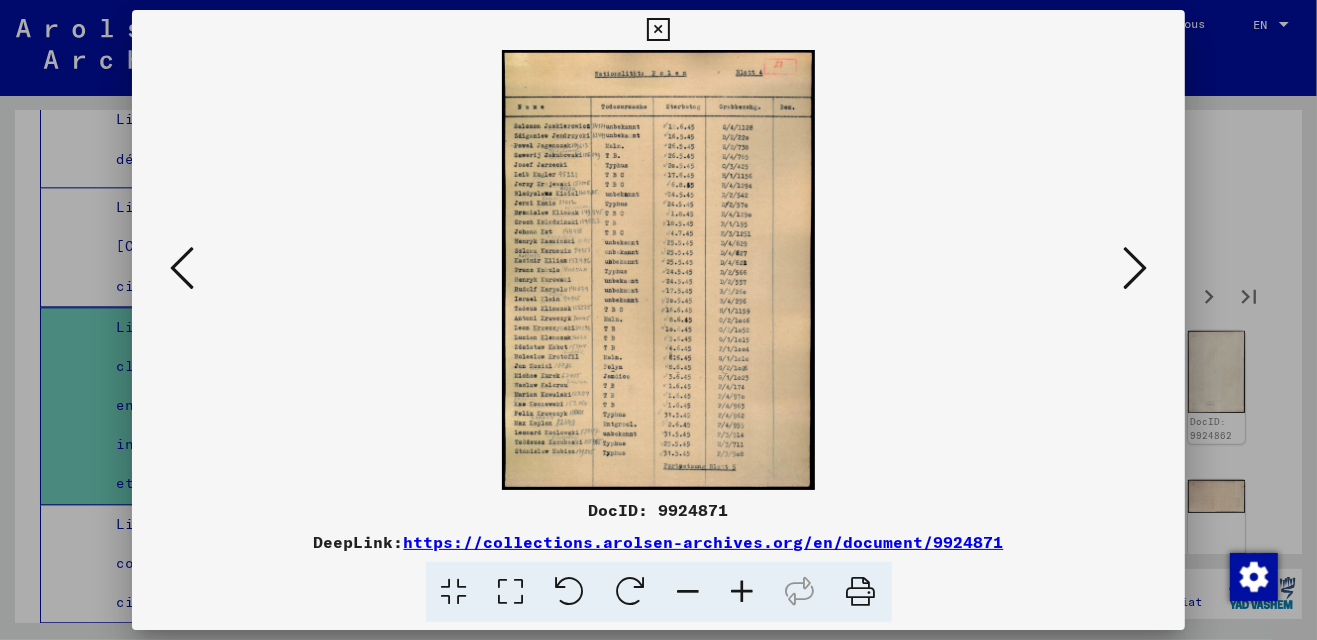 click at bounding box center (1135, 268) 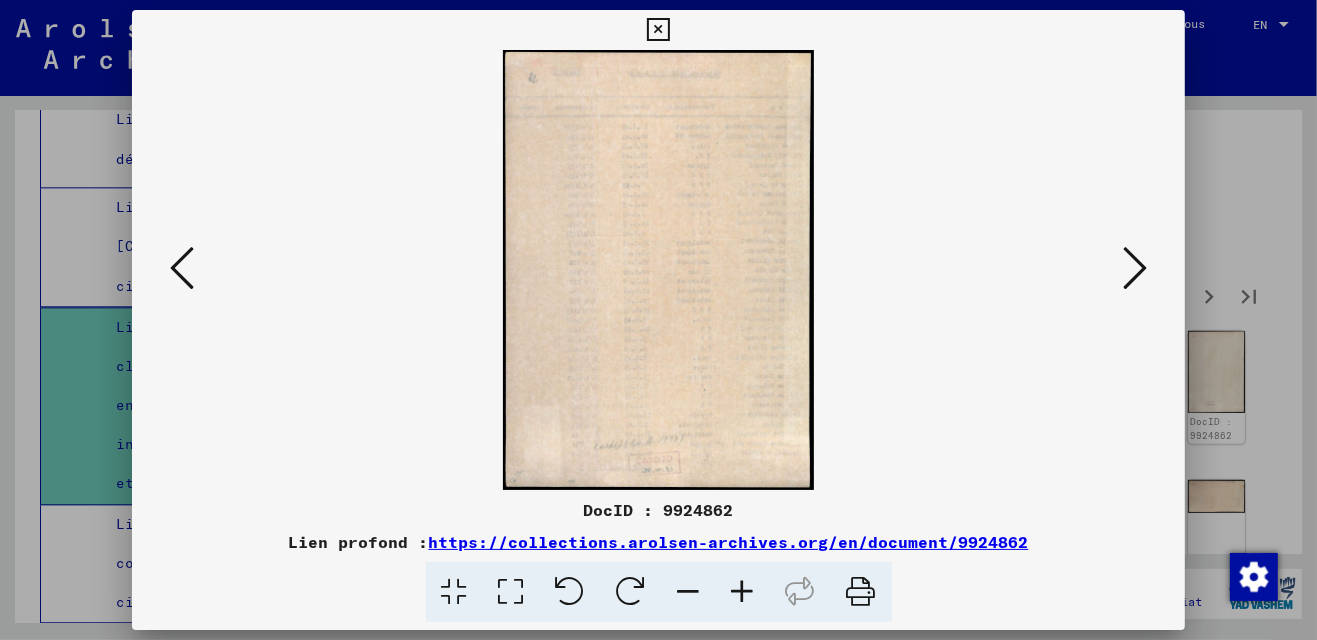 click at bounding box center (1135, 268) 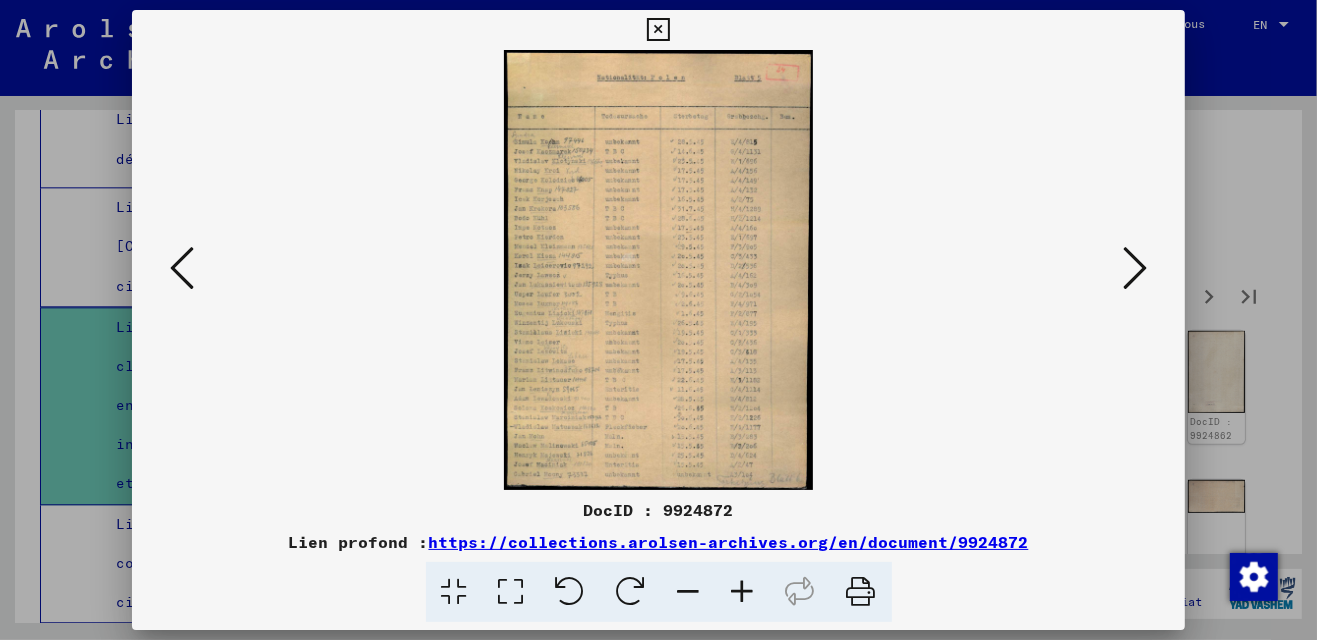 click at bounding box center [1135, 268] 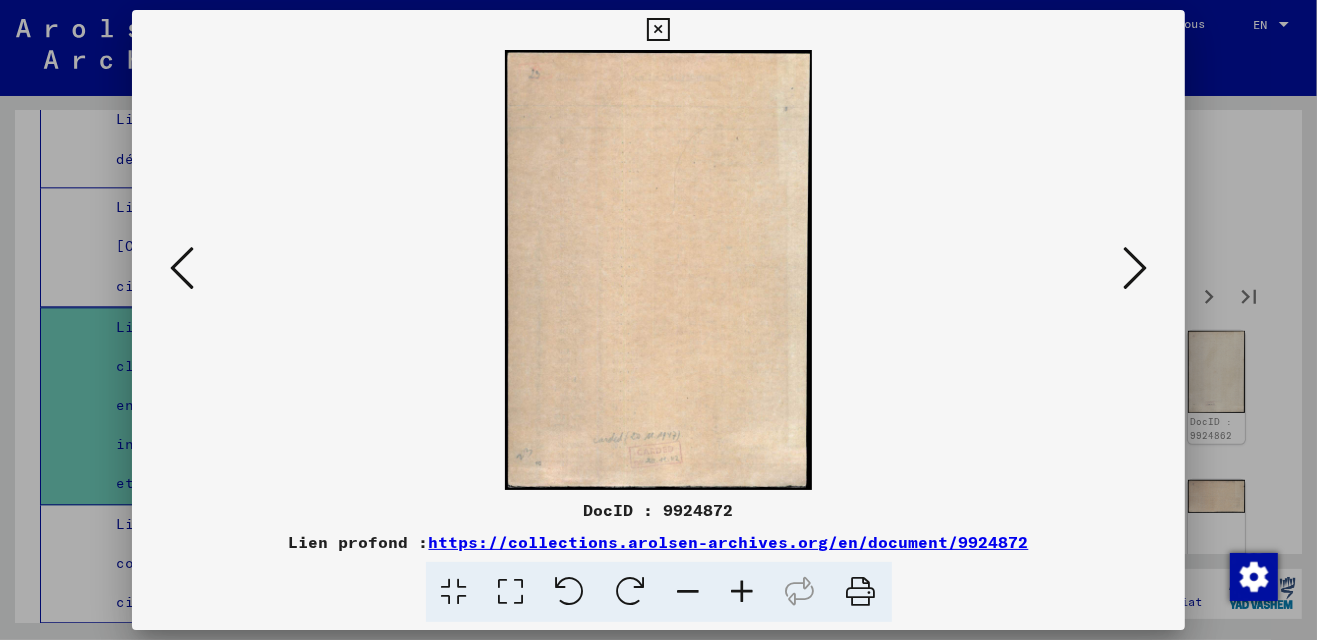 click at bounding box center [1135, 268] 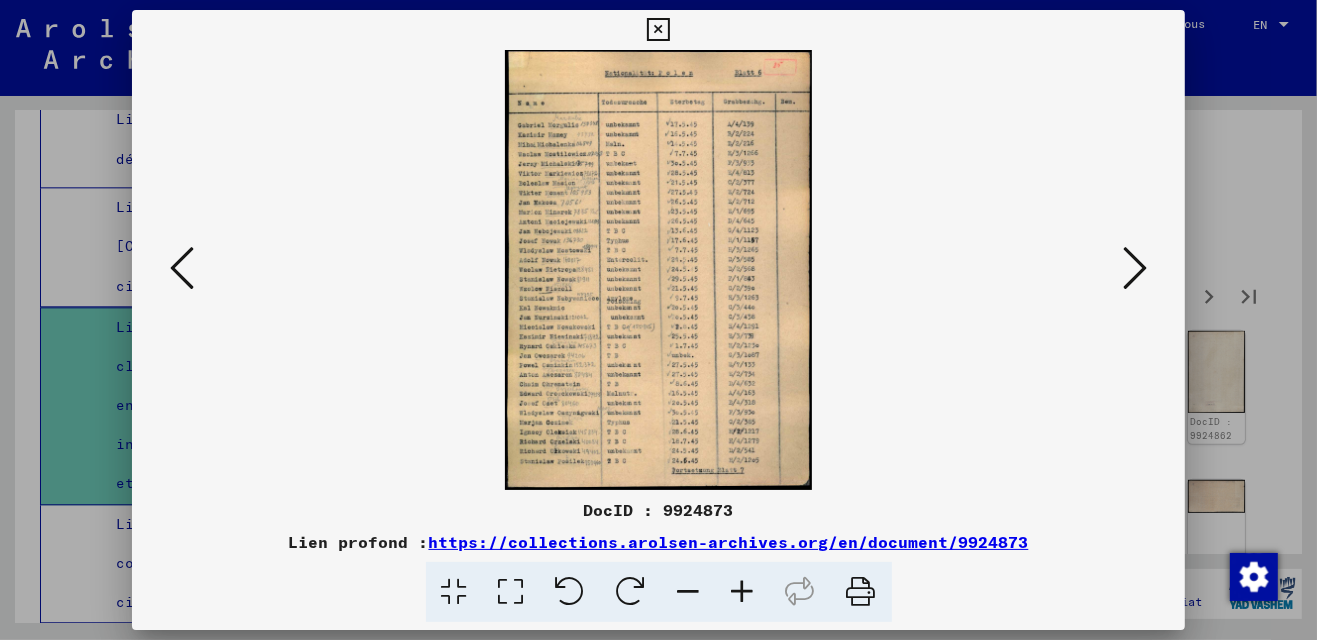 click at bounding box center (1135, 268) 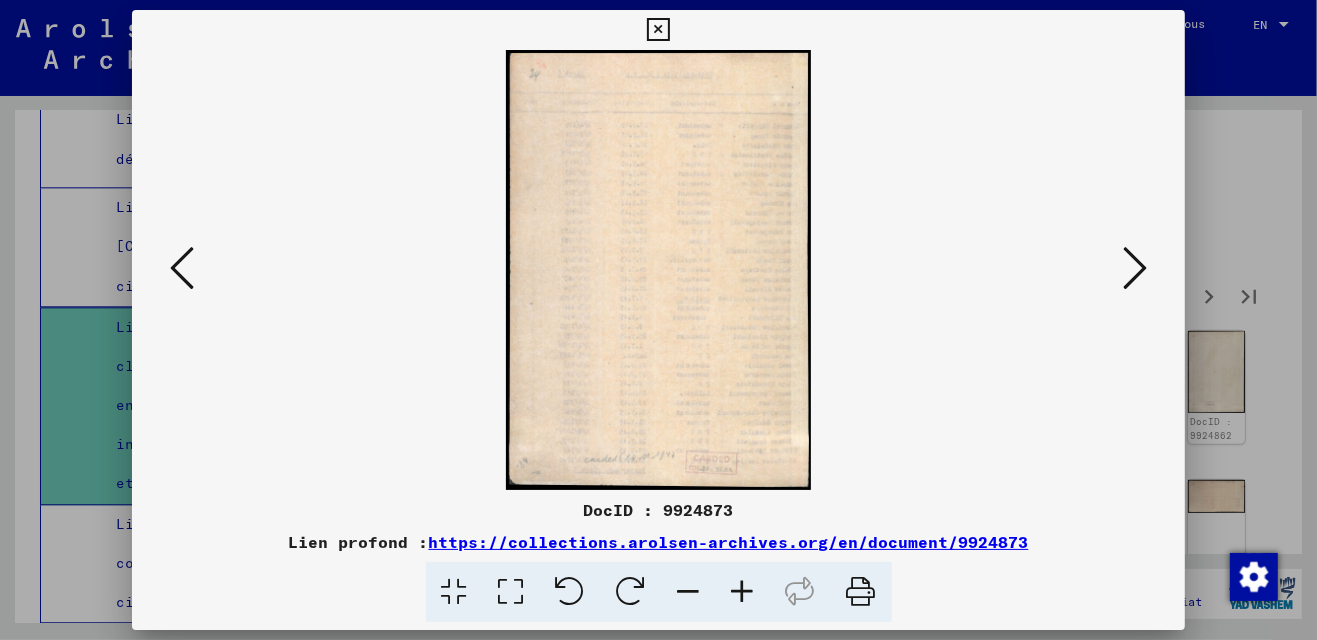 click at bounding box center (1135, 268) 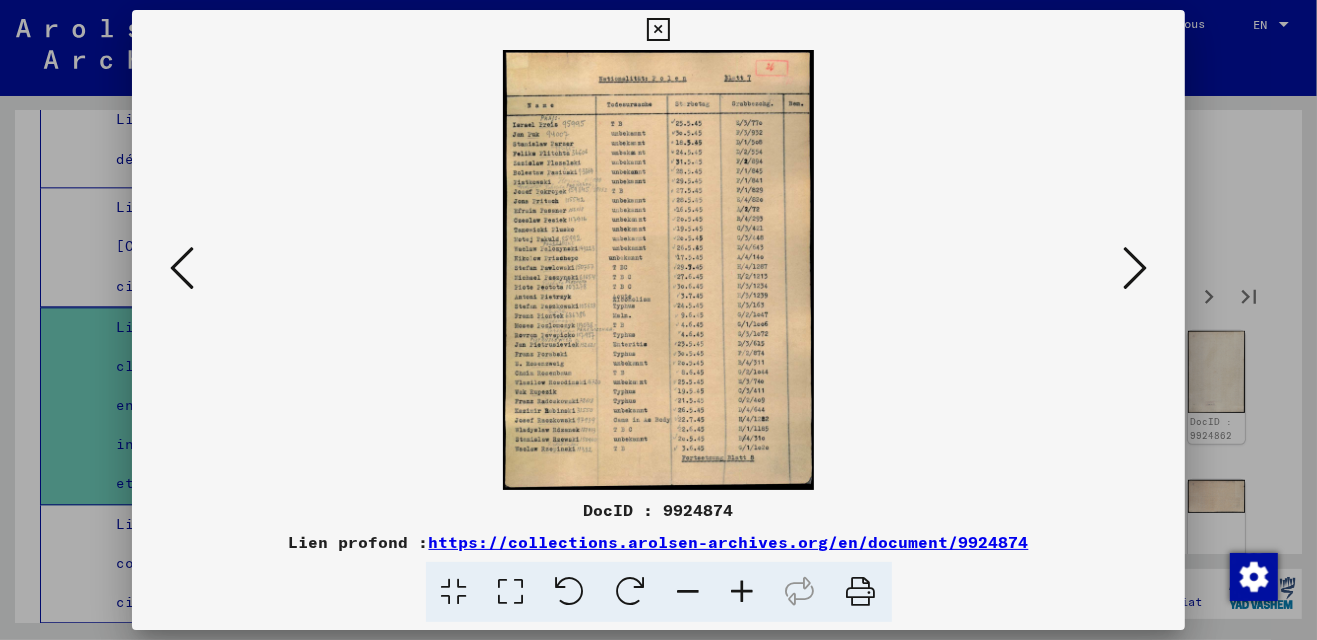 click at bounding box center [1135, 268] 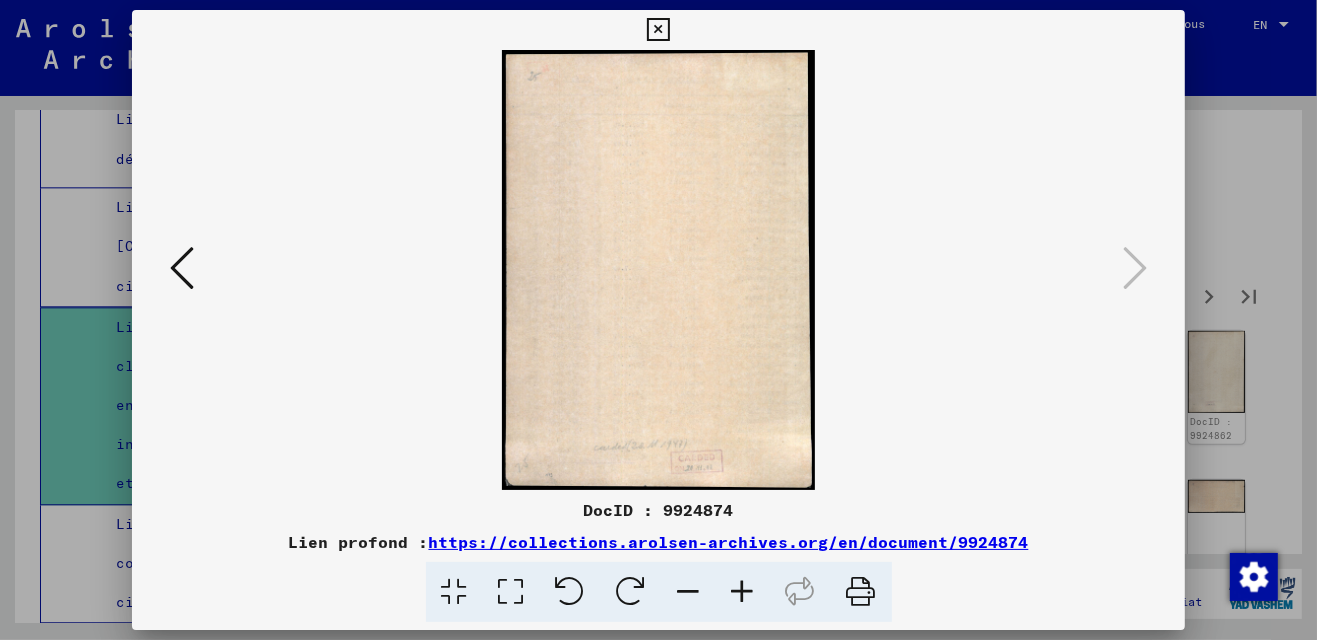 click at bounding box center [658, 30] 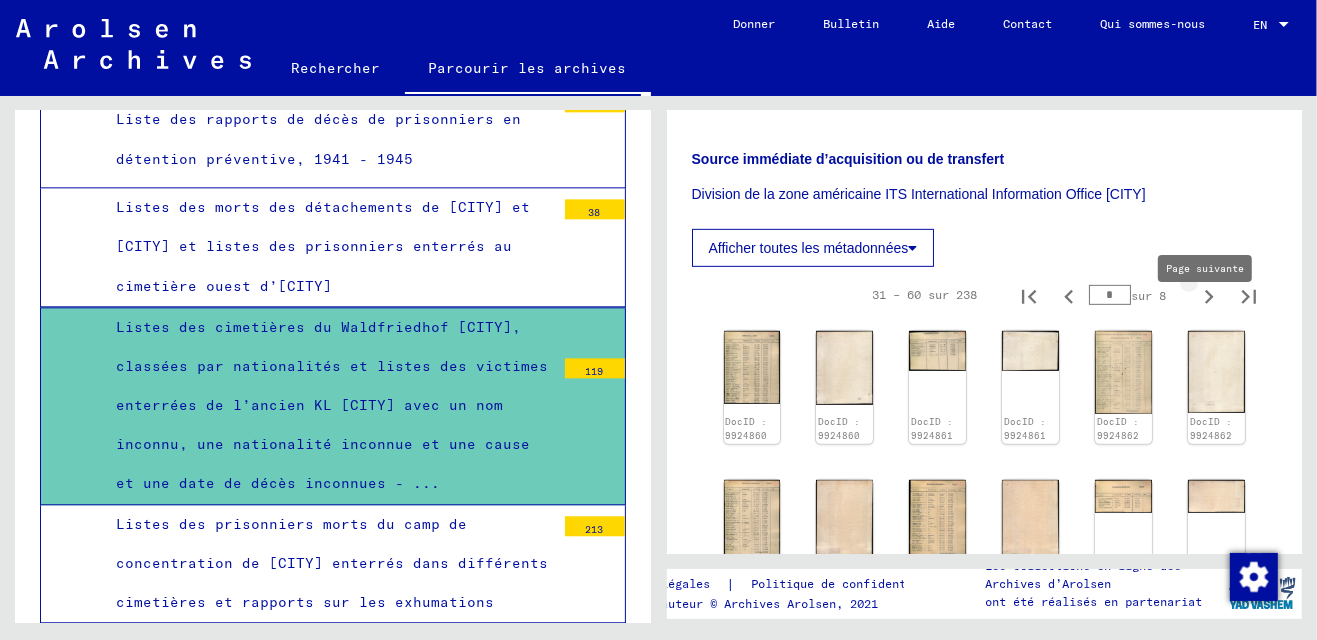 click 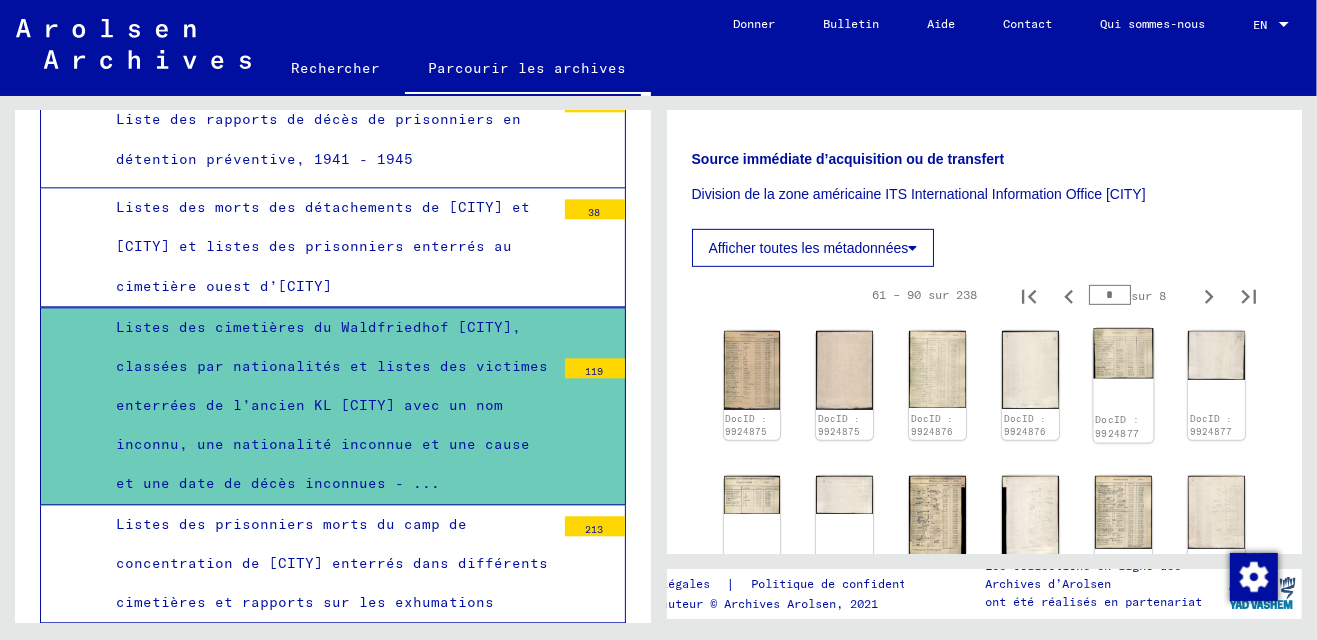 click 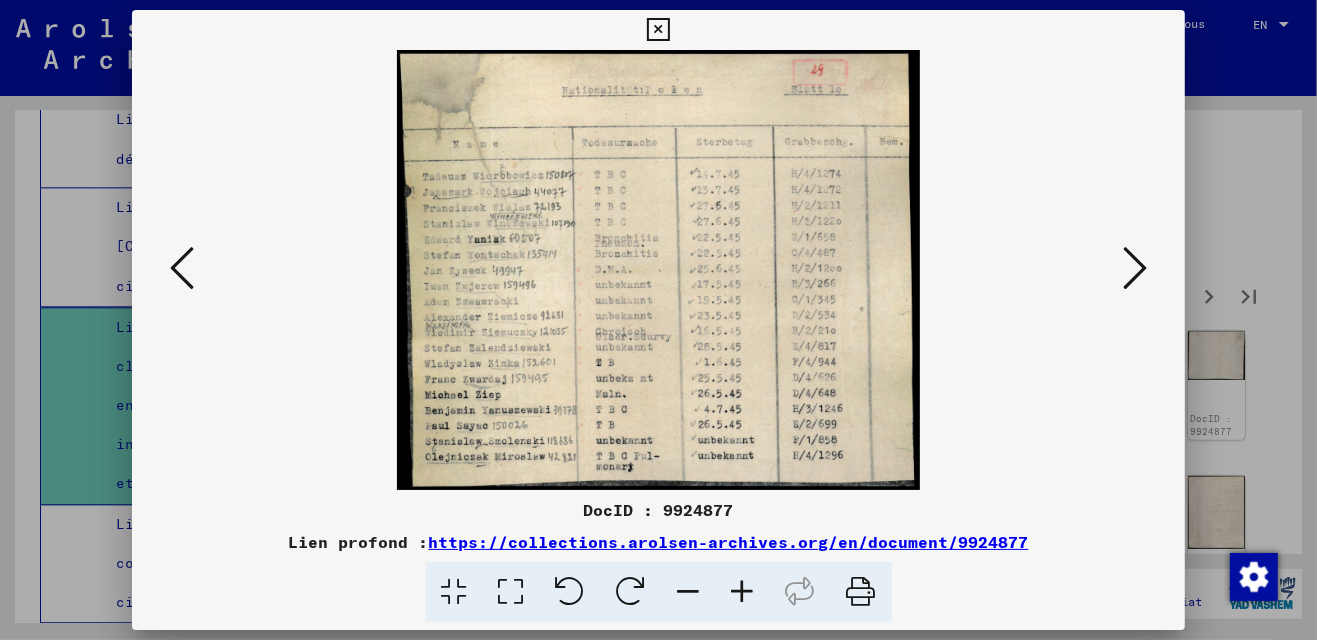 click at bounding box center [1135, 268] 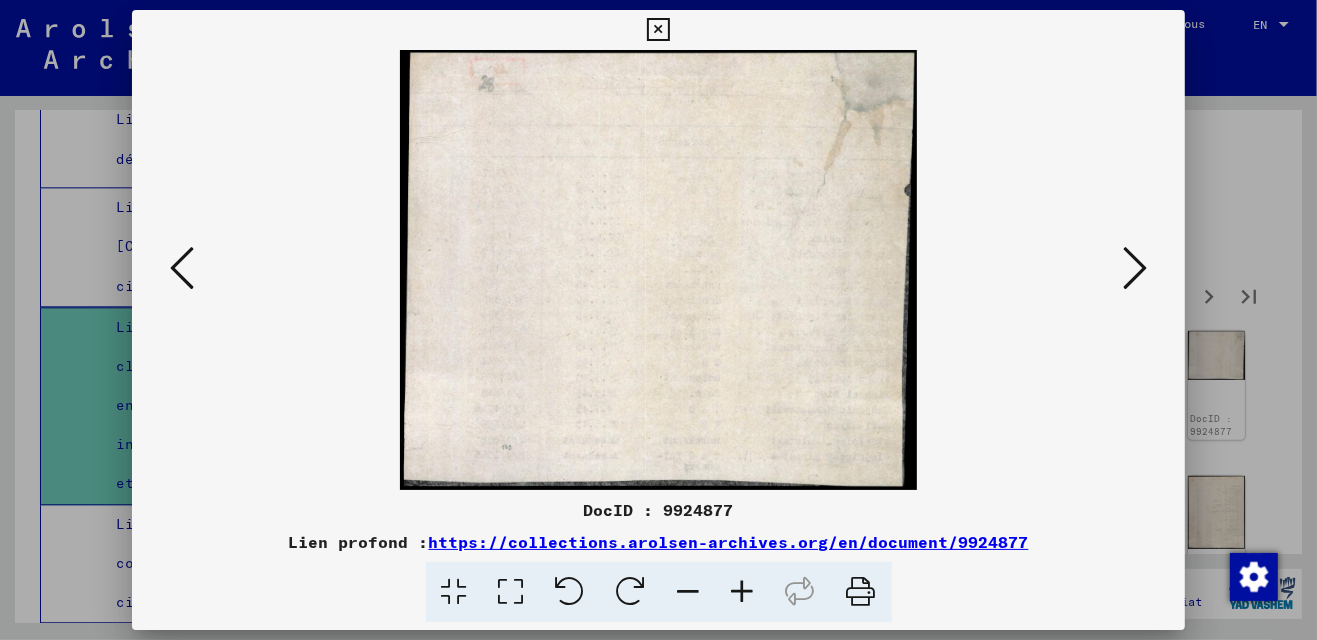 click at bounding box center (1135, 268) 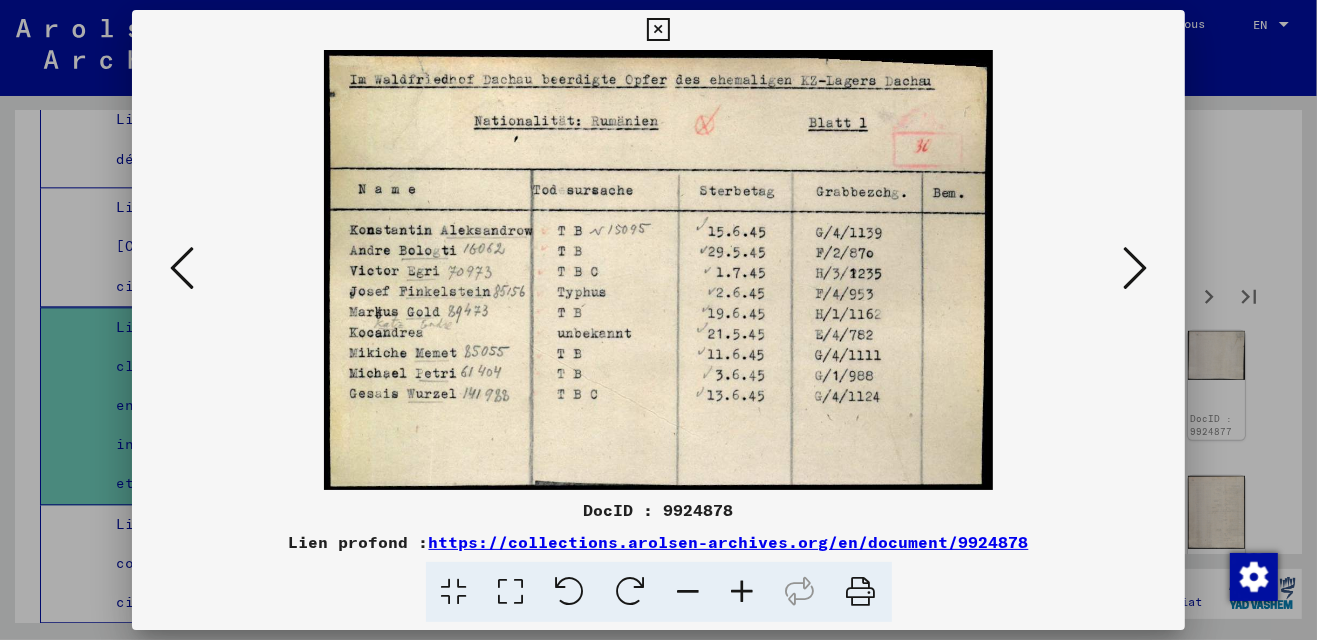 click at bounding box center [1135, 268] 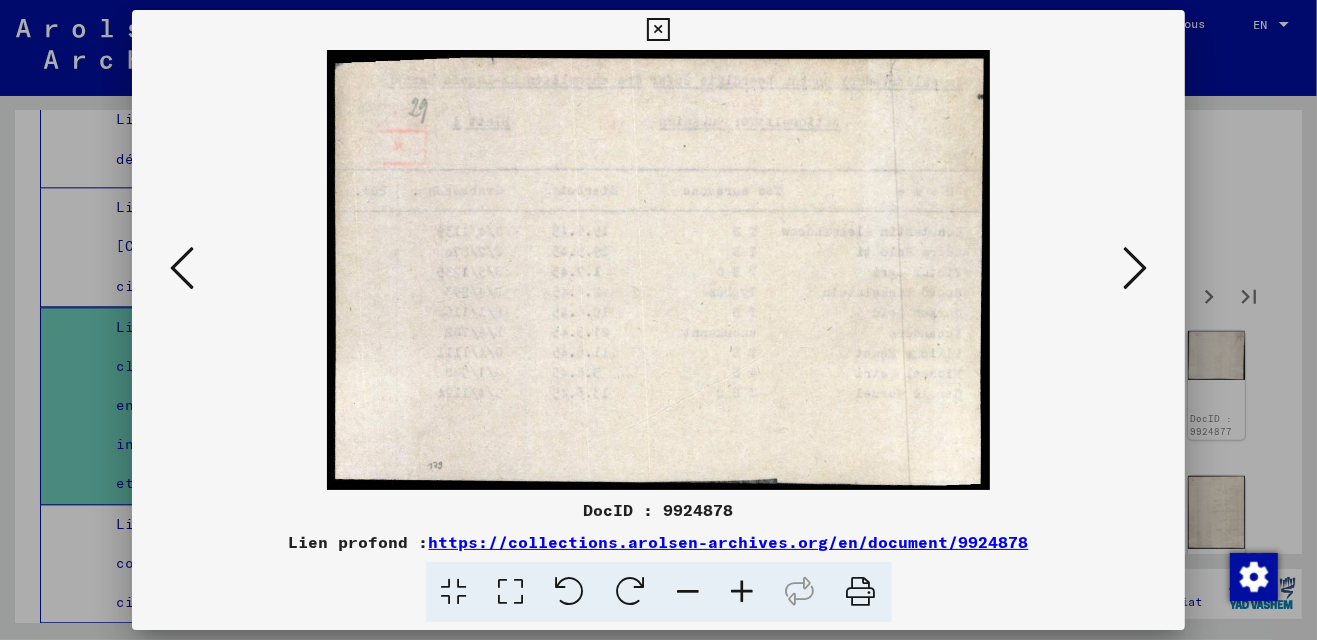 click at bounding box center [1135, 268] 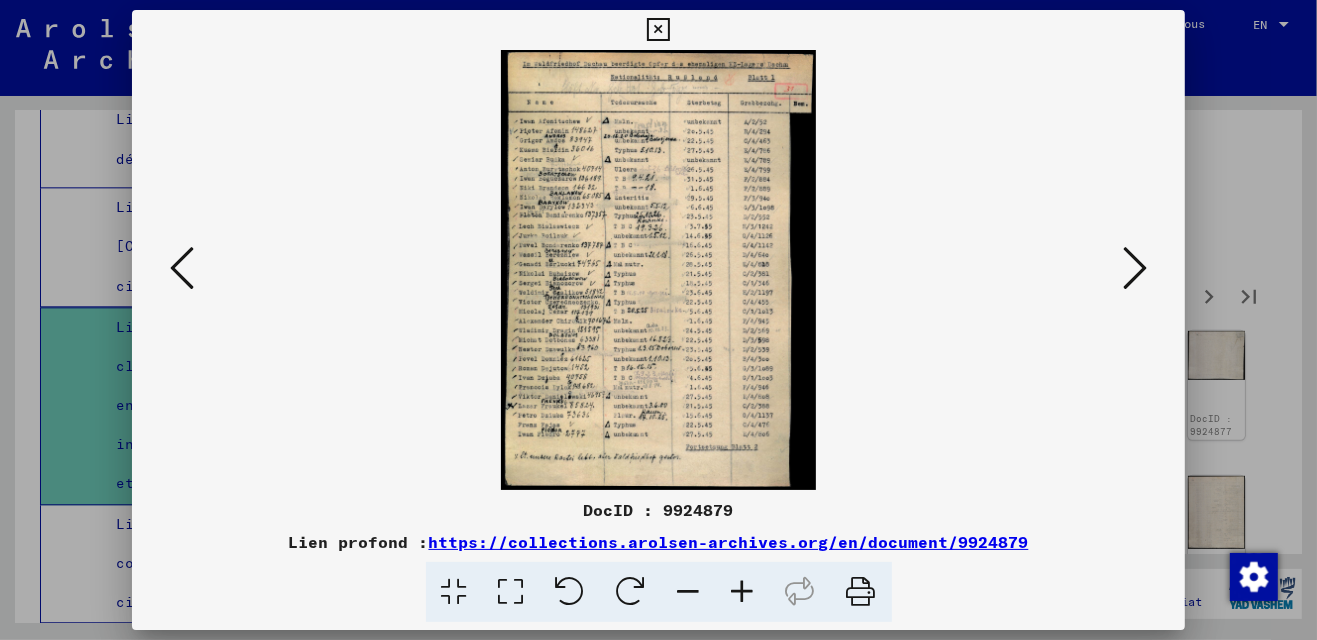 click at bounding box center [1135, 268] 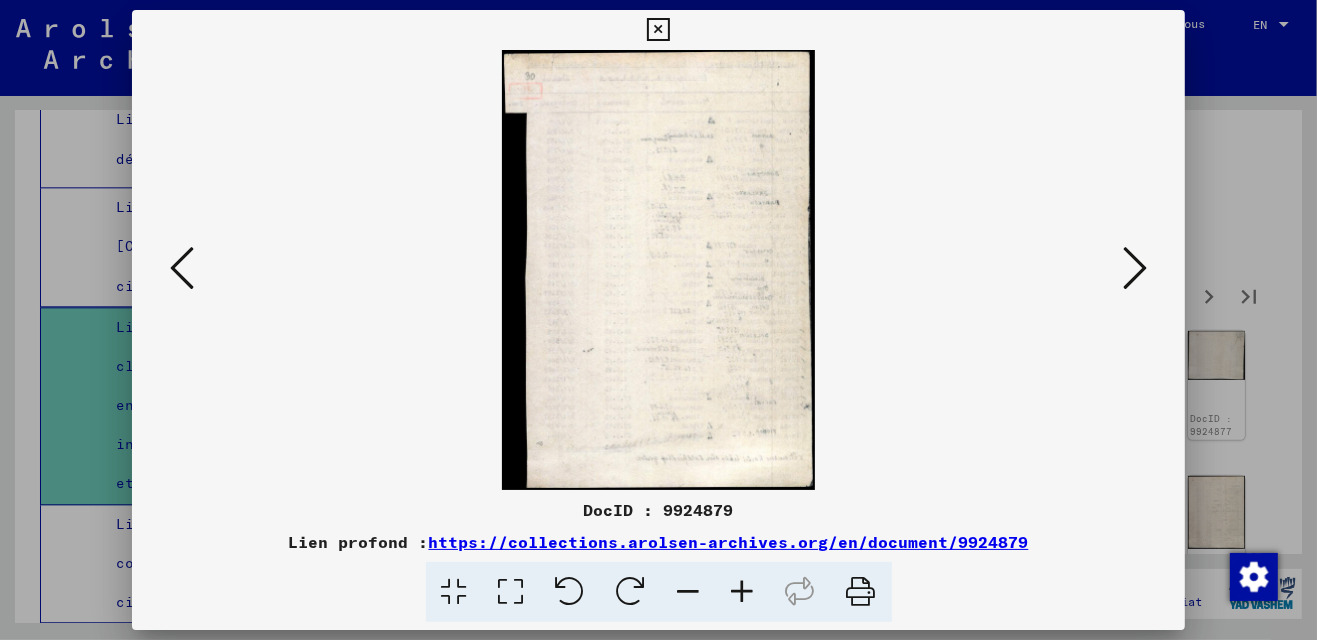 click at bounding box center (1135, 268) 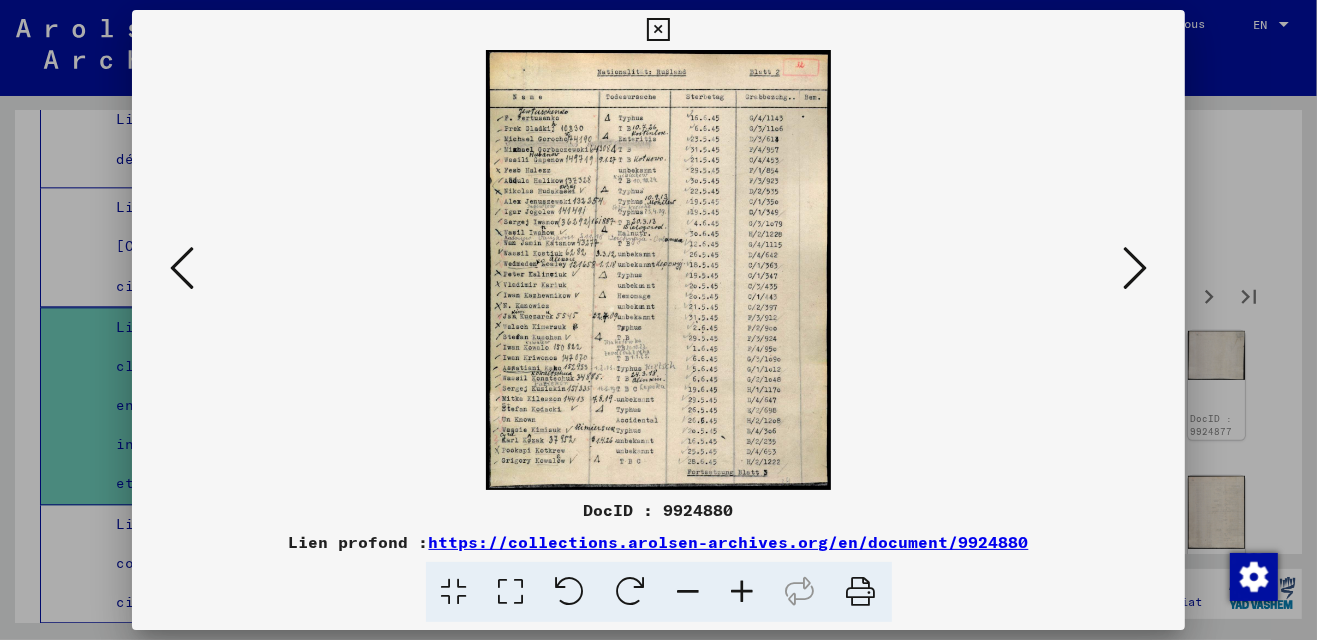 click at bounding box center [1135, 268] 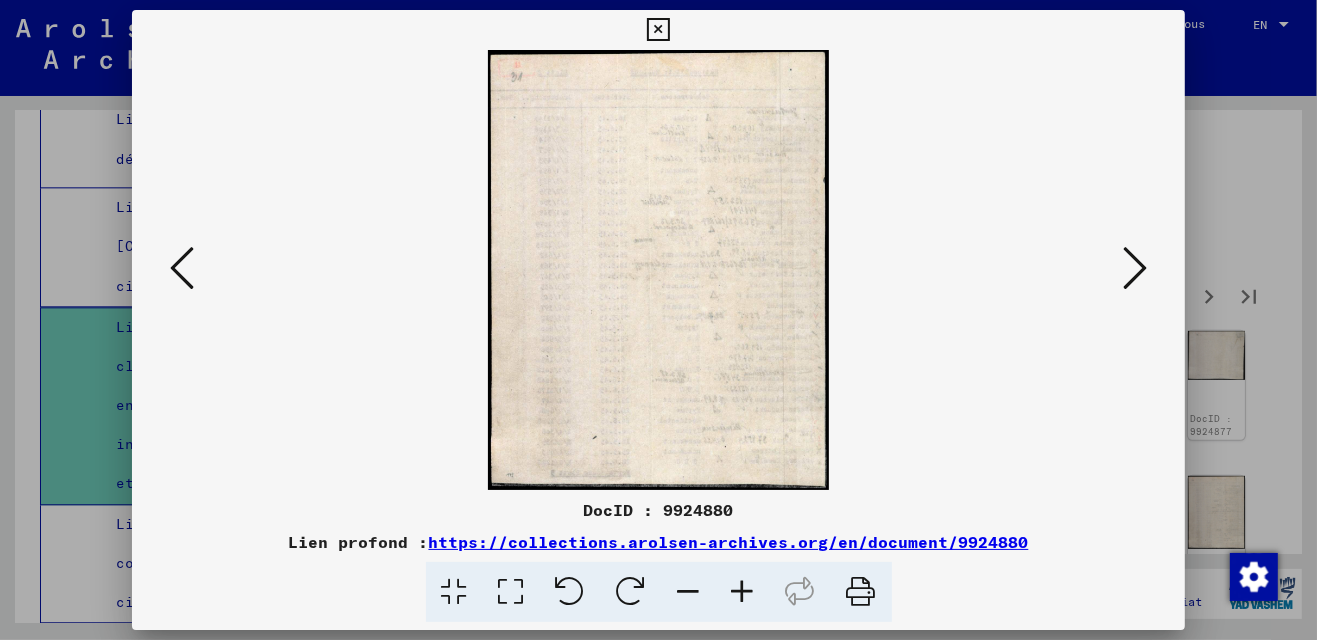 click at bounding box center (1135, 268) 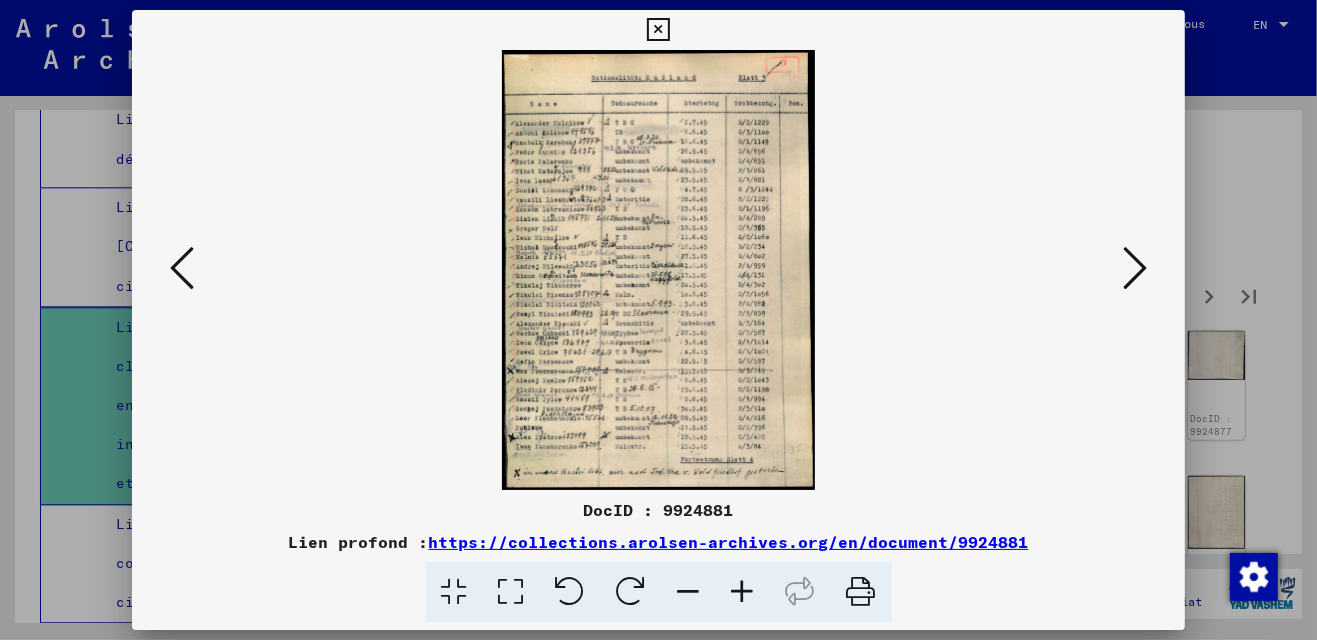 click at bounding box center [1135, 268] 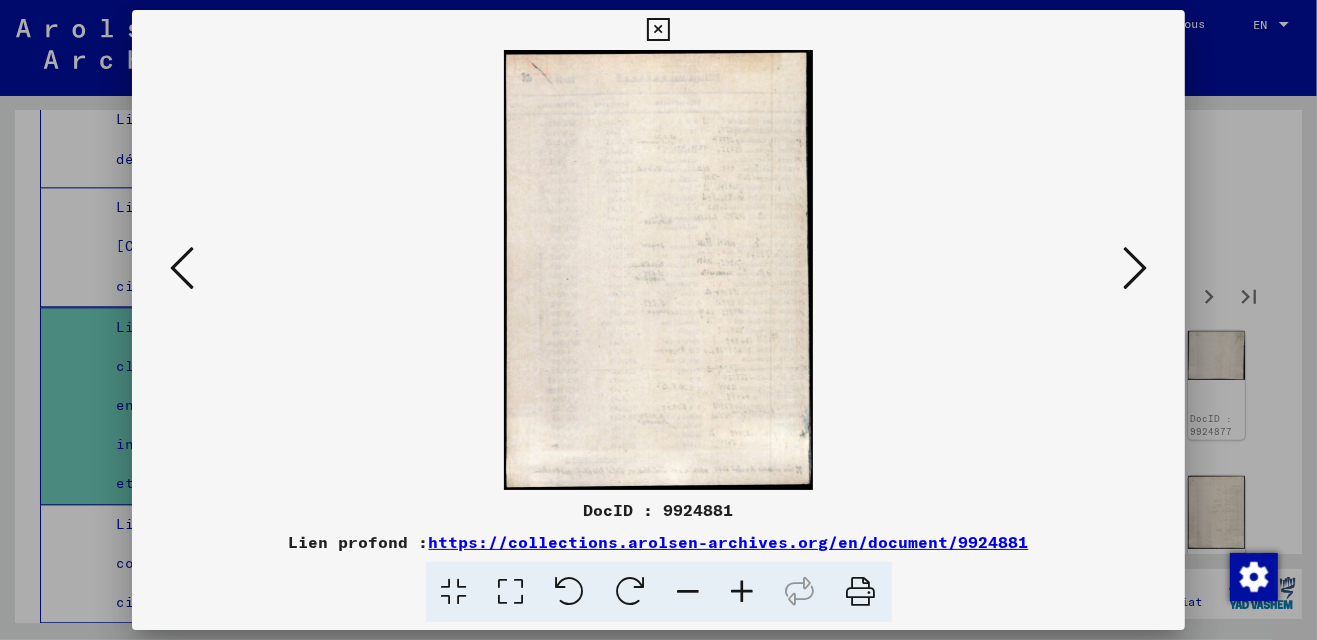 click at bounding box center [1135, 268] 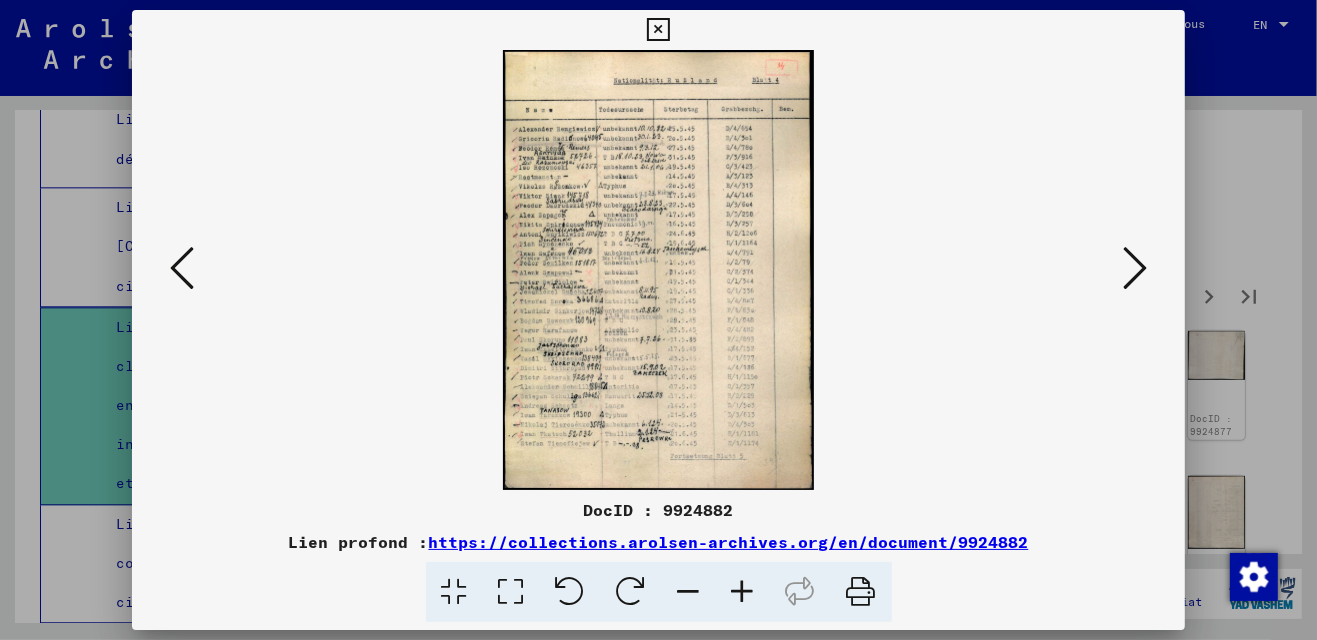 click at bounding box center (1135, 268) 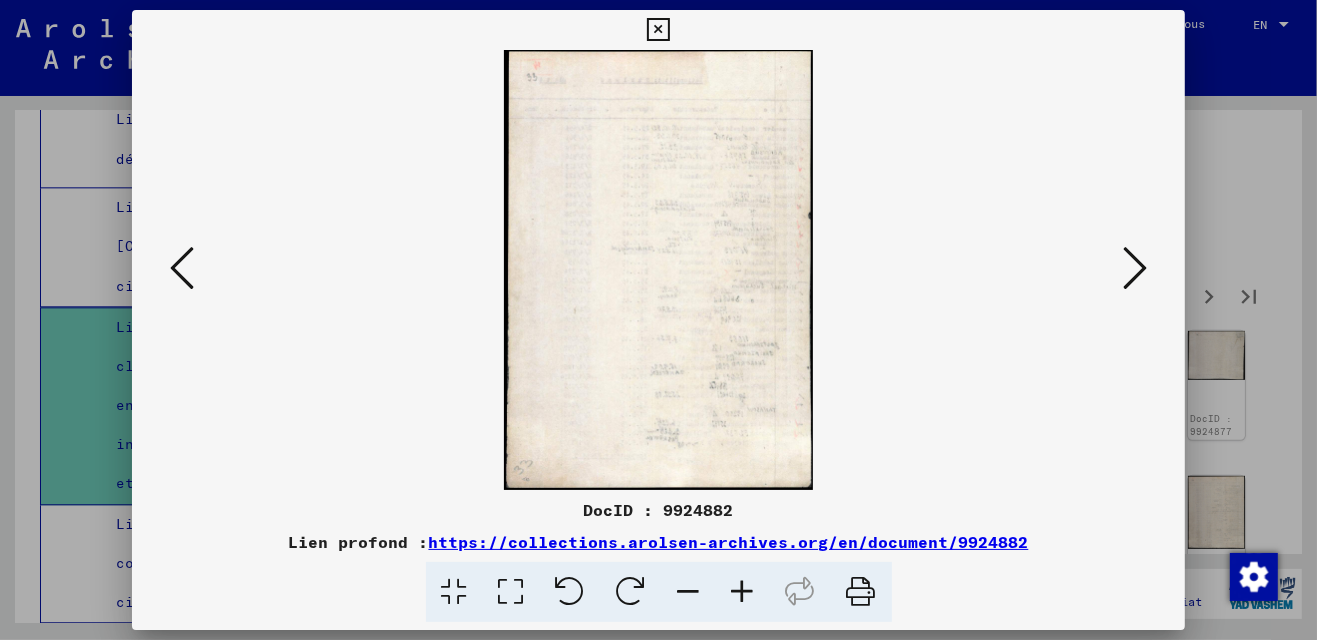 click at bounding box center [1135, 268] 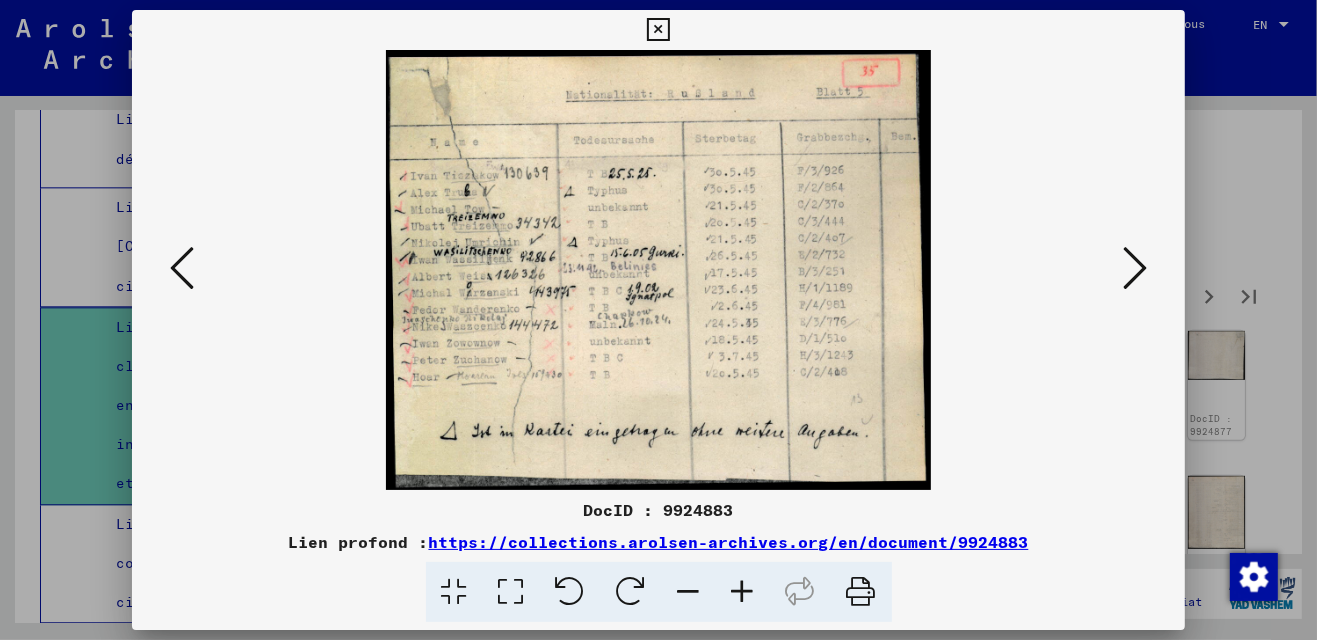 click at bounding box center (1135, 268) 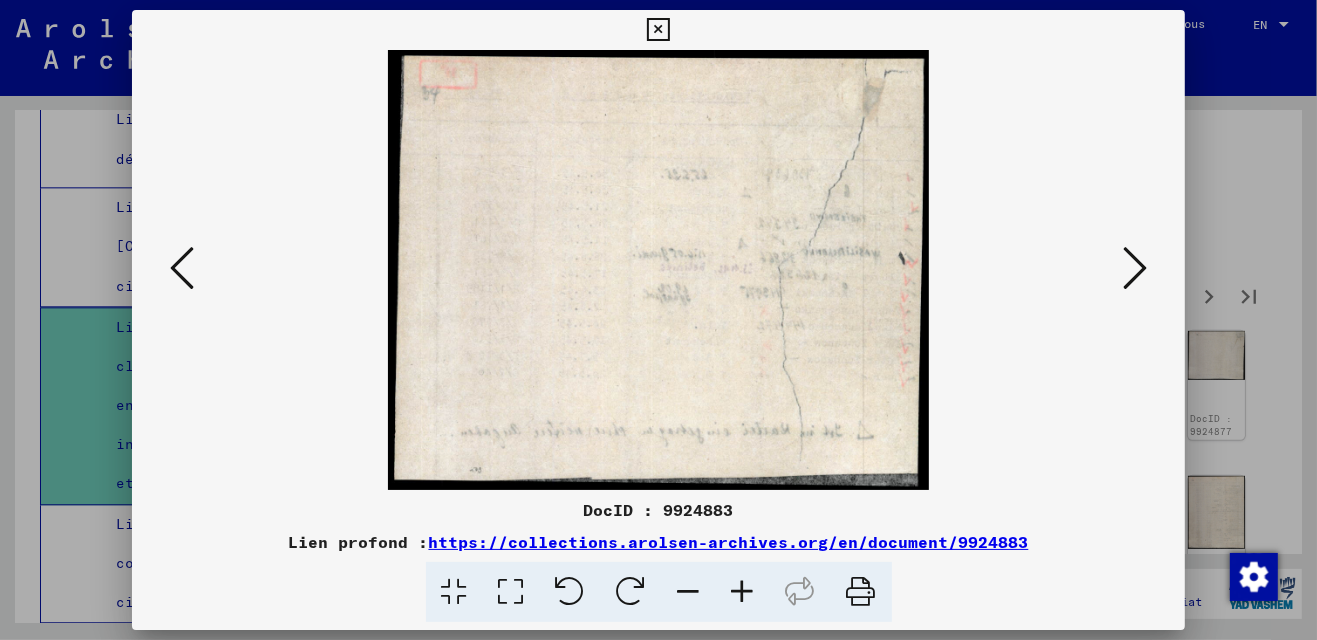 click at bounding box center (1135, 268) 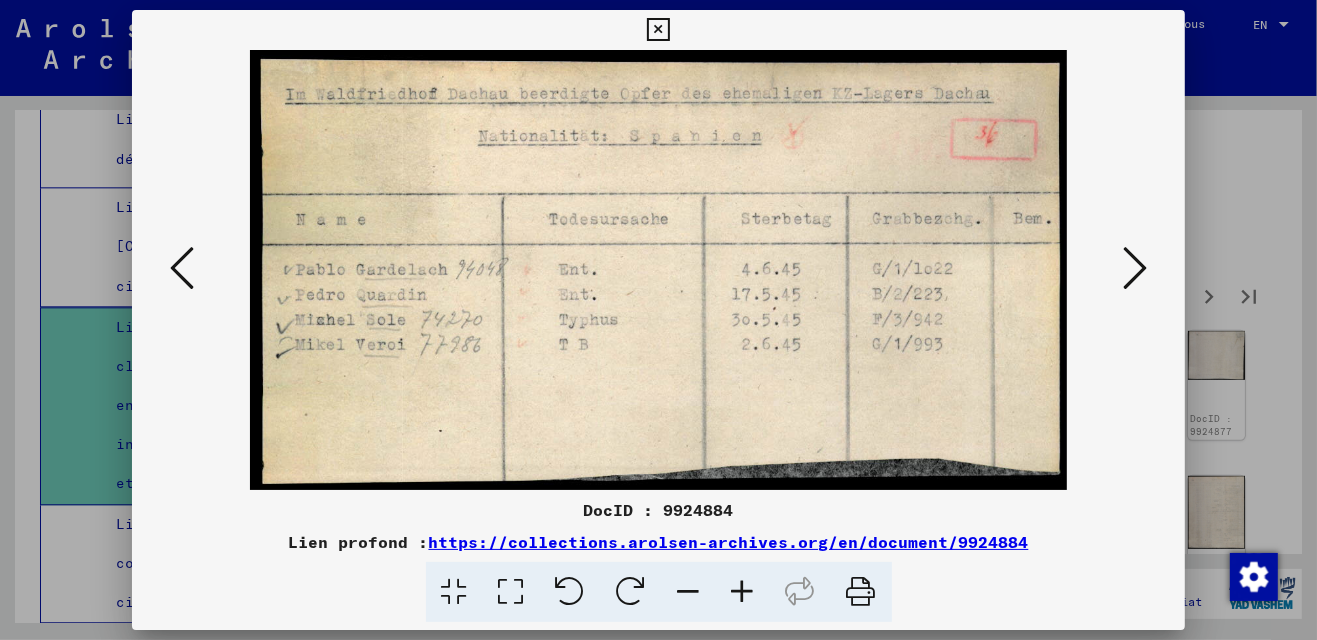 click at bounding box center [1135, 268] 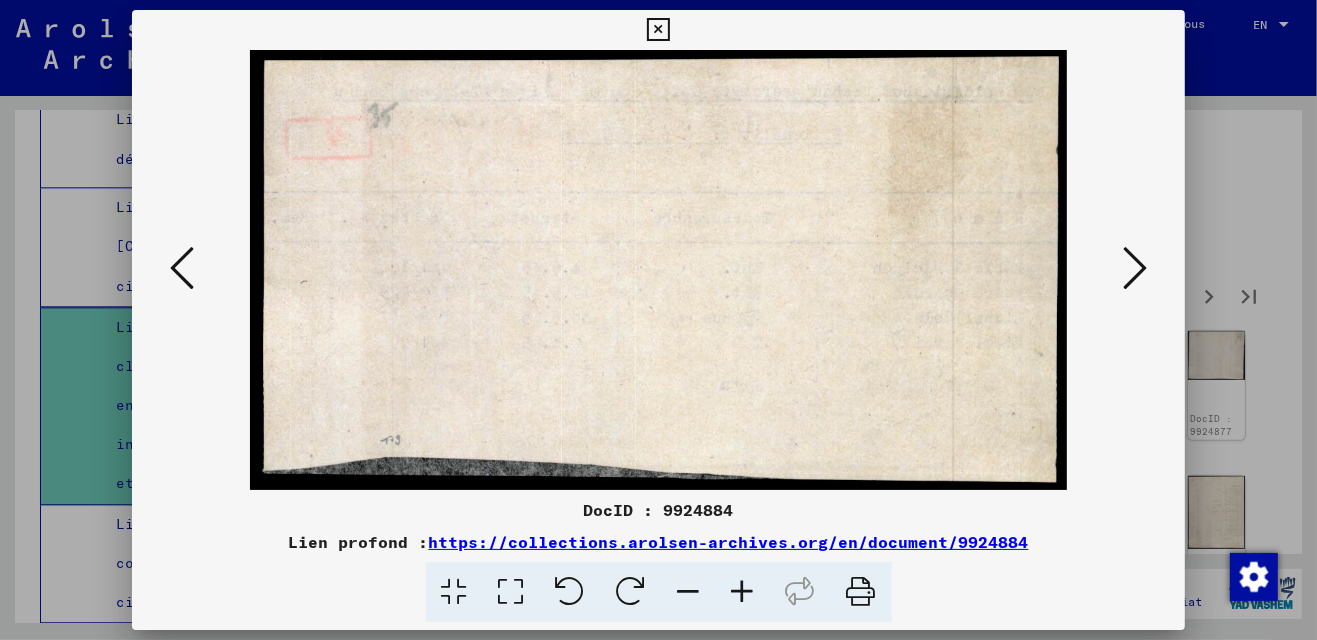 click at bounding box center [1135, 268] 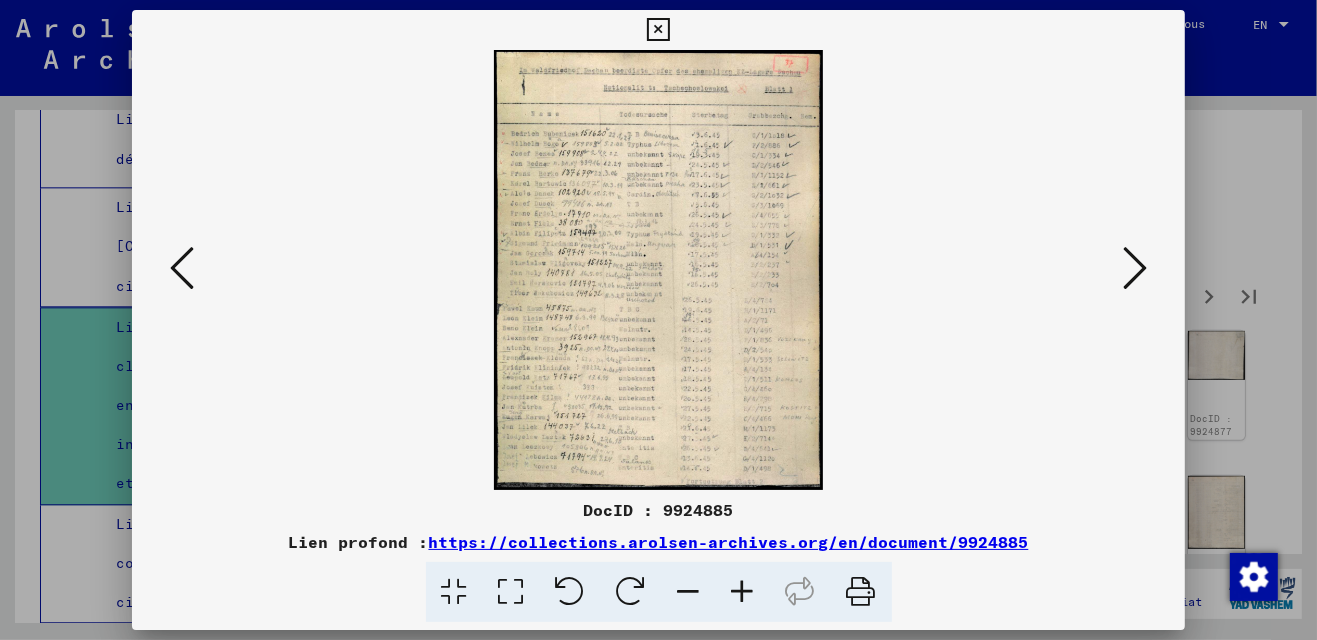 click at bounding box center [1135, 268] 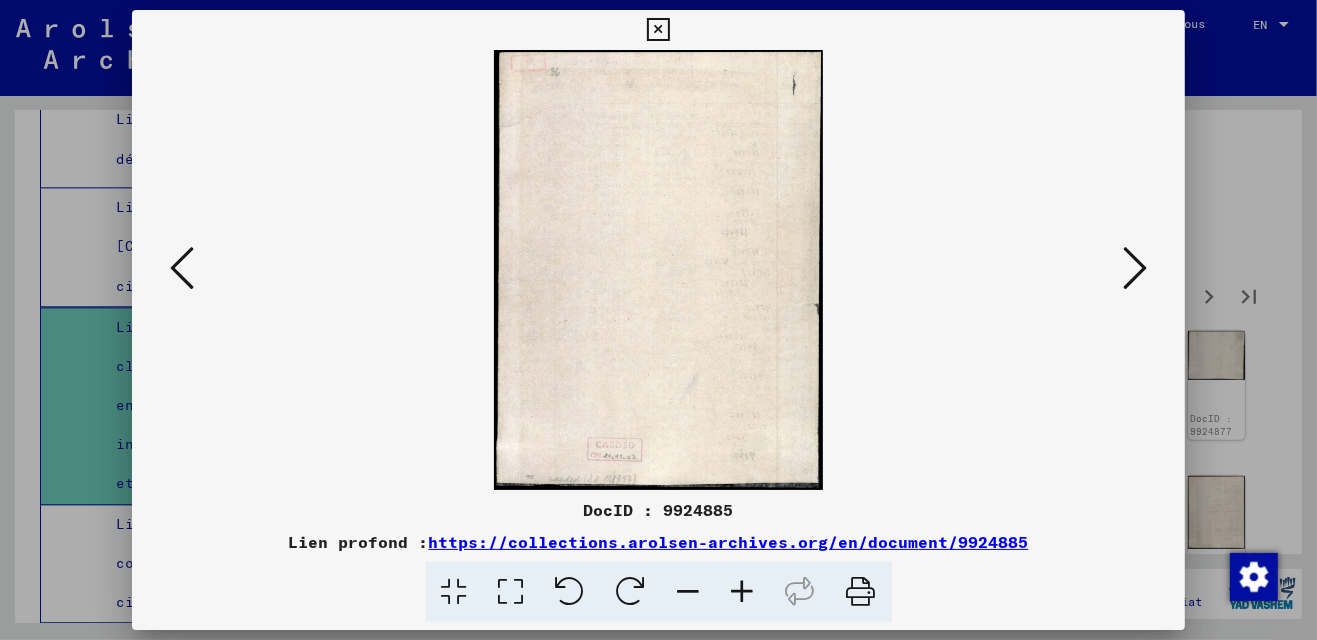 click at bounding box center [1135, 268] 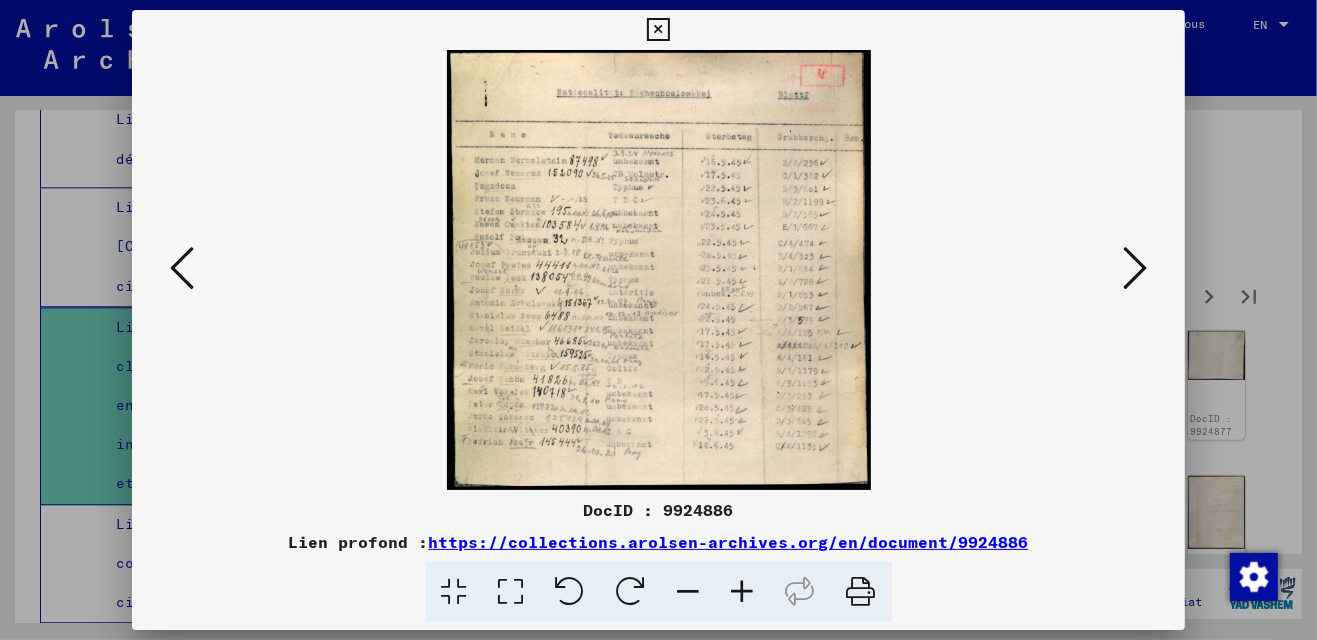 click at bounding box center (1135, 268) 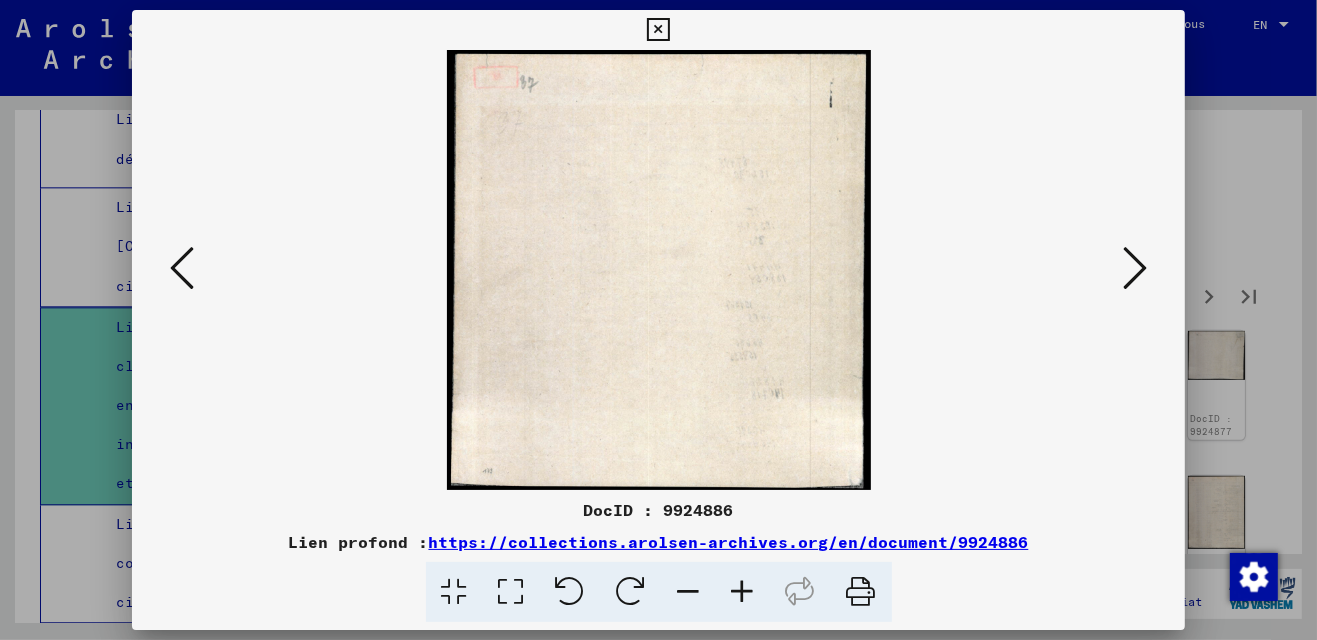 click at bounding box center (1135, 268) 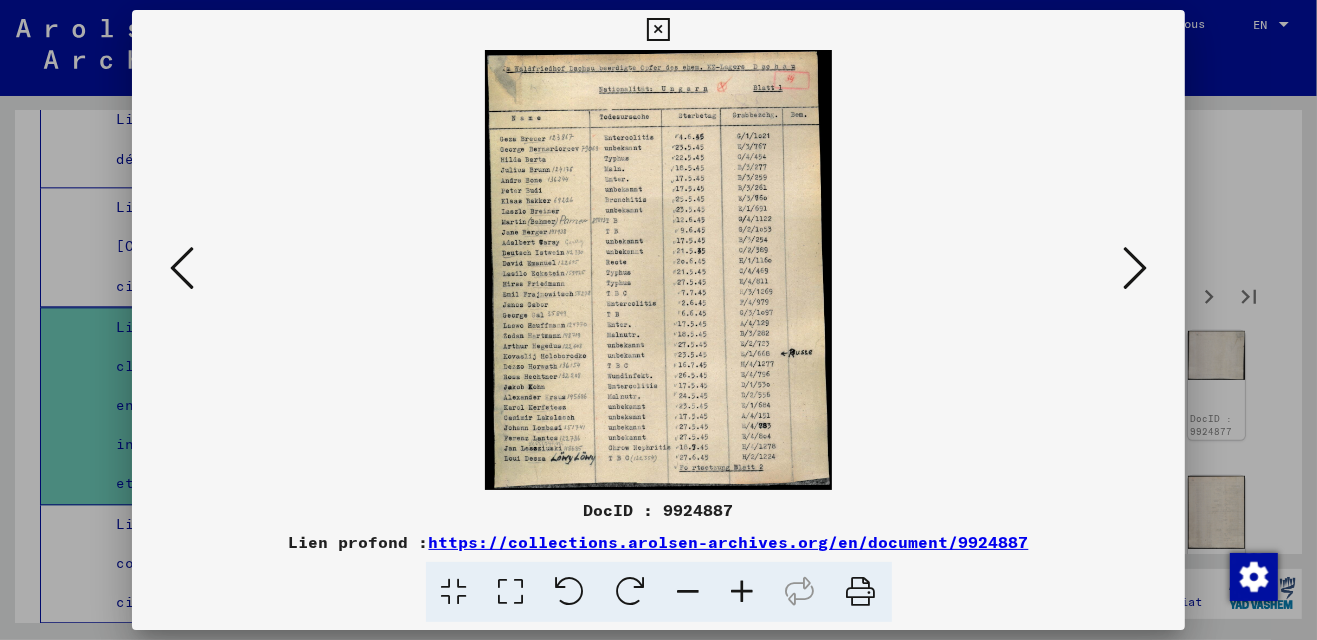 click at bounding box center [1135, 268] 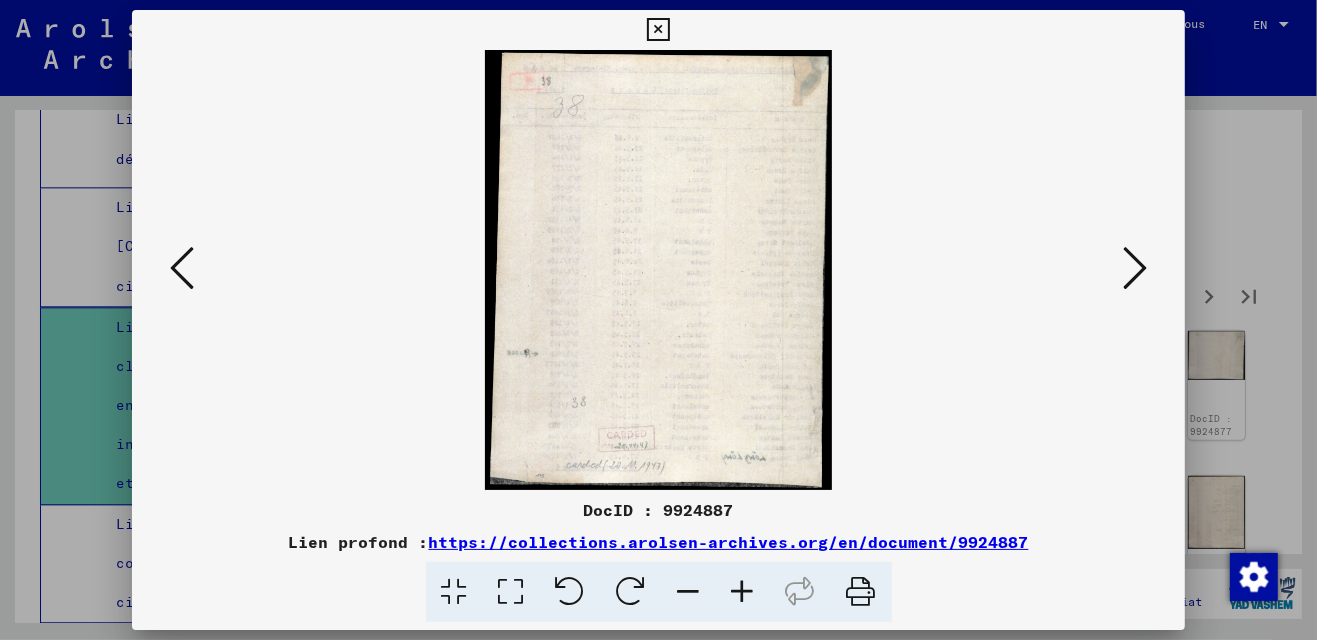 click at bounding box center (1135, 268) 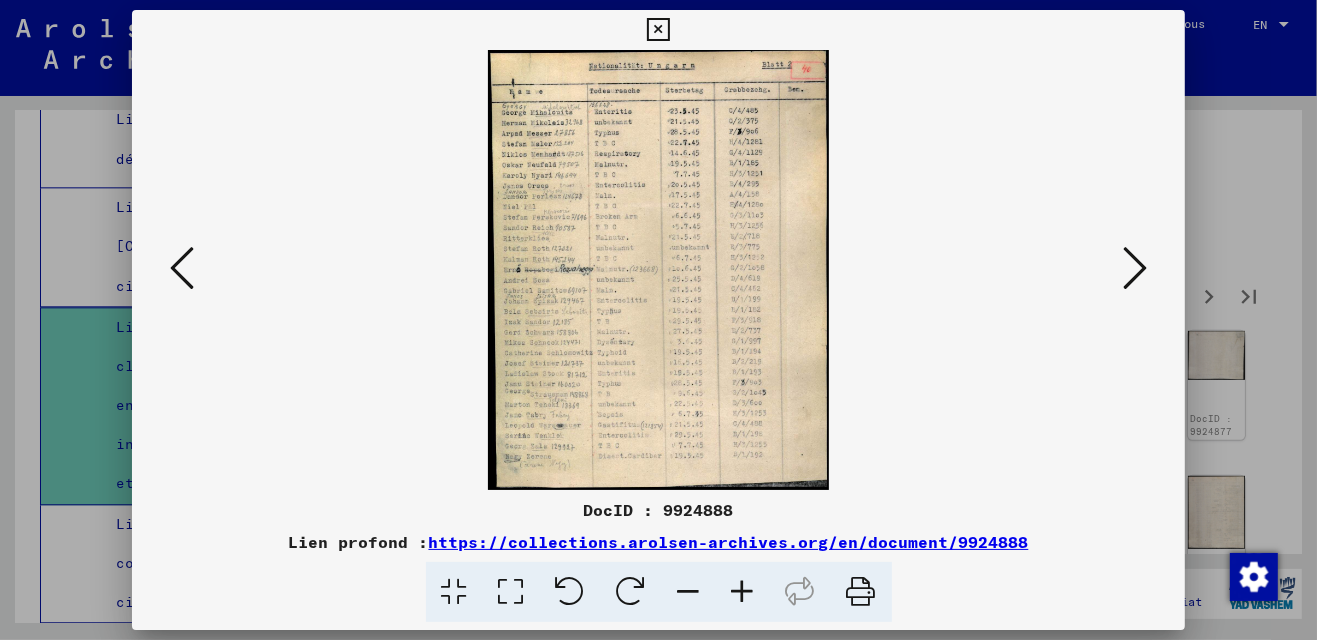 click at bounding box center (1135, 268) 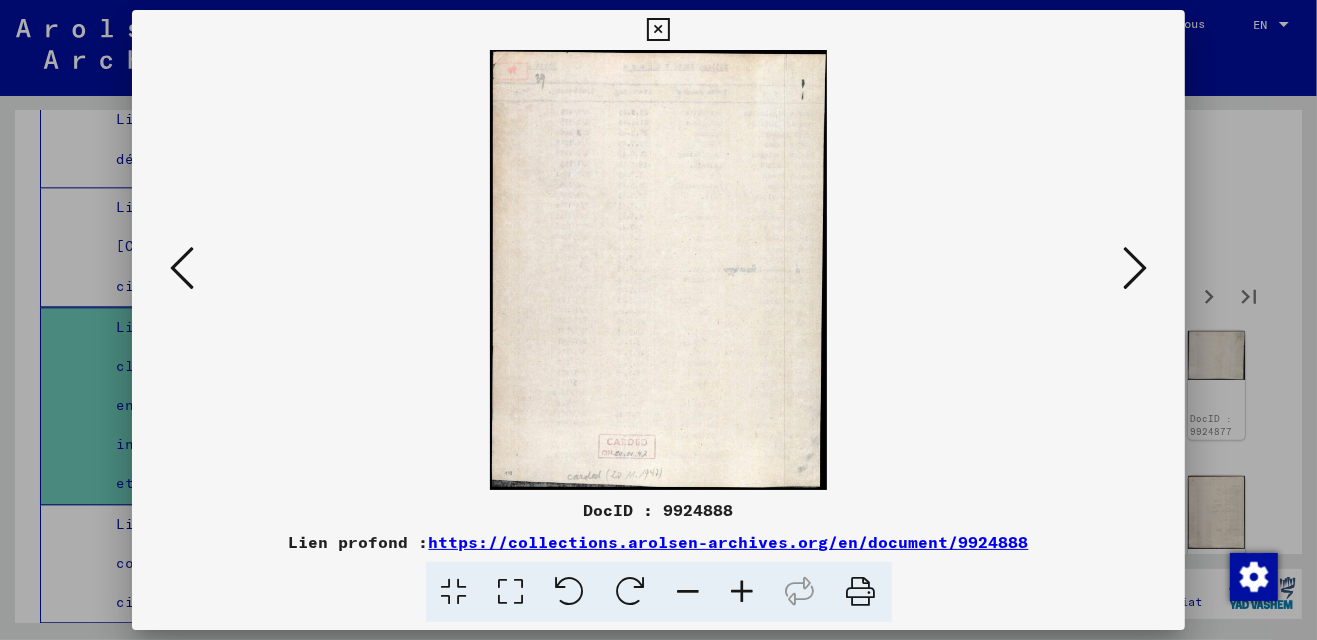 click at bounding box center (1135, 268) 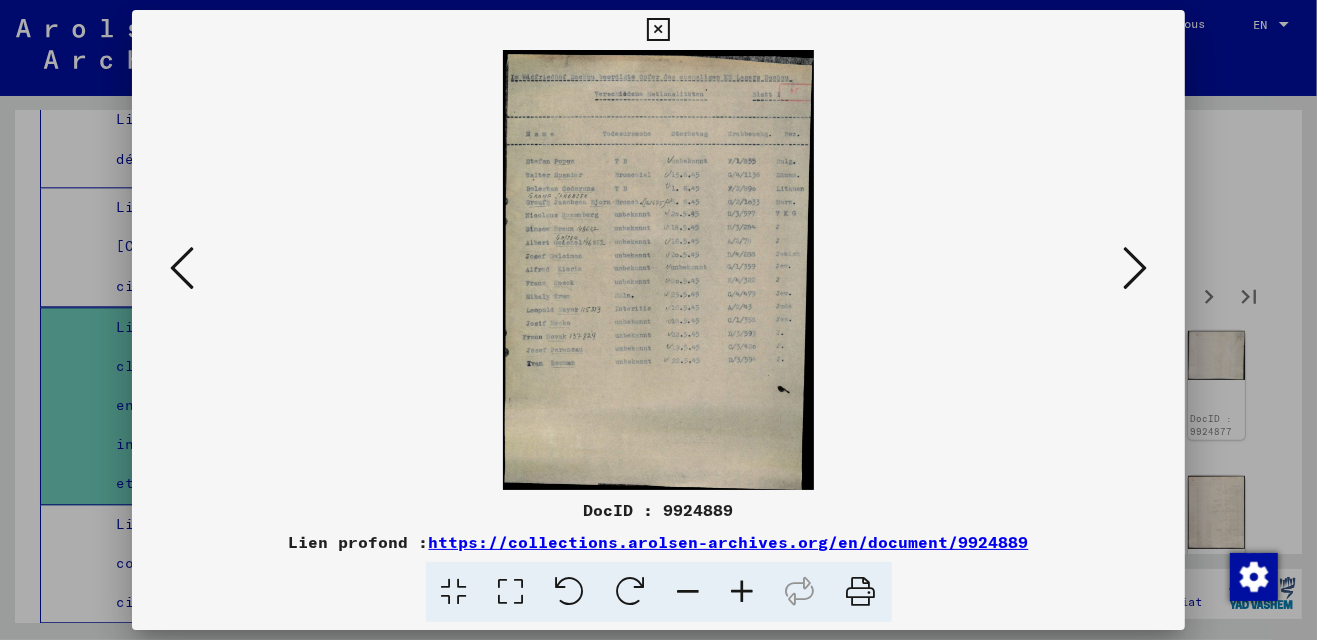 click at bounding box center [1135, 268] 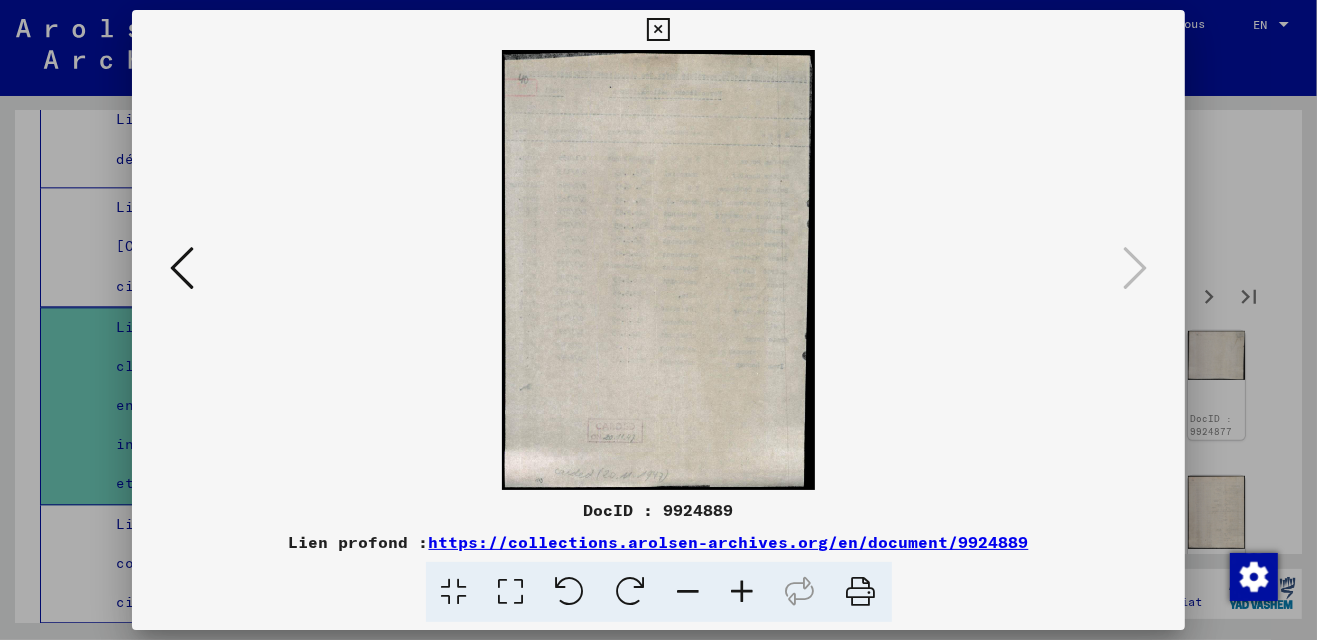 click at bounding box center [658, 30] 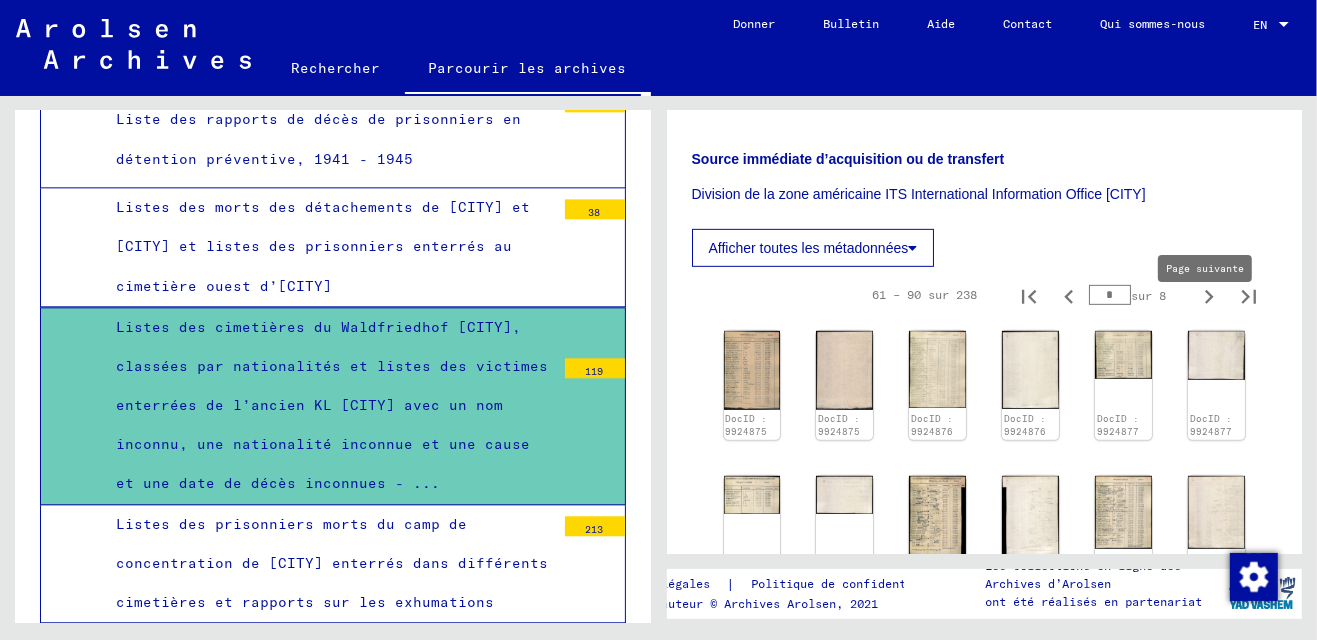 click 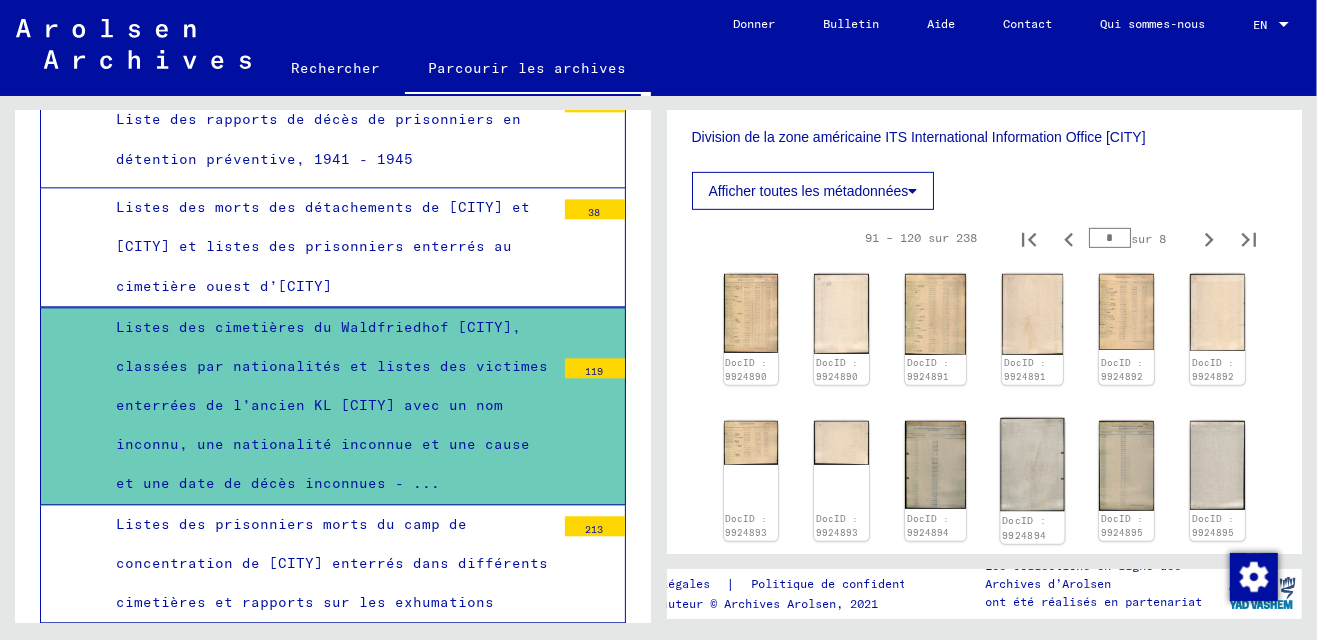 scroll, scrollTop: 800, scrollLeft: 0, axis: vertical 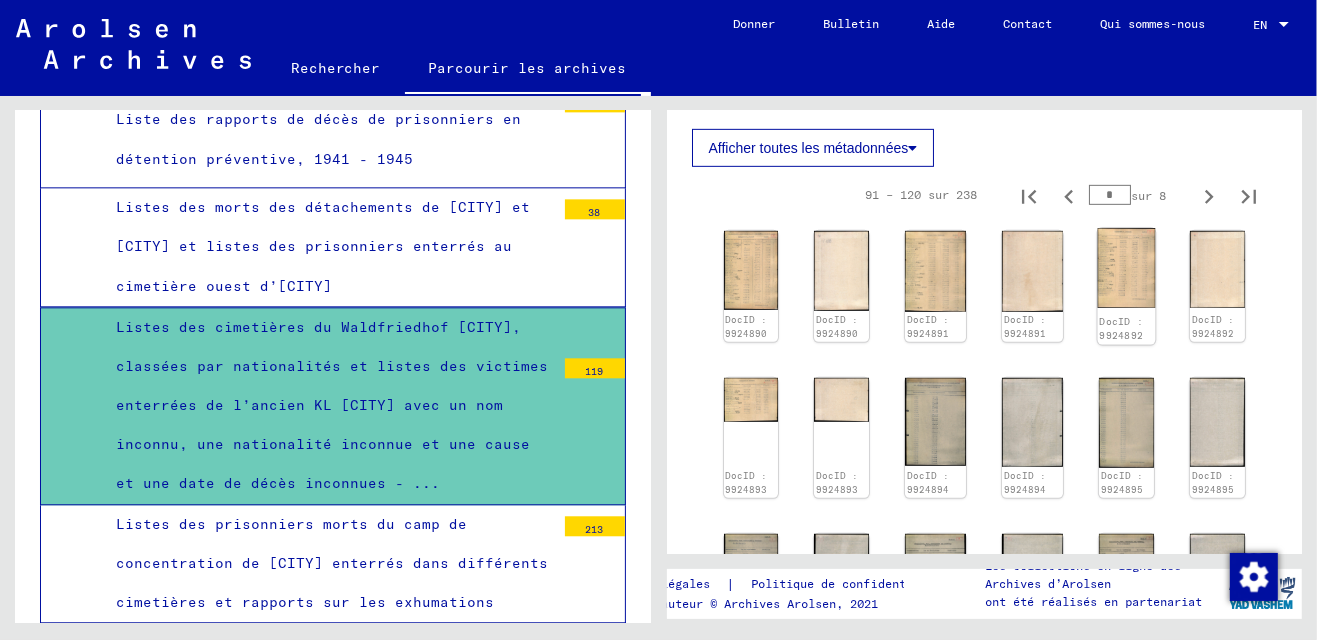 click 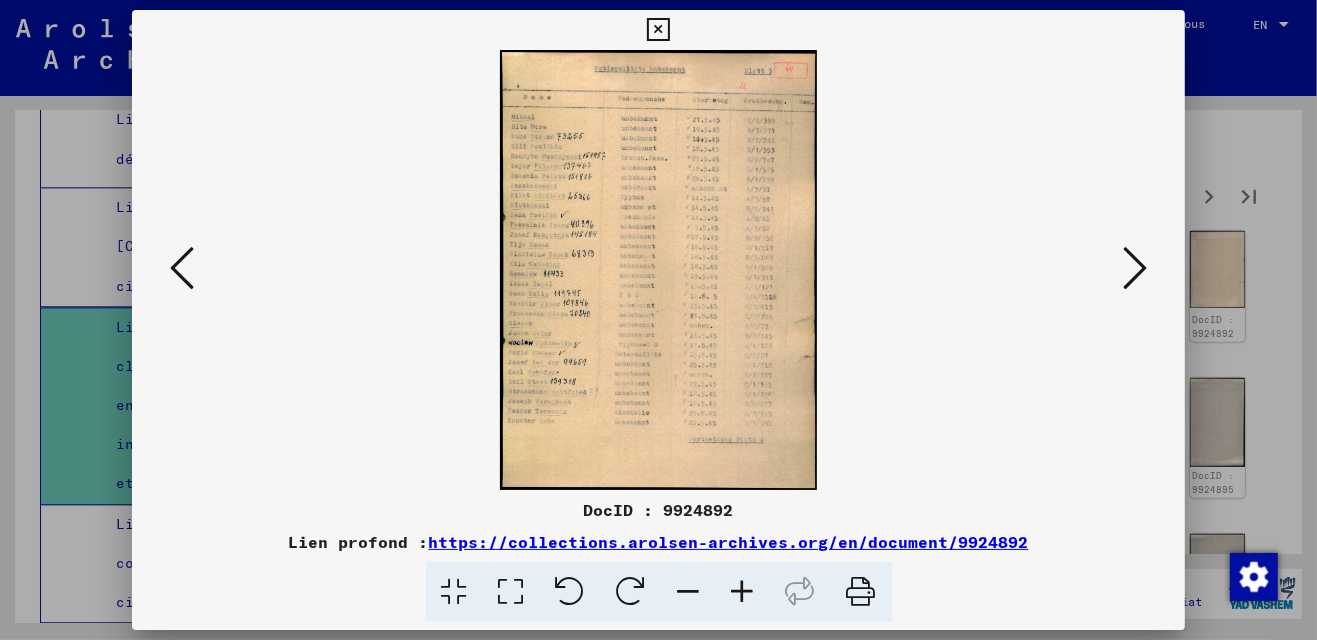 click at bounding box center [1135, 268] 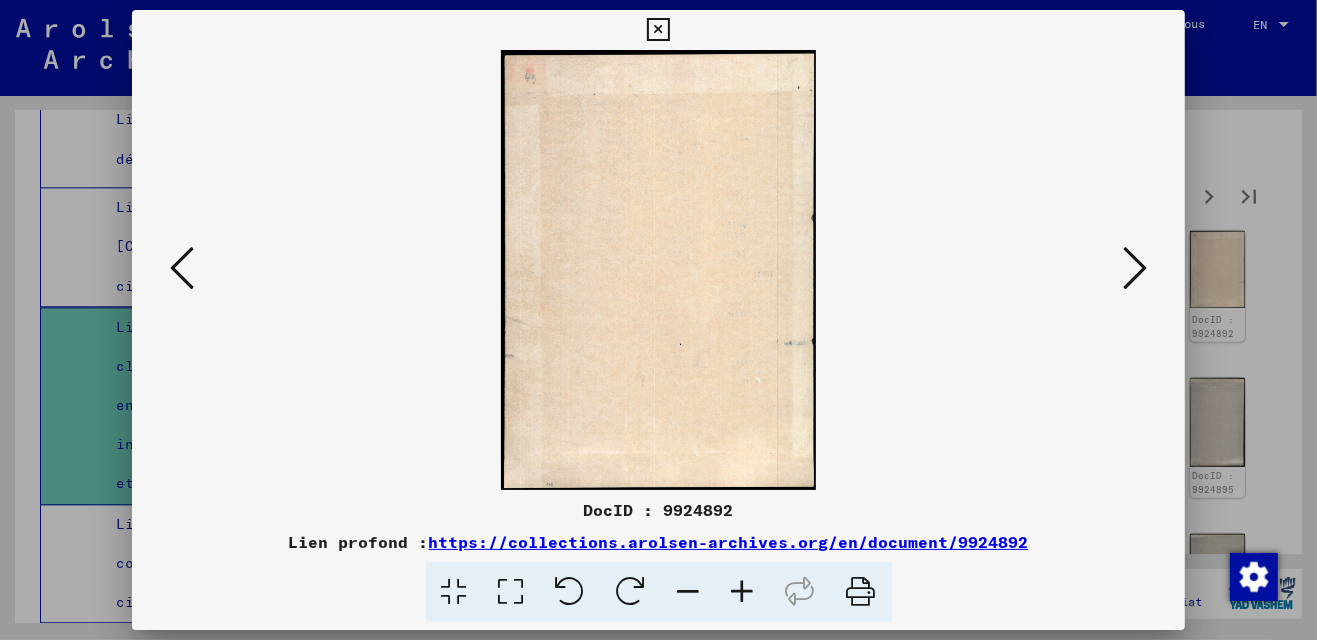 click at bounding box center [1135, 268] 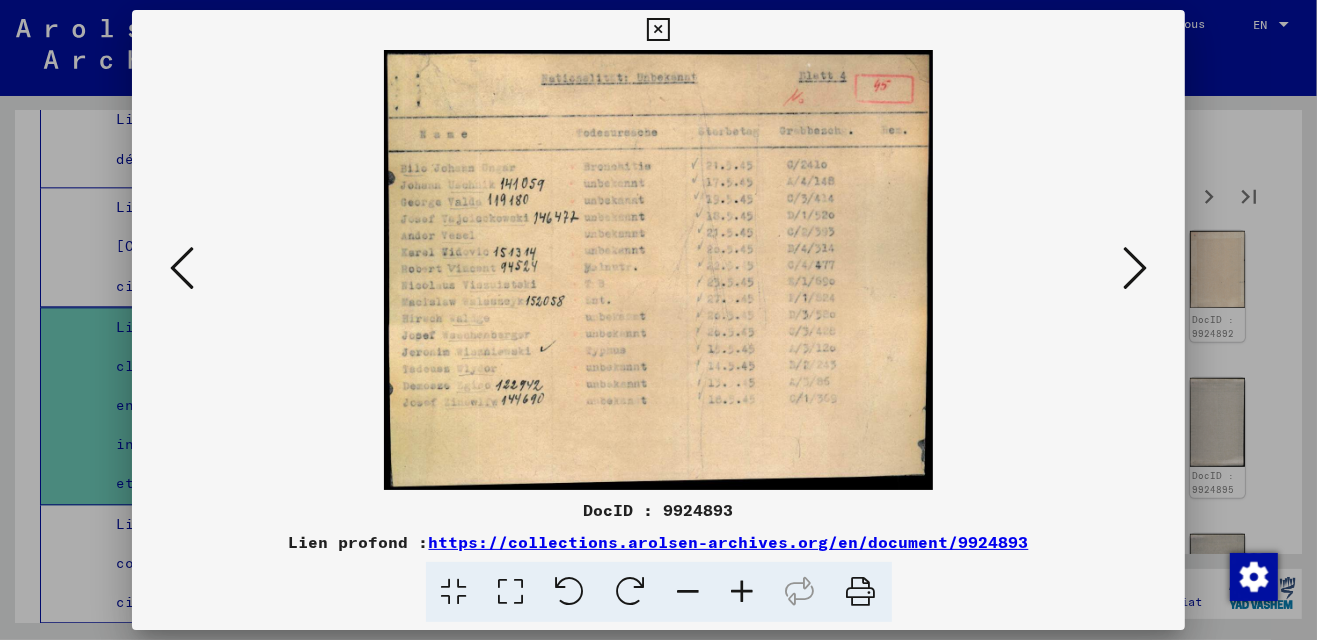 click at bounding box center [1135, 268] 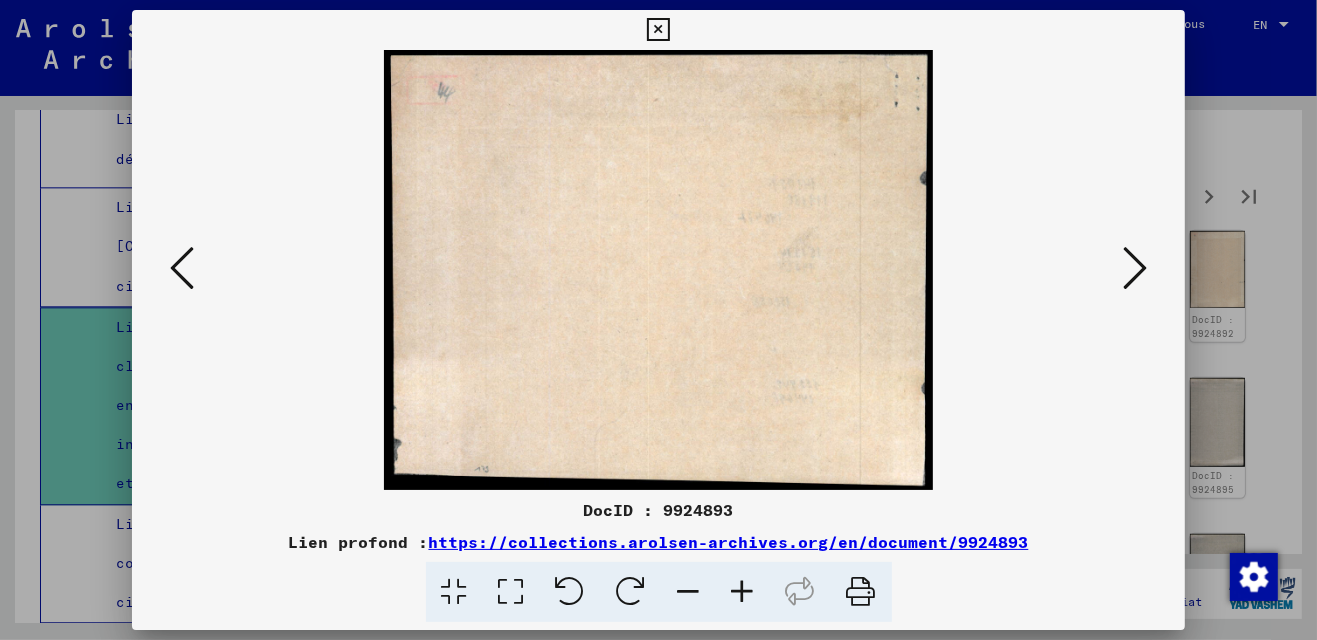 click at bounding box center (1135, 268) 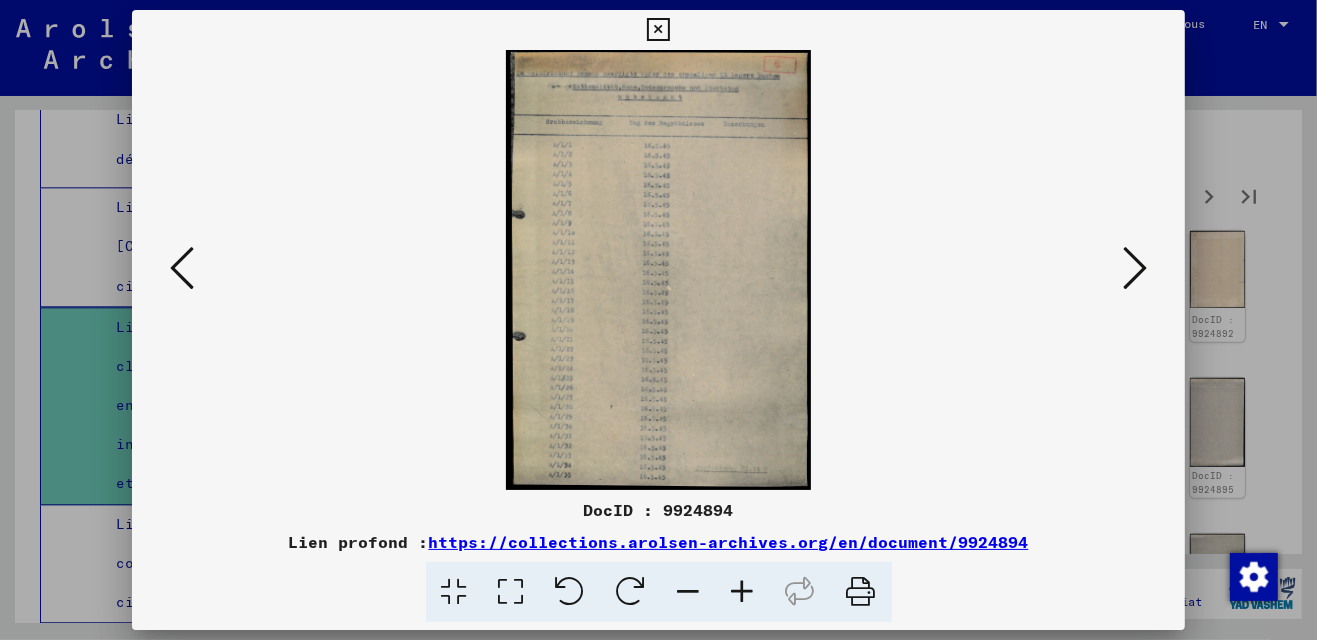 click at bounding box center (511, 592) 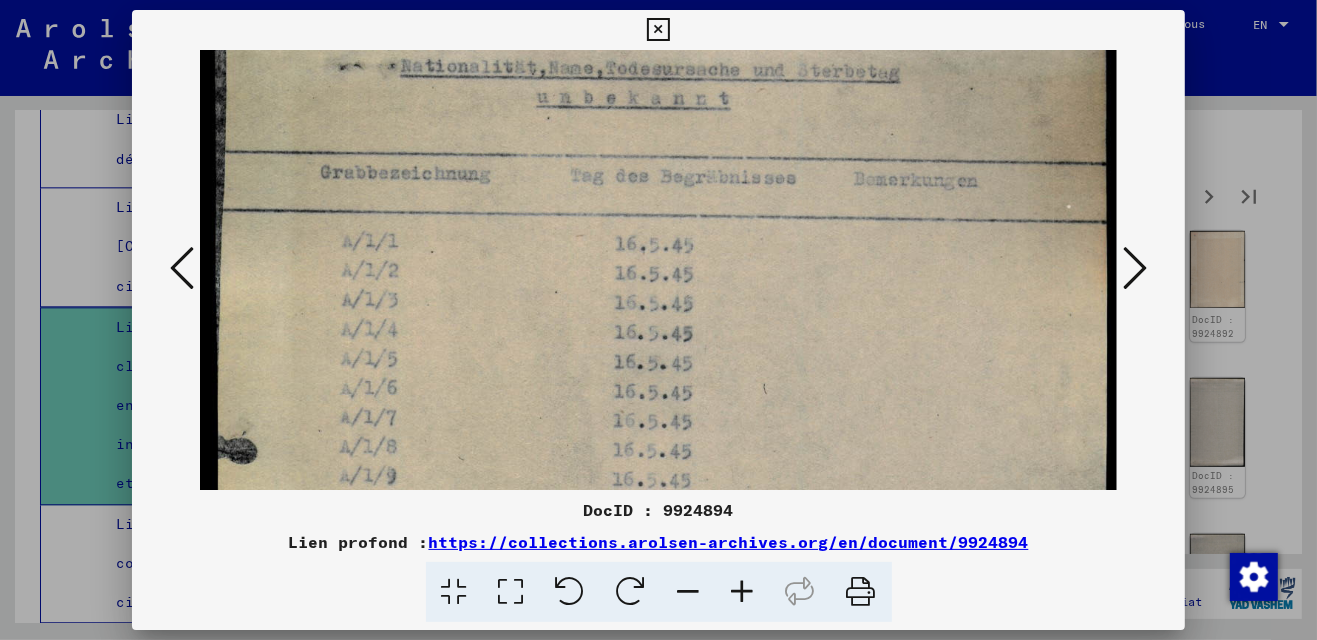 scroll, scrollTop: 129, scrollLeft: 0, axis: vertical 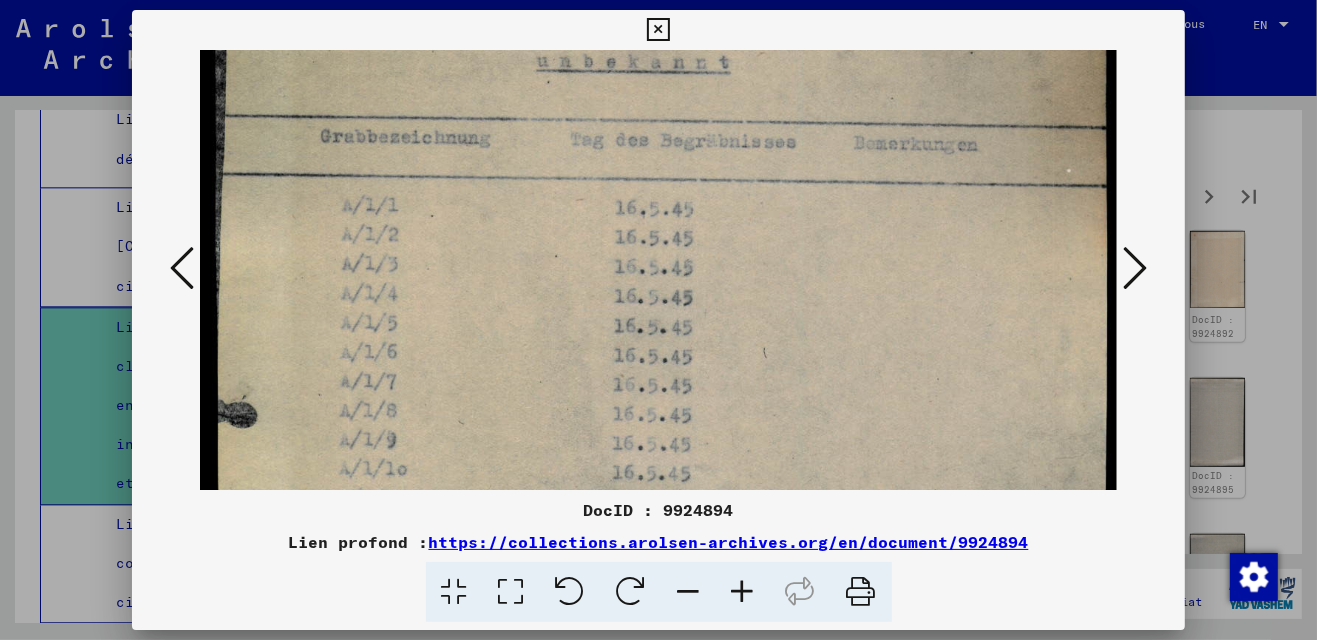 drag, startPoint x: 660, startPoint y: 396, endPoint x: 684, endPoint y: 265, distance: 133.18033 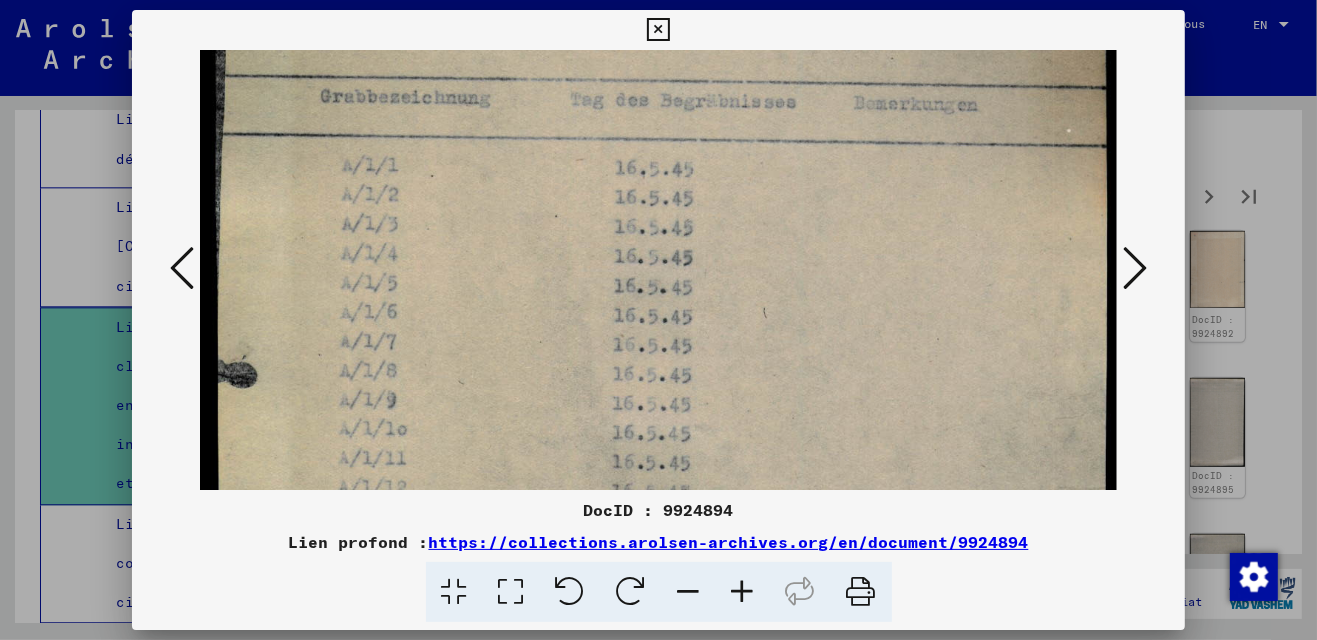 scroll, scrollTop: 153, scrollLeft: 0, axis: vertical 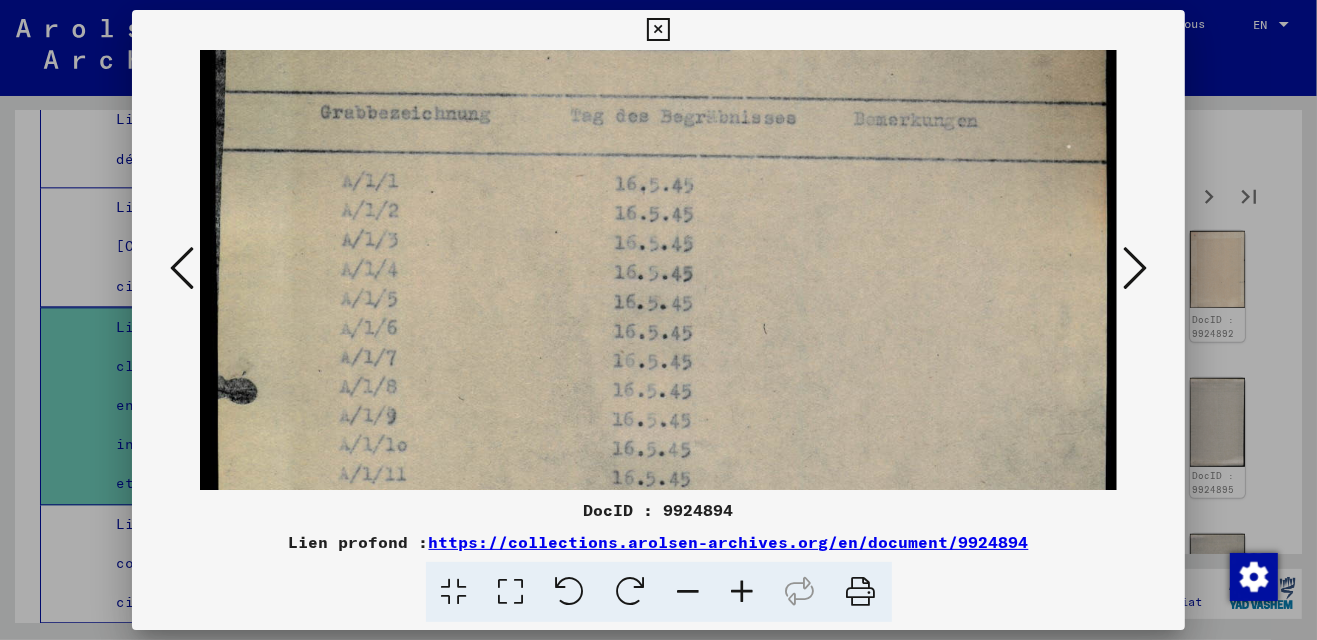 drag, startPoint x: 656, startPoint y: 358, endPoint x: 671, endPoint y: 337, distance: 25.806976 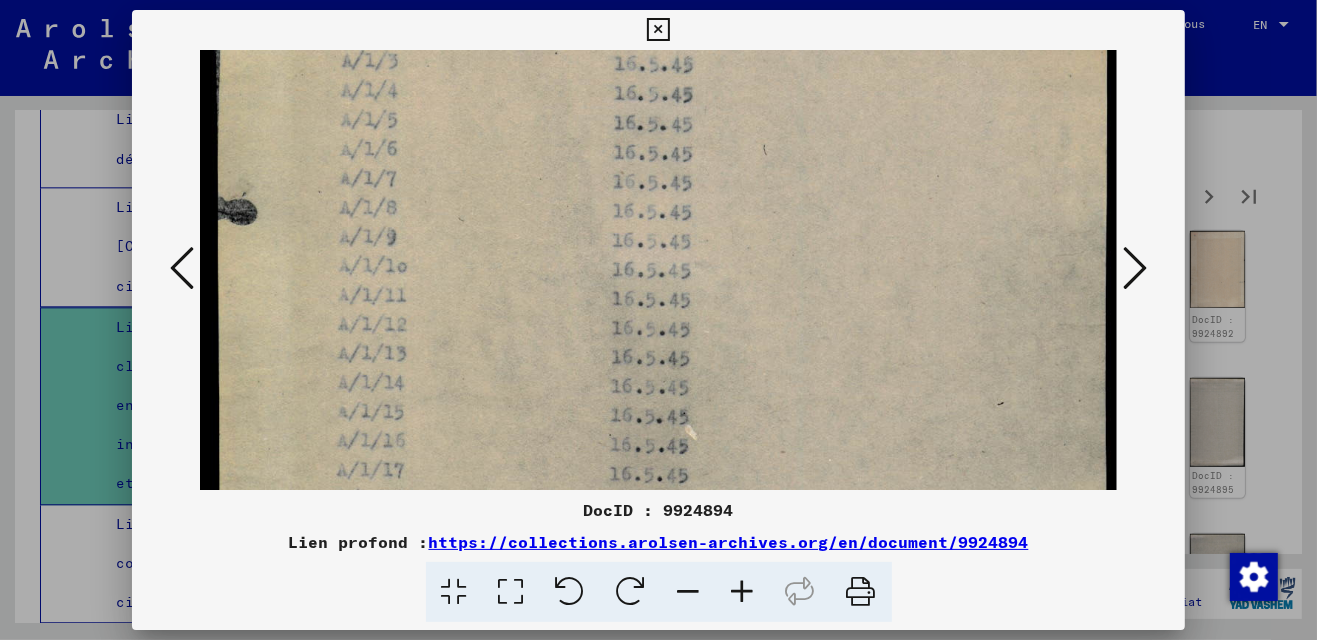 drag, startPoint x: 659, startPoint y: 301, endPoint x: 658, endPoint y: 122, distance: 179.00279 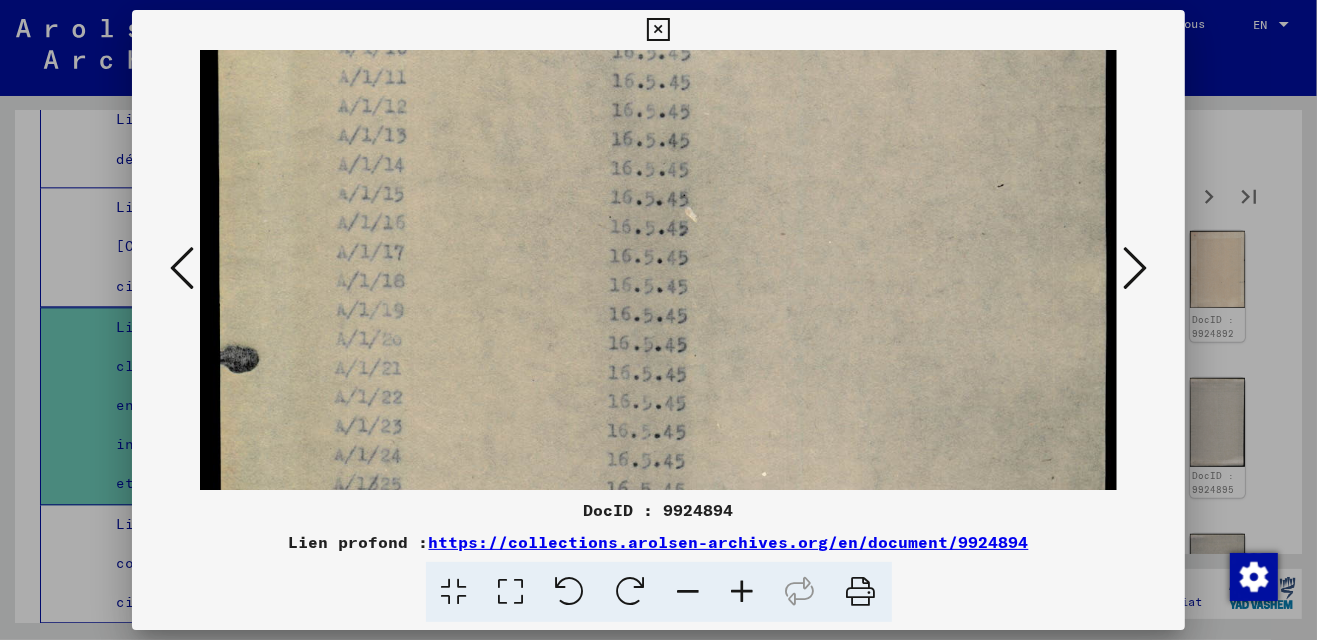 drag, startPoint x: 671, startPoint y: 297, endPoint x: 722, endPoint y: 103, distance: 200.59163 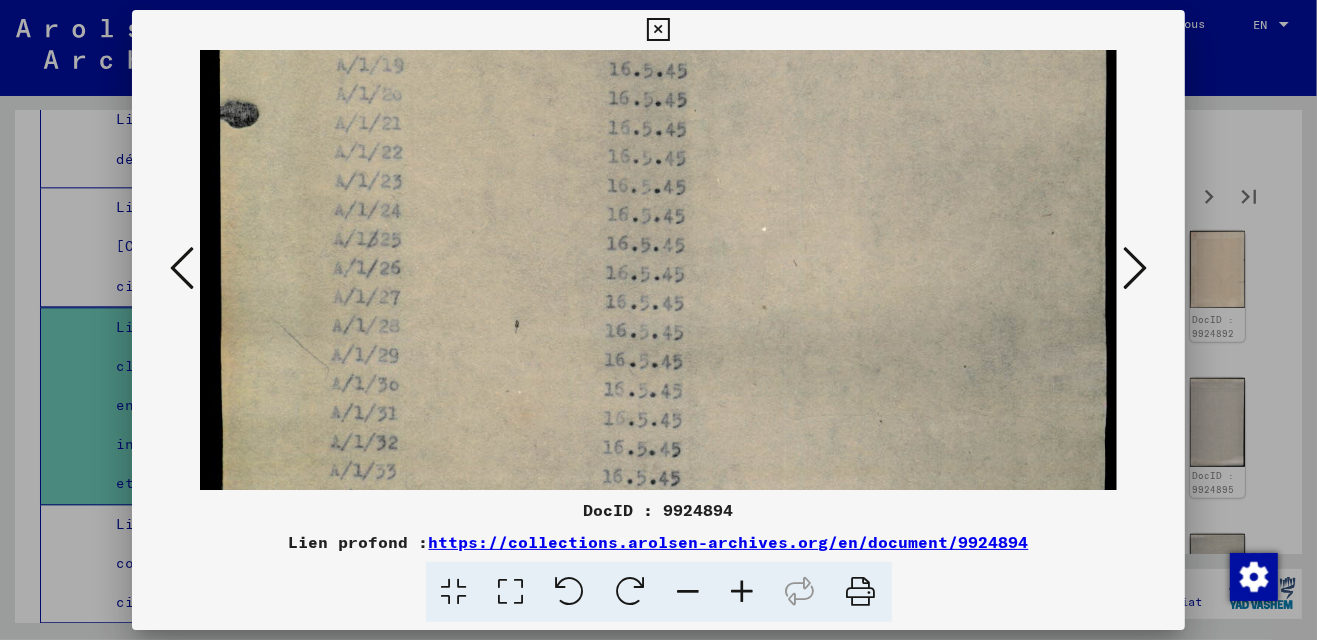 drag, startPoint x: 684, startPoint y: 311, endPoint x: 682, endPoint y: 70, distance: 241.0083 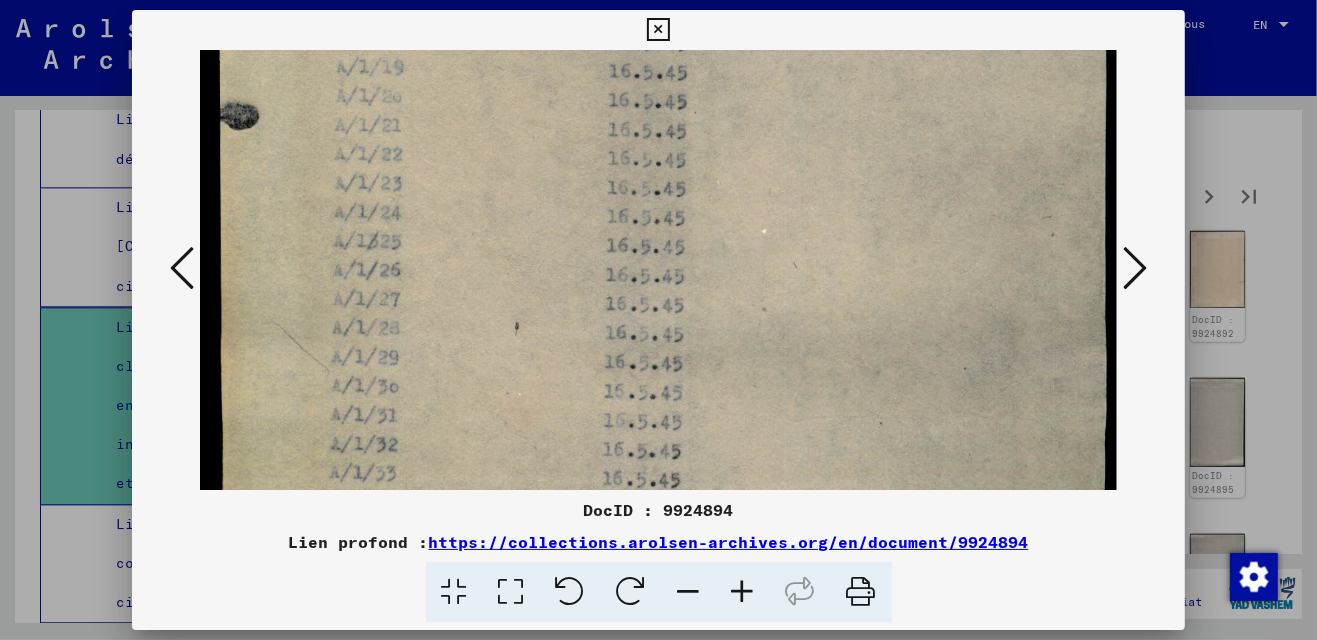 scroll, scrollTop: 880, scrollLeft: 0, axis: vertical 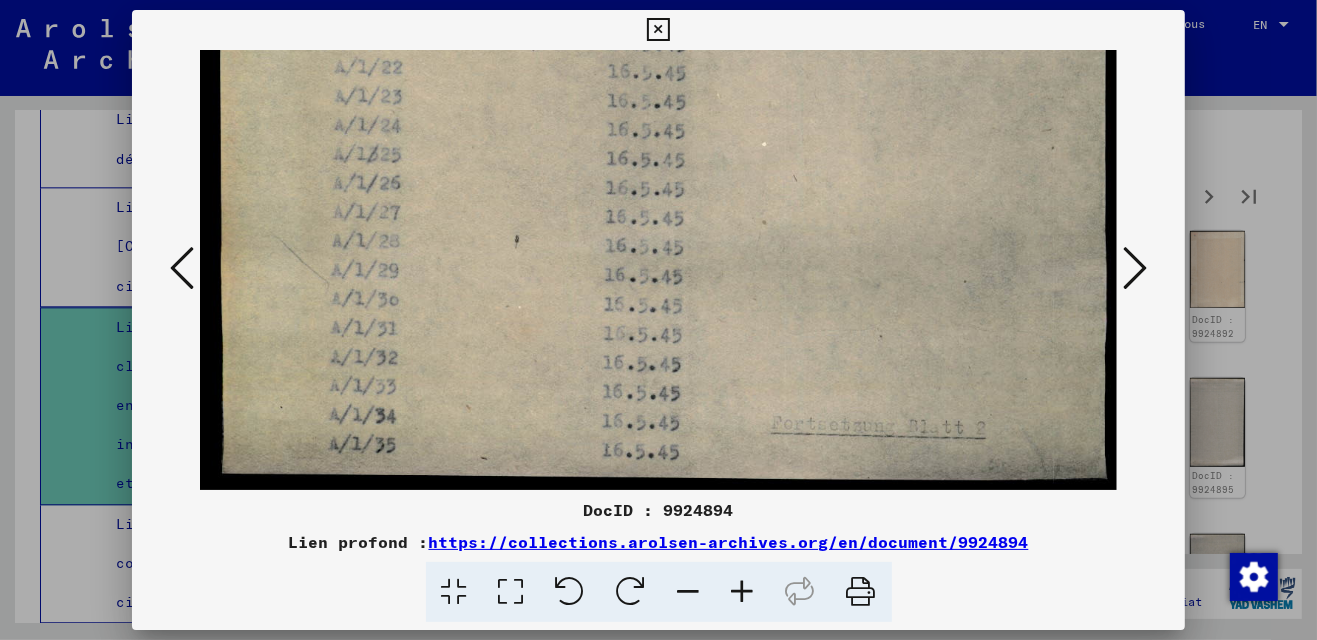 drag, startPoint x: 667, startPoint y: 345, endPoint x: 677, endPoint y: 56, distance: 289.17297 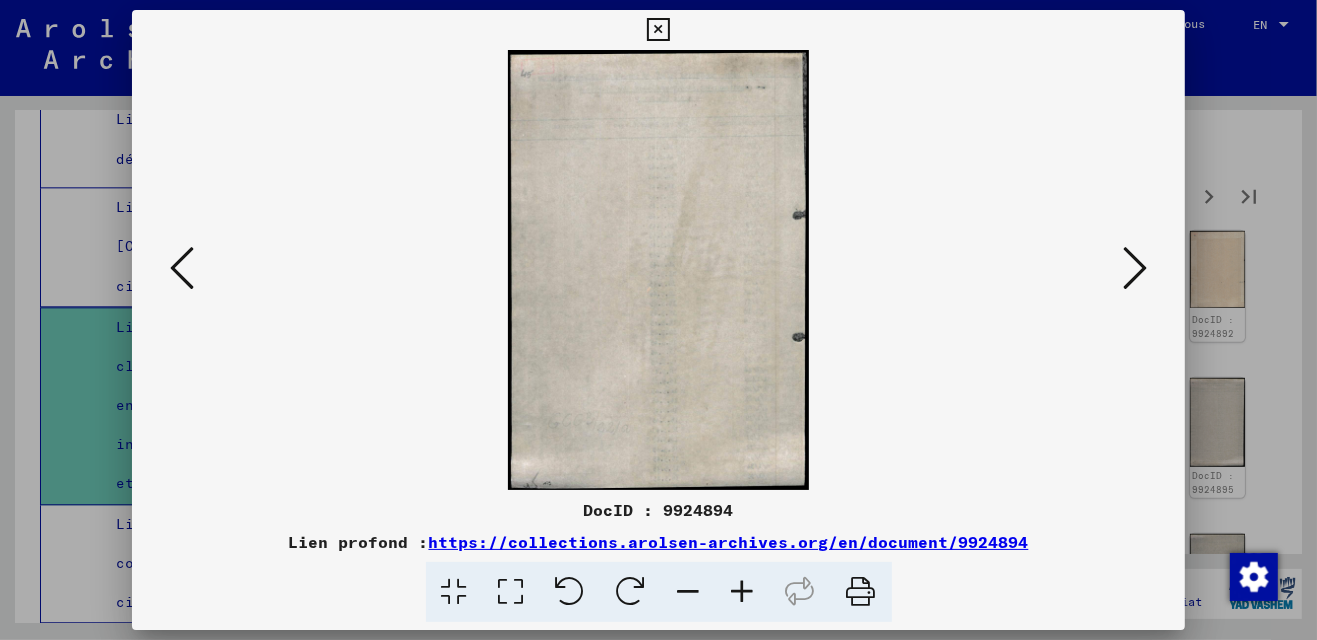 scroll, scrollTop: 0, scrollLeft: 0, axis: both 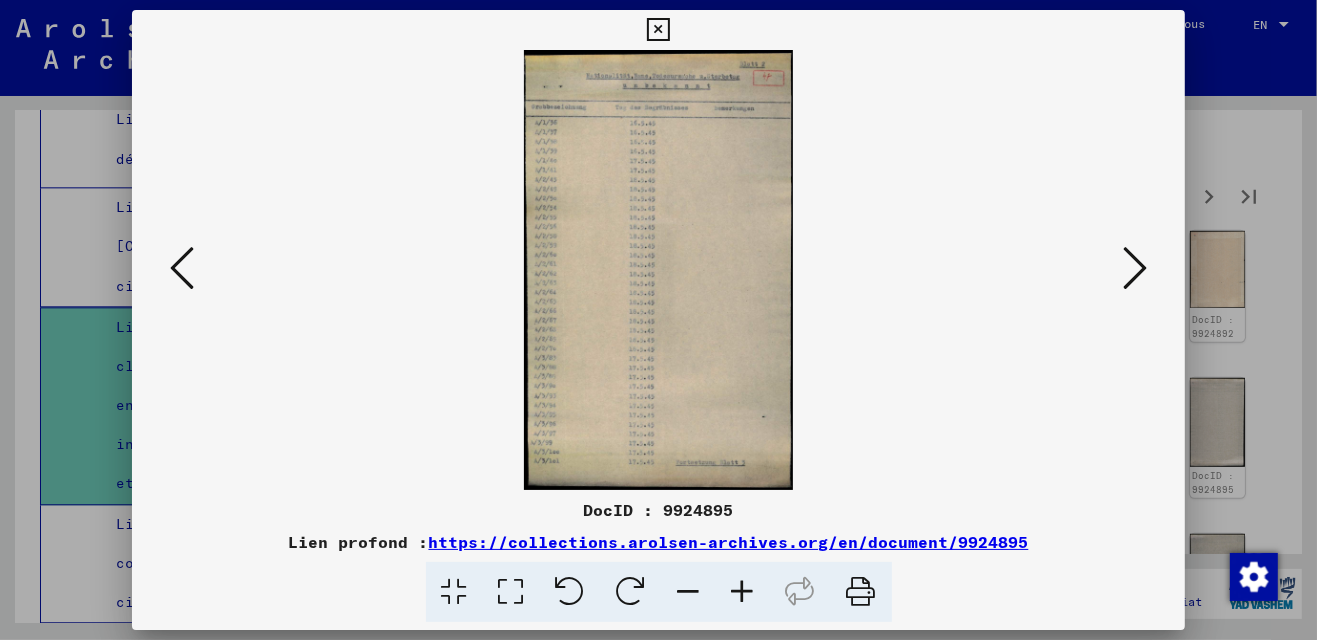 click at bounding box center [511, 592] 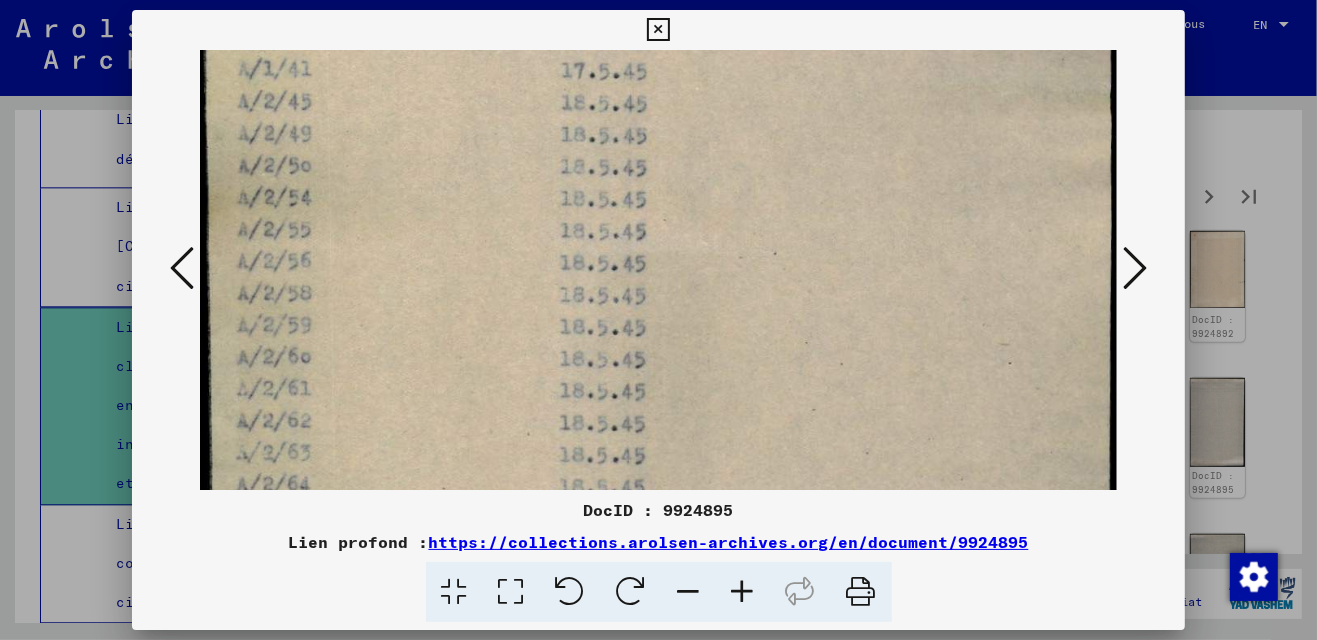 drag, startPoint x: 684, startPoint y: 384, endPoint x: 724, endPoint y: -6, distance: 392.04593 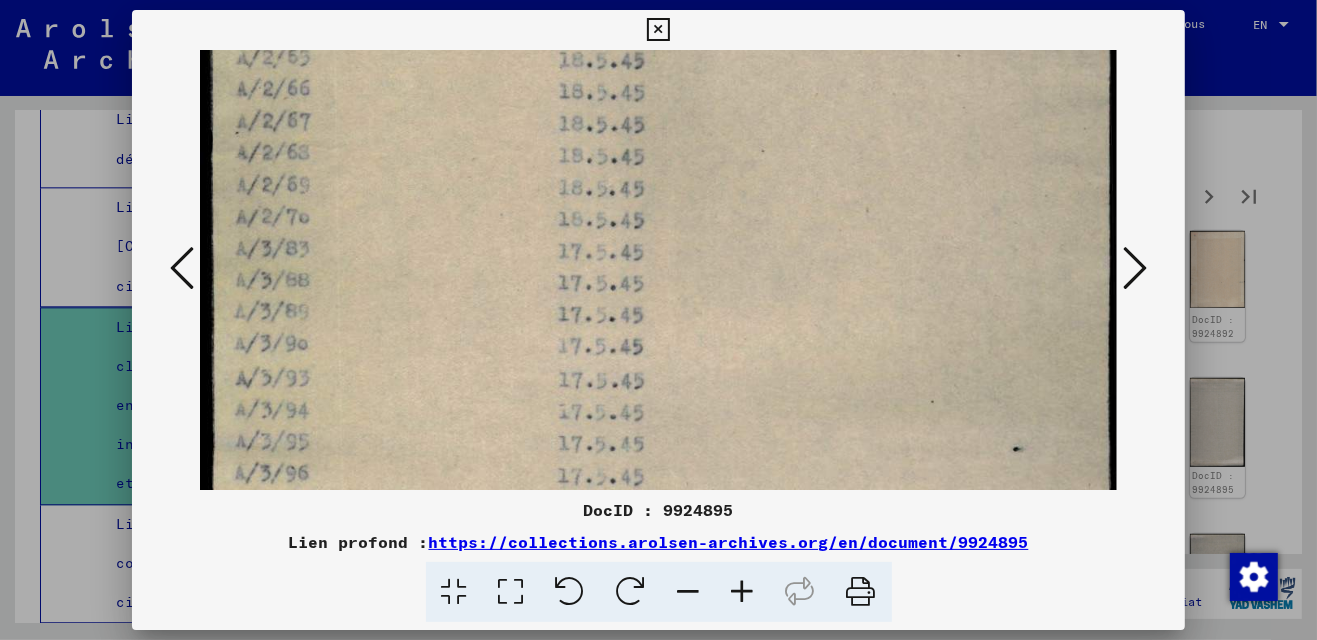 drag, startPoint x: 781, startPoint y: 365, endPoint x: 787, endPoint y: -74, distance: 439.041 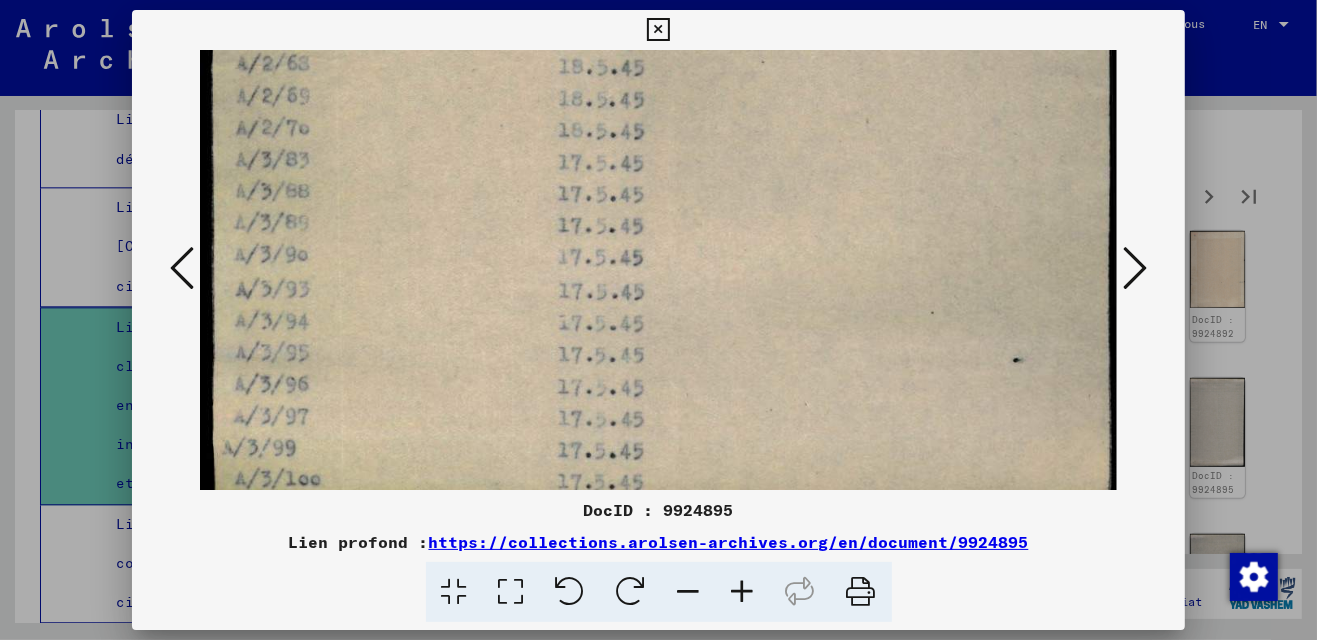 scroll, scrollTop: 1057, scrollLeft: 0, axis: vertical 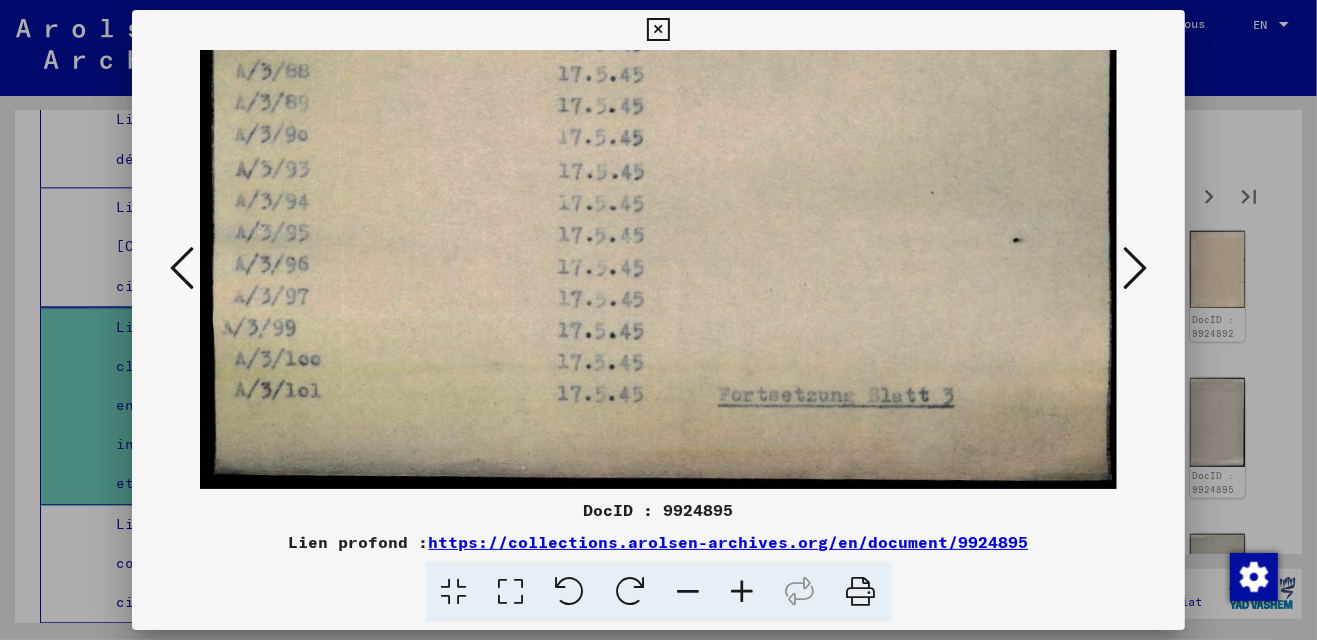 drag, startPoint x: 891, startPoint y: 380, endPoint x: 891, endPoint y: 79, distance: 301 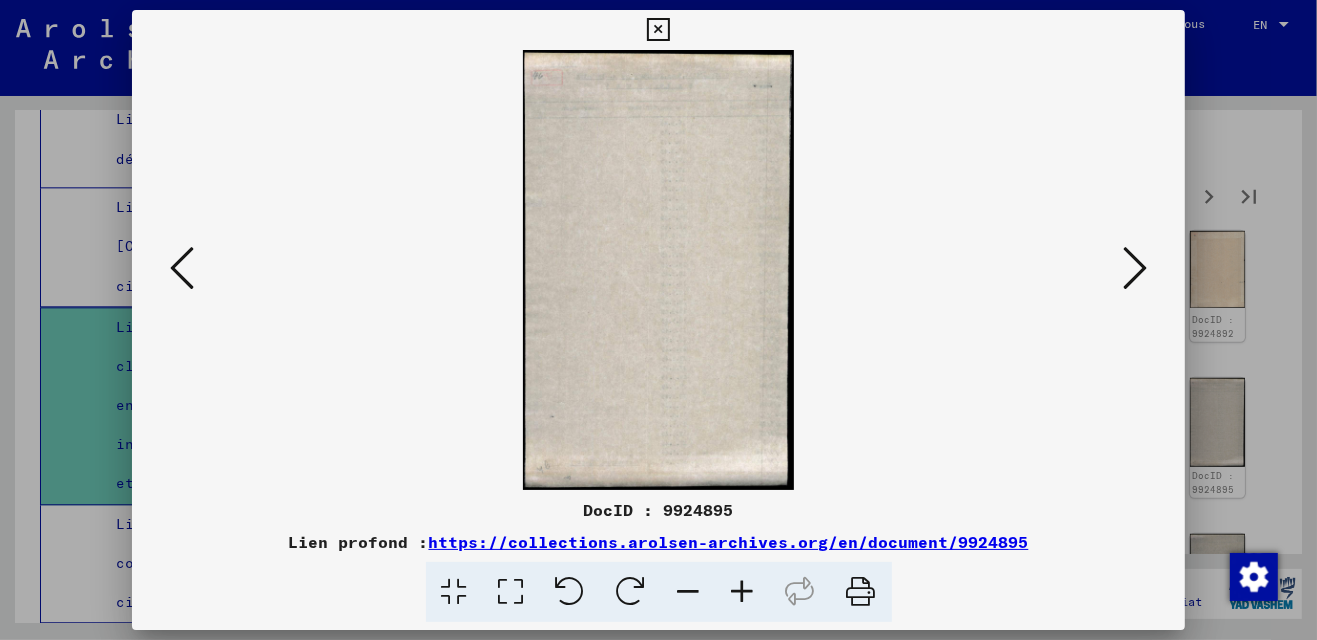 click at bounding box center (1135, 268) 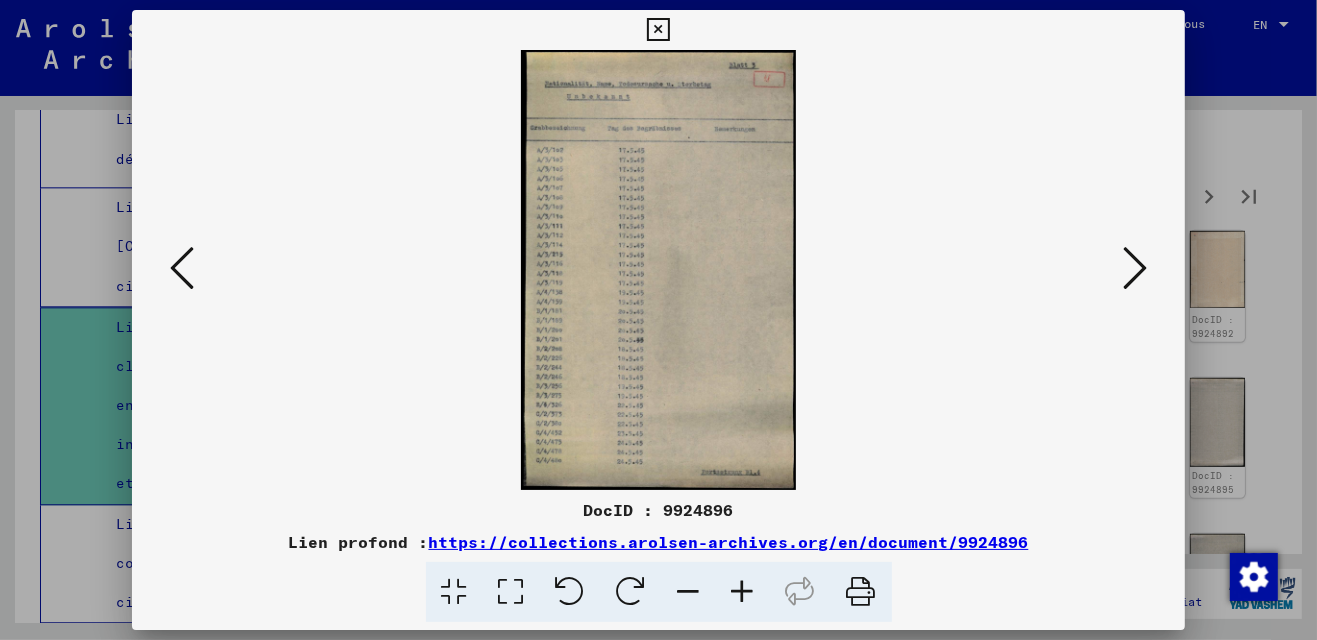 click at bounding box center (1135, 268) 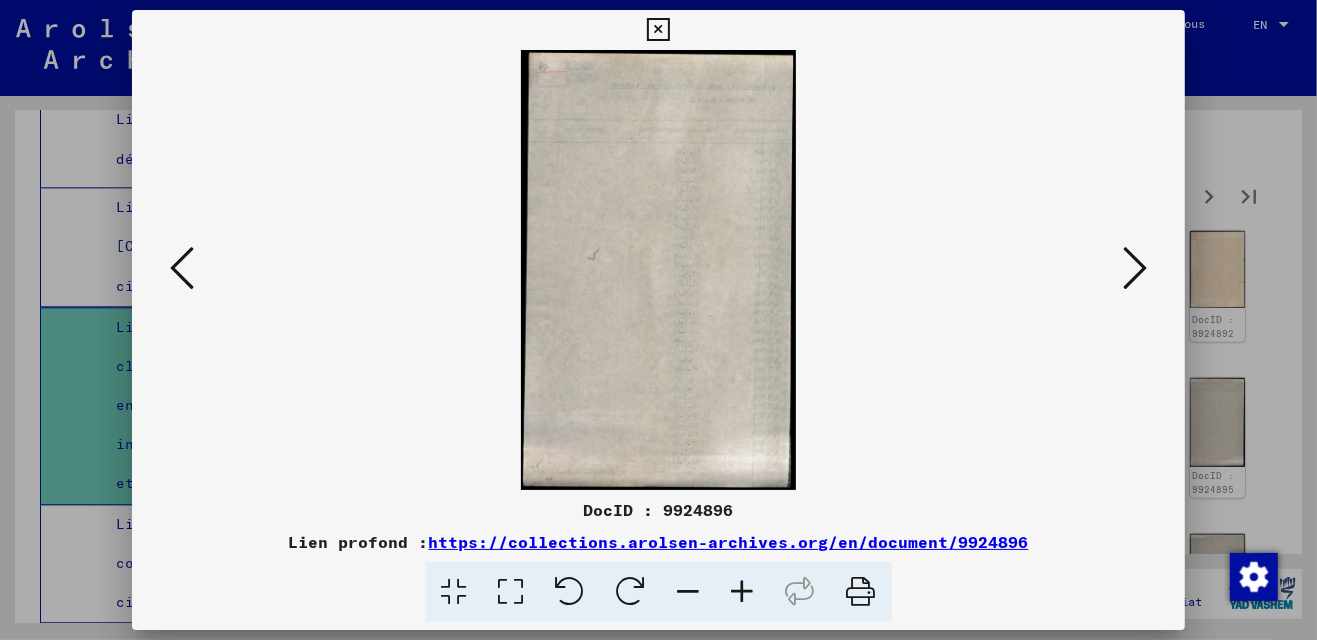 click at bounding box center [1135, 268] 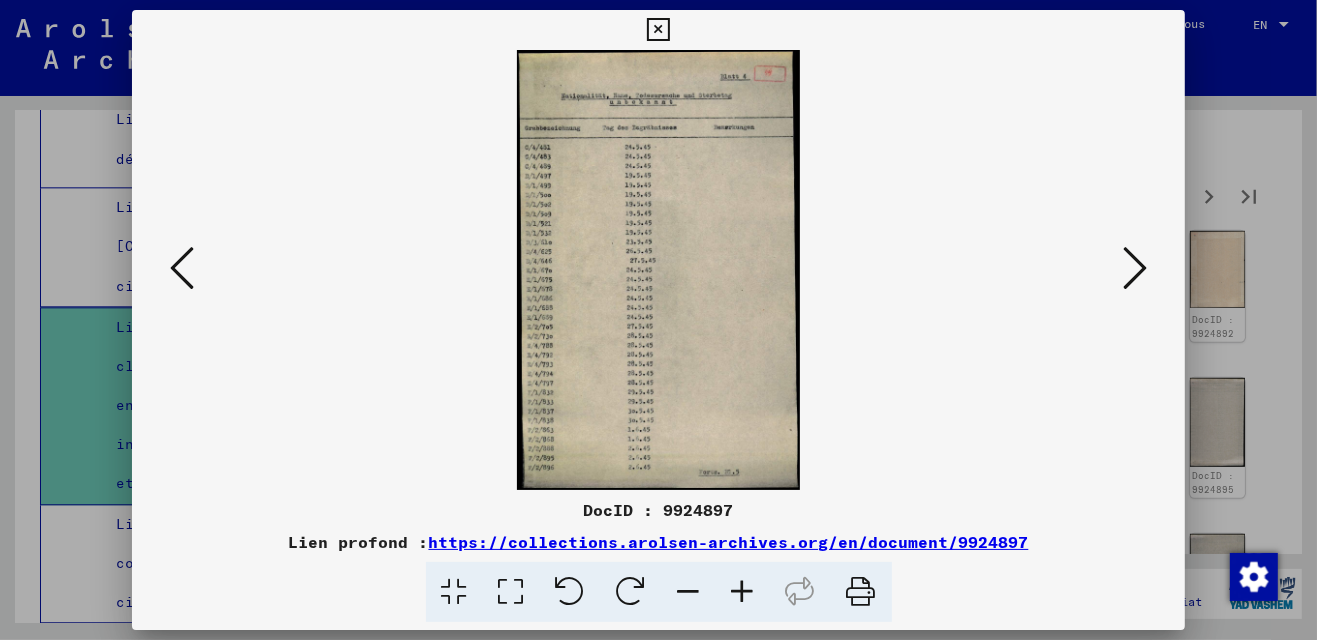 click at bounding box center (1135, 268) 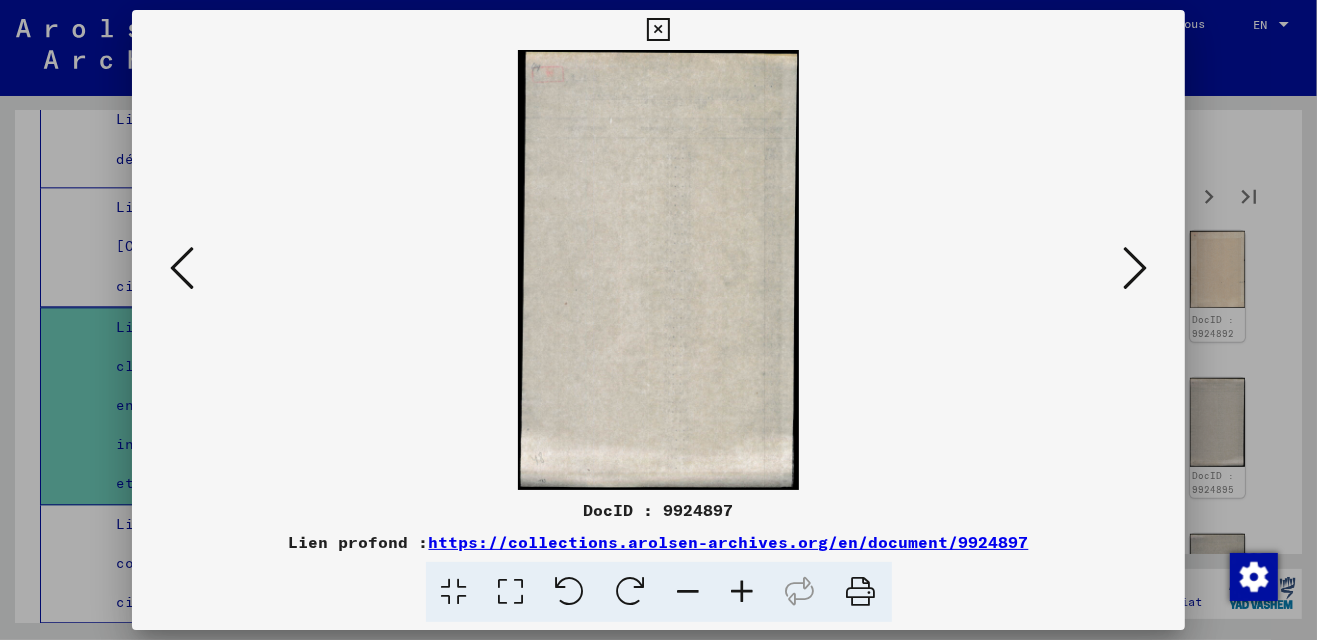 click at bounding box center (1135, 268) 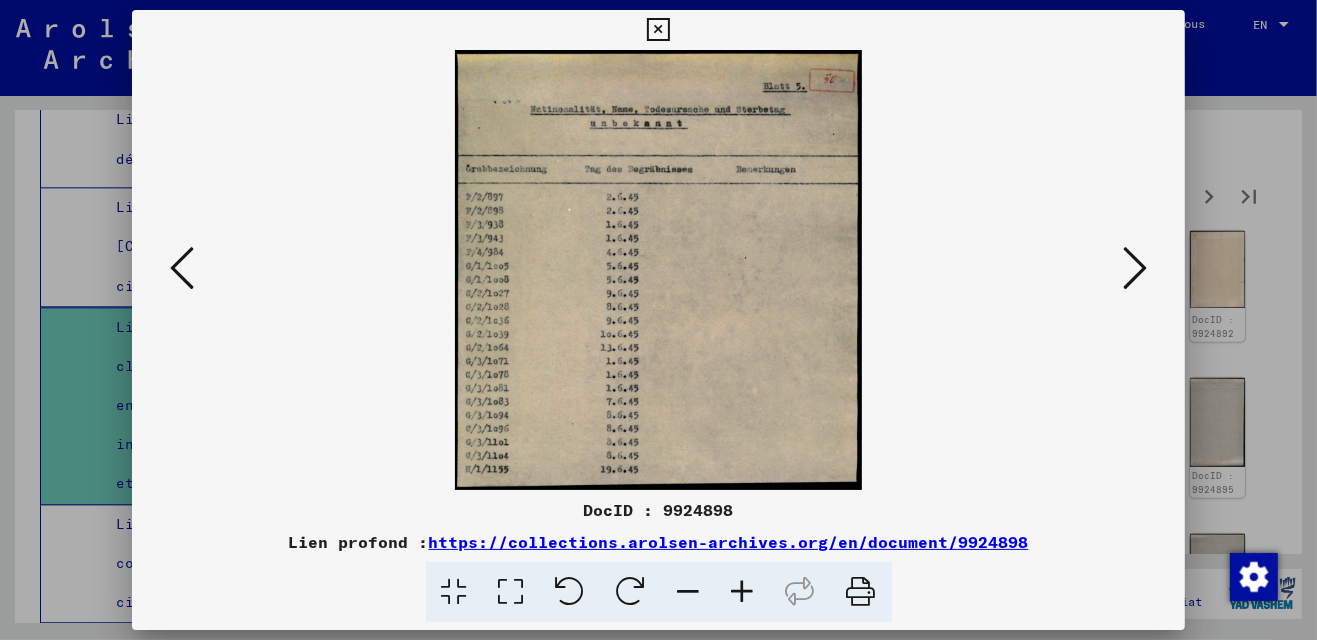 click at bounding box center (1135, 268) 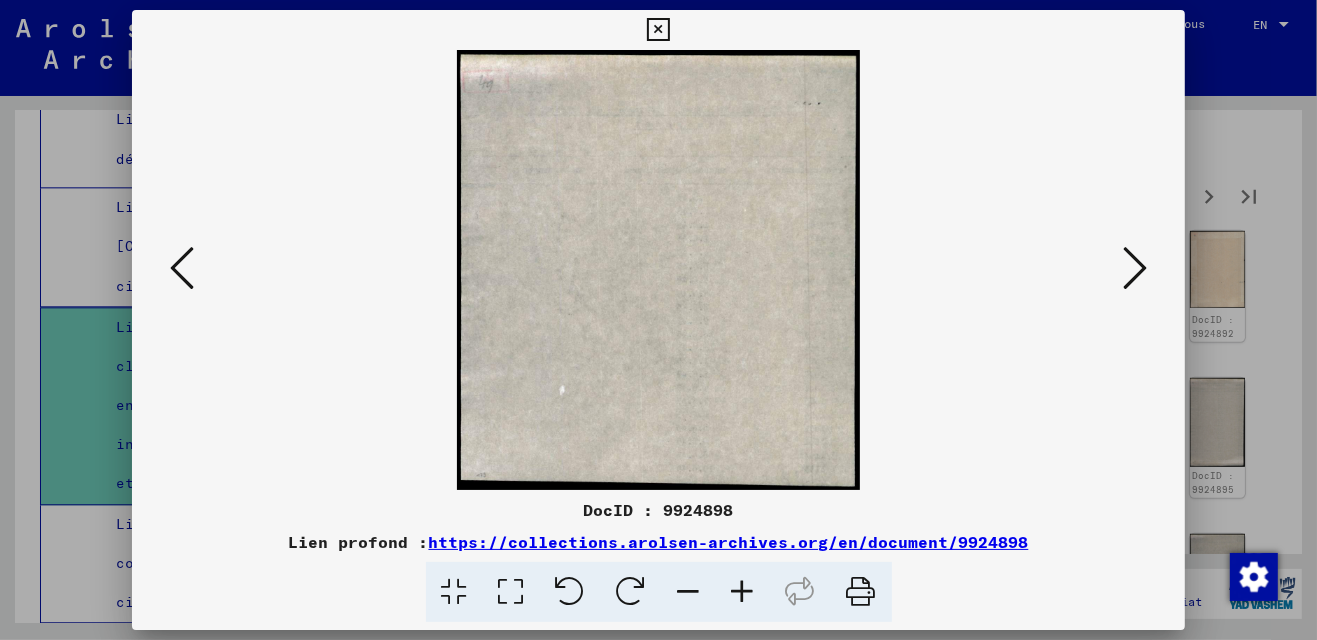 click at bounding box center [1135, 268] 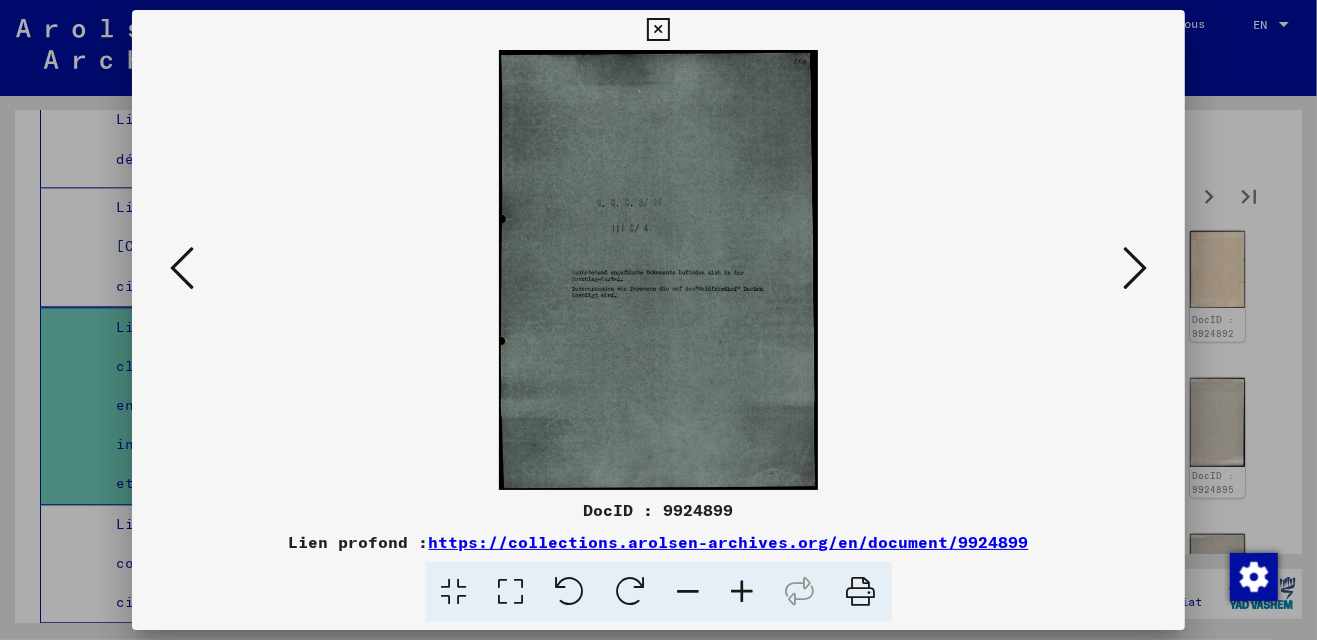 click at bounding box center [1135, 268] 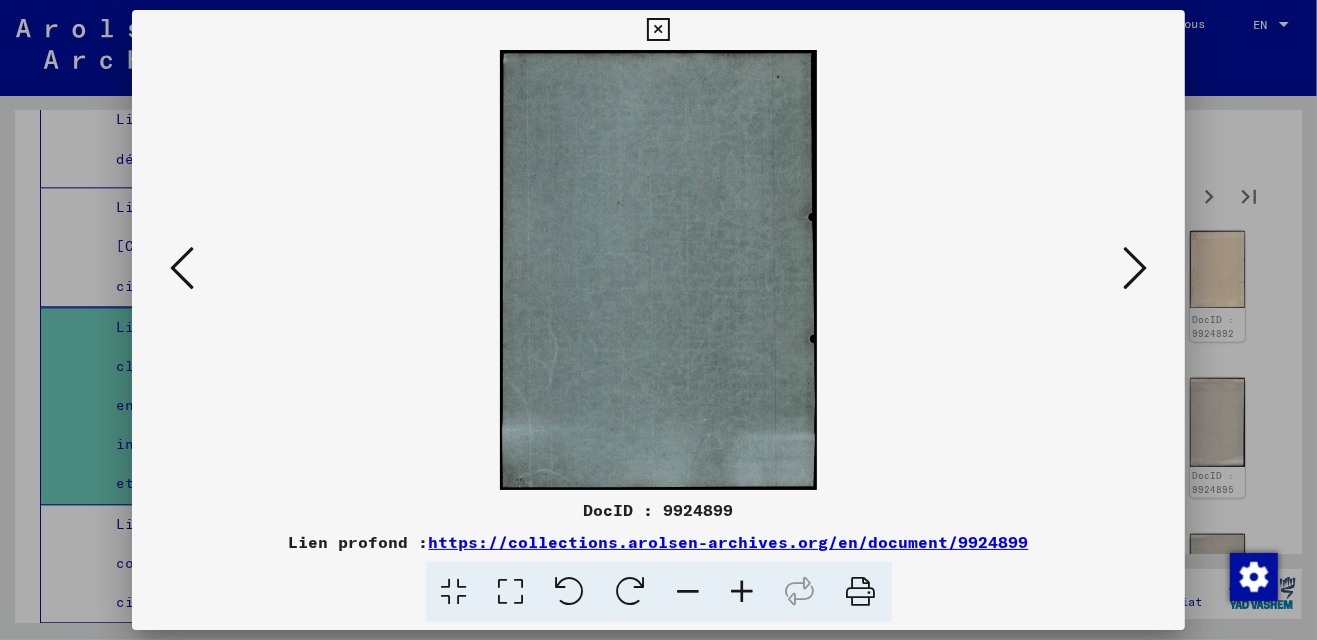 click at bounding box center [1135, 268] 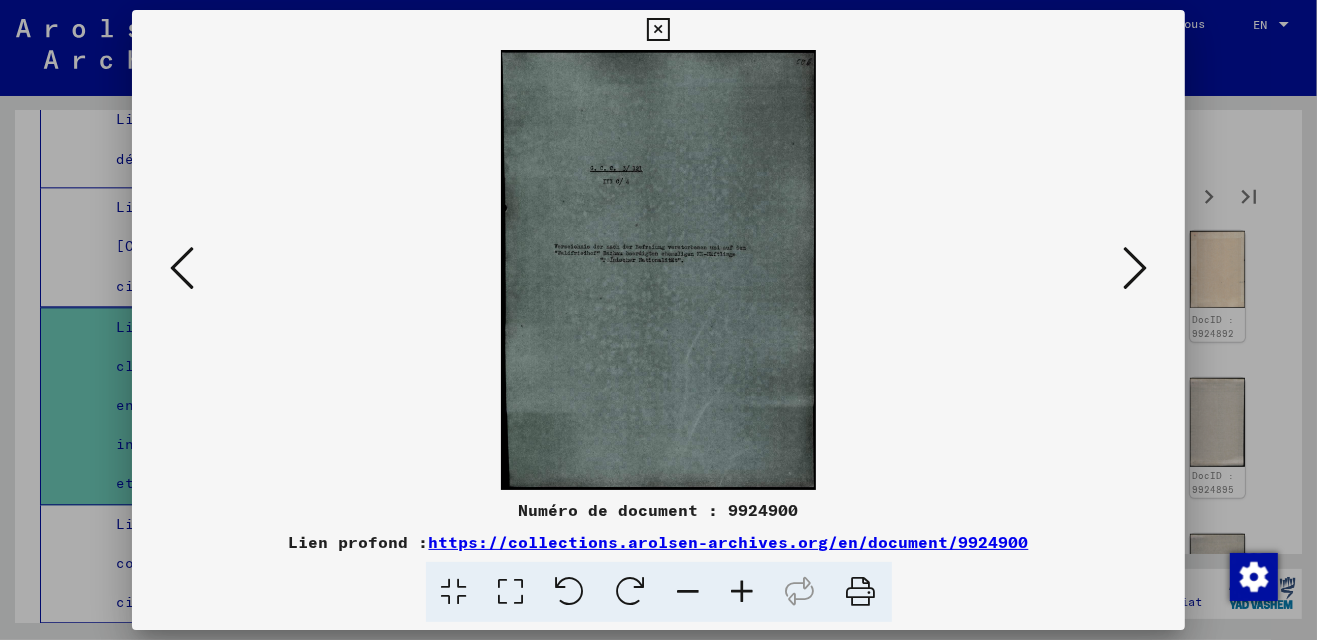 click at bounding box center (1135, 268) 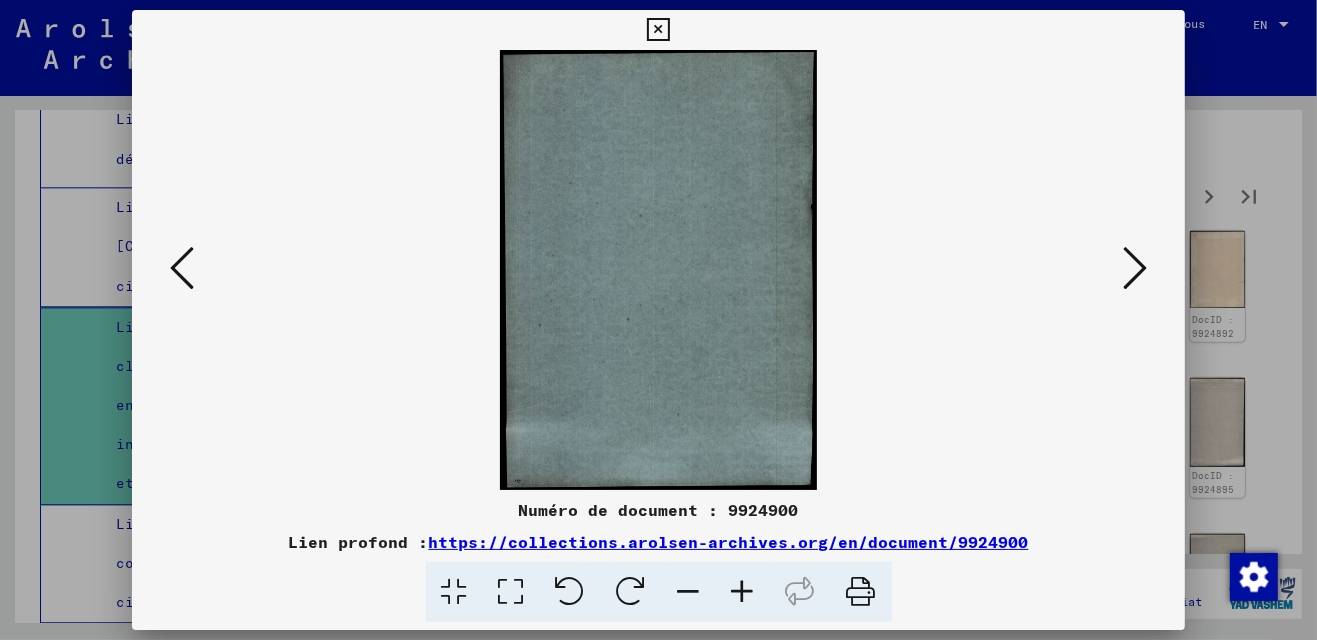 click at bounding box center [1135, 268] 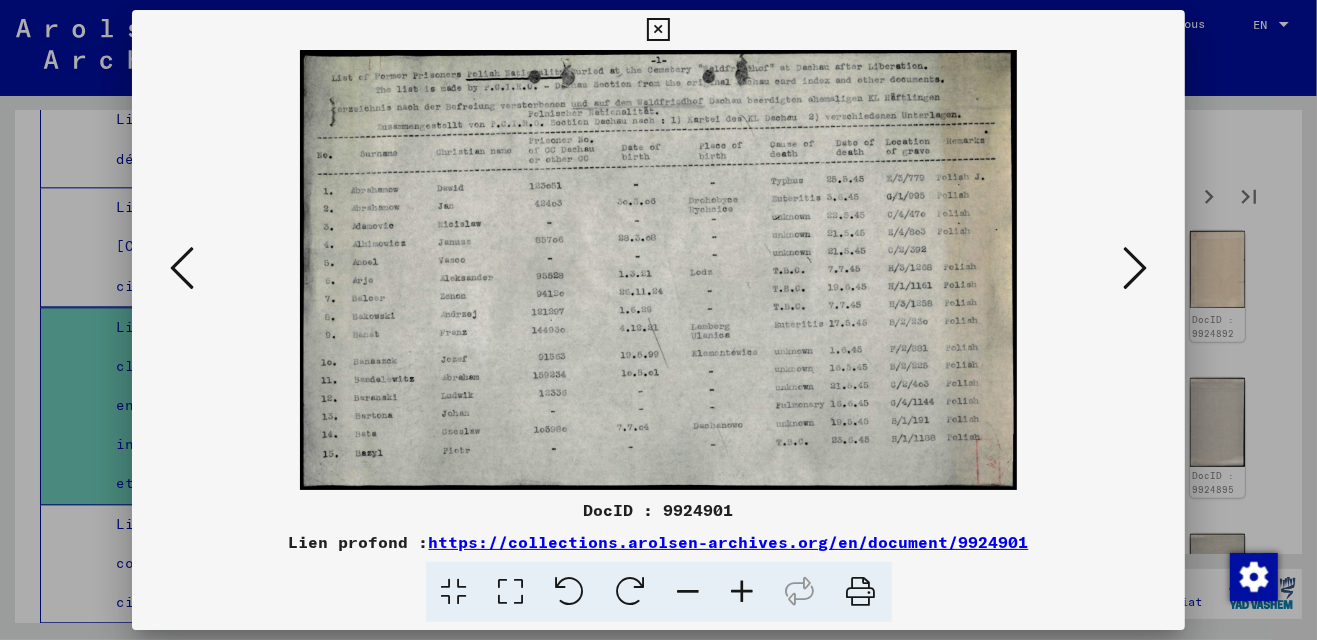 click at bounding box center [511, 592] 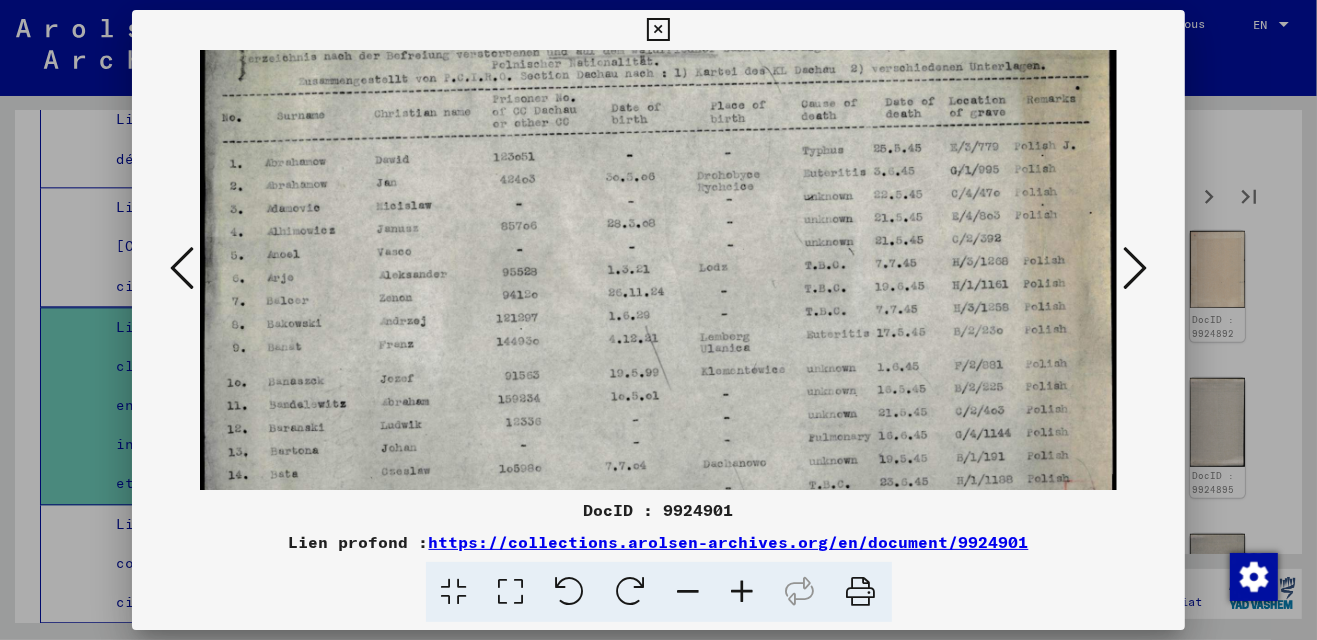 drag, startPoint x: 867, startPoint y: 328, endPoint x: 864, endPoint y: 254, distance: 74.06078 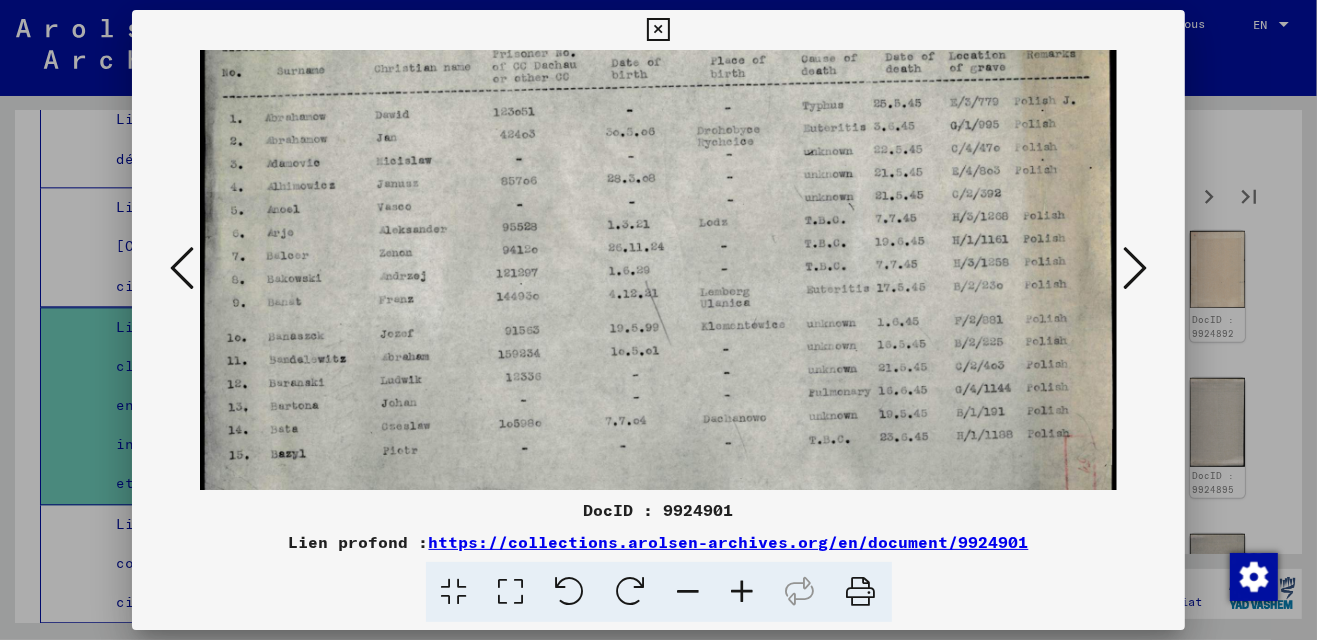 scroll, scrollTop: 124, scrollLeft: 0, axis: vertical 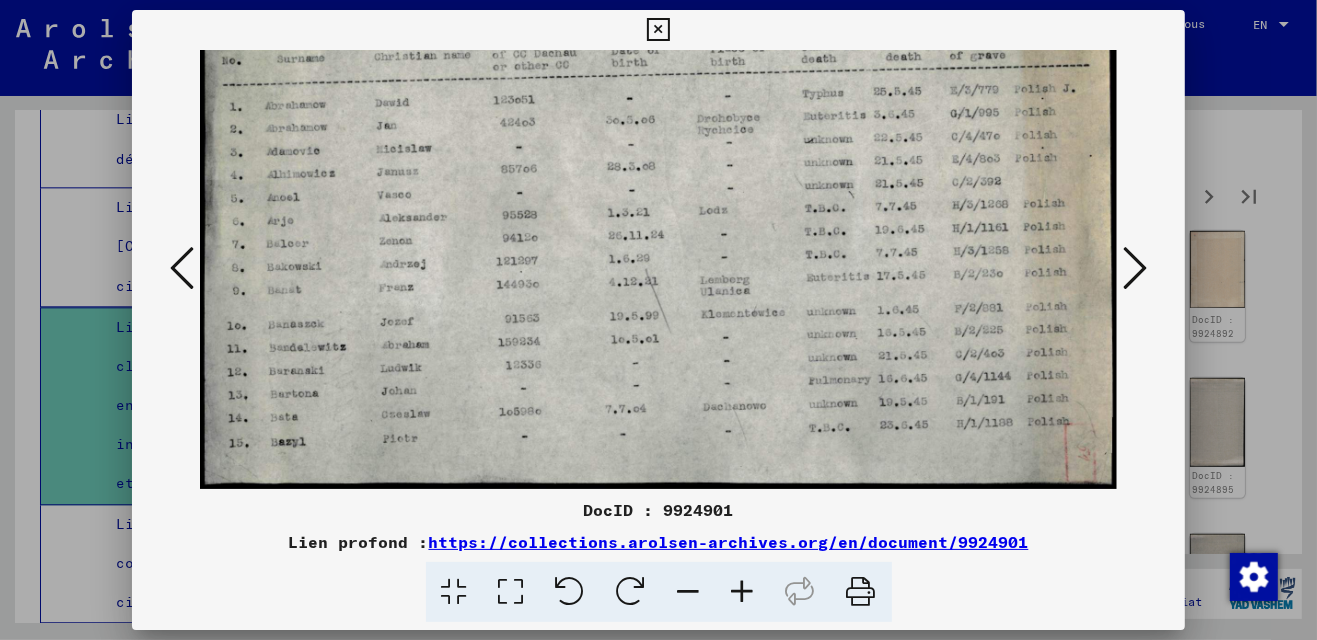 drag, startPoint x: 895, startPoint y: 308, endPoint x: 879, endPoint y: 249, distance: 61.13101 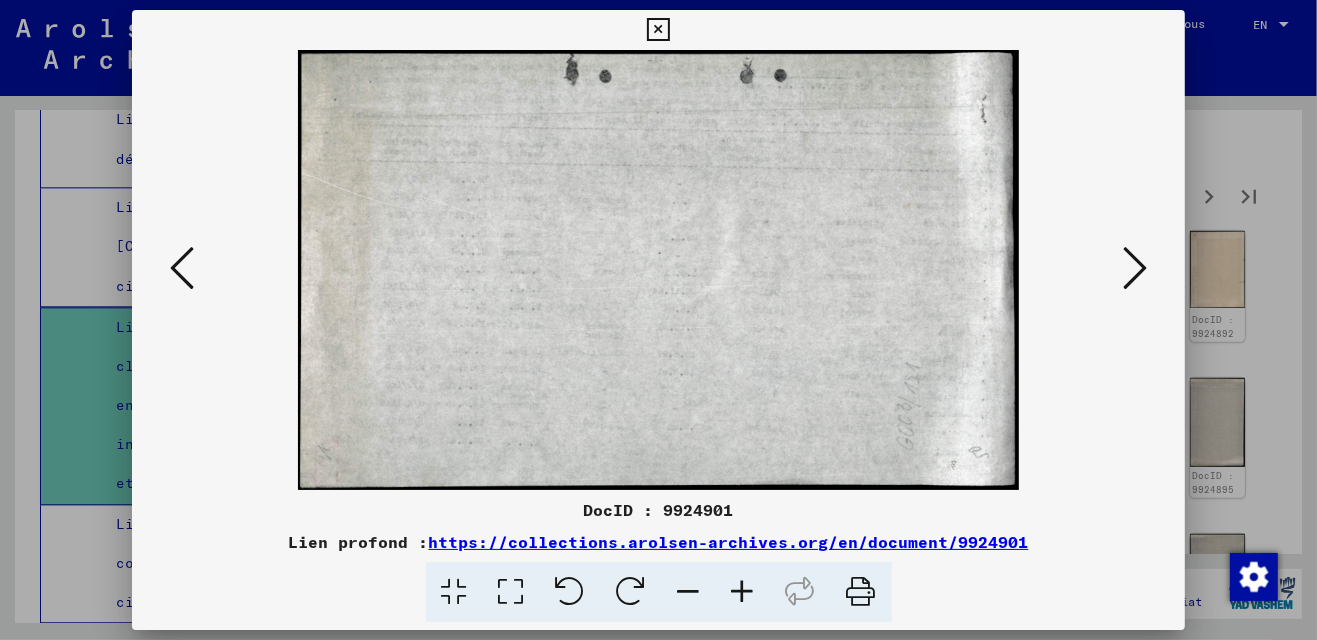 scroll, scrollTop: 0, scrollLeft: 0, axis: both 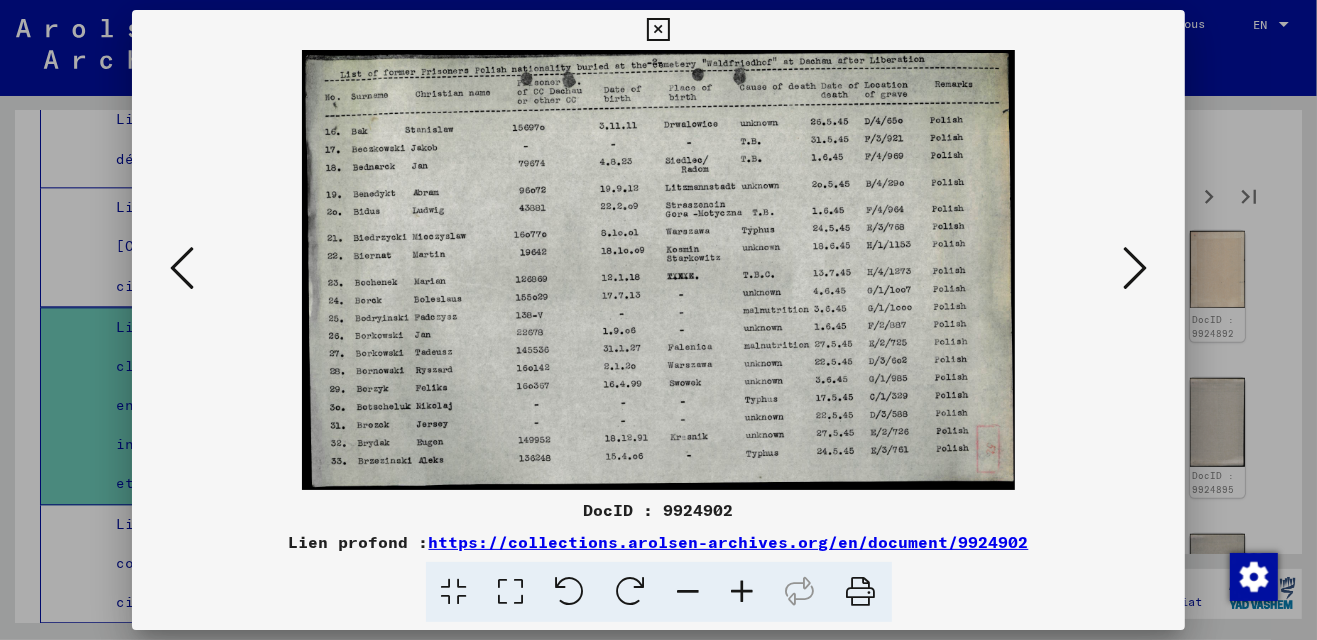 click at bounding box center [1135, 268] 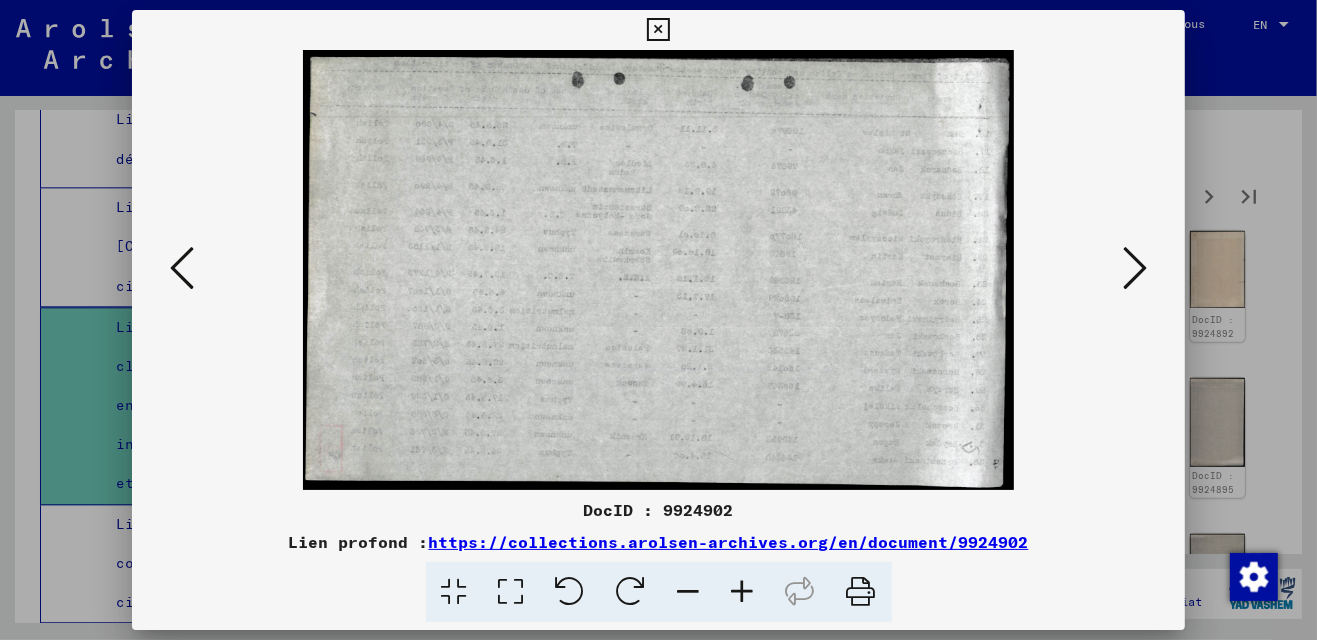 click at bounding box center [1135, 268] 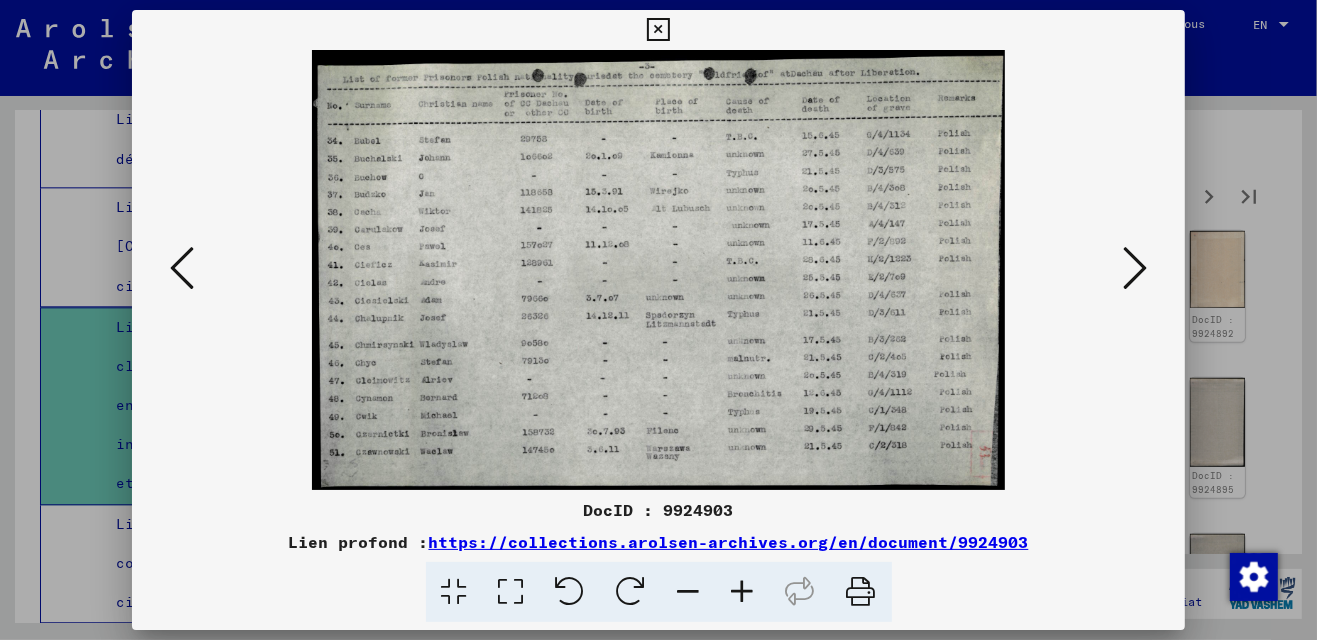 click at bounding box center [1135, 268] 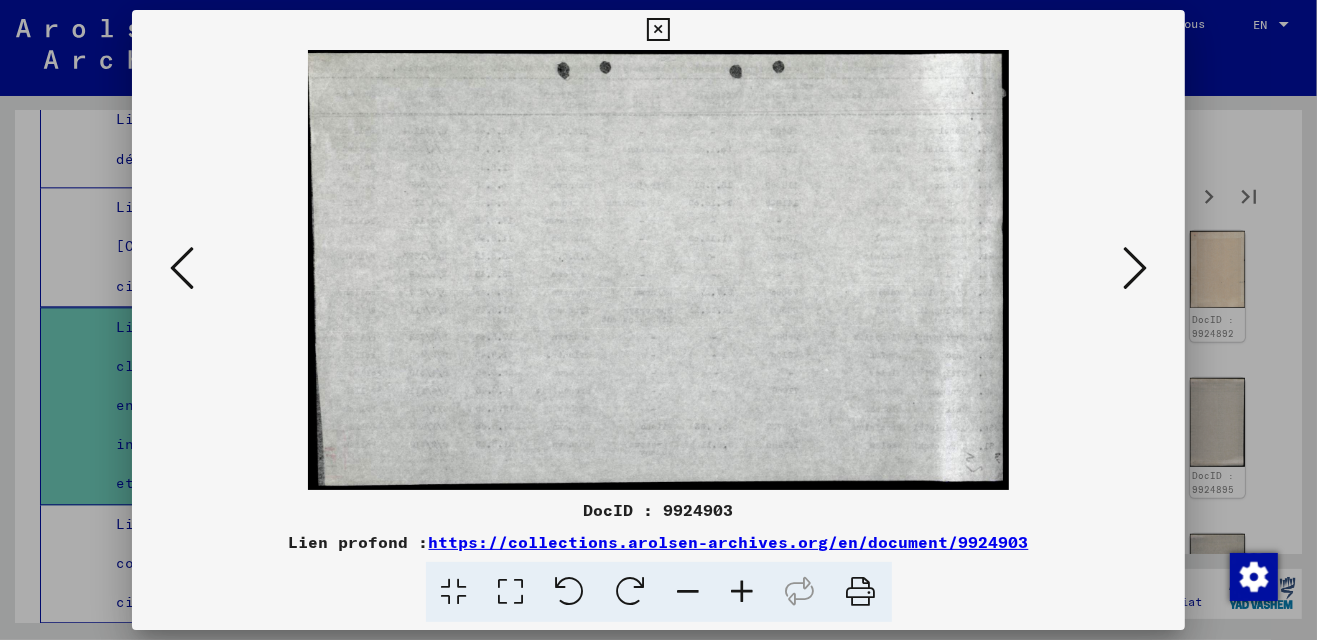 click at bounding box center [1135, 268] 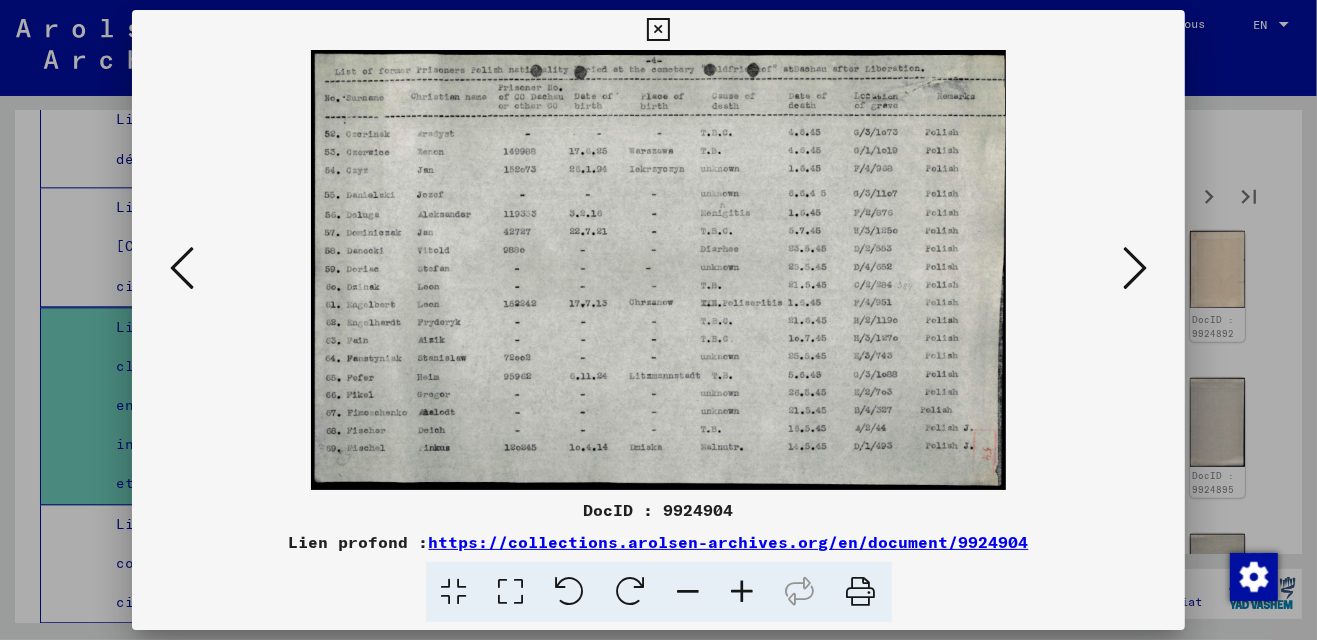 click at bounding box center (1135, 268) 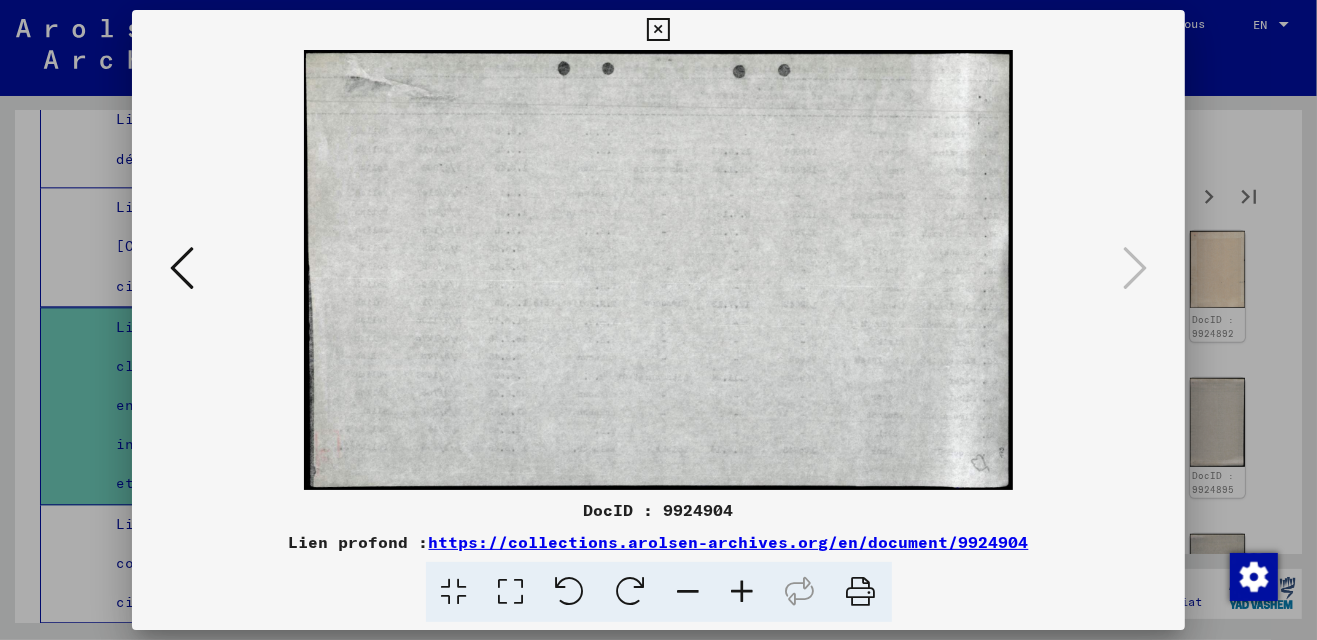 click at bounding box center (182, 268) 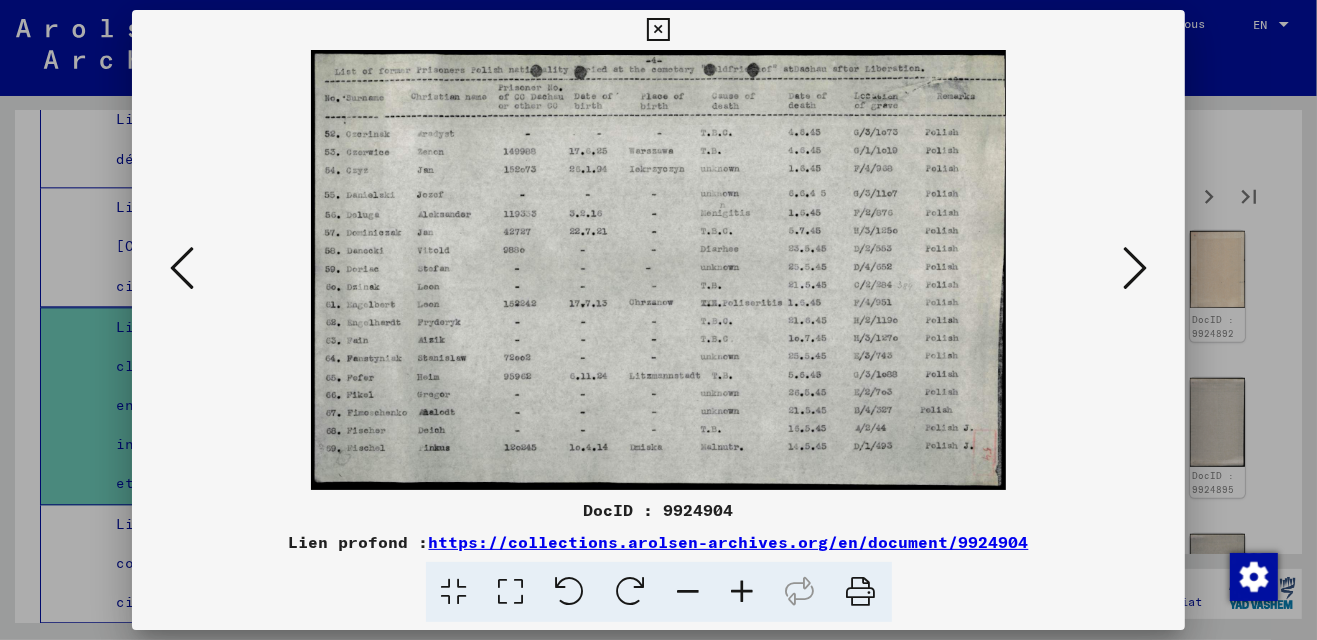 click at bounding box center [182, 268] 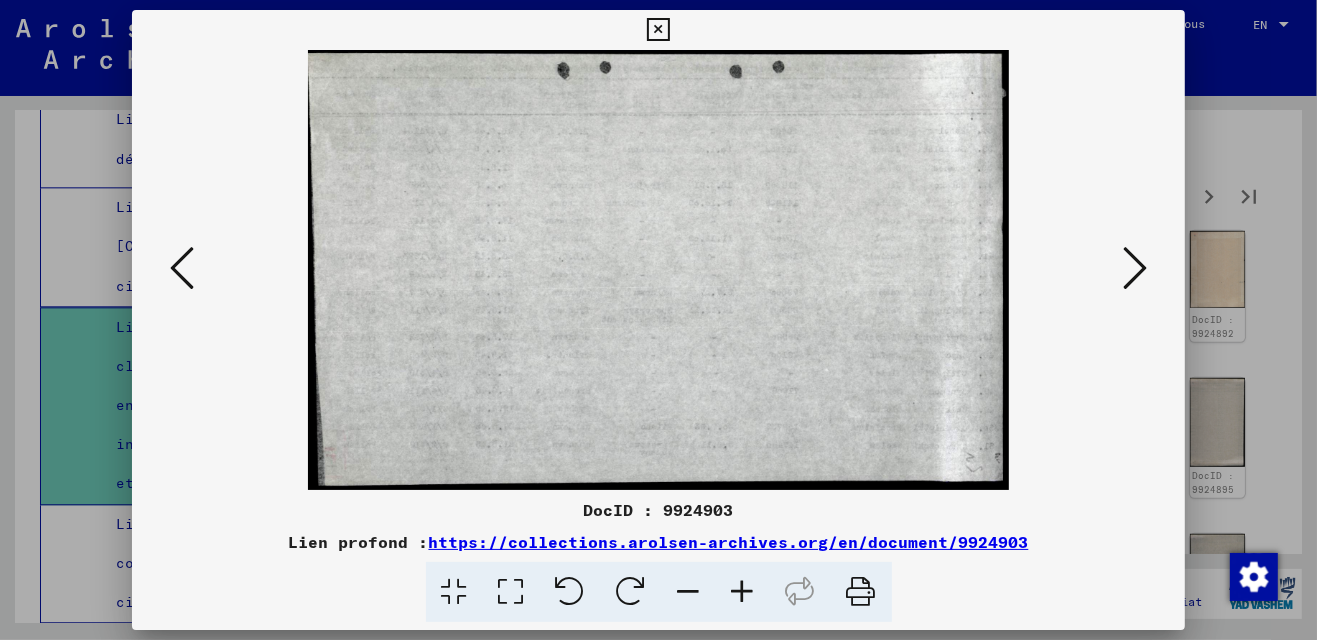 click at bounding box center (182, 268) 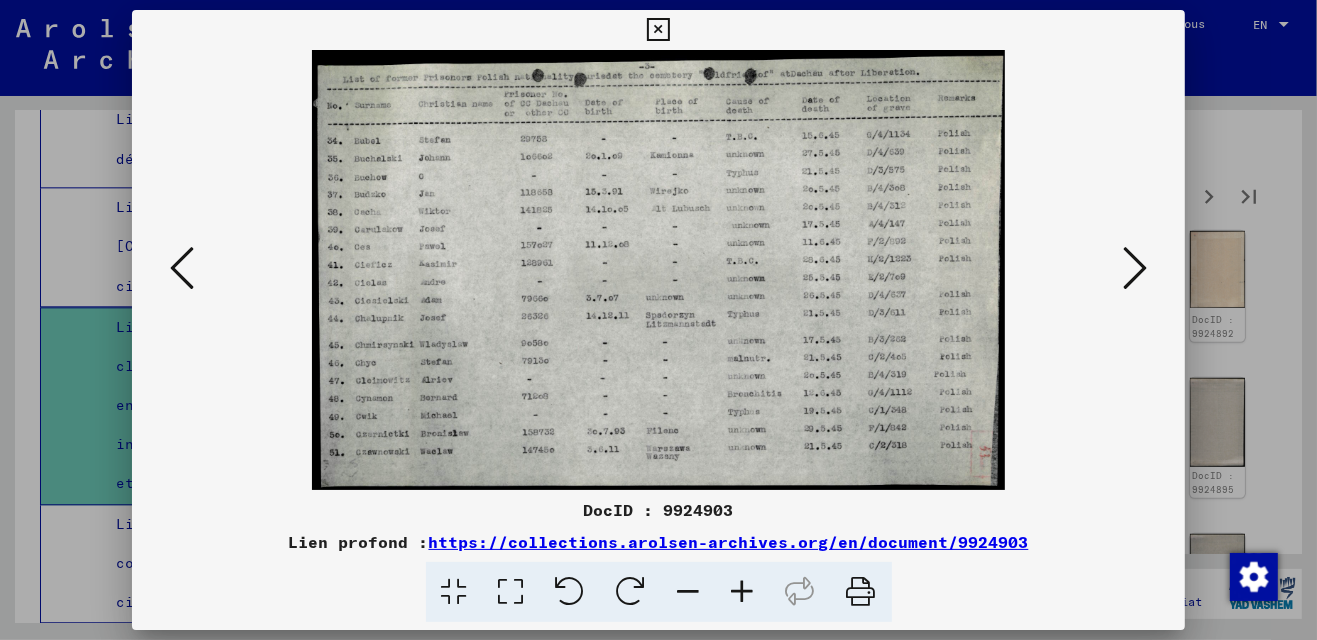 click at bounding box center (182, 268) 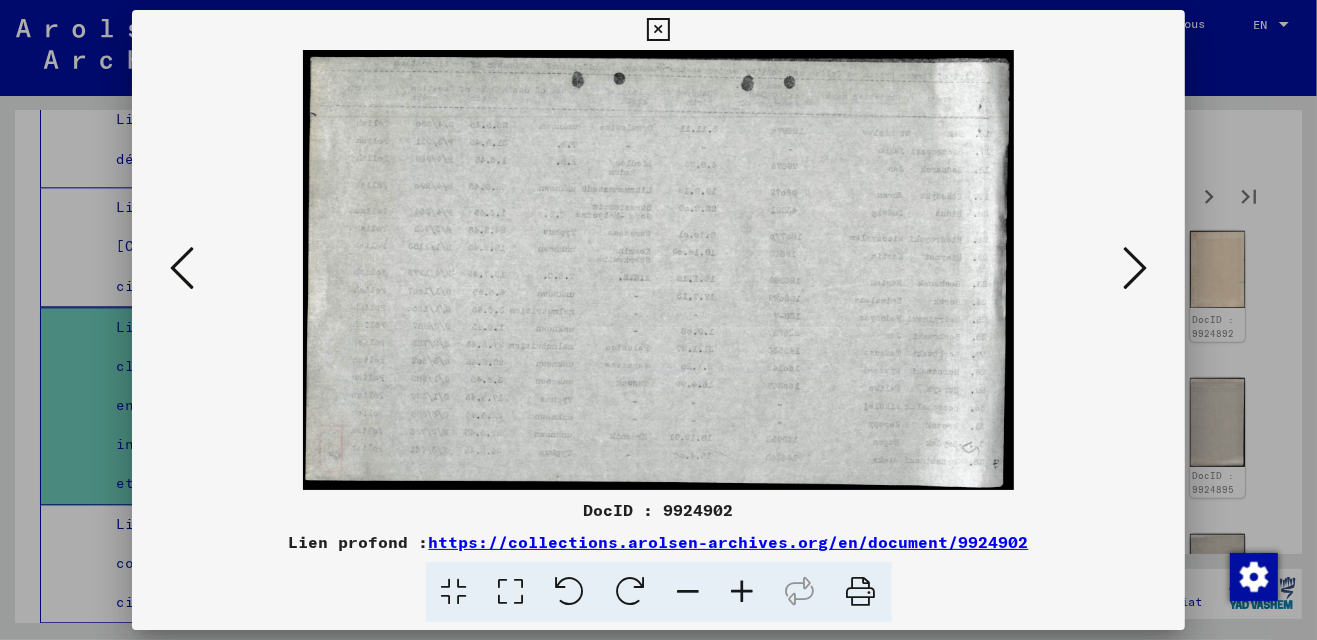click at bounding box center (1135, 268) 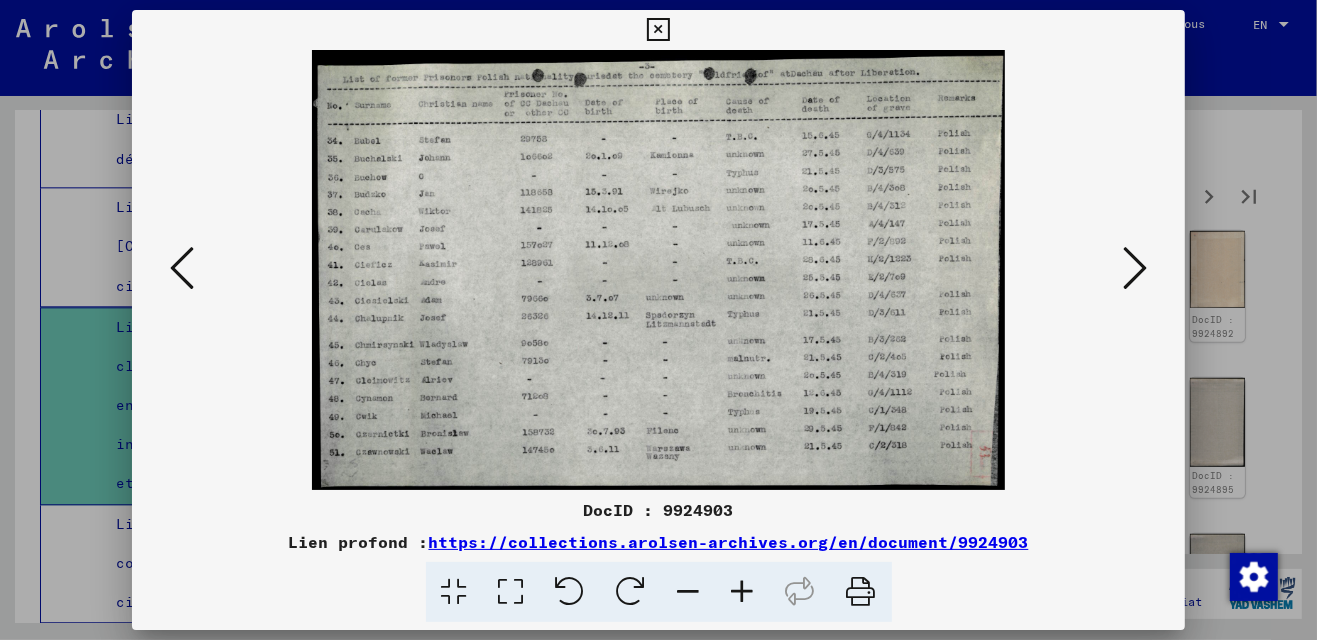 click at bounding box center (1135, 268) 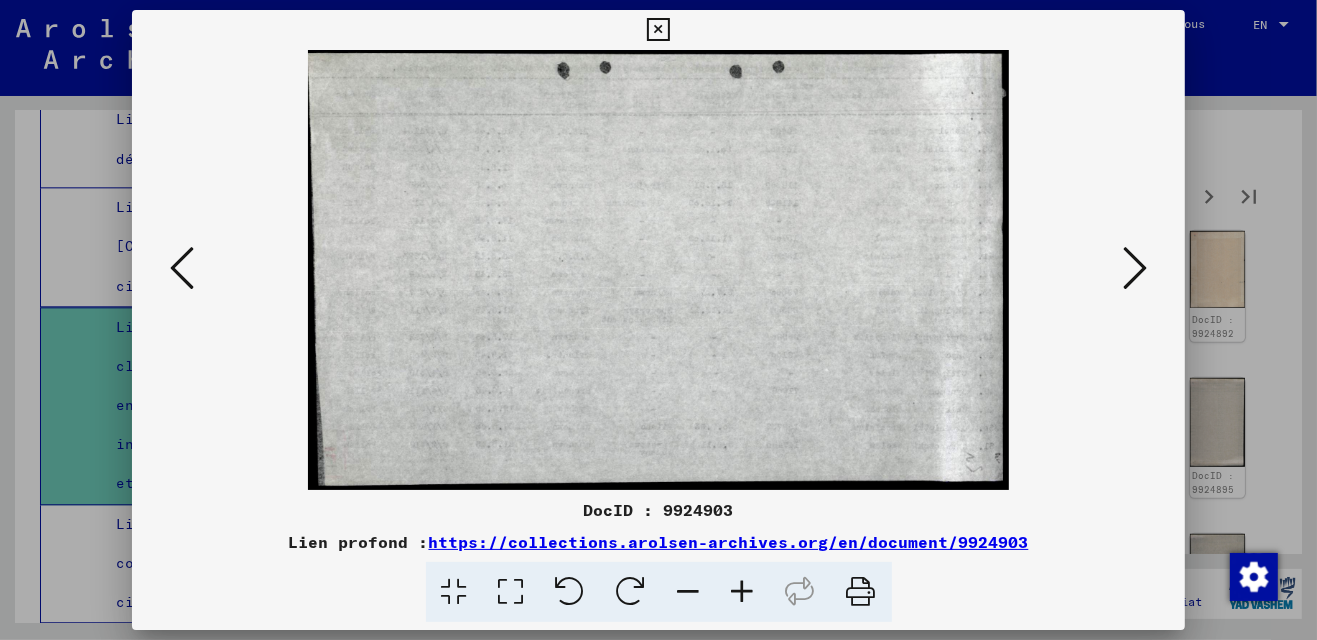 click at bounding box center [1135, 268] 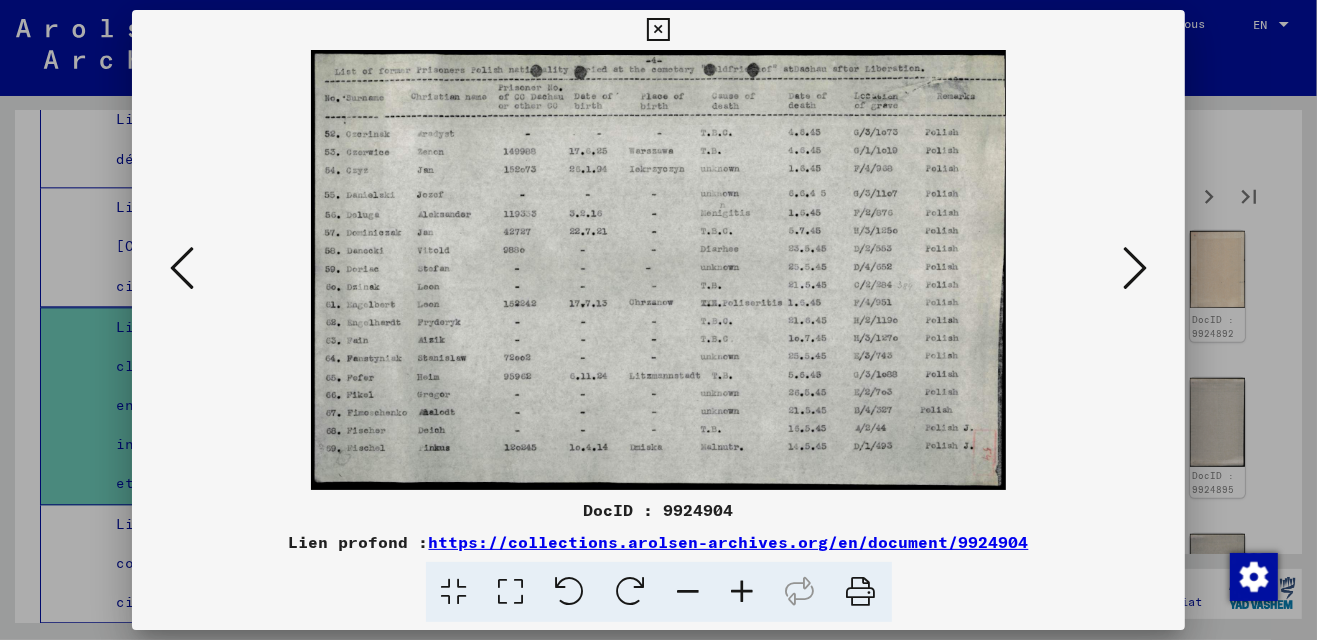 click at bounding box center (1135, 268) 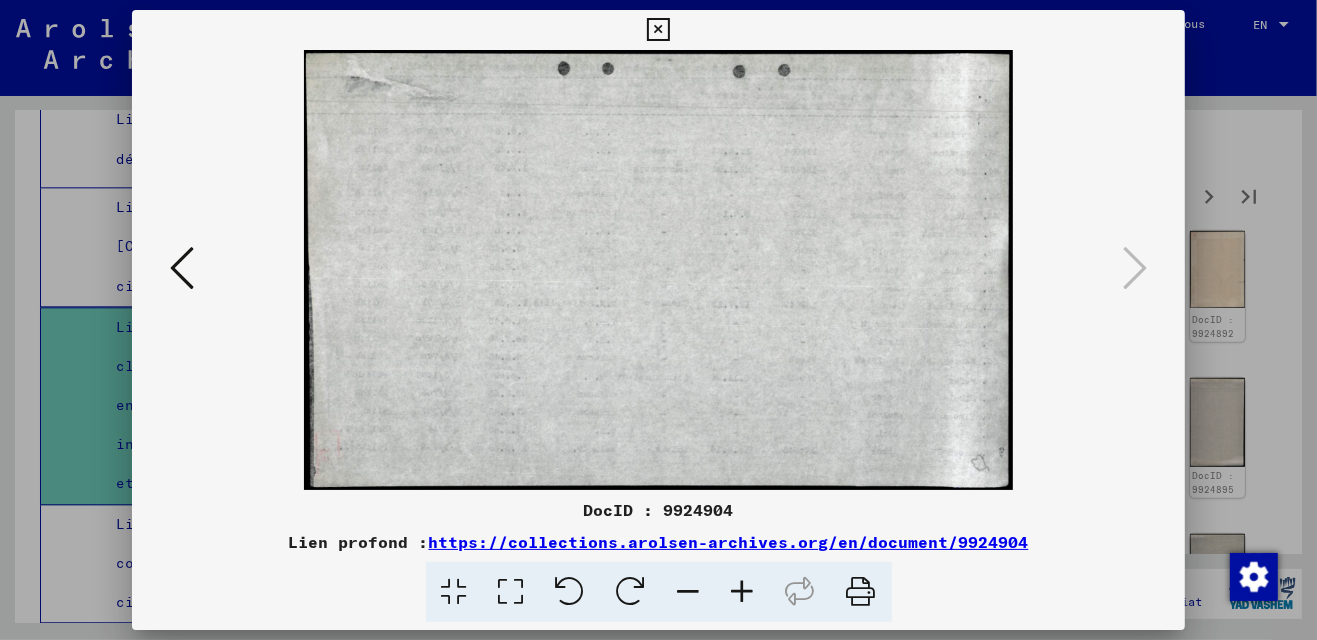 click at bounding box center (658, 30) 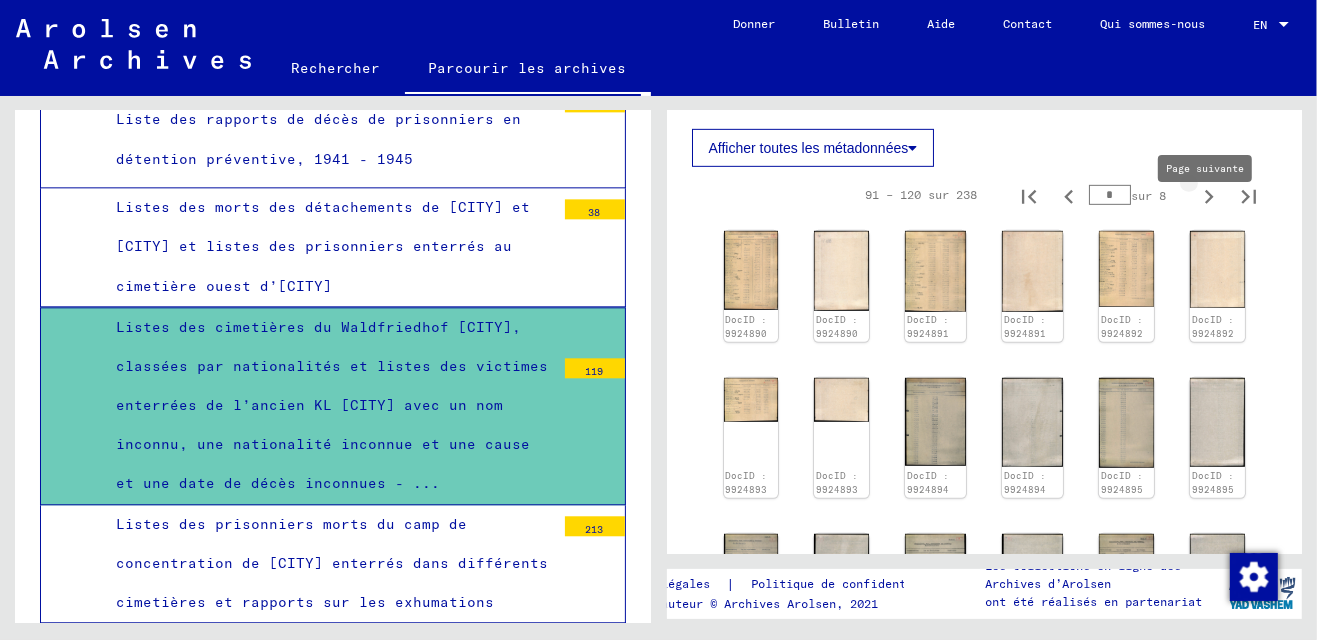 click 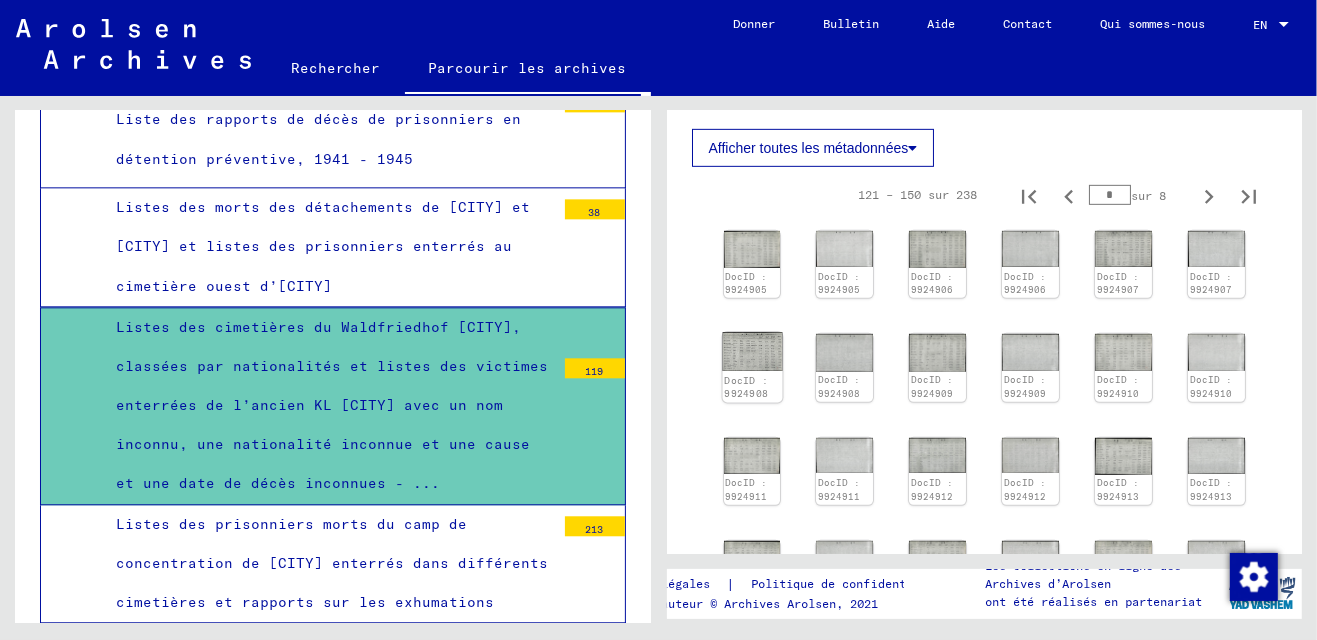 click 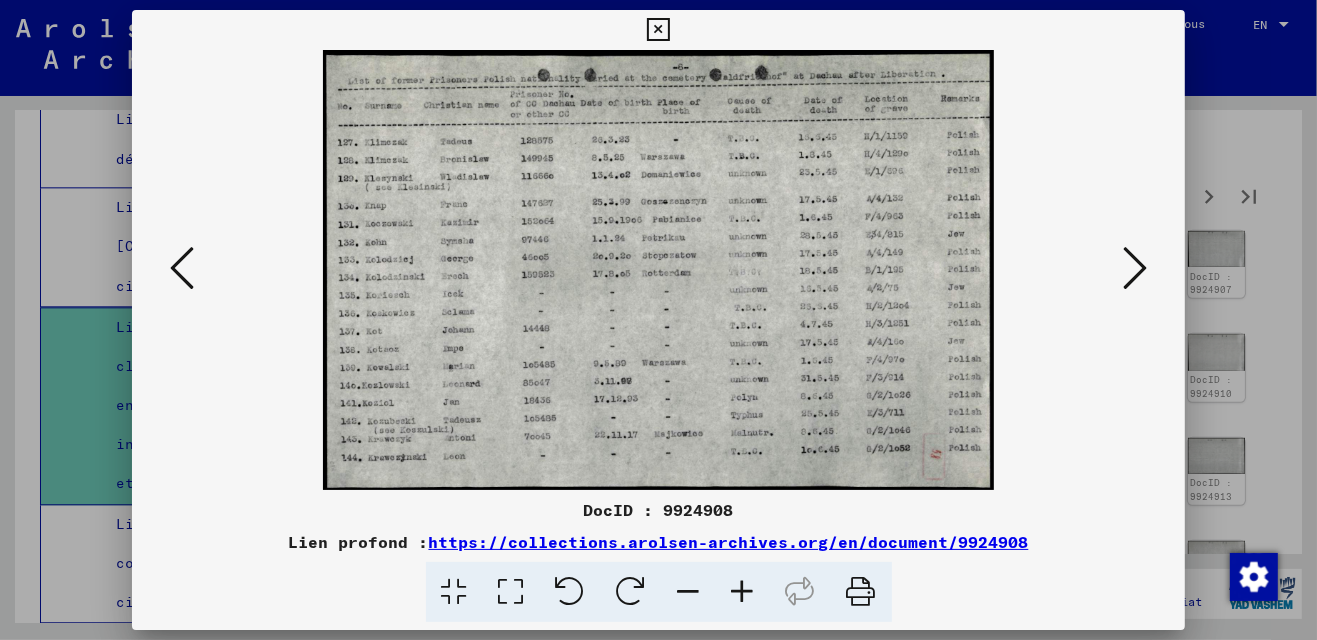 click at bounding box center (1135, 268) 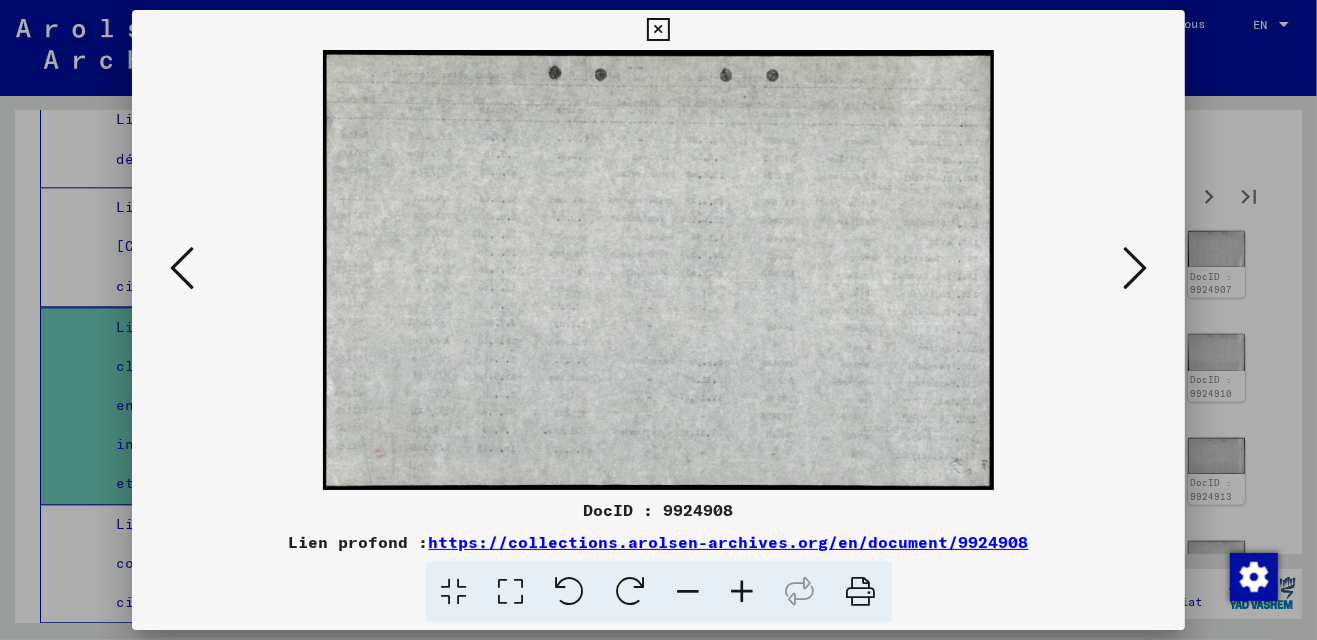click at bounding box center [1135, 268] 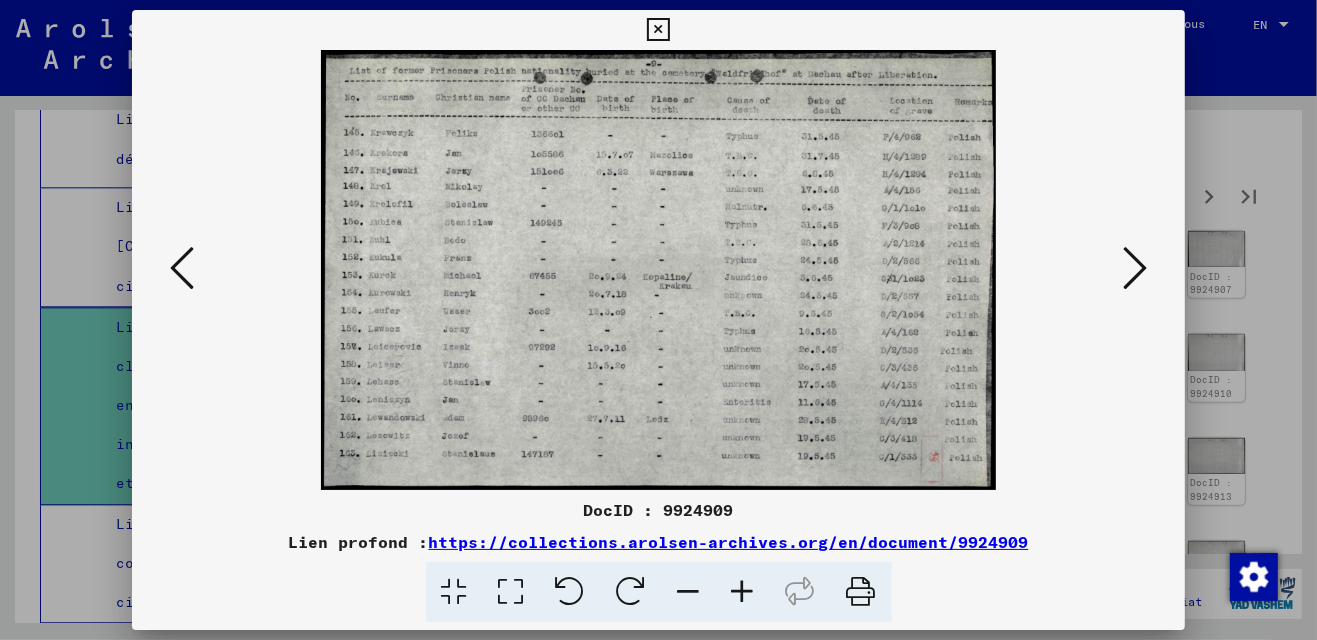 click at bounding box center [1135, 268] 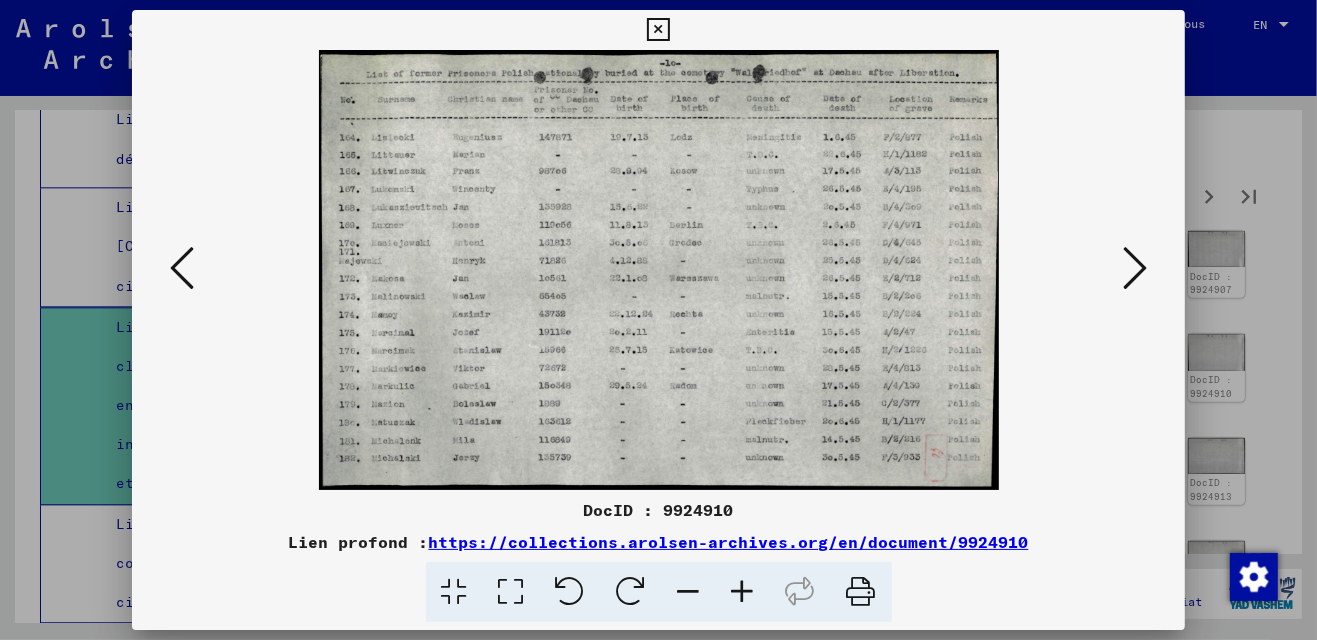 click at bounding box center [1135, 268] 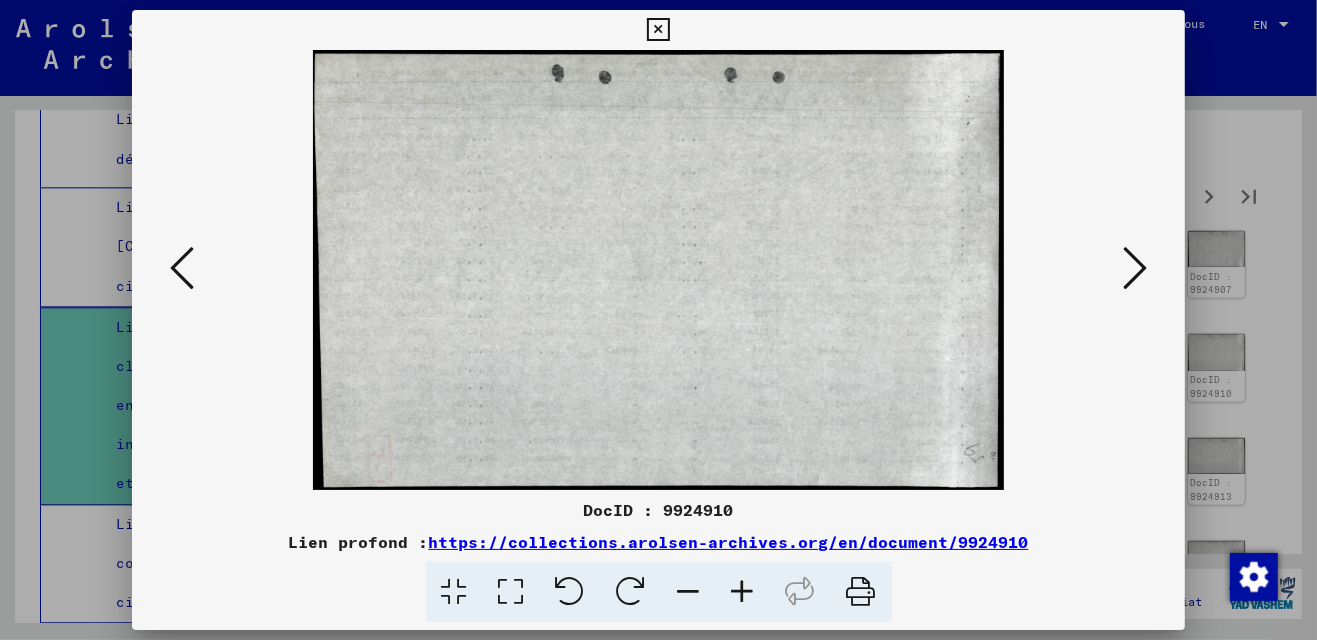 click at bounding box center [1135, 268] 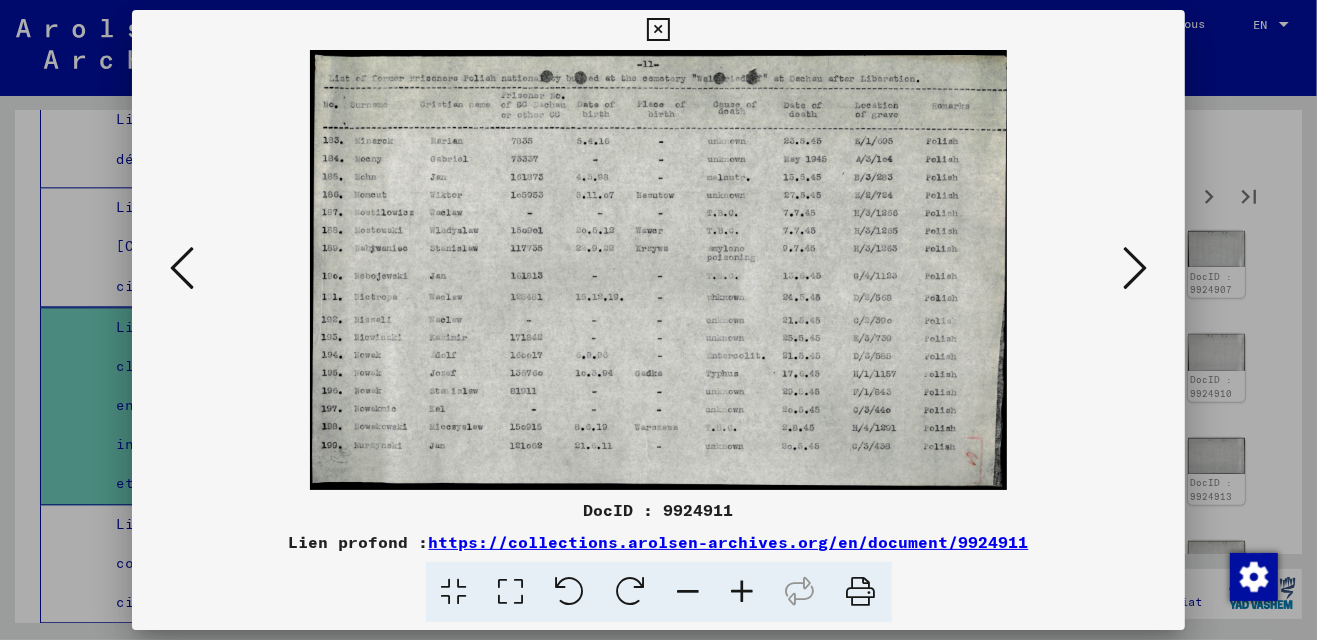 click at bounding box center (1135, 268) 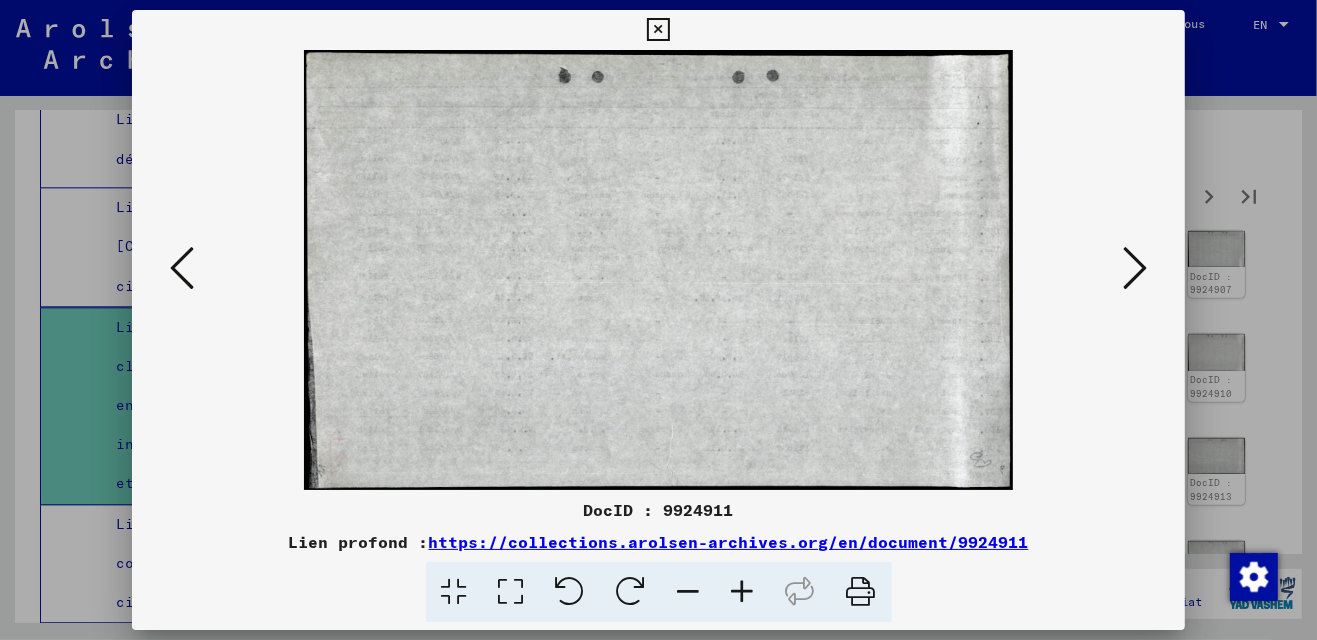 click at bounding box center (1135, 268) 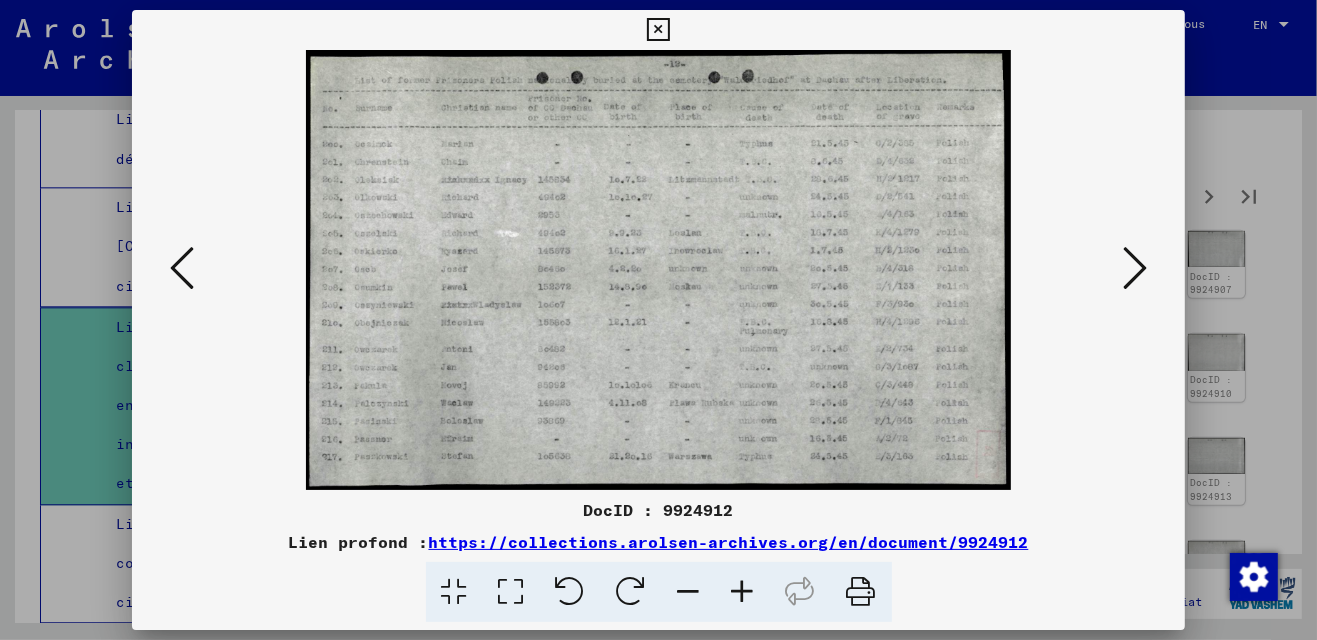 click at bounding box center [1135, 268] 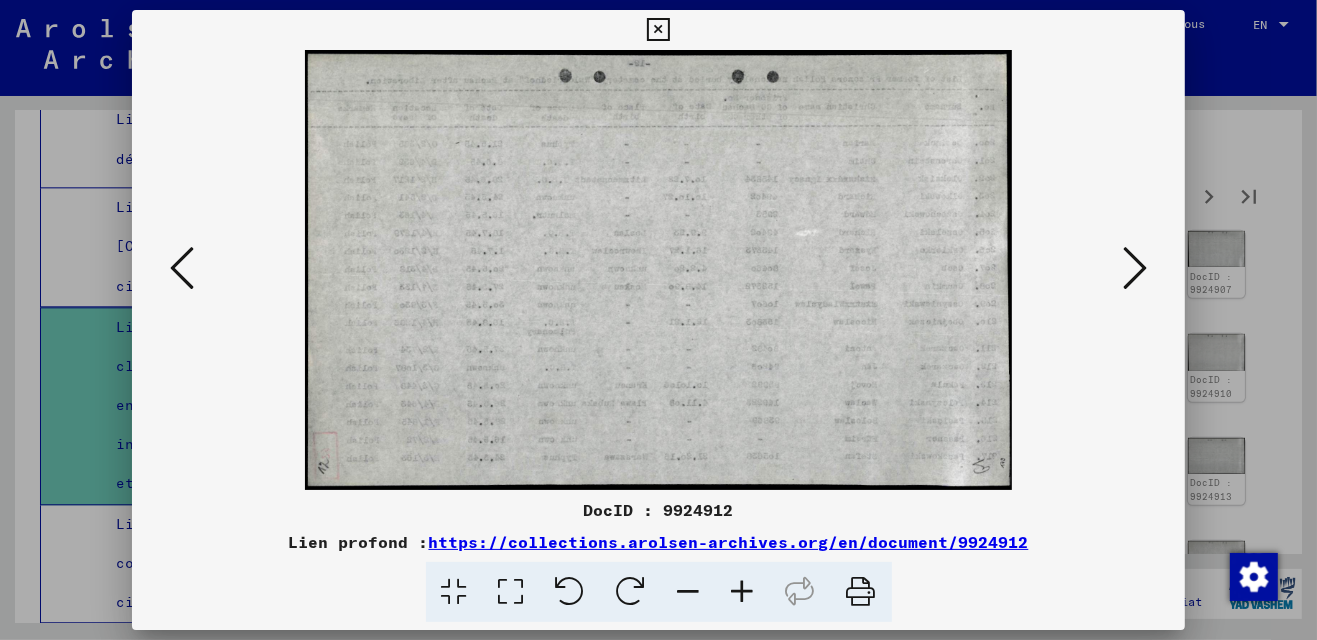 click at bounding box center (1135, 268) 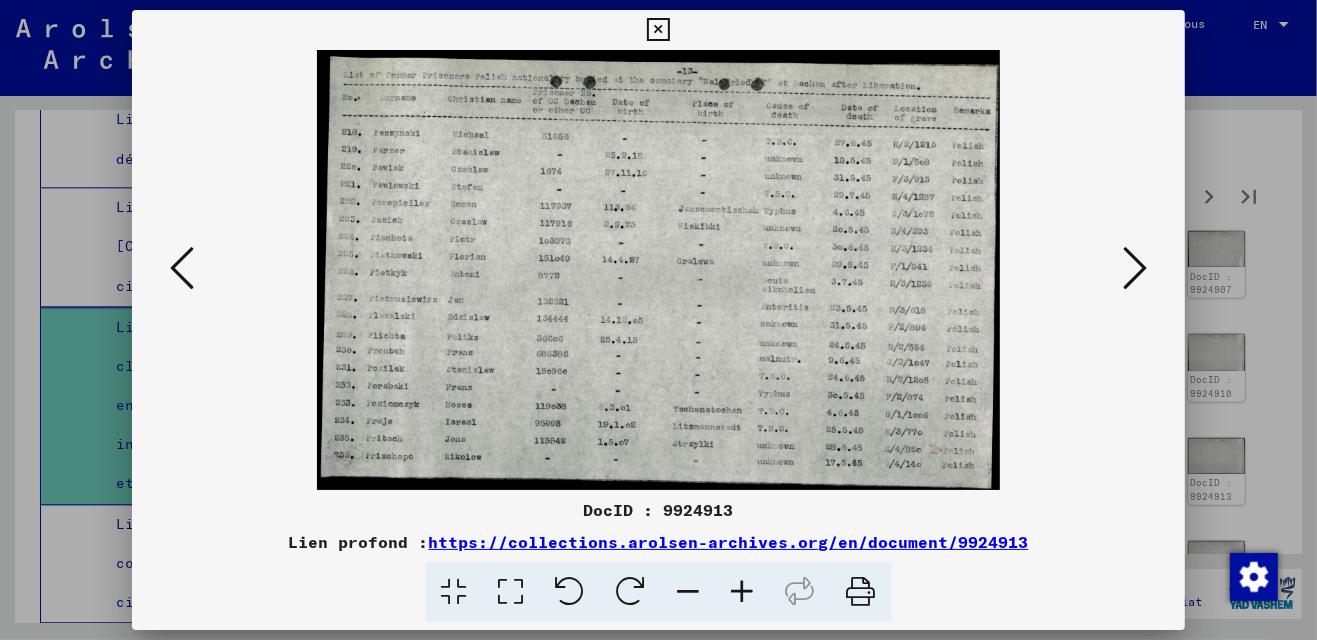 click at bounding box center [1135, 268] 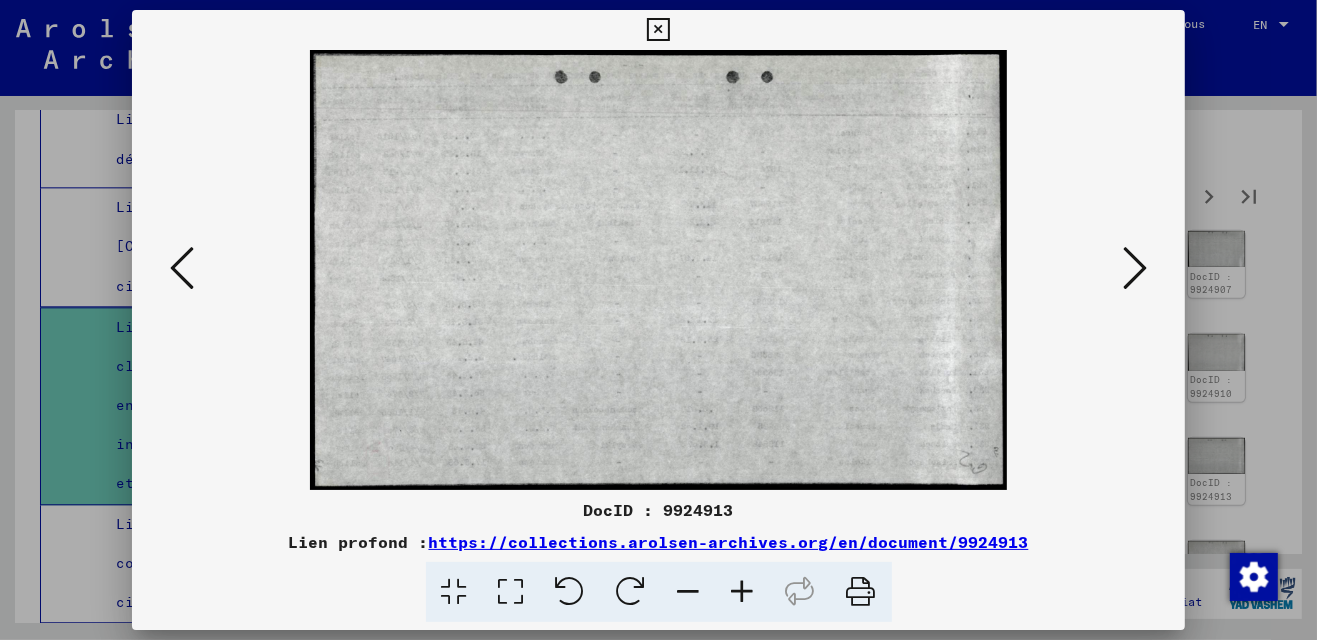 click at bounding box center (1135, 268) 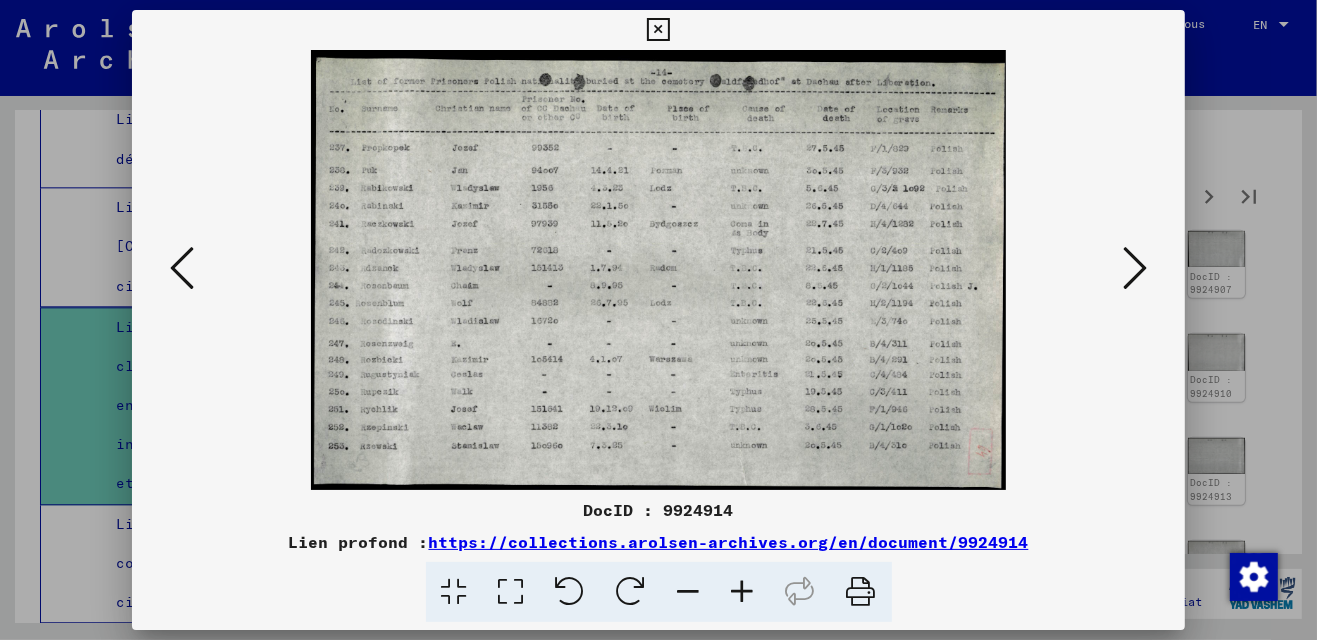 click at bounding box center [1135, 268] 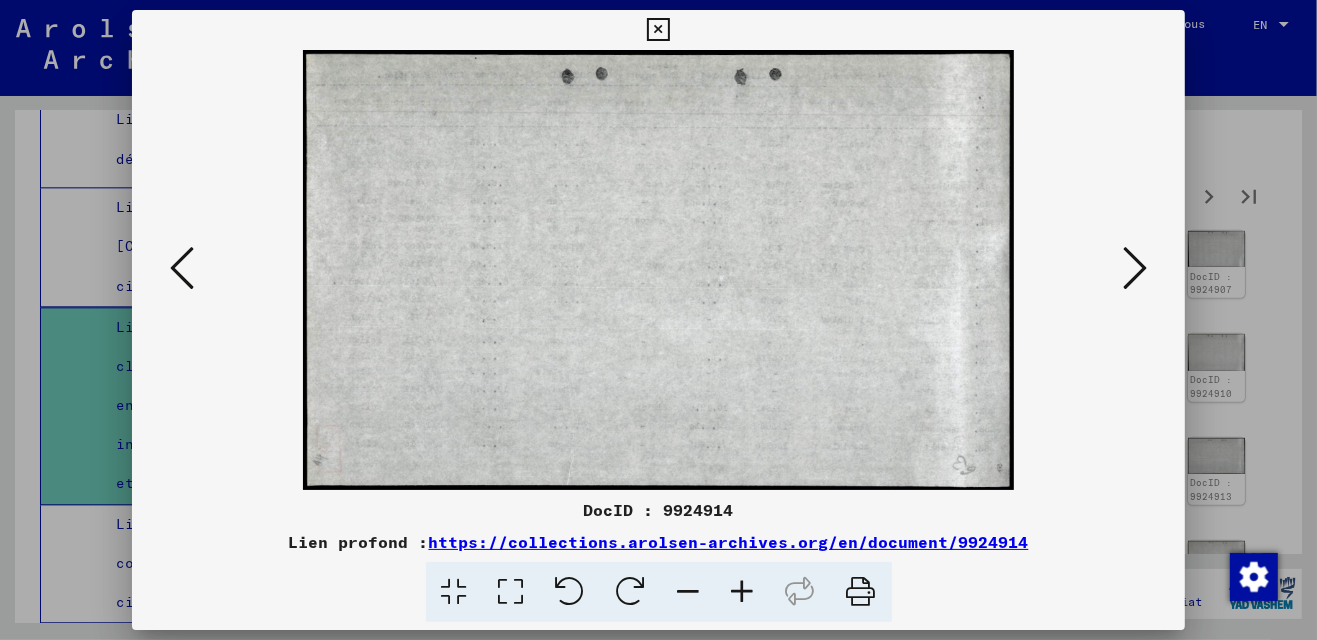 click at bounding box center [1135, 268] 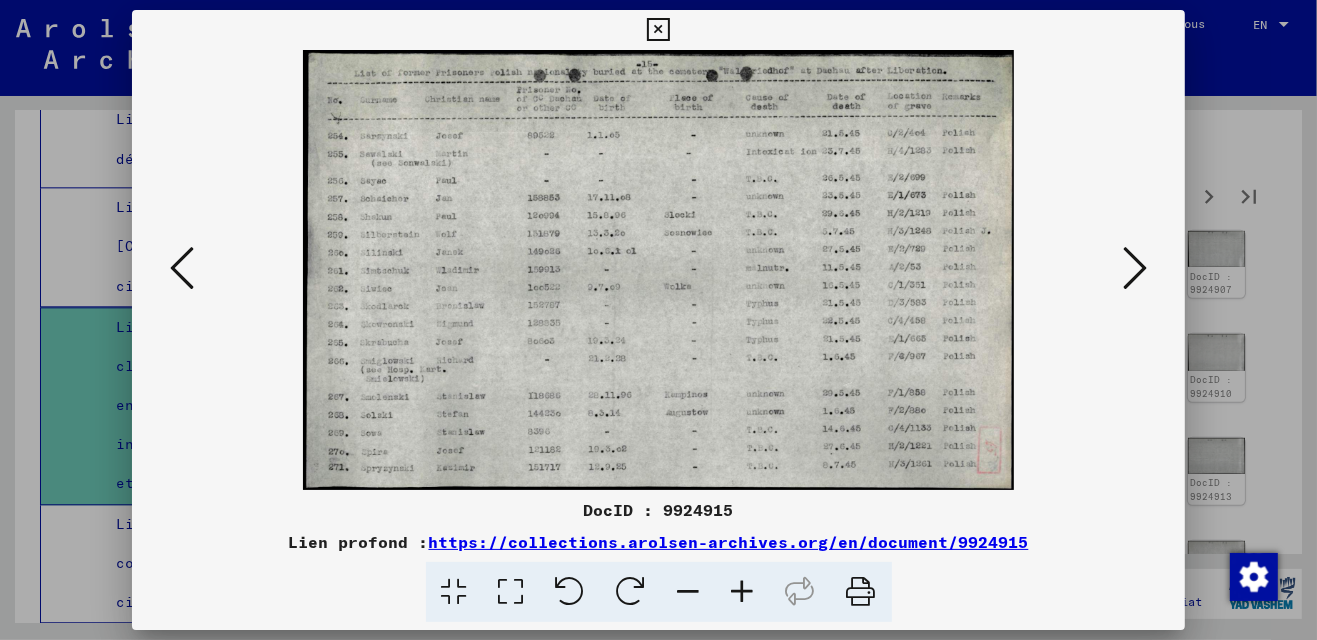 click at bounding box center (1135, 268) 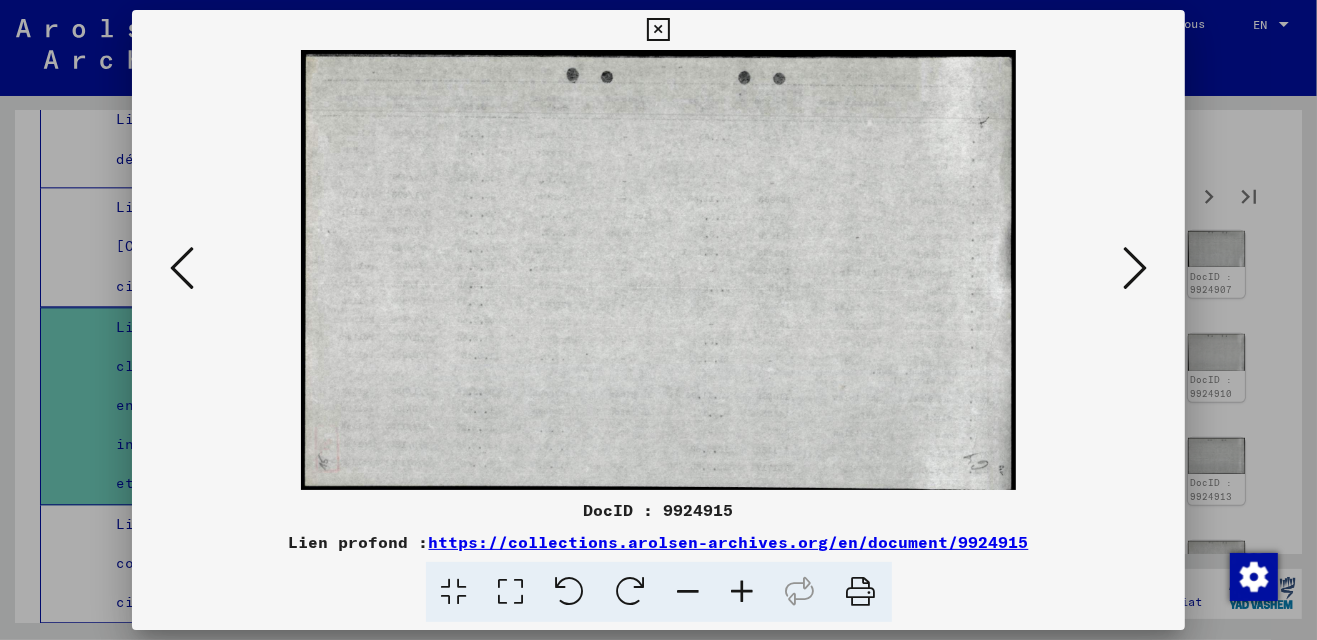 click at bounding box center [1135, 268] 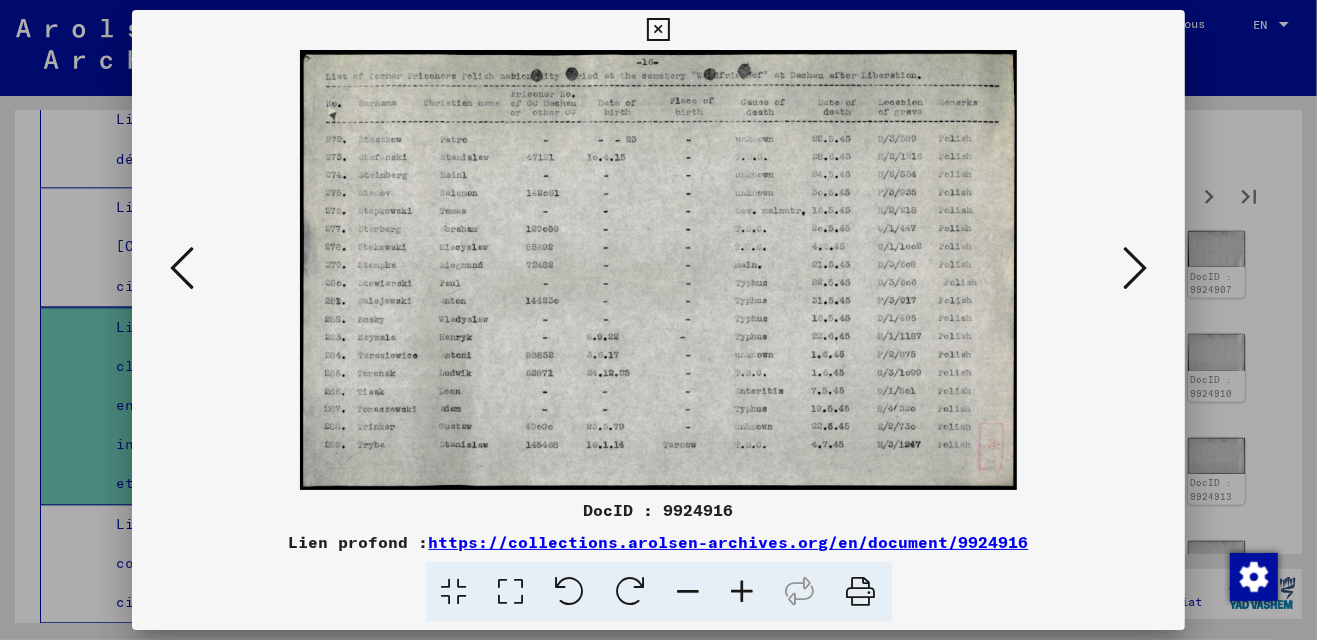 click at bounding box center [1135, 268] 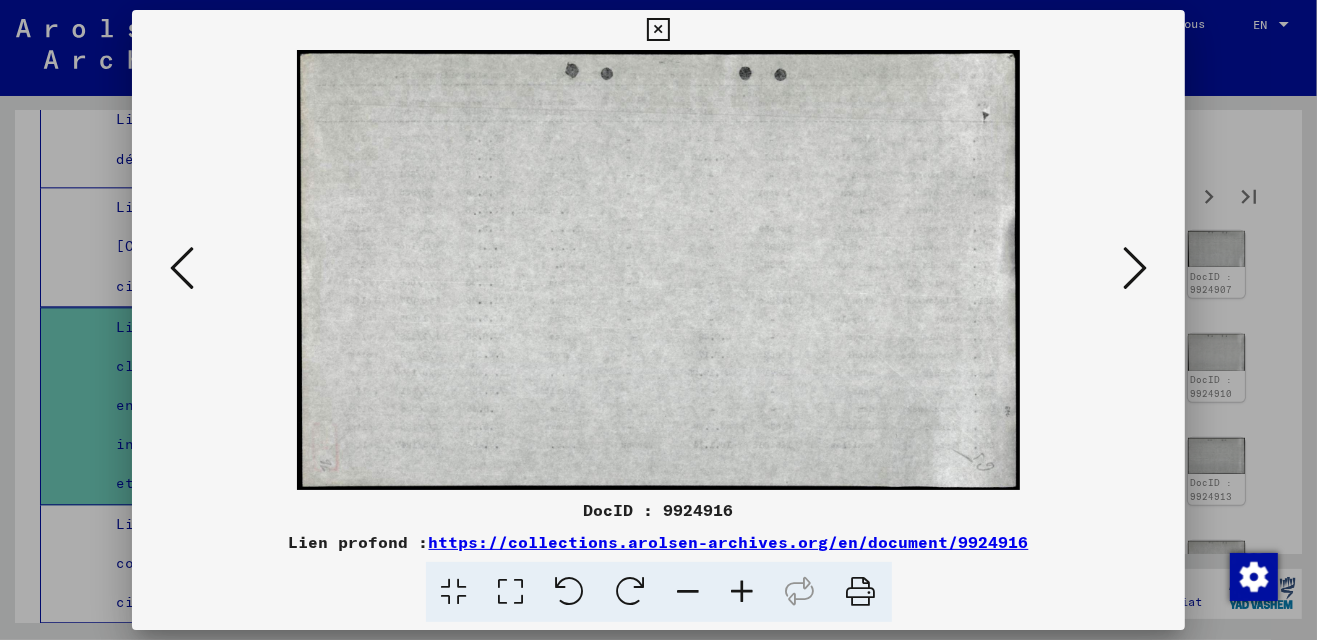 click at bounding box center (1135, 268) 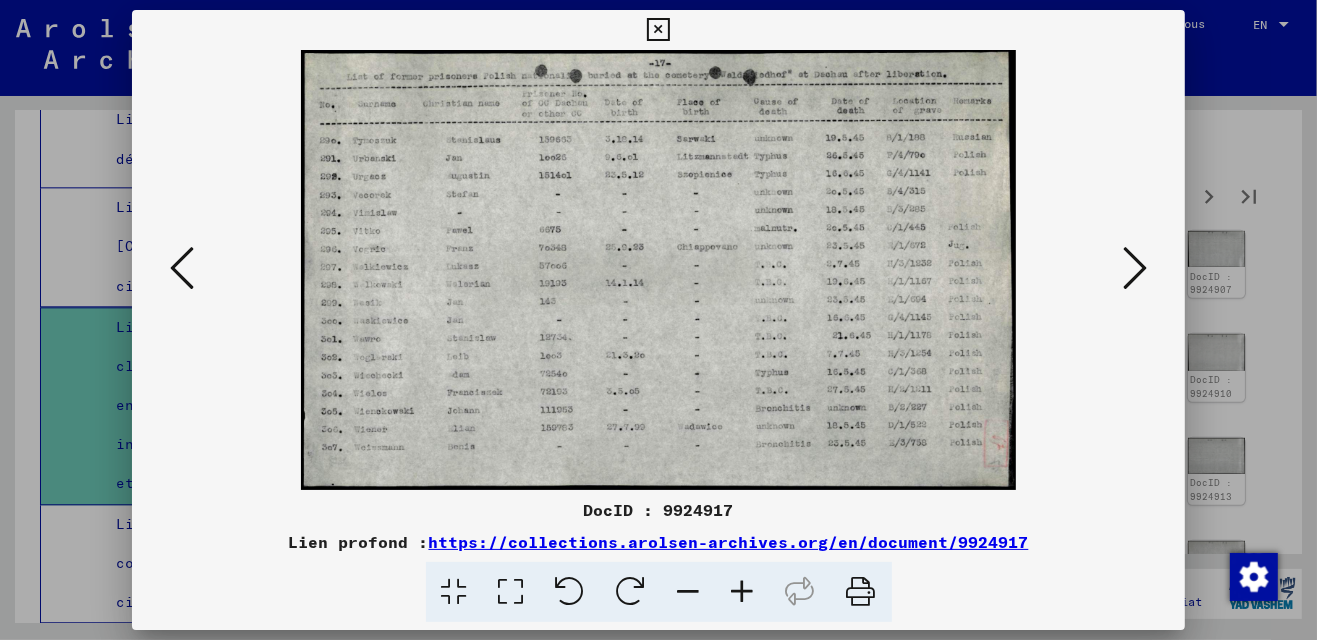 click at bounding box center (1135, 268) 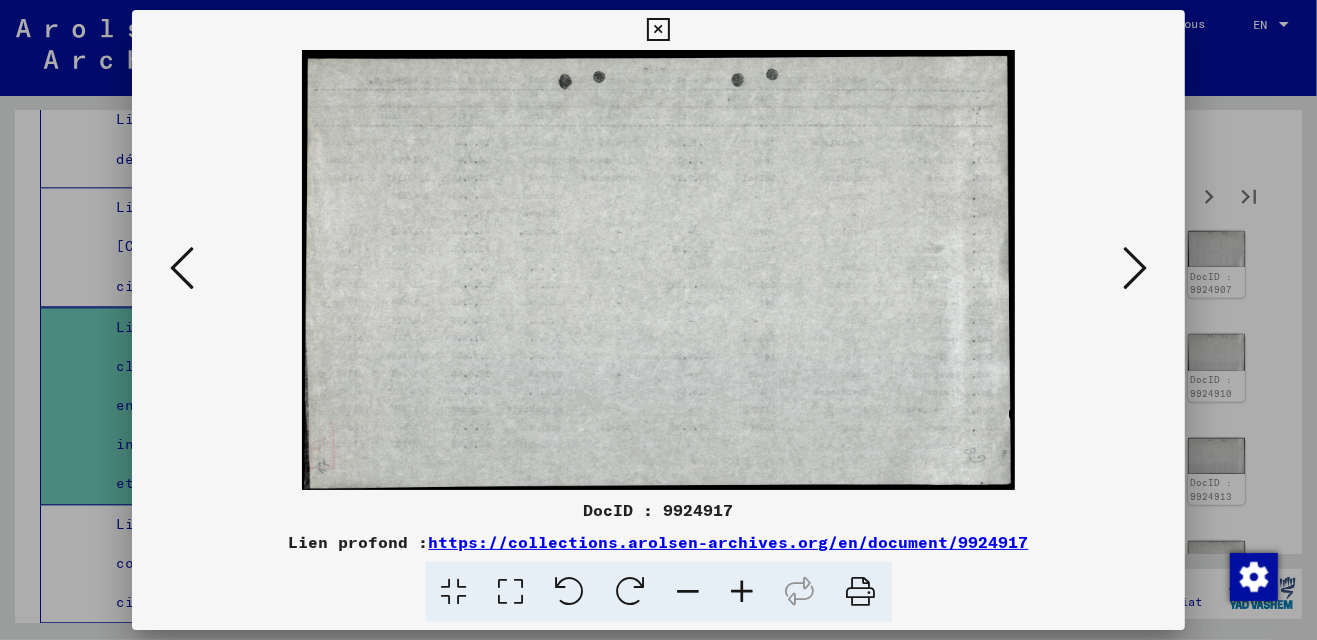 click at bounding box center (1135, 268) 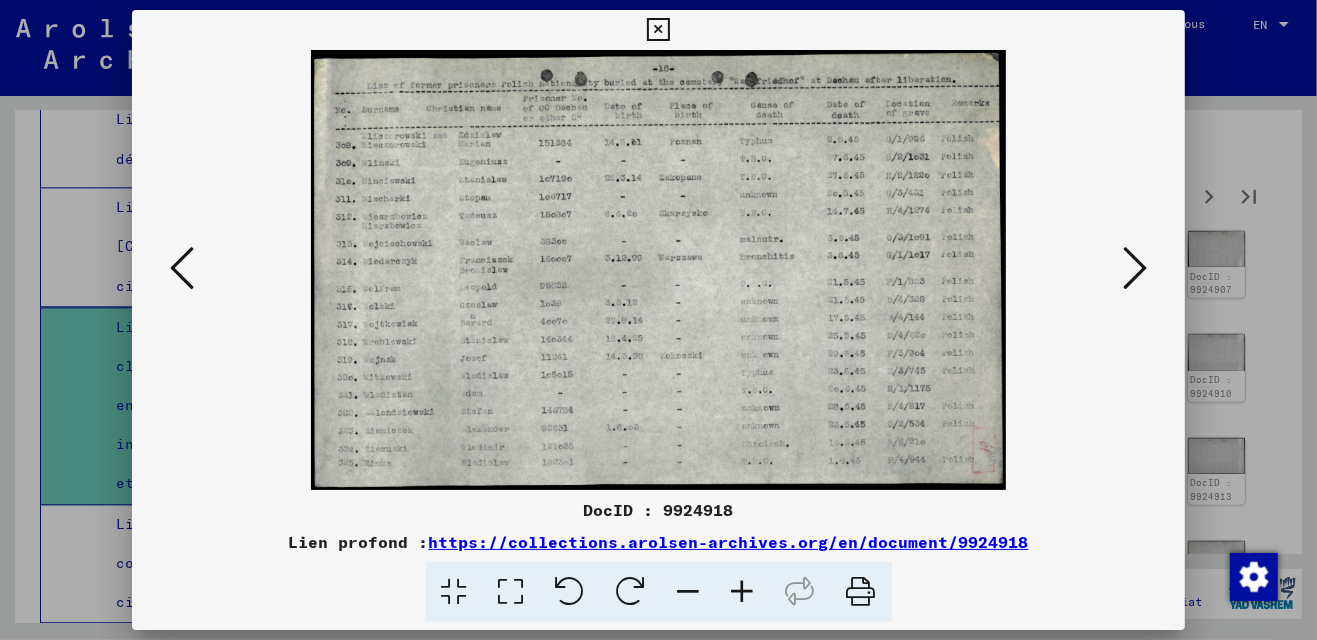 click at bounding box center [658, 30] 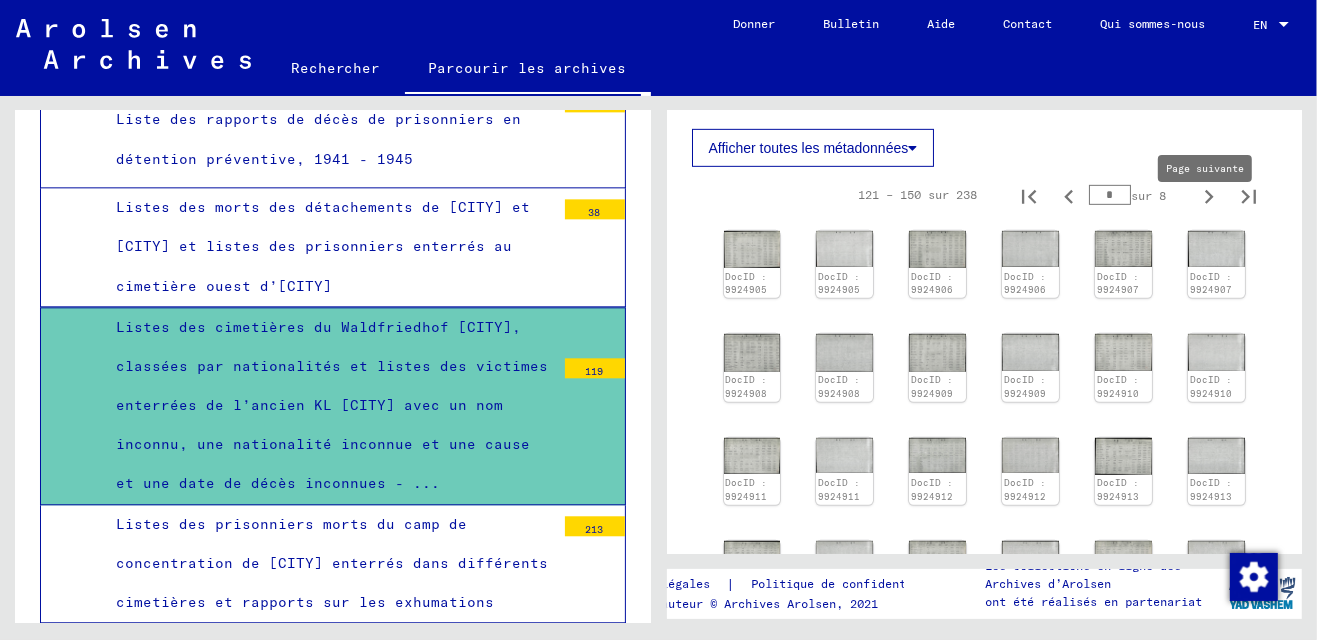 click 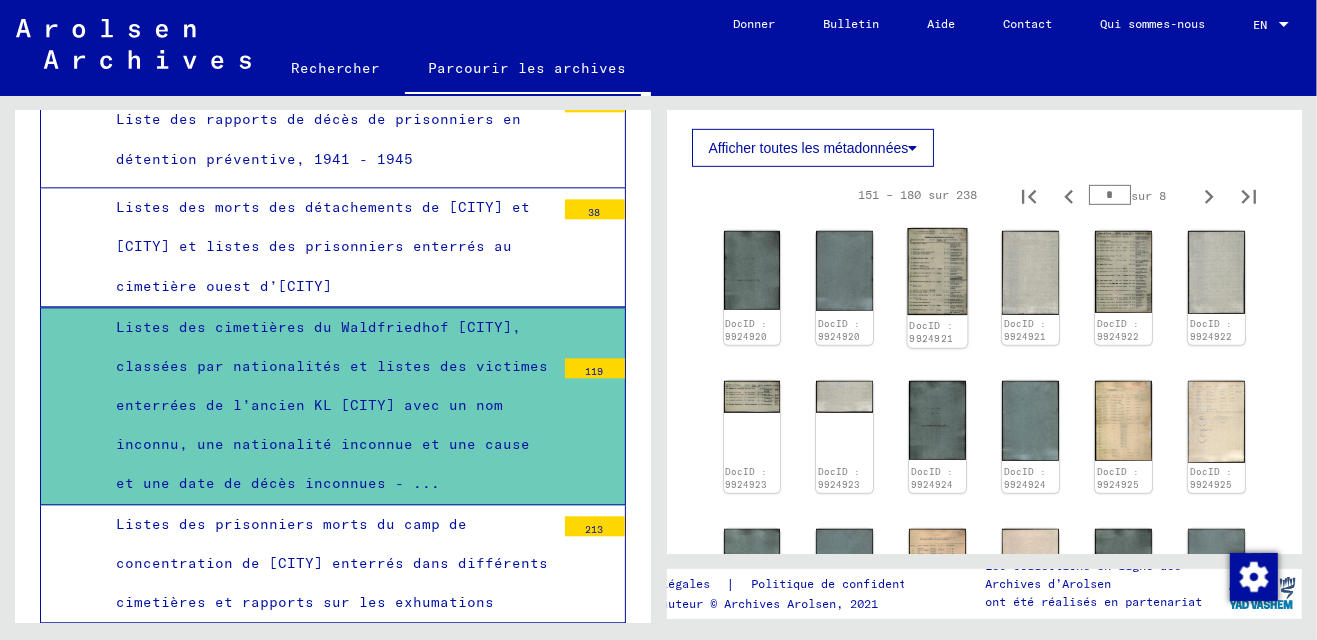 click 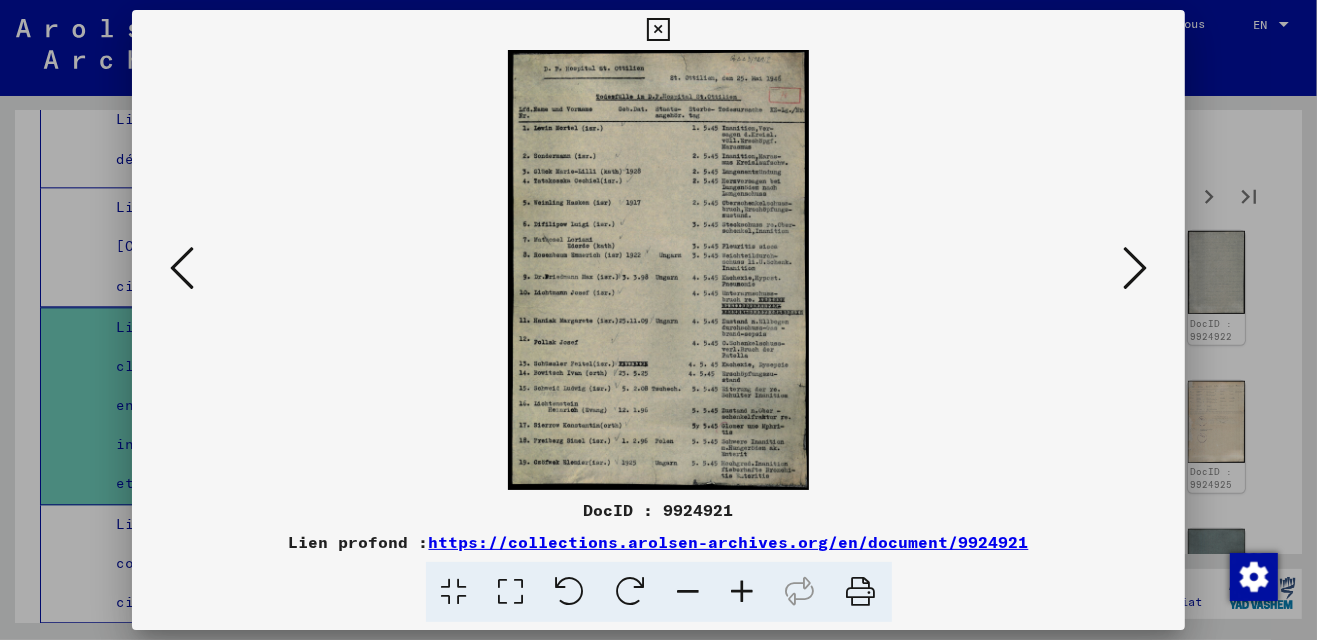 click at bounding box center (511, 592) 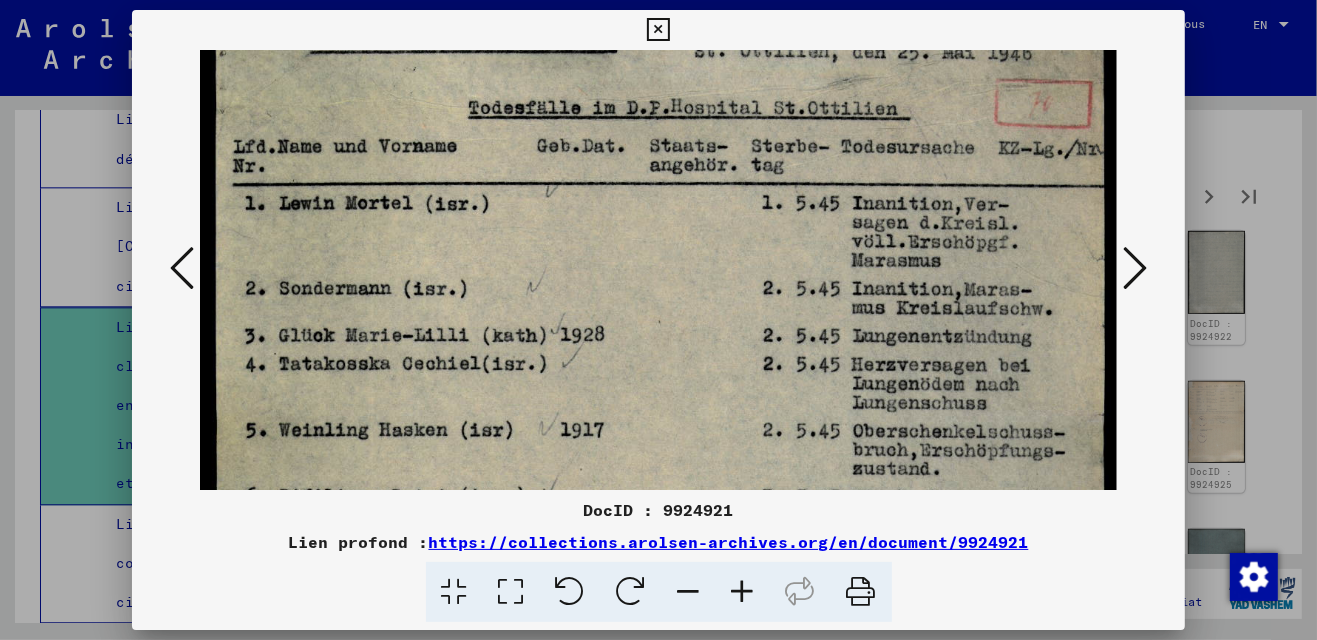 scroll, scrollTop: 93, scrollLeft: 0, axis: vertical 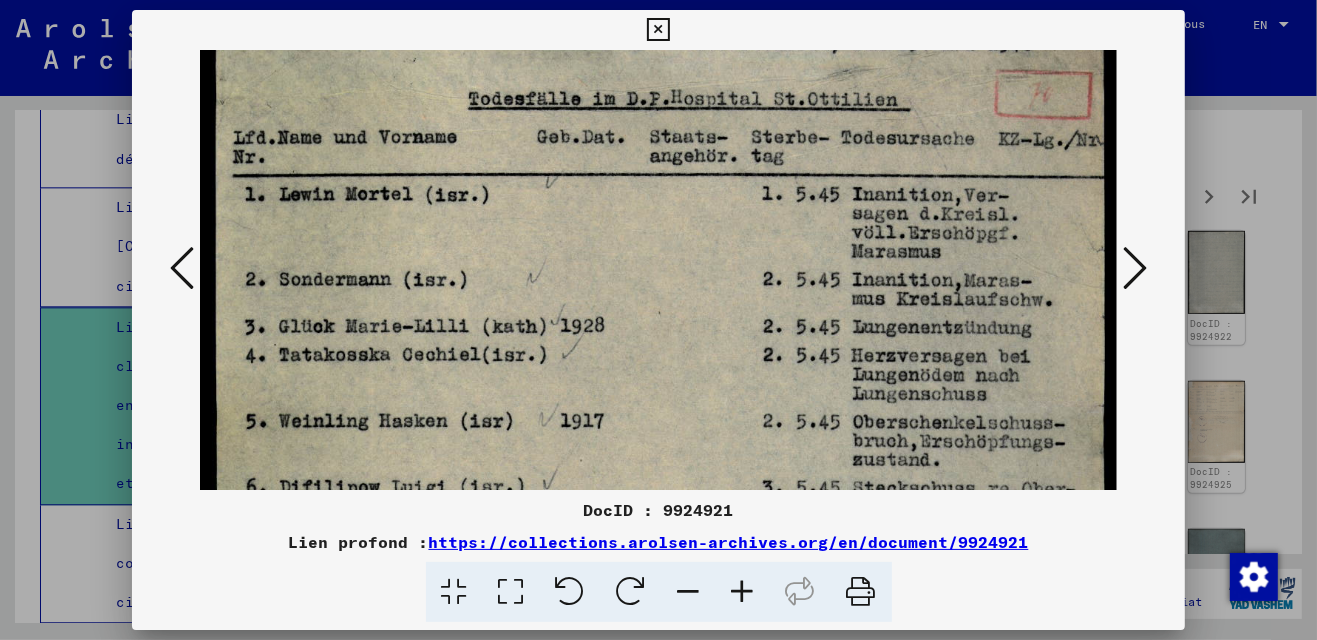 drag, startPoint x: 804, startPoint y: 385, endPoint x: 810, endPoint y: 292, distance: 93.193344 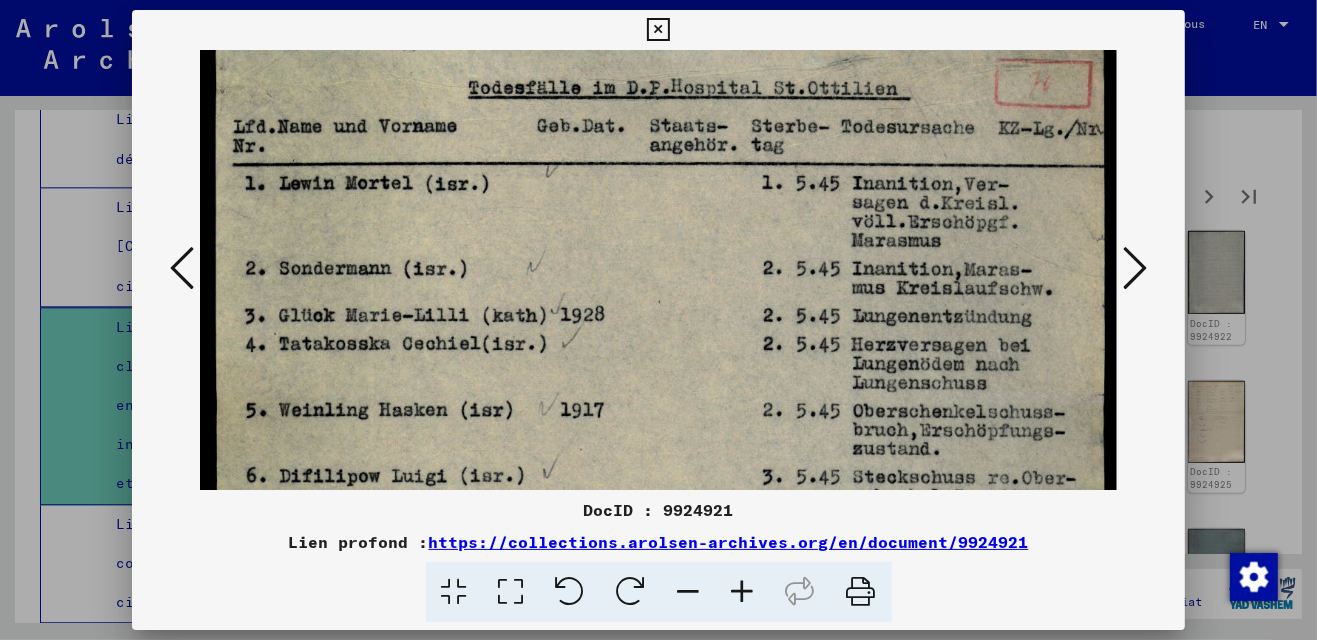 drag, startPoint x: 684, startPoint y: 400, endPoint x: 647, endPoint y: 382, distance: 41.14608 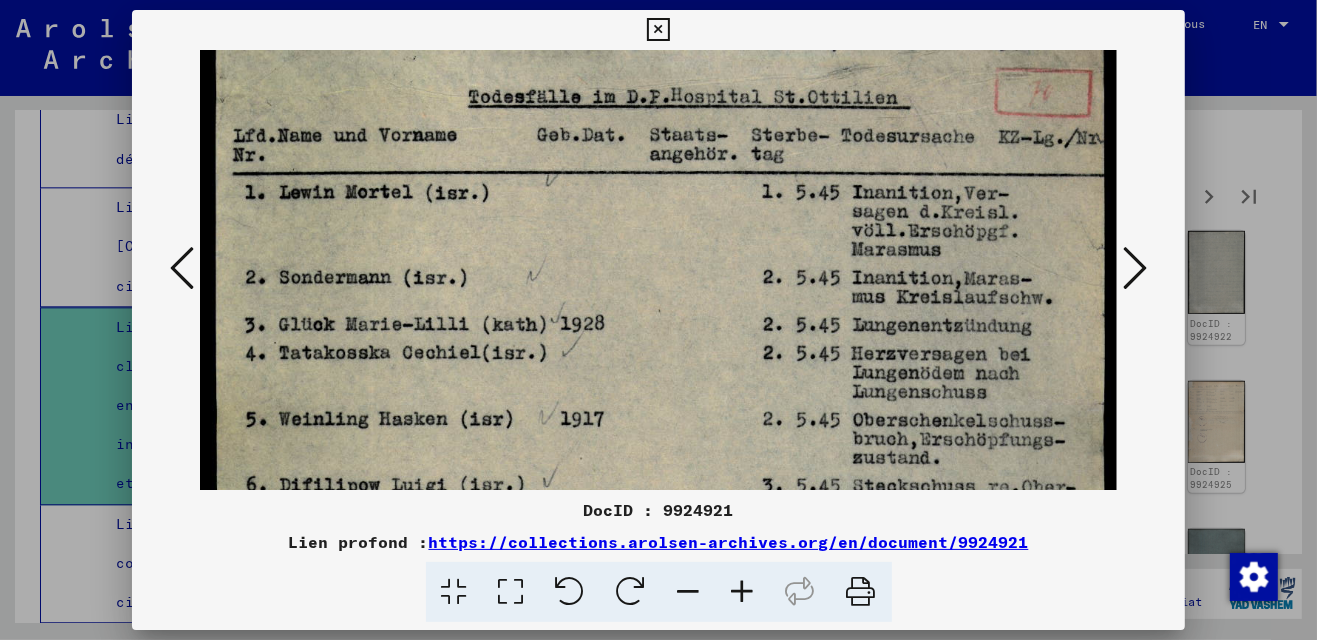 scroll, scrollTop: 93, scrollLeft: 0, axis: vertical 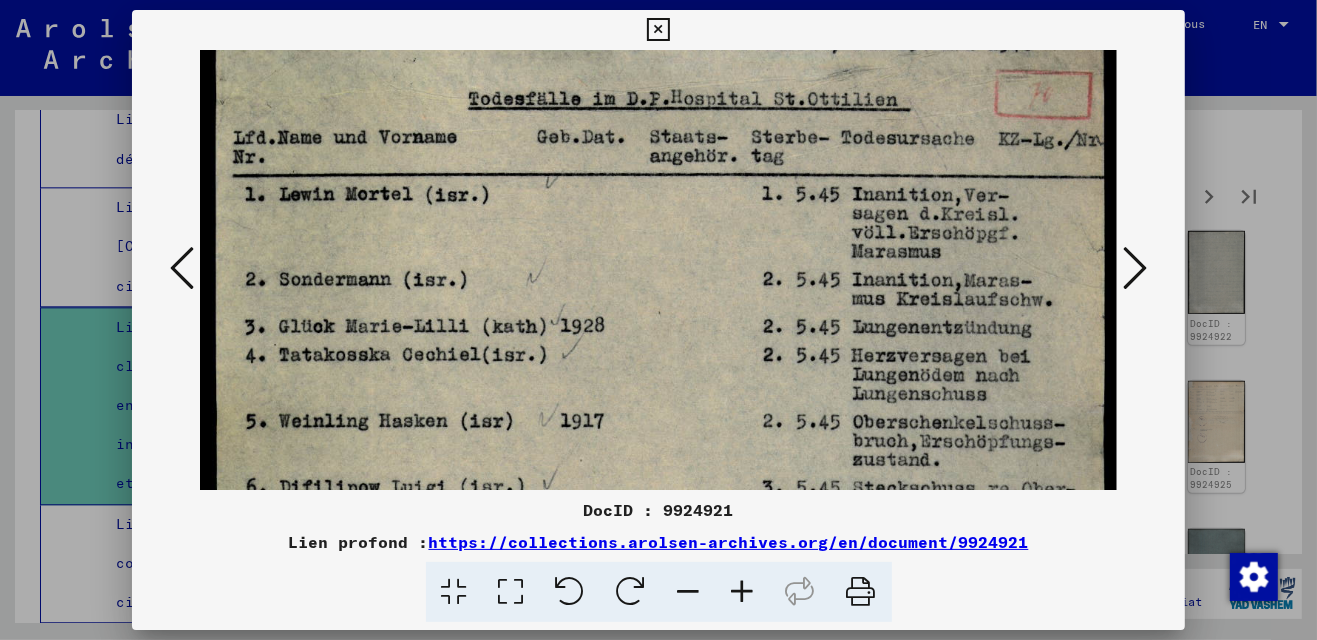 drag, startPoint x: 958, startPoint y: 241, endPoint x: 854, endPoint y: 254, distance: 104.80935 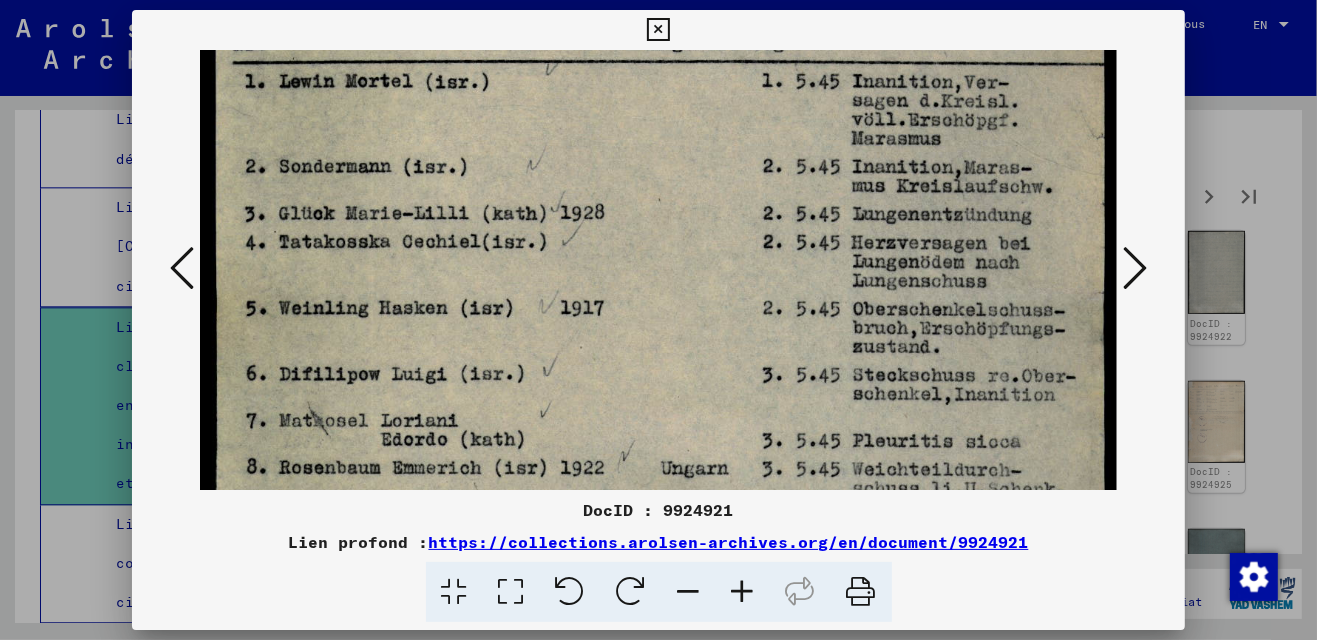 scroll, scrollTop: 326, scrollLeft: 0, axis: vertical 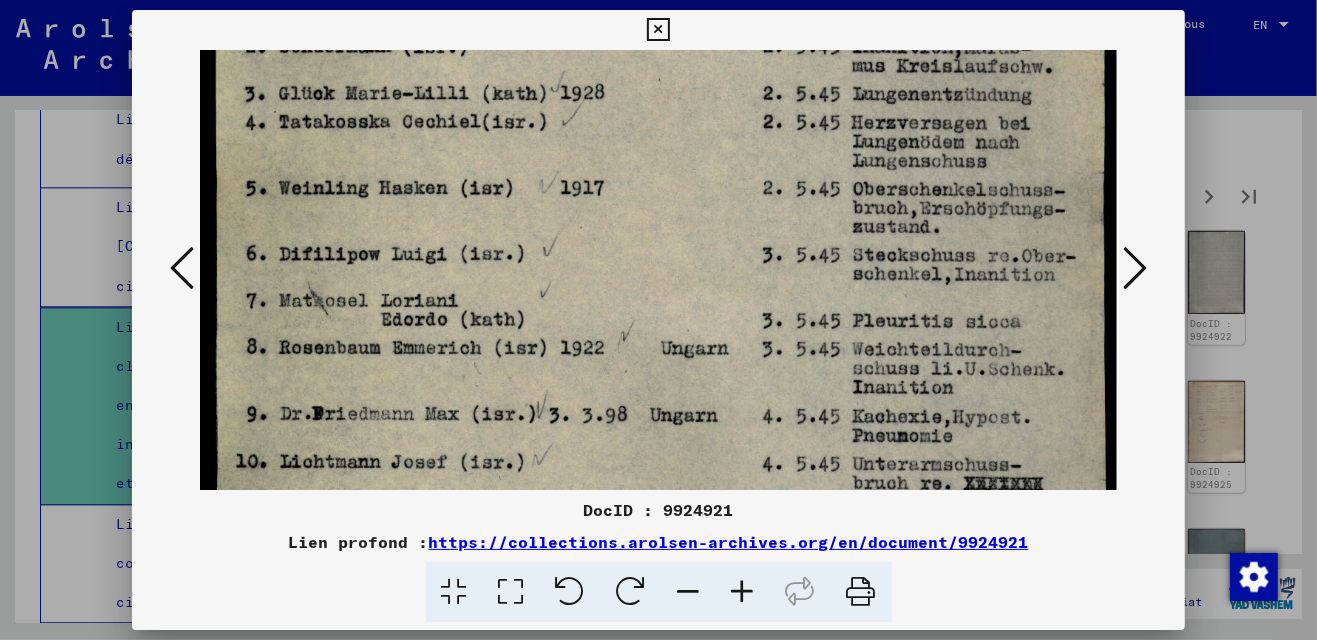 drag, startPoint x: 635, startPoint y: 398, endPoint x: 630, endPoint y: 164, distance: 234.0534 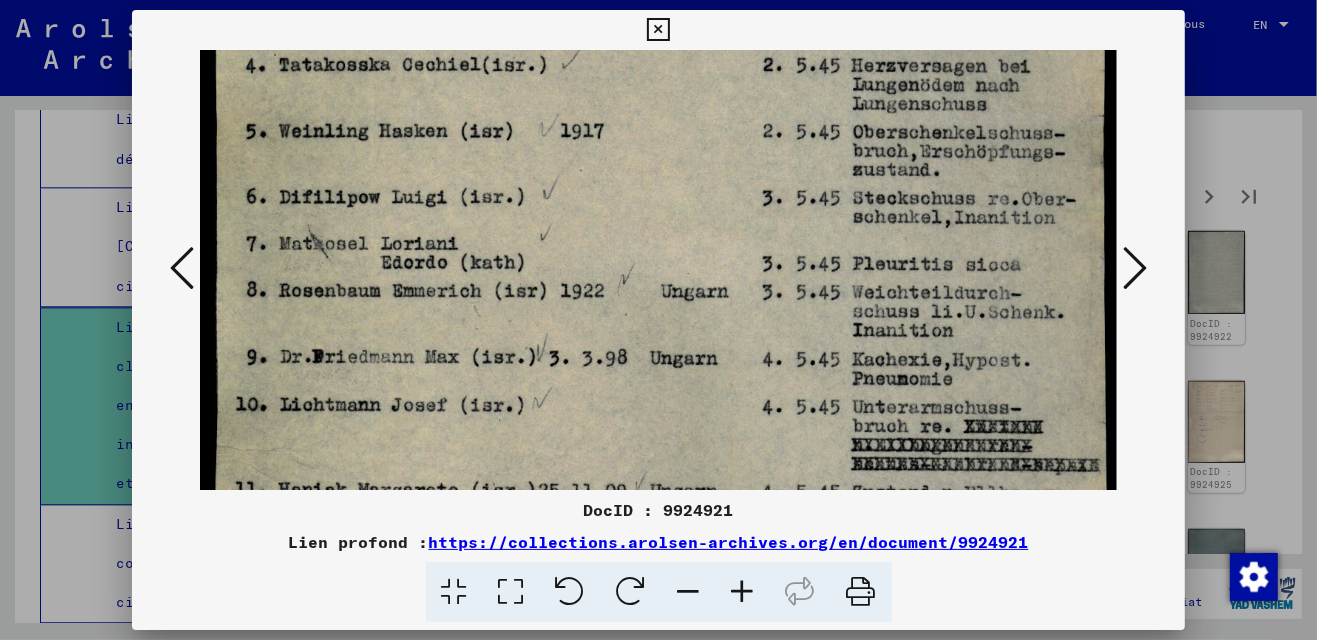 scroll, scrollTop: 386, scrollLeft: 0, axis: vertical 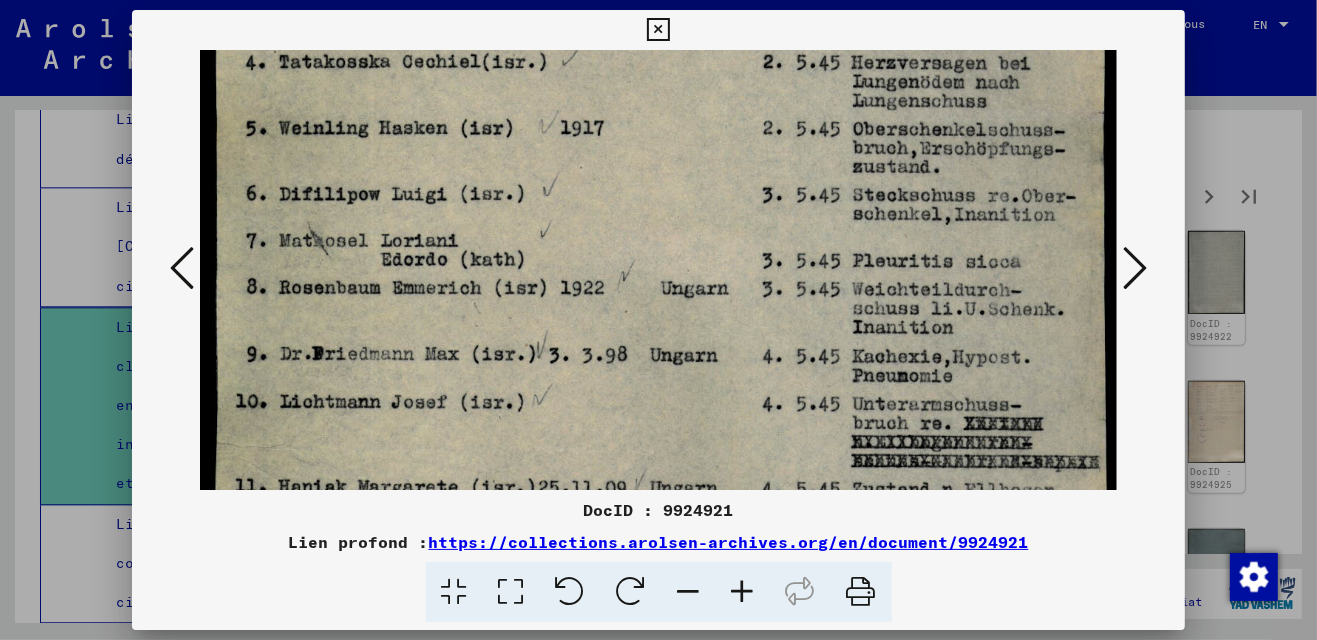 drag, startPoint x: 653, startPoint y: 360, endPoint x: 658, endPoint y: 299, distance: 61.204575 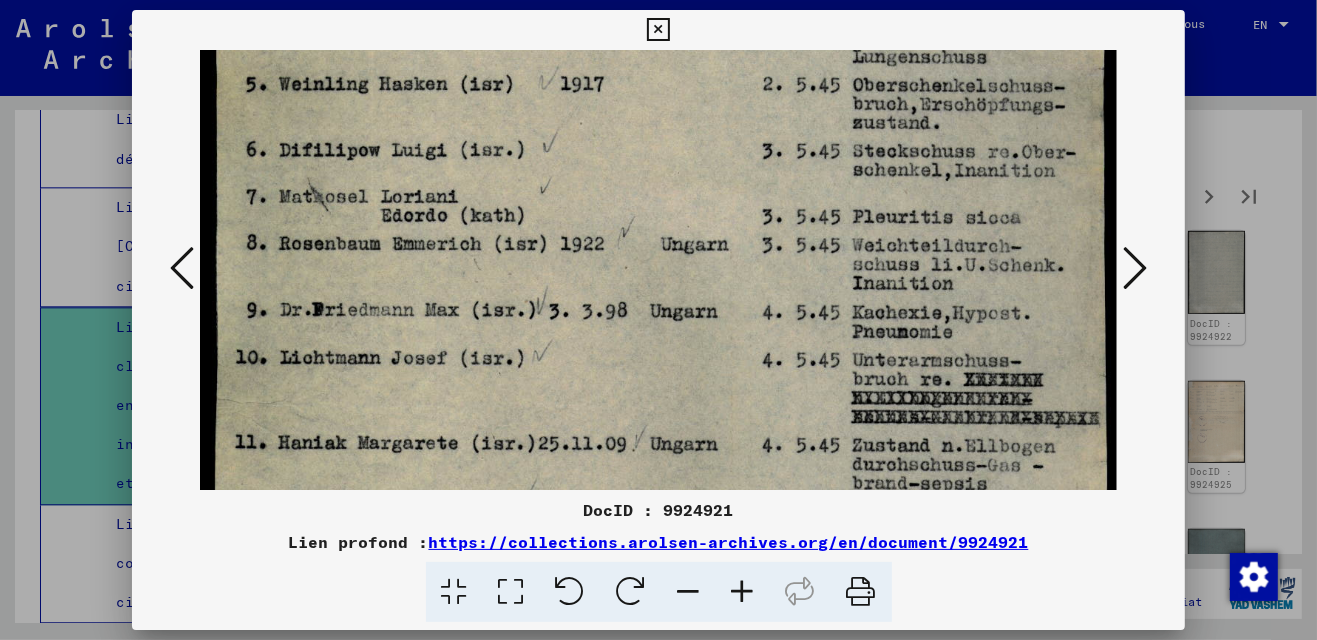 drag, startPoint x: 850, startPoint y: 313, endPoint x: 849, endPoint y: 267, distance: 46.010868 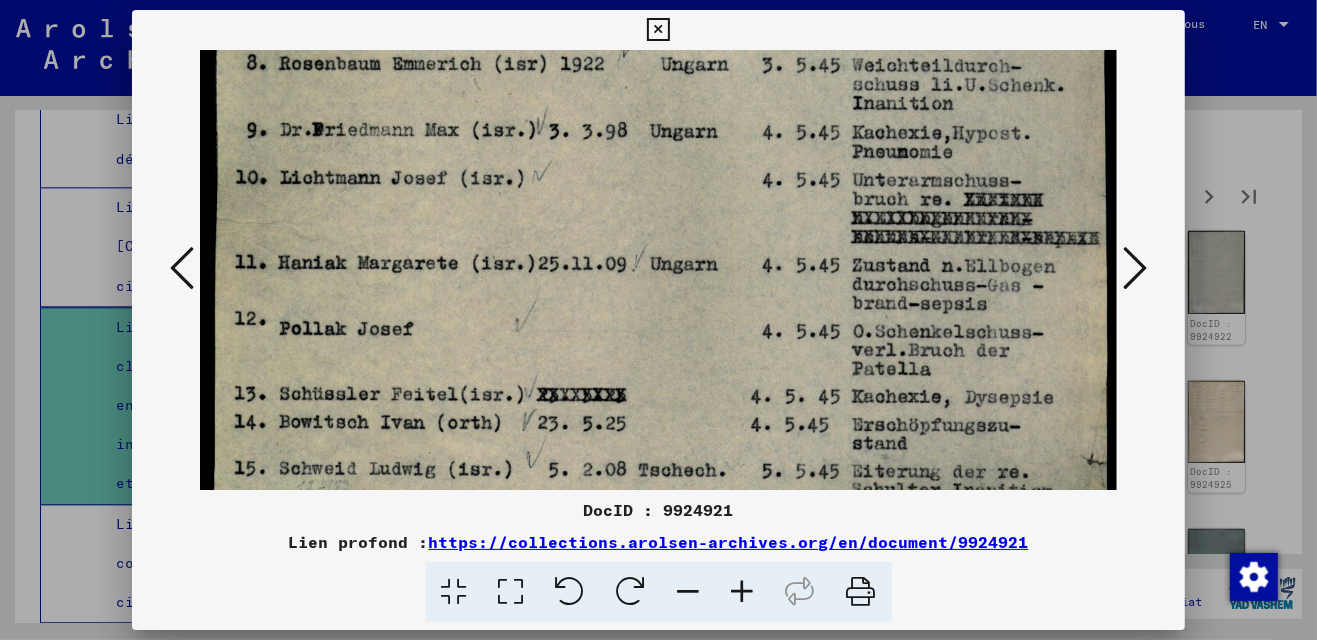 scroll, scrollTop: 682, scrollLeft: 0, axis: vertical 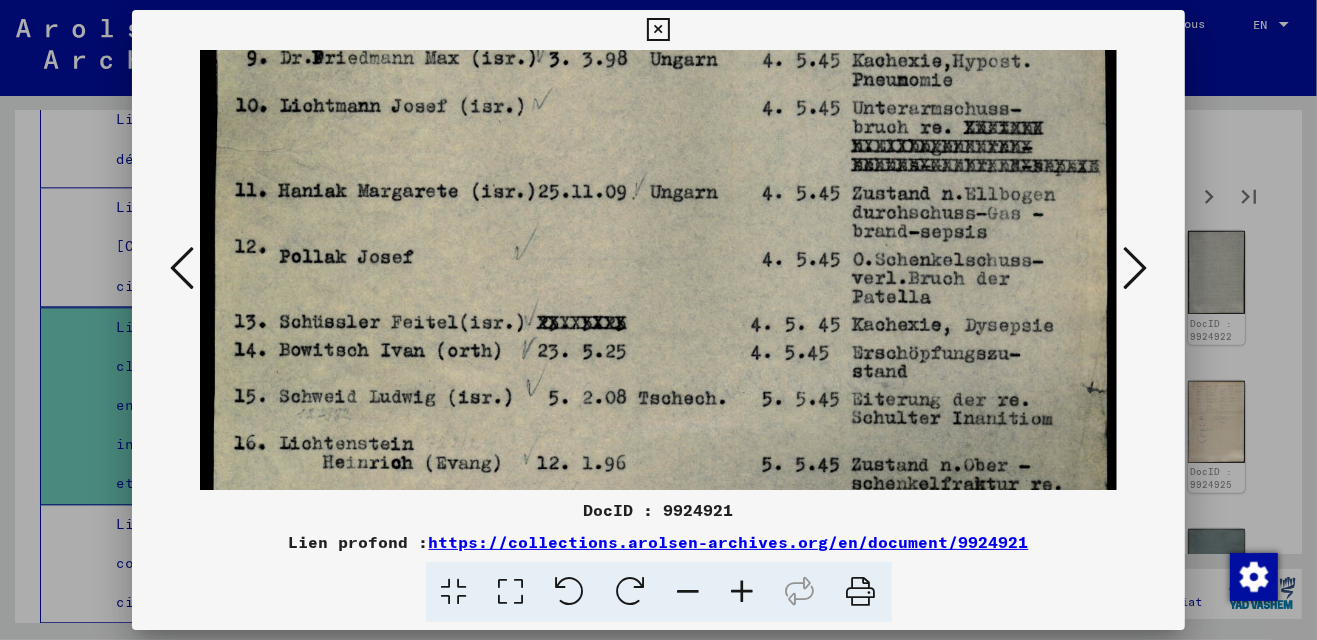 drag, startPoint x: 824, startPoint y: 358, endPoint x: 807, endPoint y: 106, distance: 252.57277 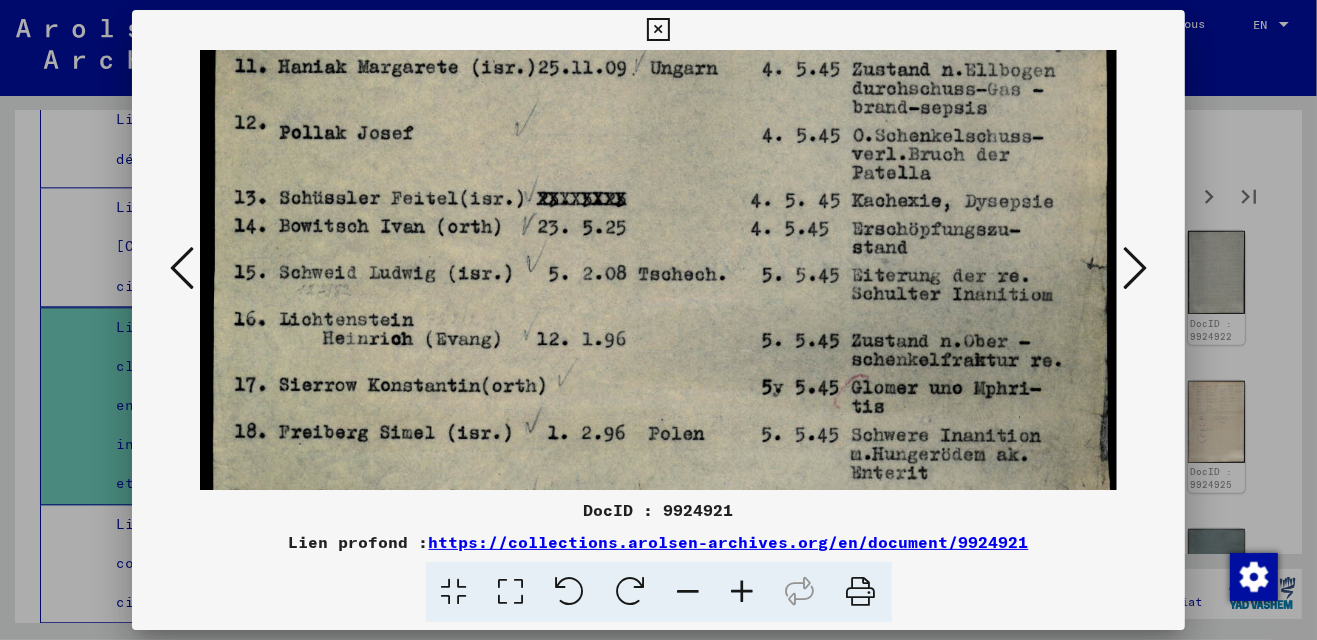 scroll, scrollTop: 835, scrollLeft: 0, axis: vertical 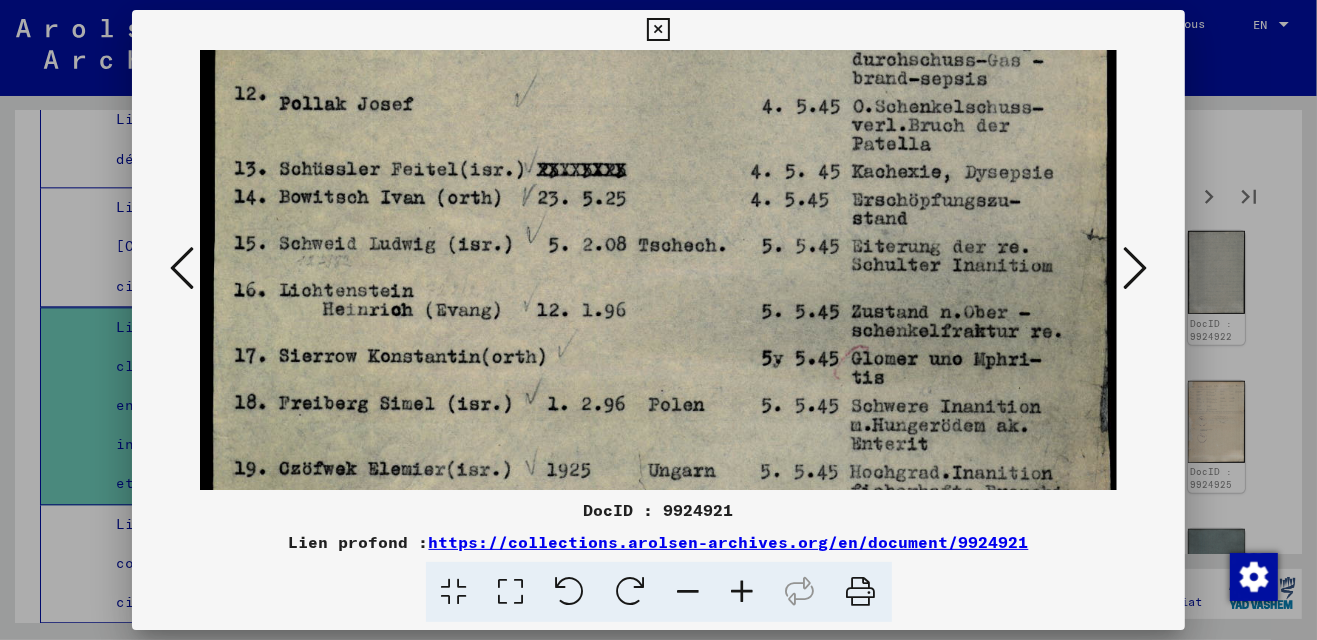 drag, startPoint x: 798, startPoint y: 328, endPoint x: 810, endPoint y: 174, distance: 154.46683 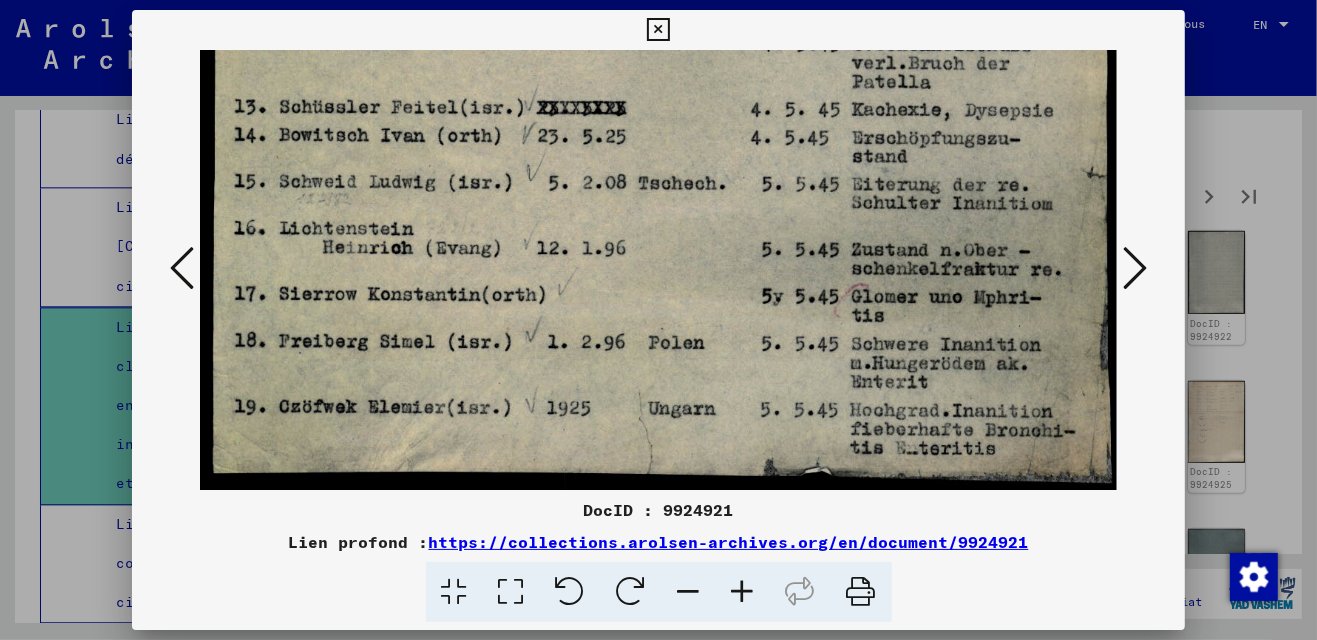 drag, startPoint x: 793, startPoint y: 337, endPoint x: 797, endPoint y: 73, distance: 264.0303 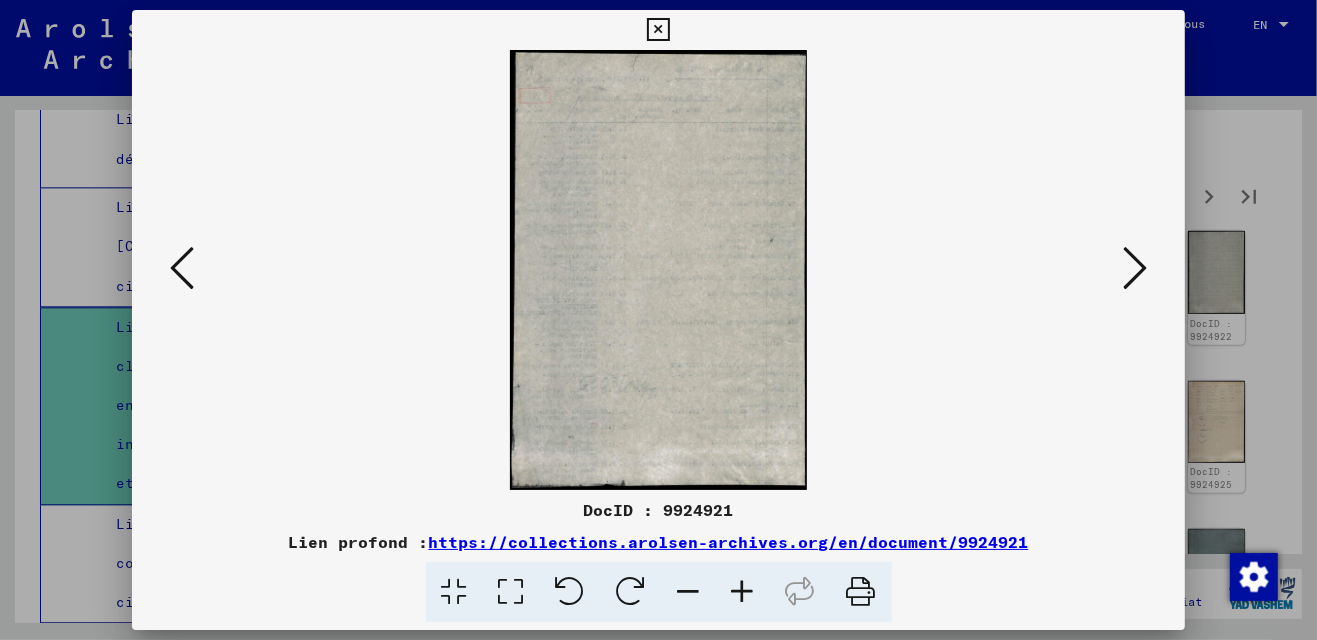 scroll, scrollTop: 0, scrollLeft: 0, axis: both 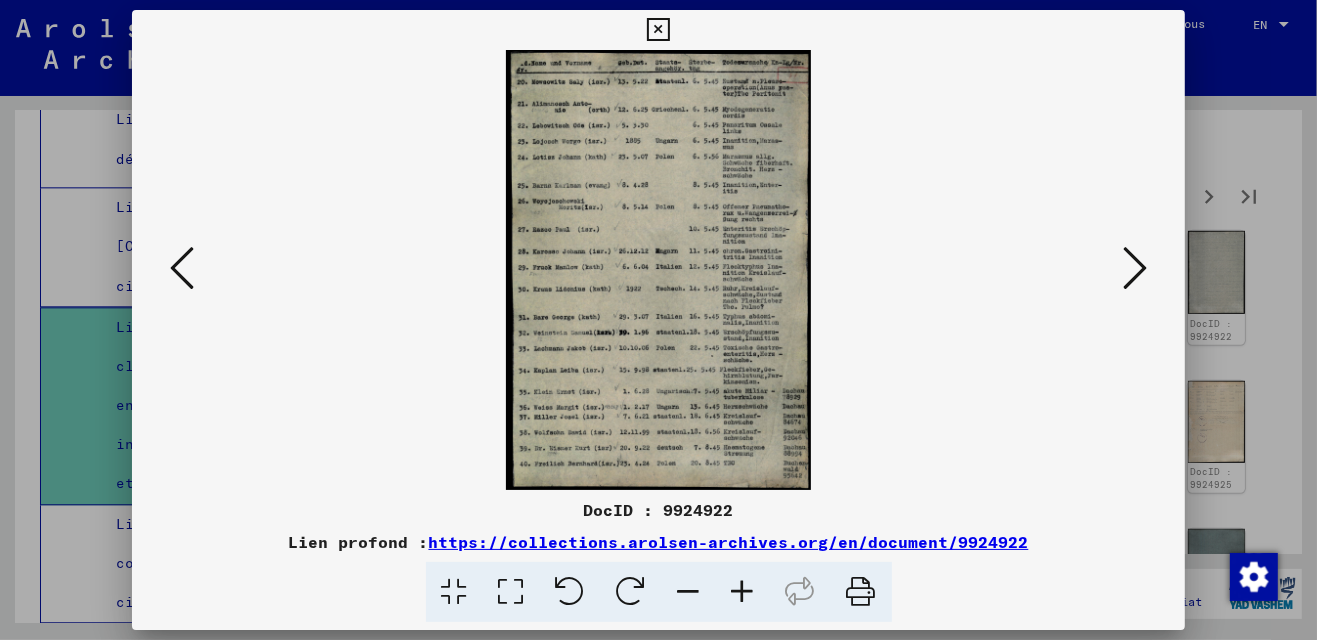 drag, startPoint x: 755, startPoint y: 424, endPoint x: 729, endPoint y: 68, distance: 356.94818 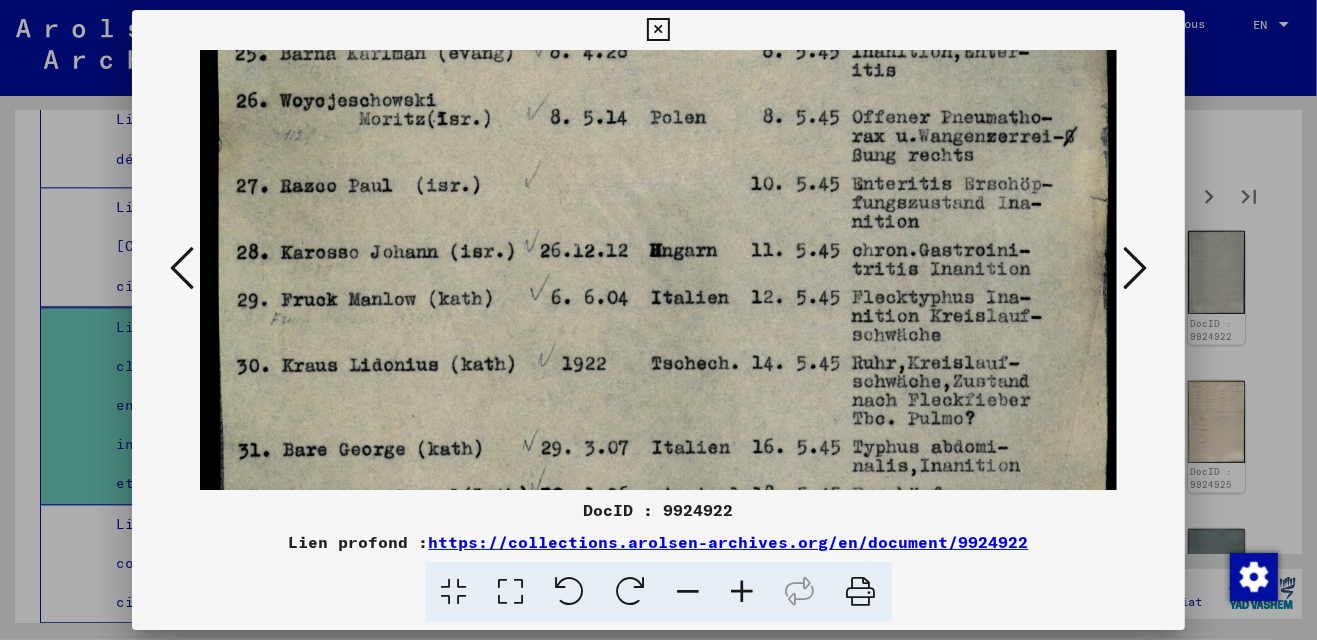 drag, startPoint x: 702, startPoint y: 368, endPoint x: 787, endPoint y: -39, distance: 415.7812 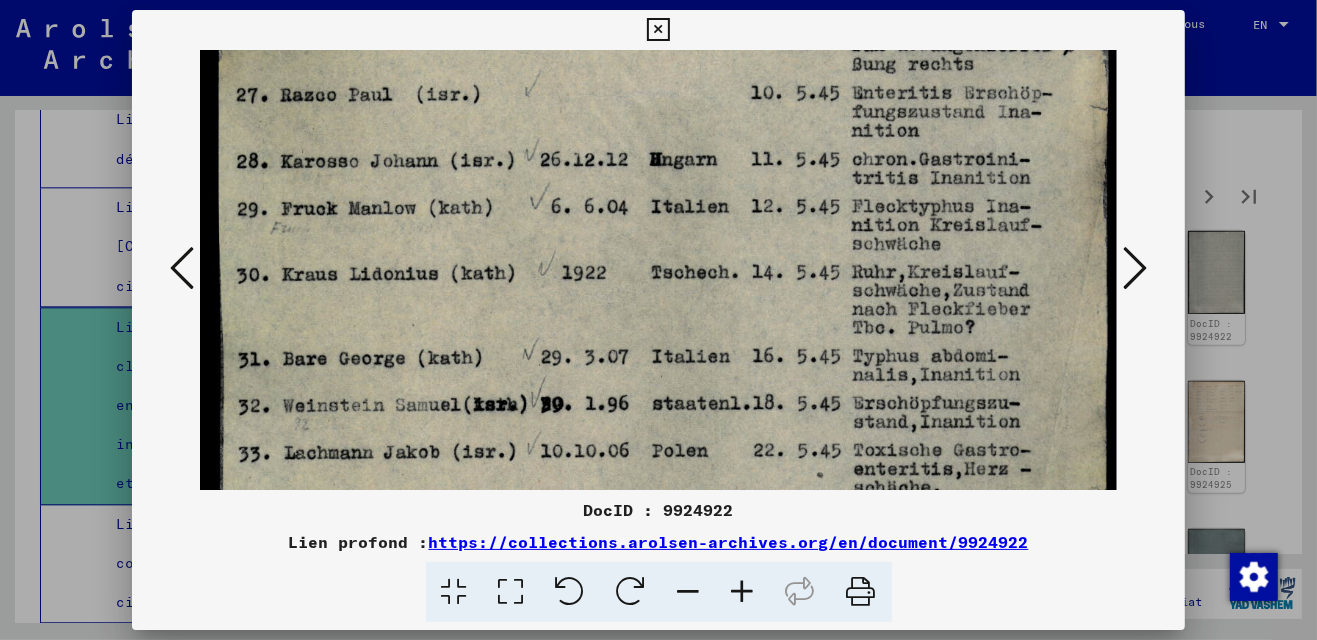 scroll, scrollTop: 495, scrollLeft: 0, axis: vertical 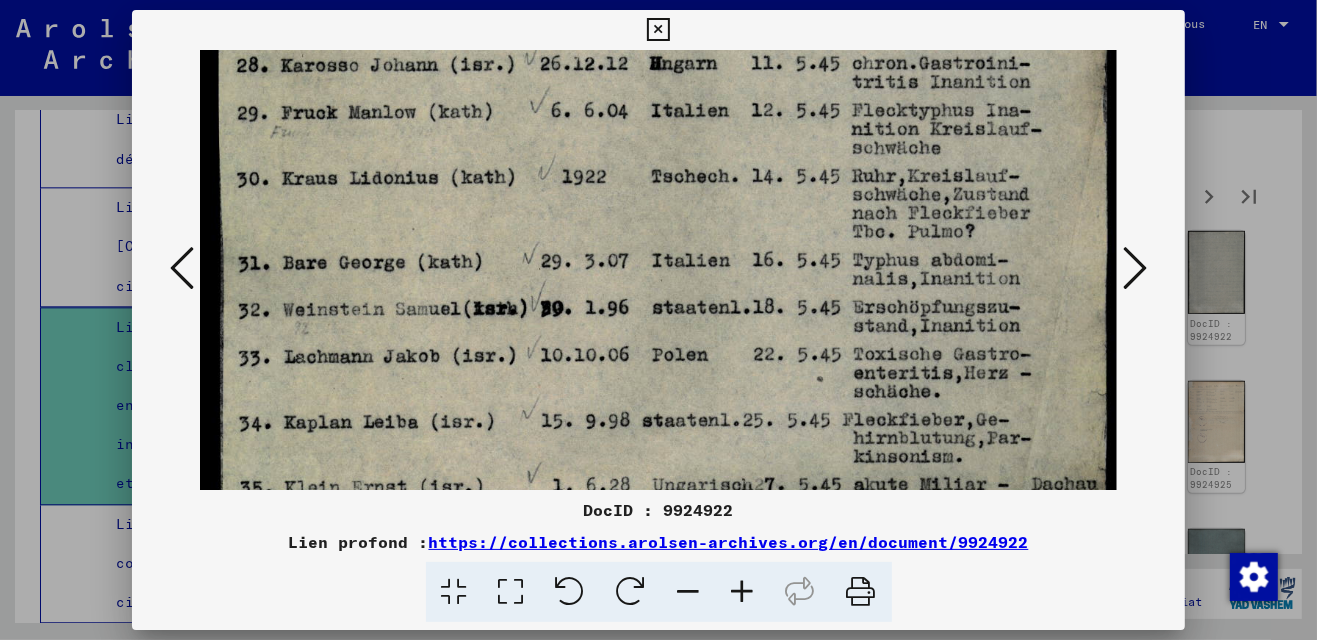 drag, startPoint x: 765, startPoint y: 421, endPoint x: 778, endPoint y: 325, distance: 96.87621 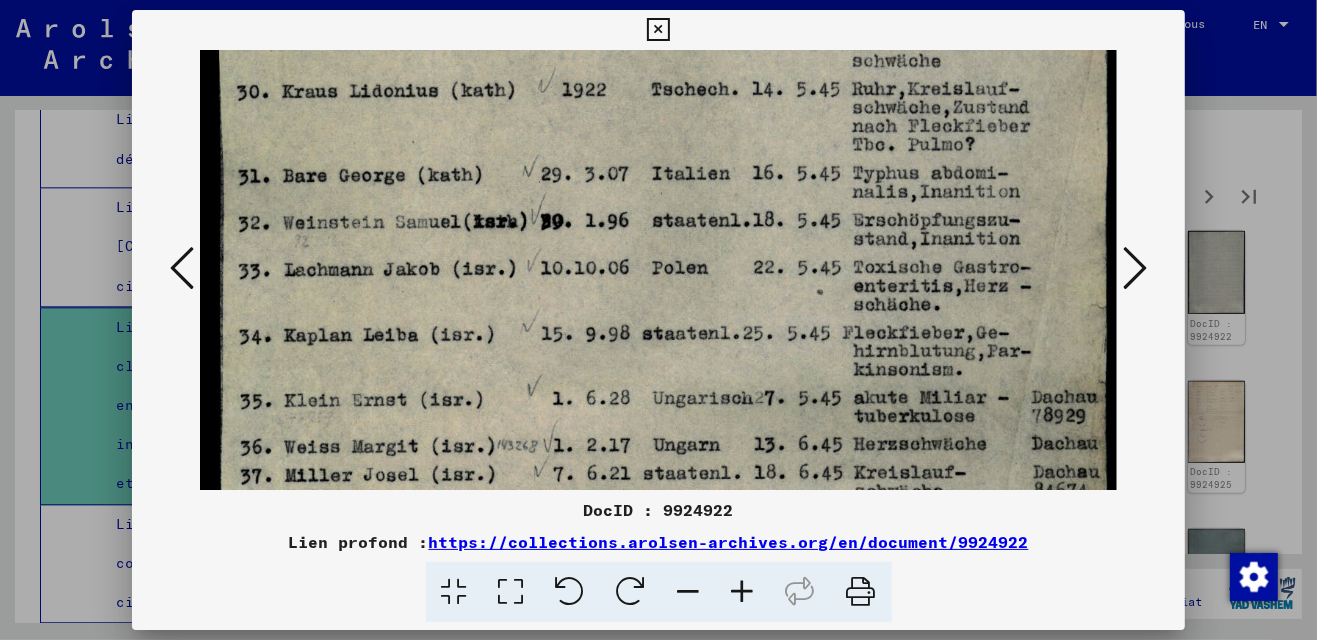 scroll, scrollTop: 698, scrollLeft: 0, axis: vertical 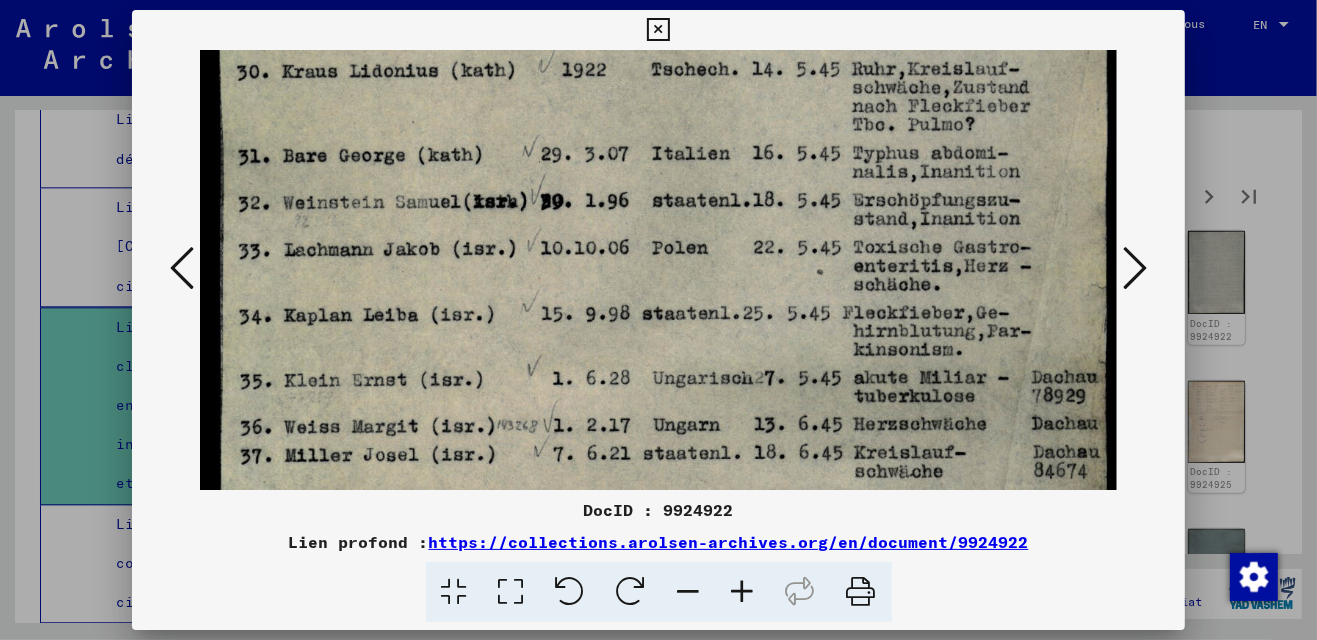 drag, startPoint x: 740, startPoint y: 385, endPoint x: 748, endPoint y: 277, distance: 108.29589 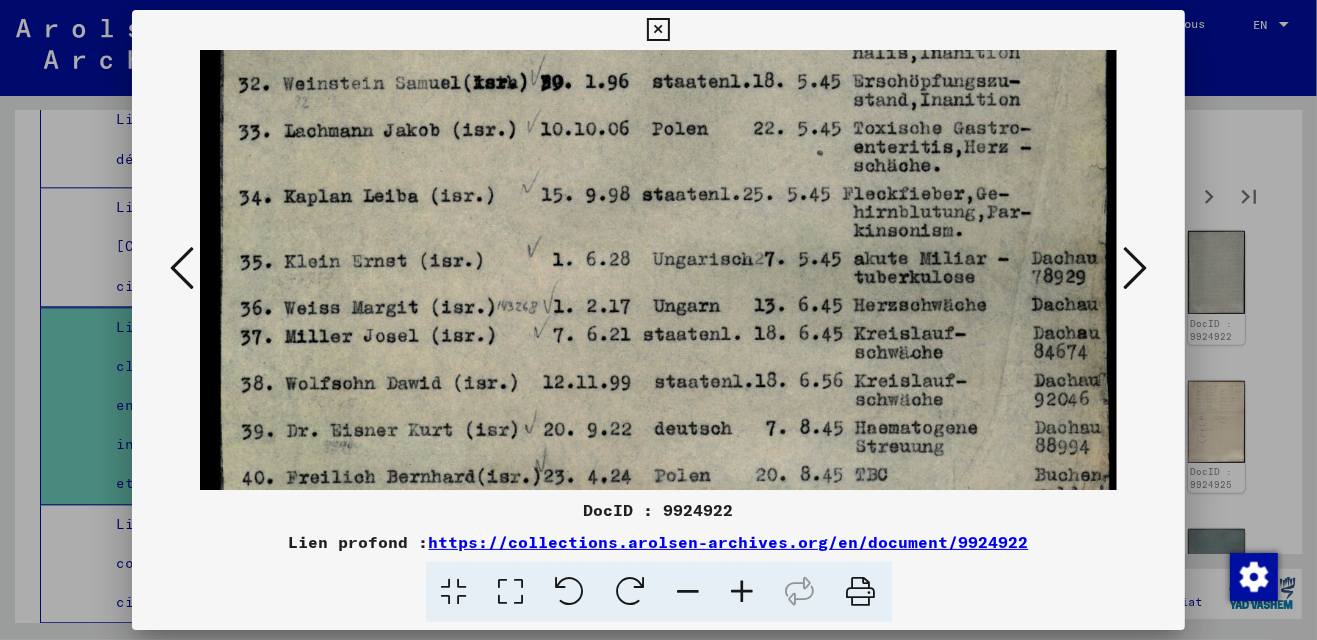 drag, startPoint x: 740, startPoint y: 355, endPoint x: 747, endPoint y: 236, distance: 119.2057 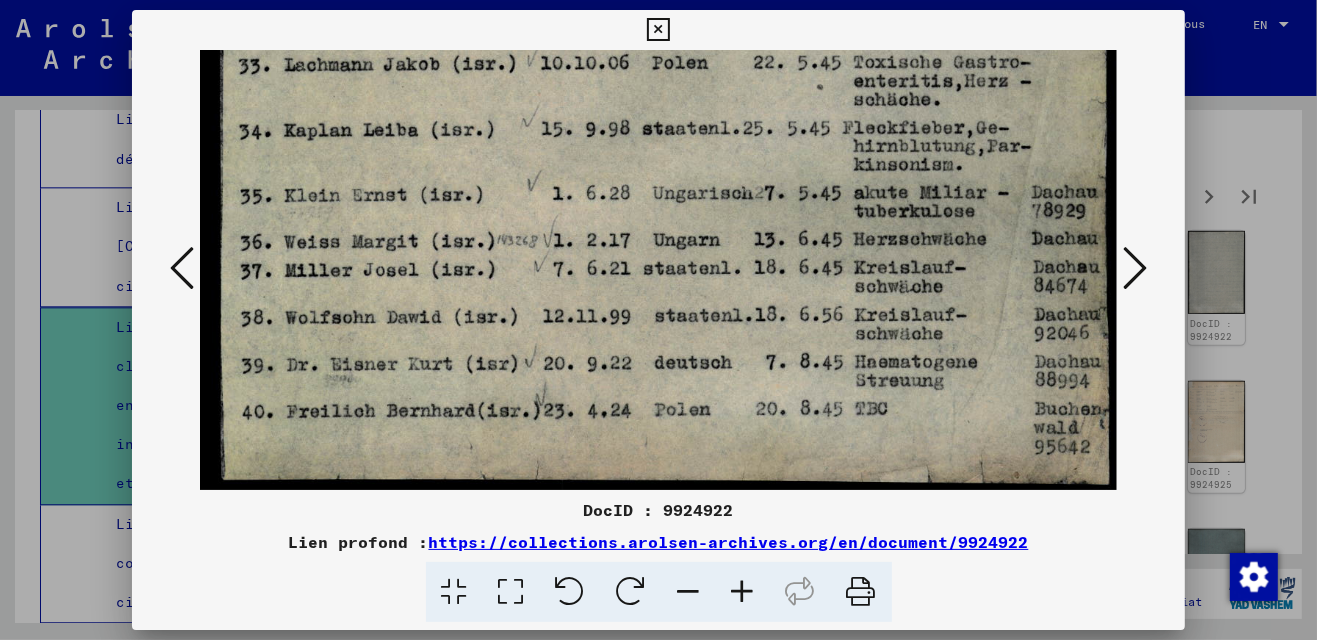 drag, startPoint x: 744, startPoint y: 361, endPoint x: 755, endPoint y: 211, distance: 150.40279 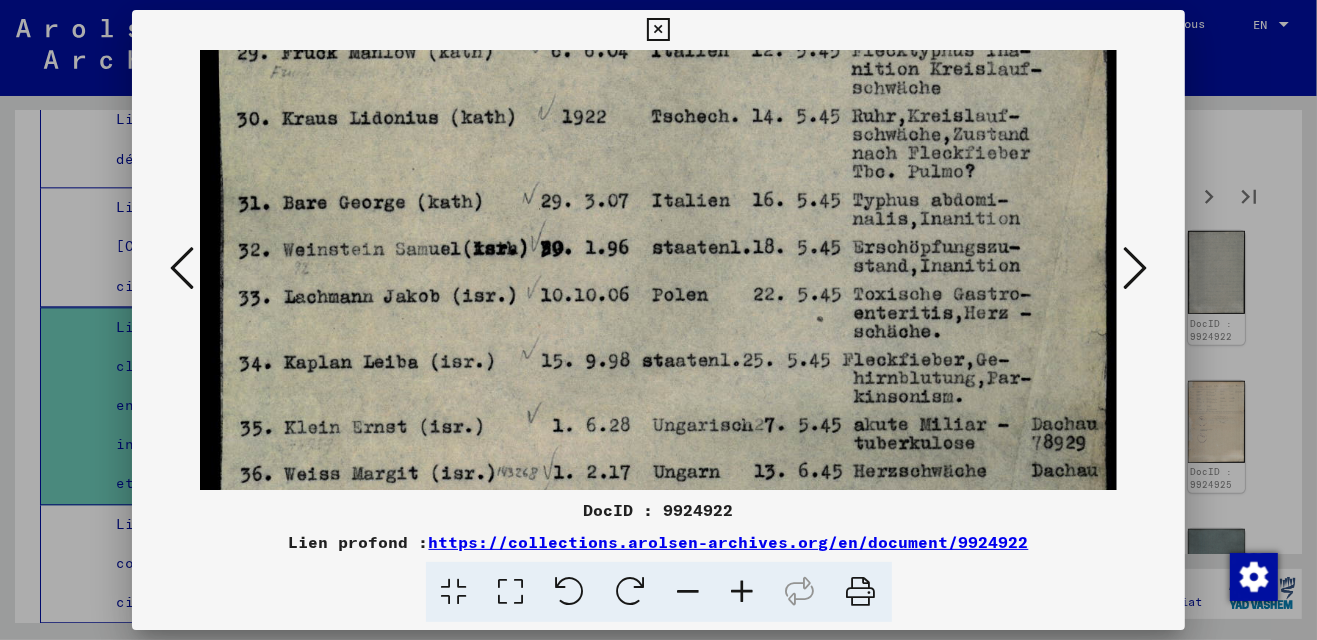 drag, startPoint x: 760, startPoint y: 228, endPoint x: 732, endPoint y: 470, distance: 243.61446 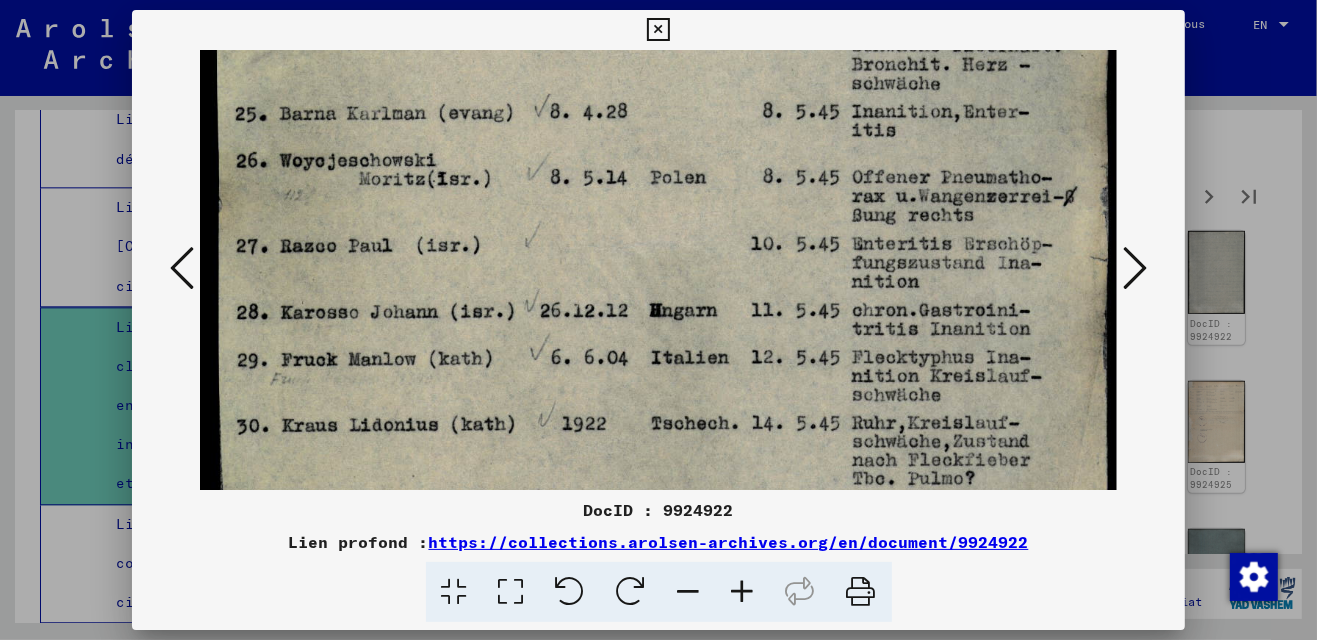 drag, startPoint x: 731, startPoint y: 183, endPoint x: 732, endPoint y: 433, distance: 250.002 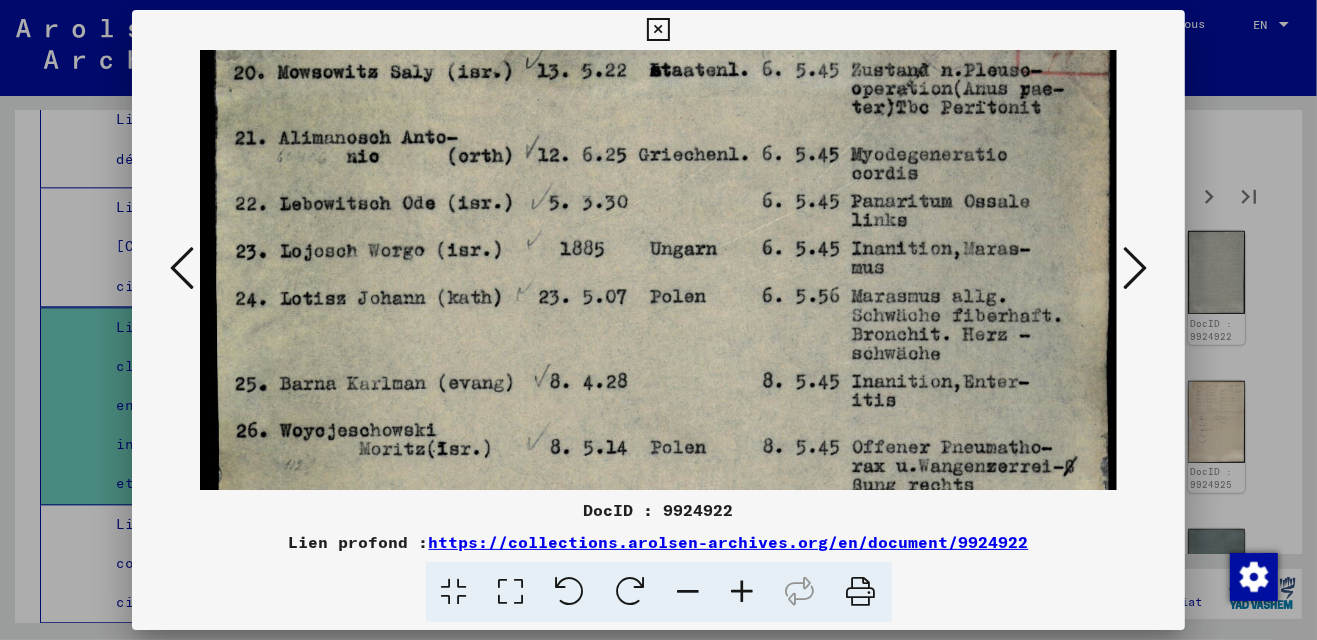 drag, startPoint x: 796, startPoint y: 130, endPoint x: 781, endPoint y: 399, distance: 269.41788 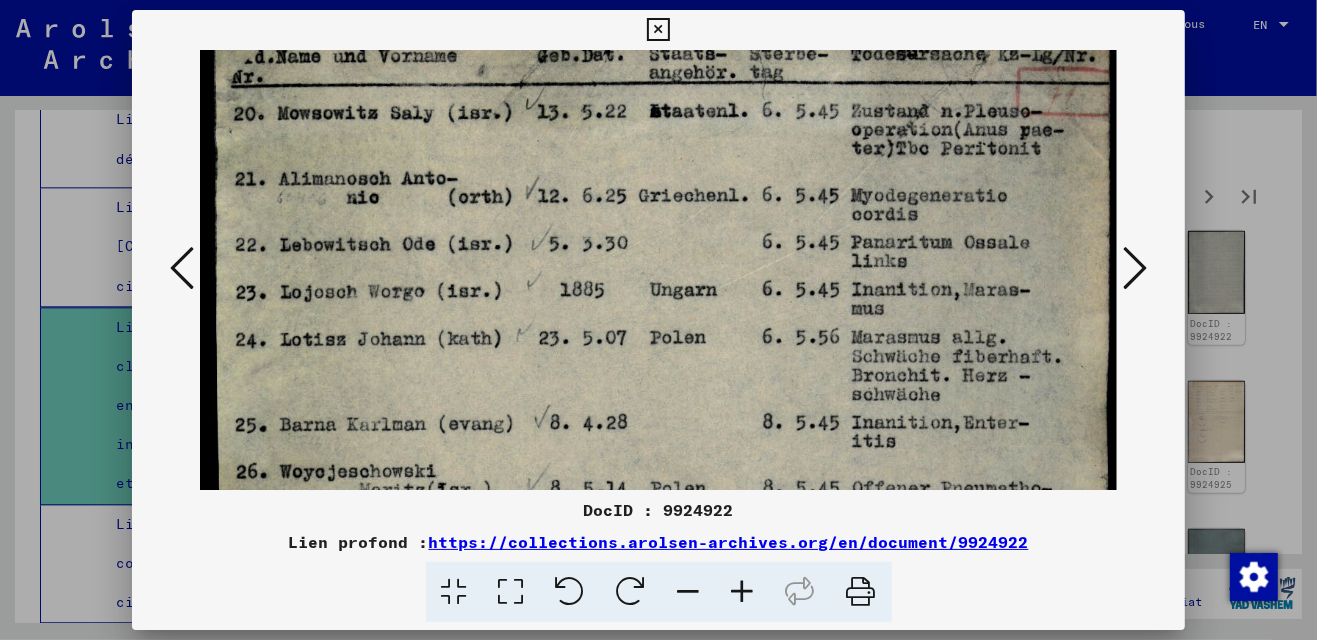 scroll, scrollTop: 0, scrollLeft: 0, axis: both 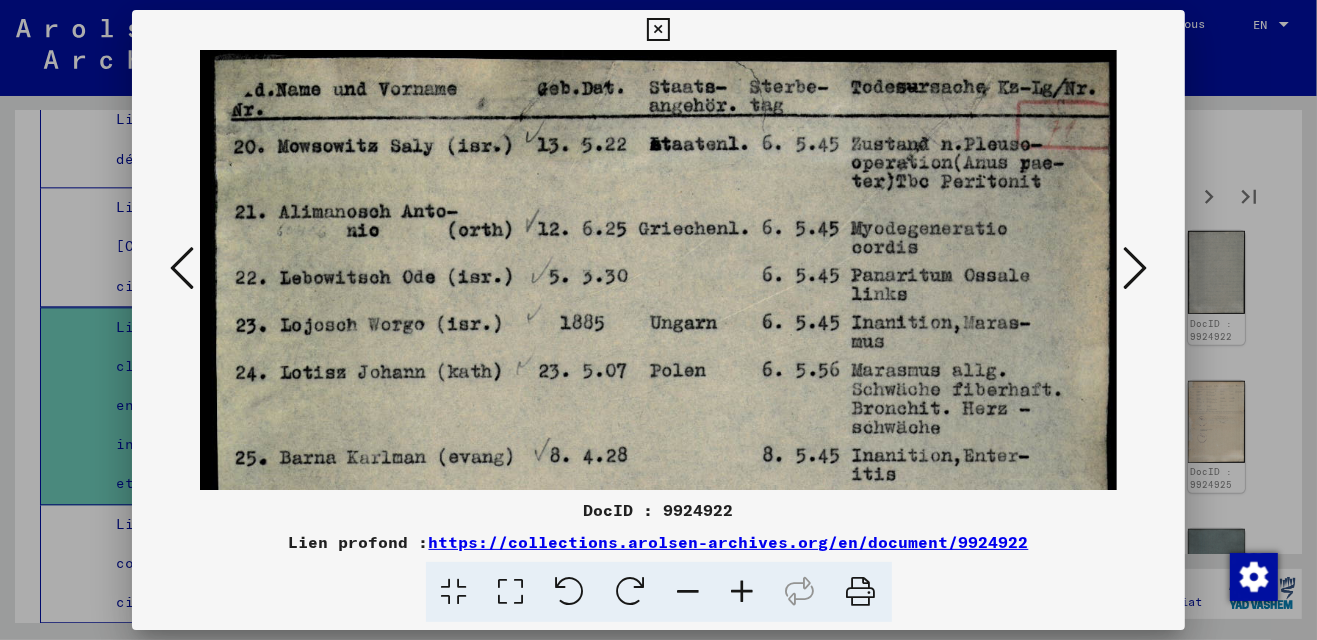 drag, startPoint x: 792, startPoint y: 168, endPoint x: 776, endPoint y: 348, distance: 180.70972 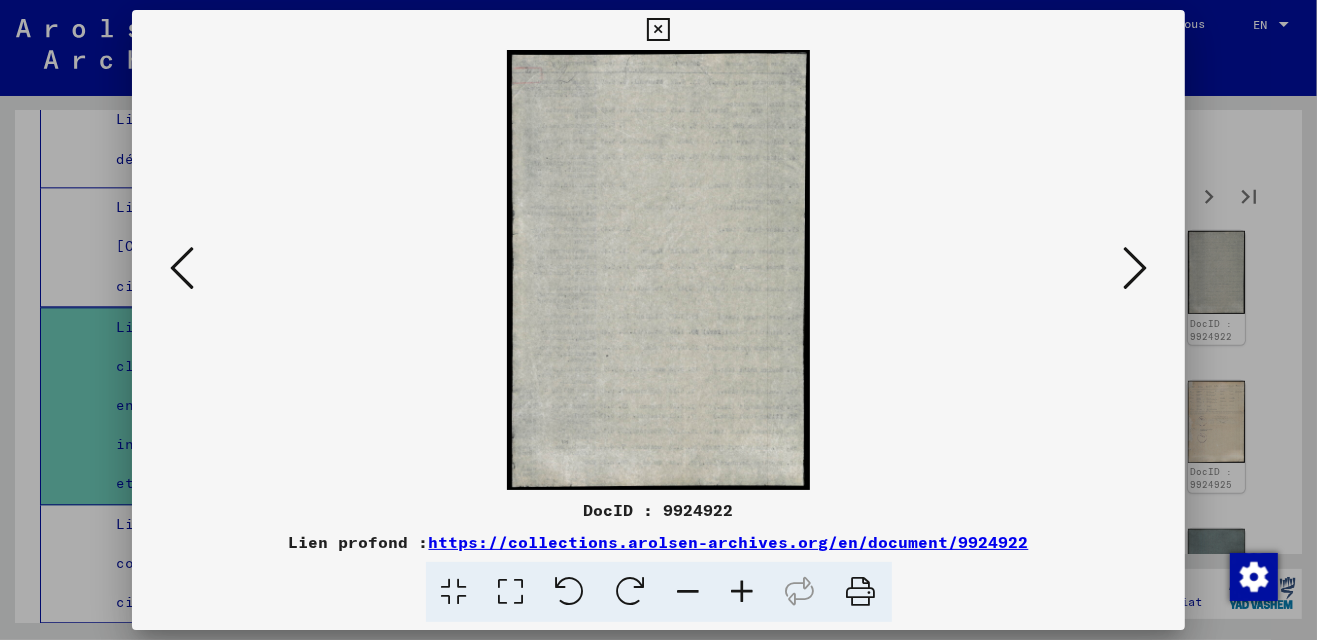 click at bounding box center (1135, 268) 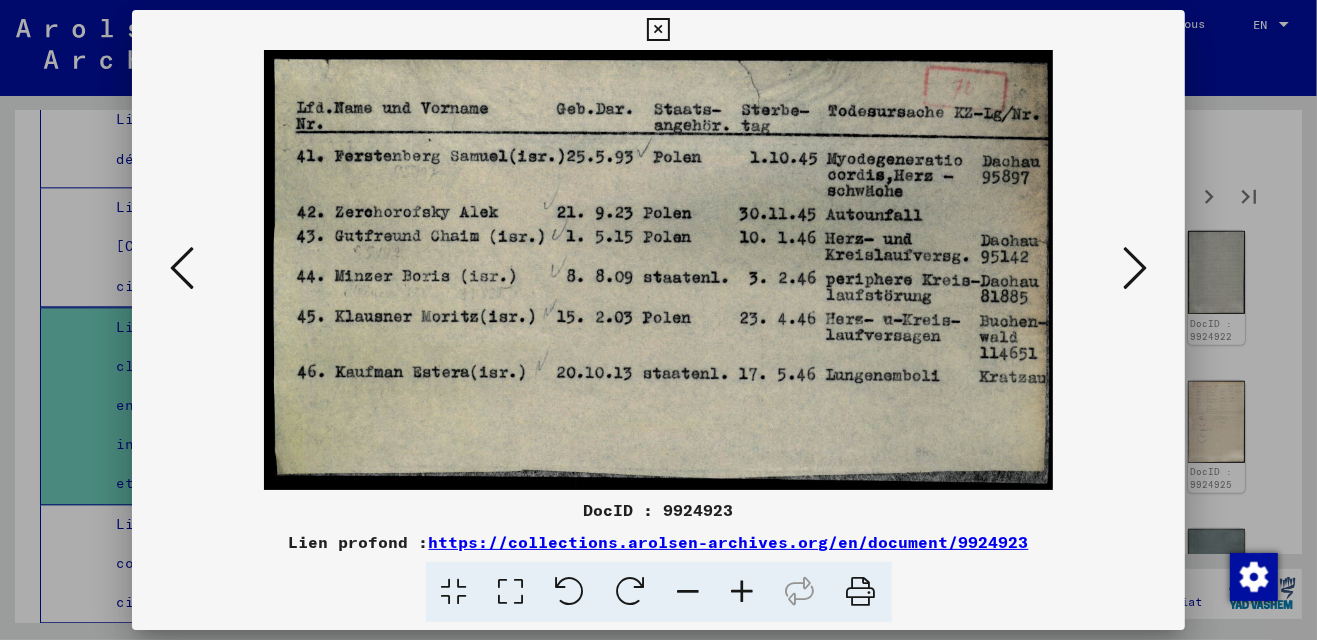click at bounding box center [658, 30] 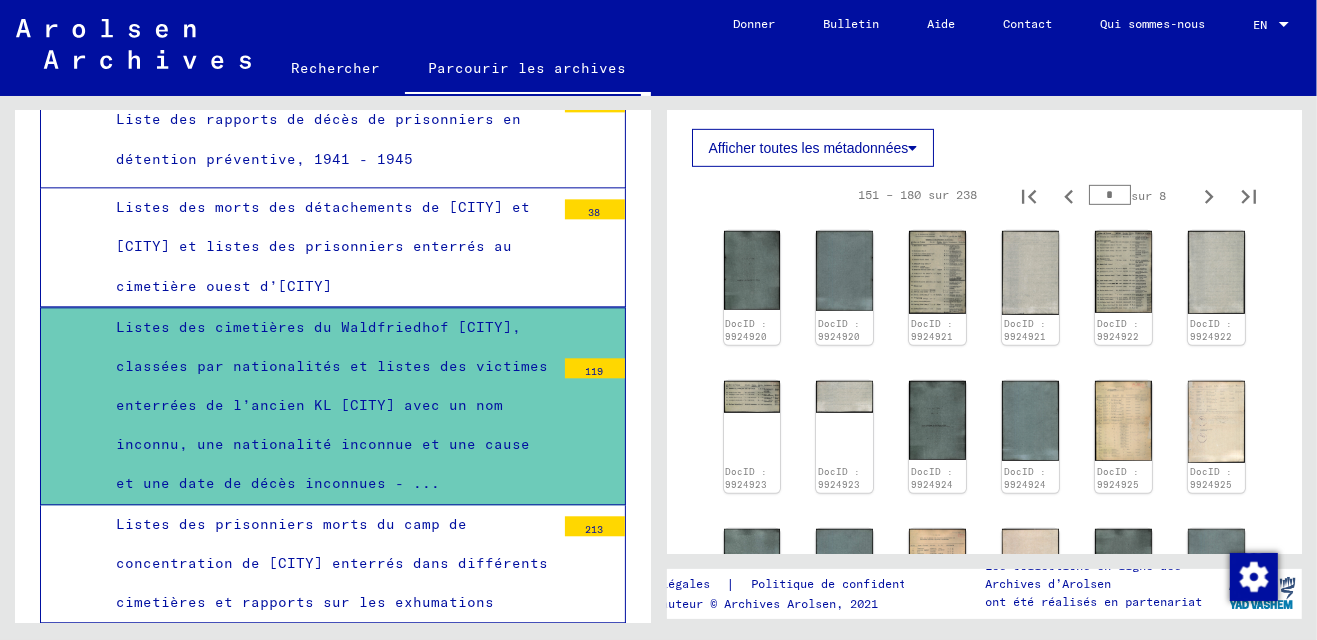 click on "Listes des morts des détachements de [CITY] et [CITY] et listes des prisonniers enterrés au cimetière ouest d’[CITY]" at bounding box center (328, 247) 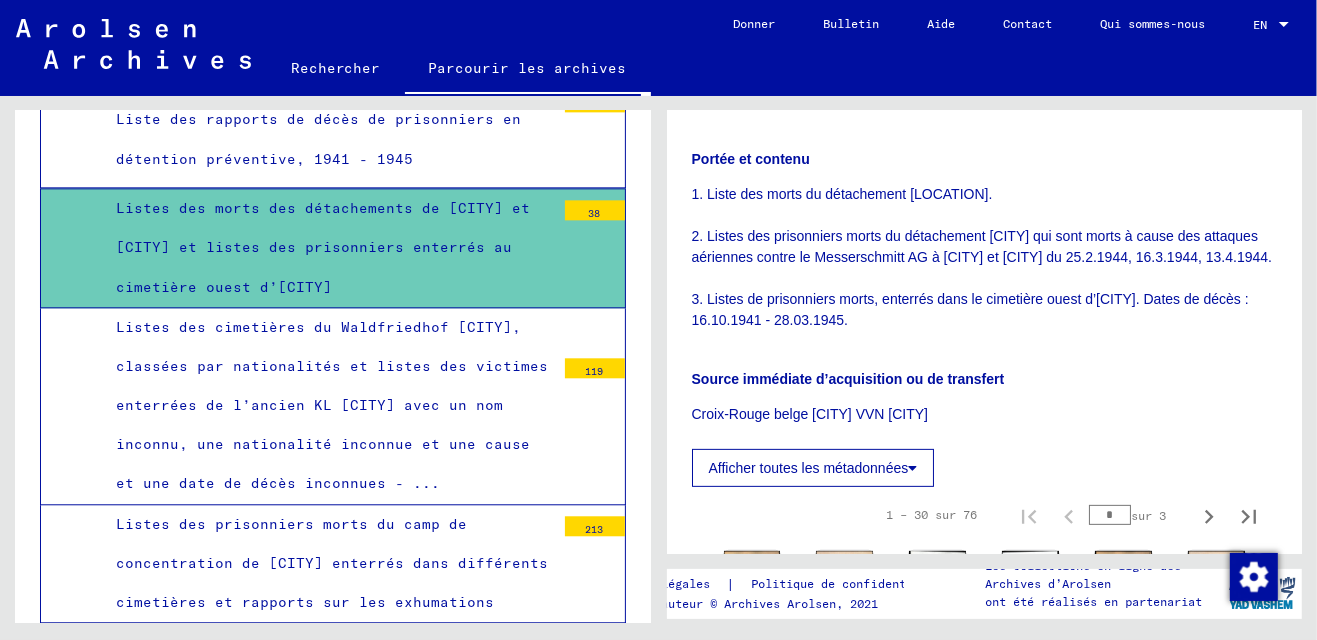 scroll, scrollTop: 400, scrollLeft: 0, axis: vertical 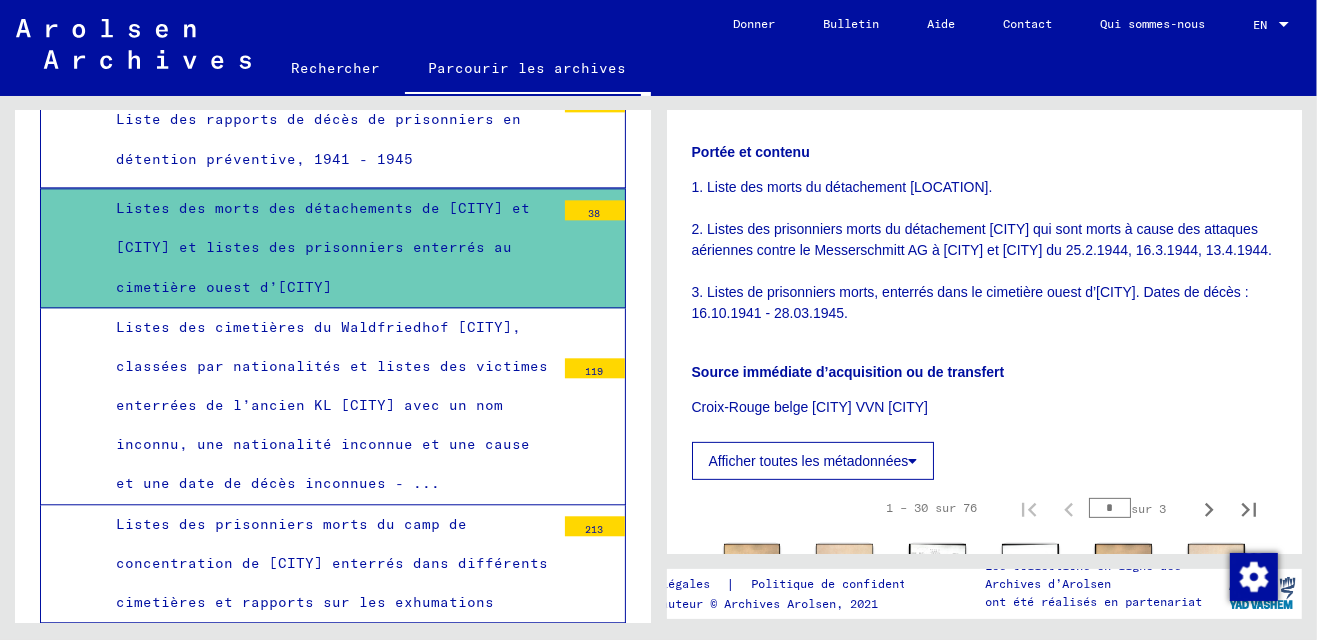 click on "Listes des cimetières du Waldfriedhof [CITY], classées par nationalités et listes des victimes enterrées de l’ancien KL [CITY] avec un nom inconnu, une nationalité inconnue et une cause et une date de décès inconnues - ..." at bounding box center [328, 406] 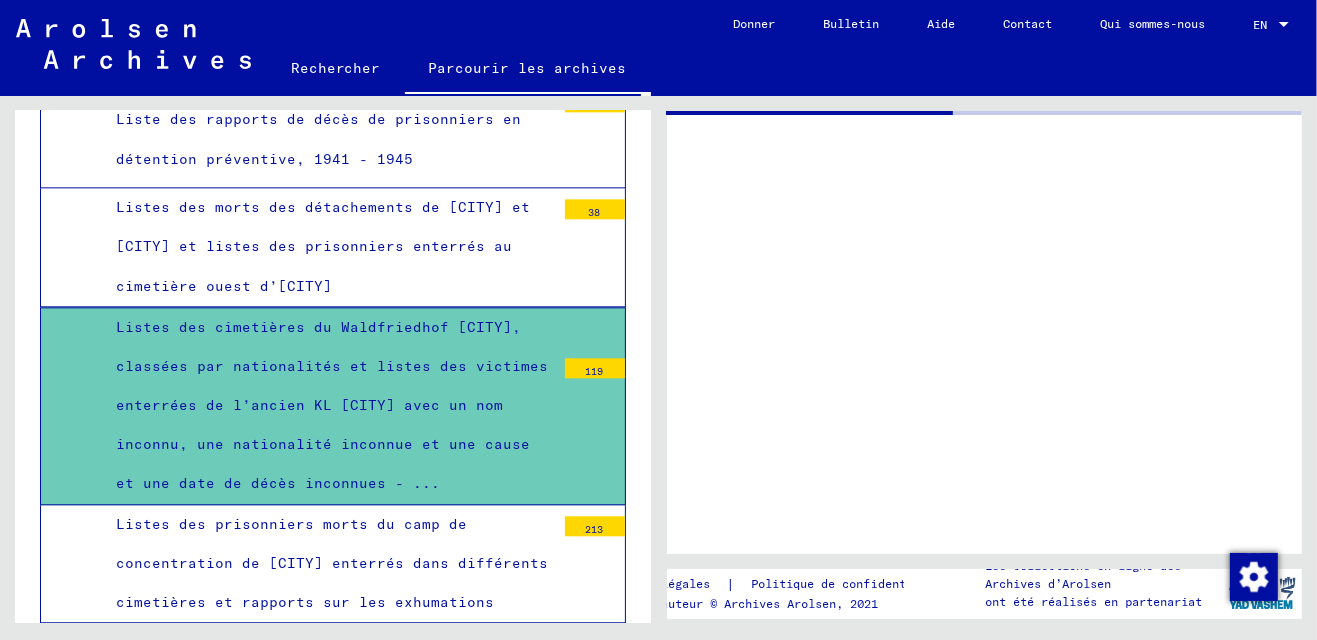 scroll, scrollTop: 0, scrollLeft: 0, axis: both 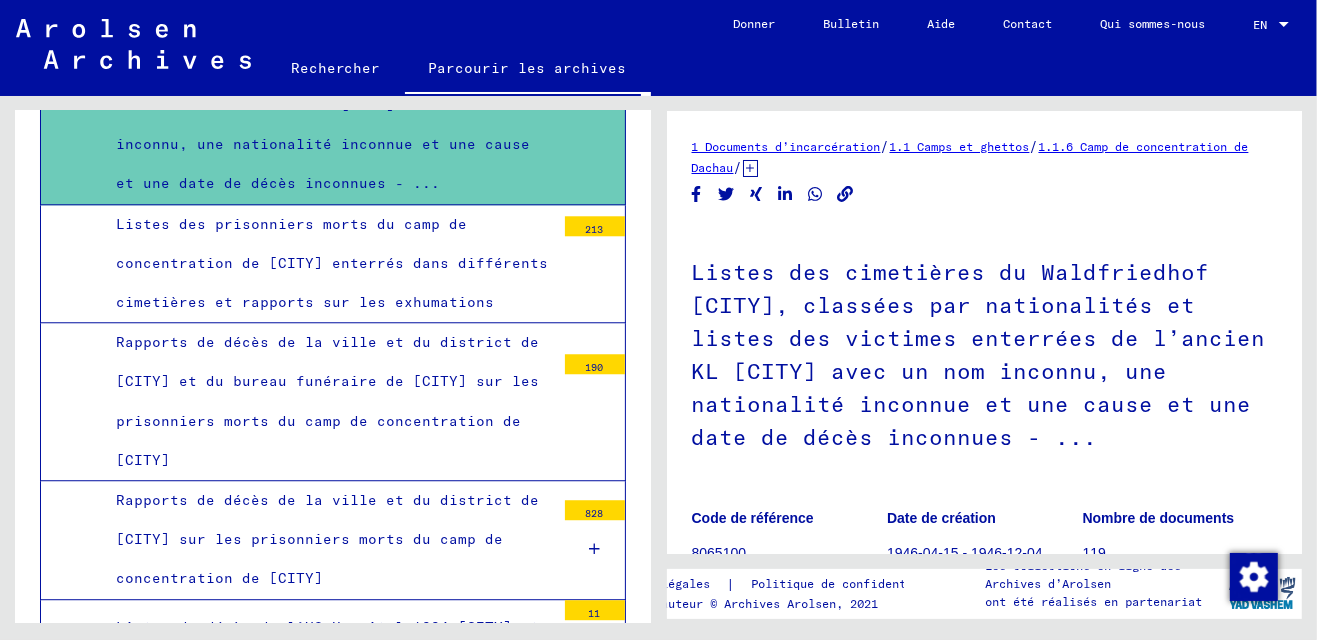click on "Listes des prisonniers morts du camp de concentration de [CITY] enterrés dans différents cimetières et rapports sur les exhumations" at bounding box center [328, 264] 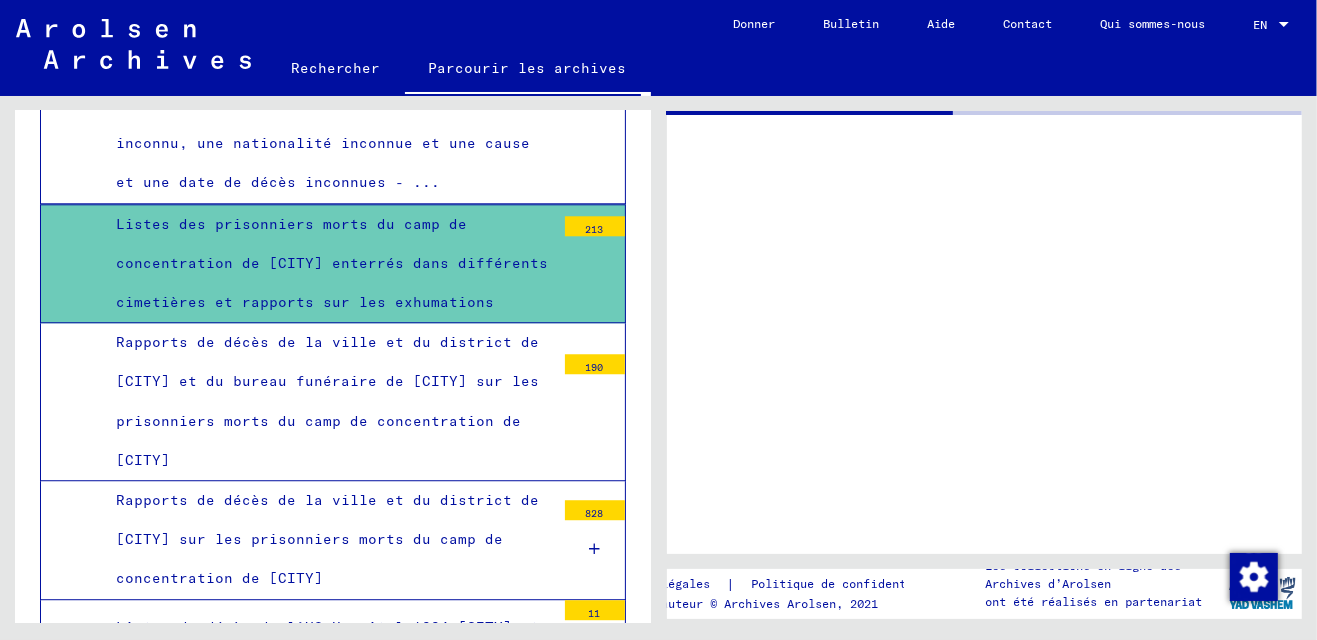 scroll, scrollTop: 9238, scrollLeft: 0, axis: vertical 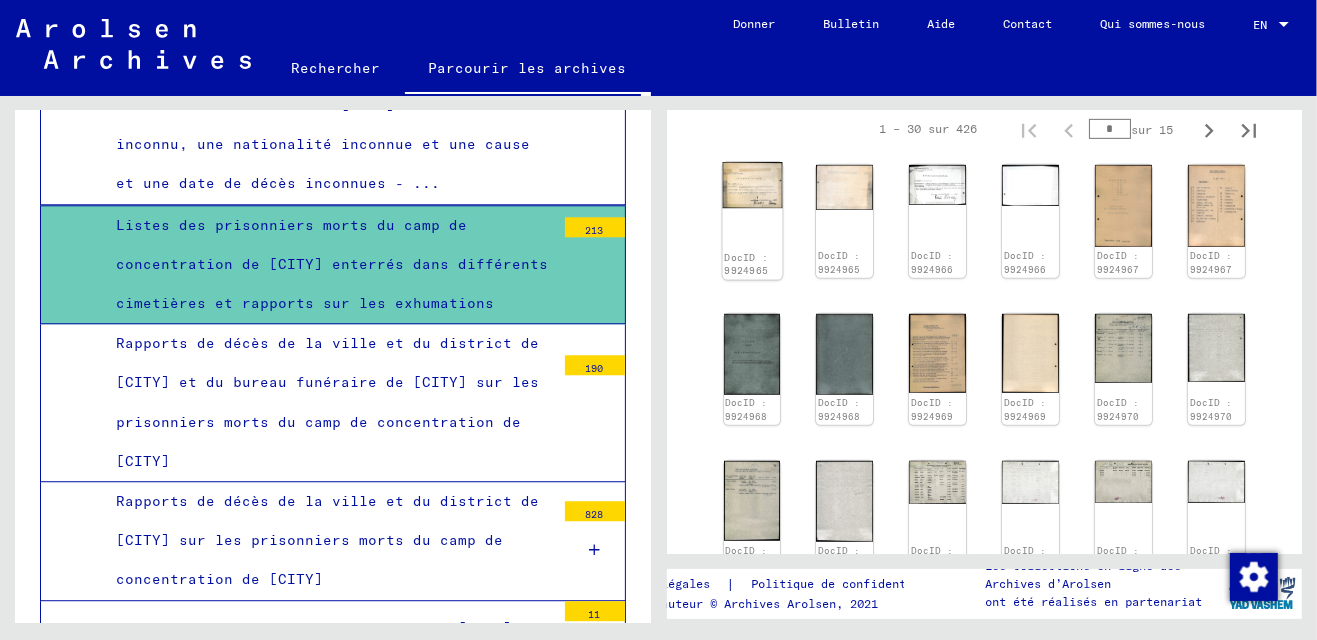 click 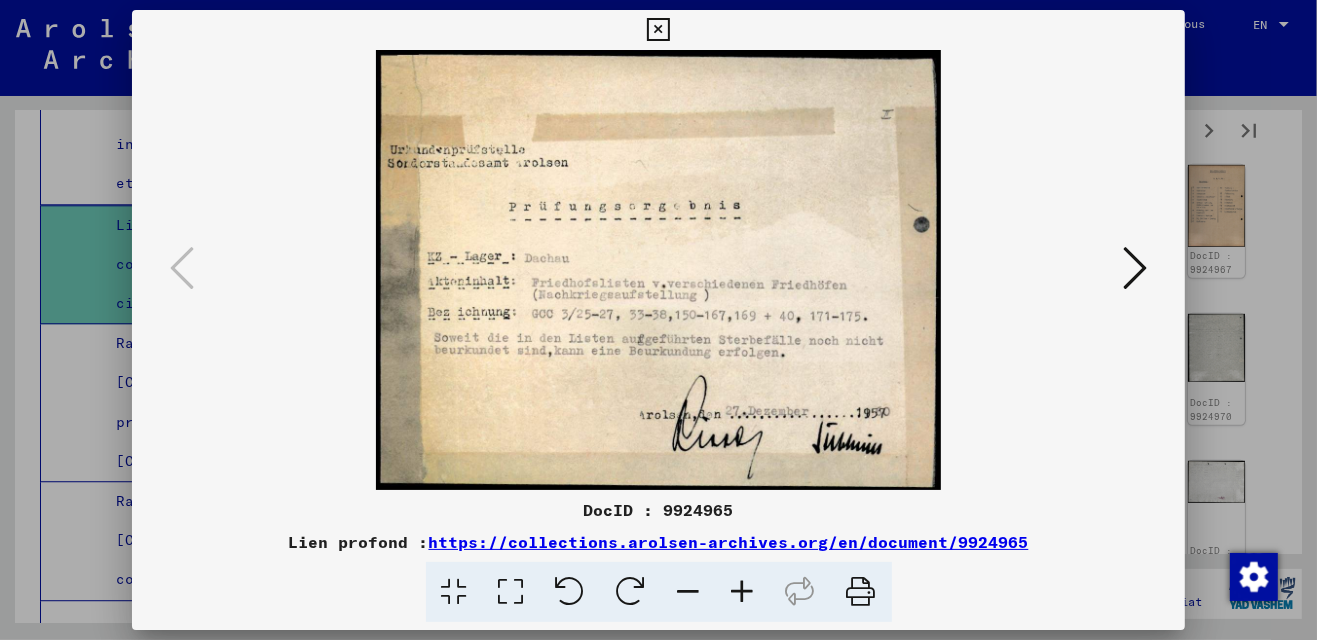 click at bounding box center (1135, 268) 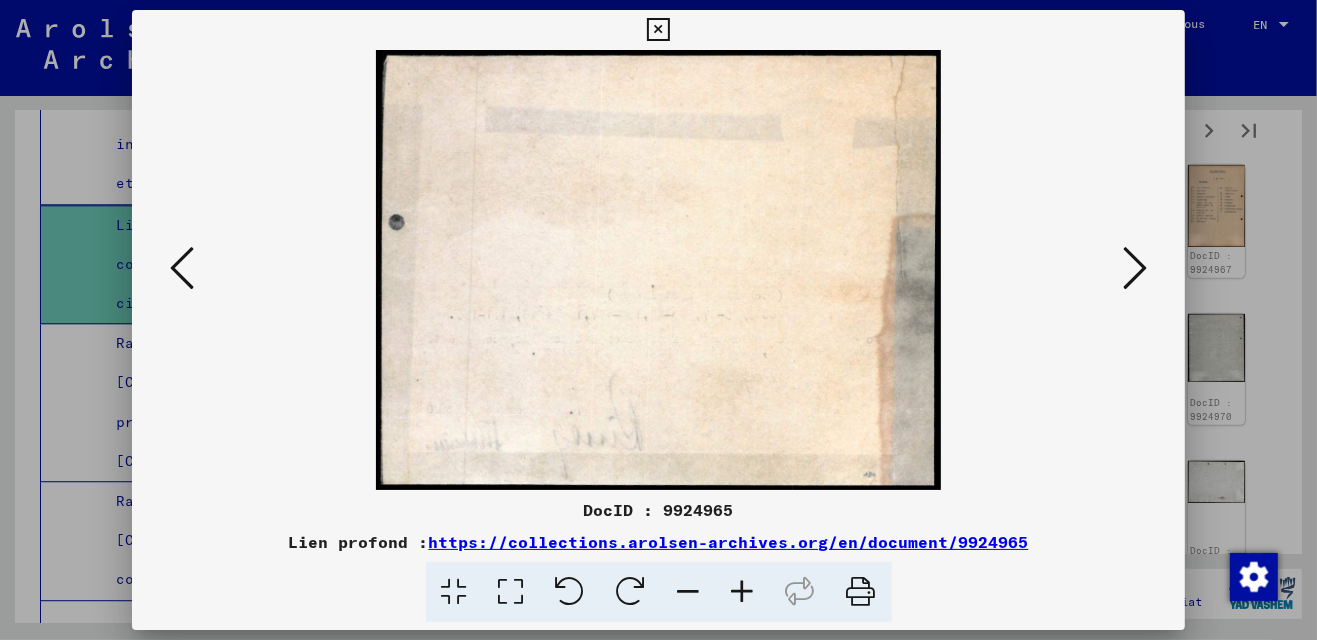 click at bounding box center (1135, 268) 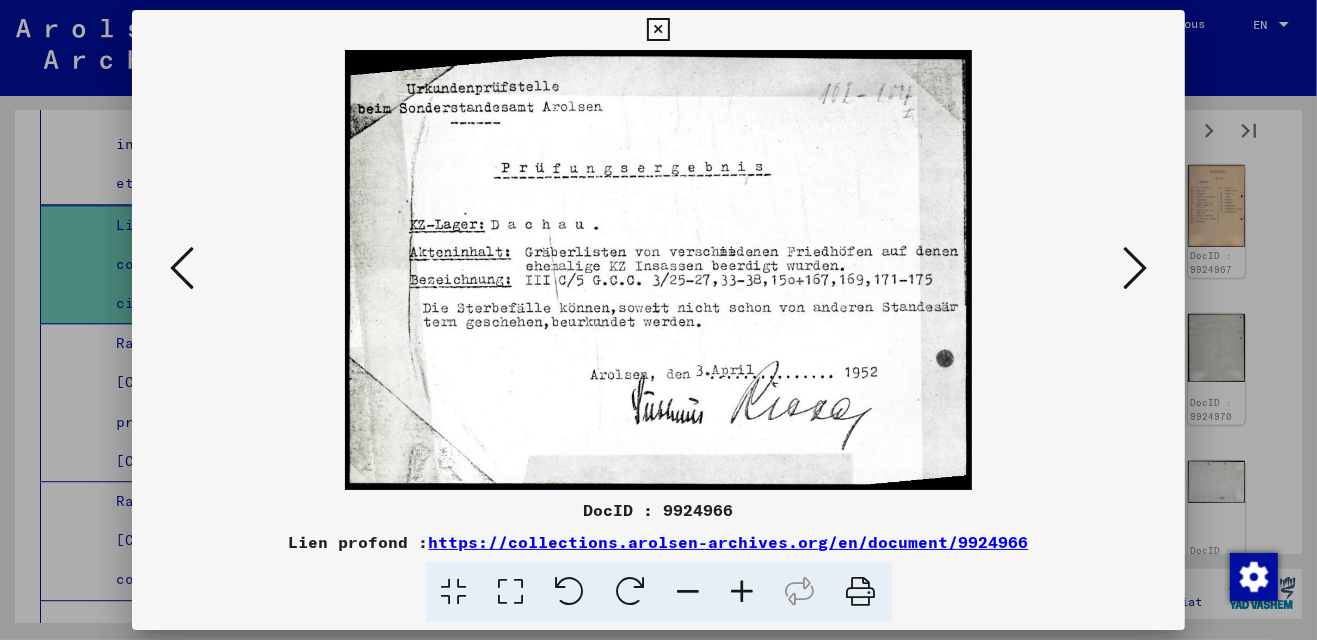 click at bounding box center (1135, 268) 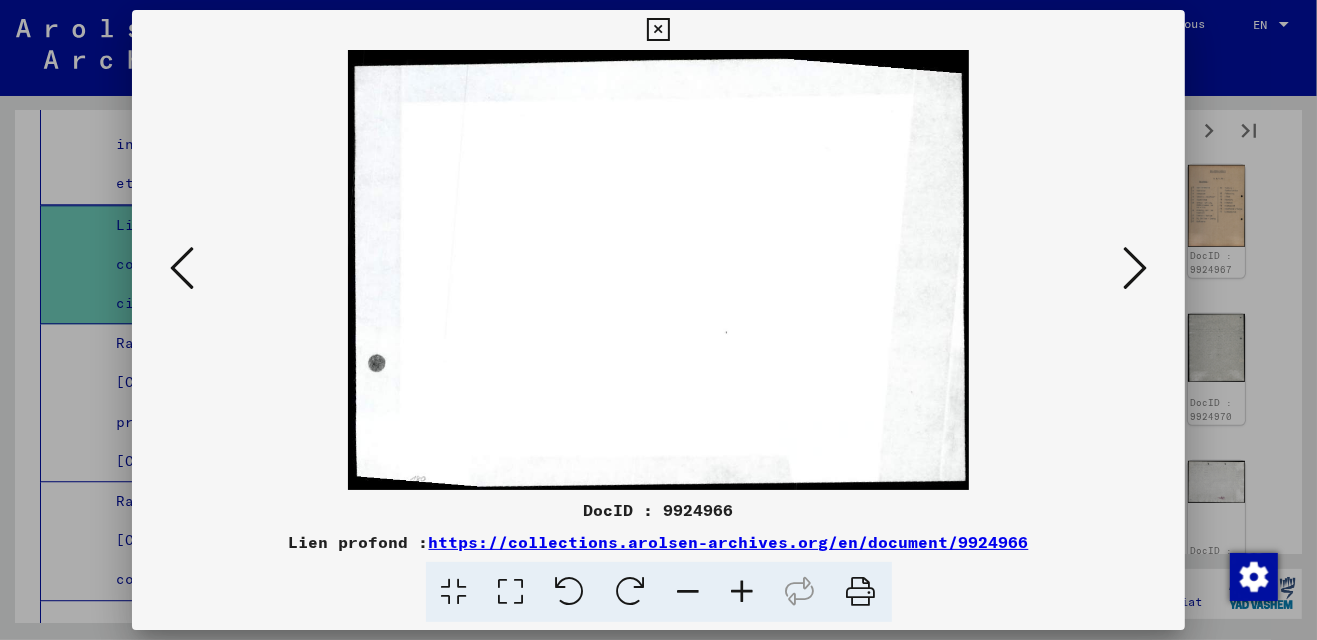 click at bounding box center [1135, 268] 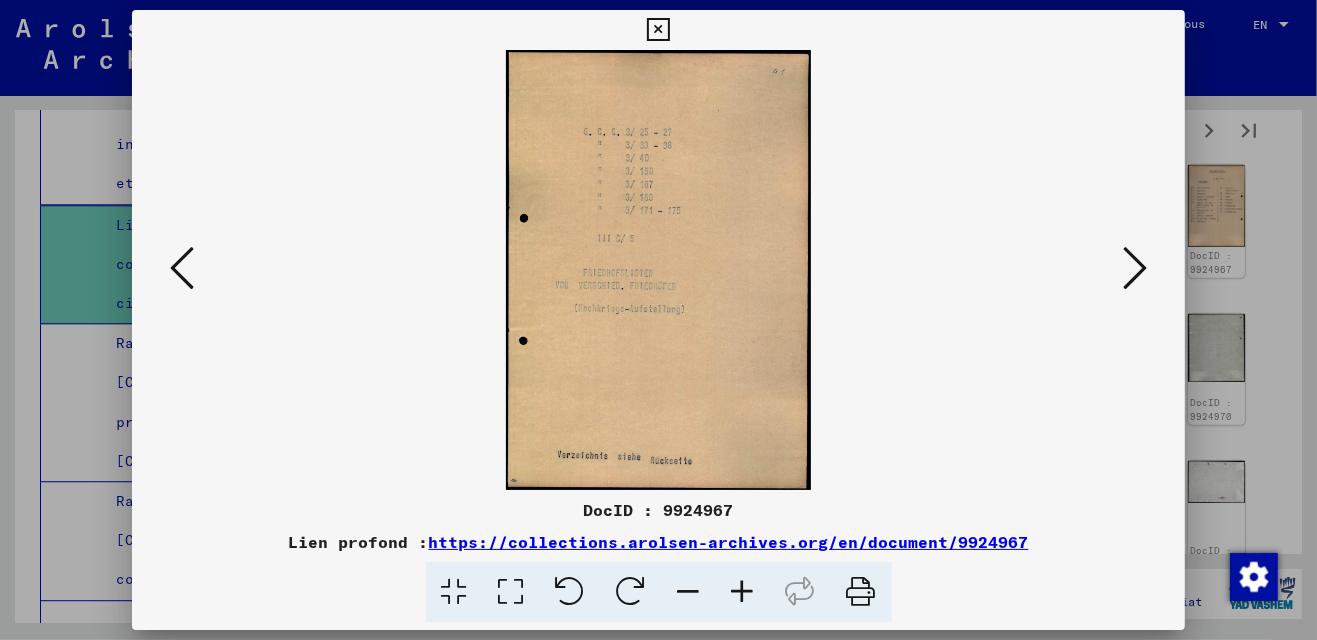 click at bounding box center (511, 592) 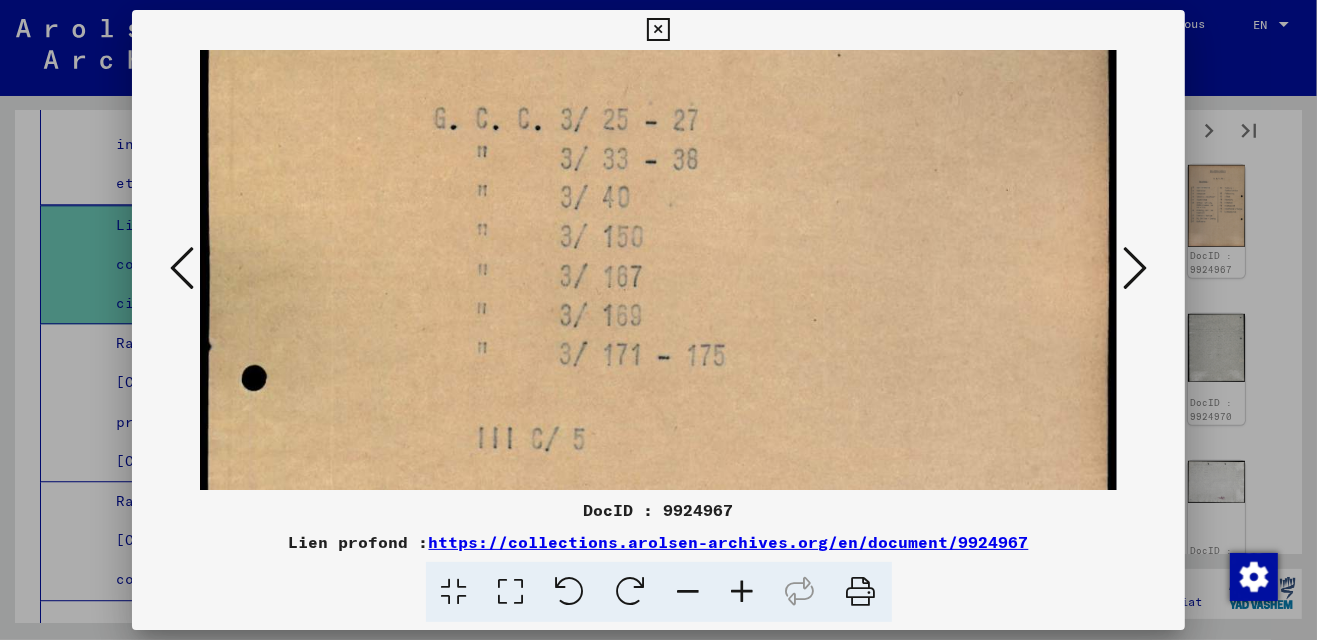 scroll, scrollTop: 196, scrollLeft: 0, axis: vertical 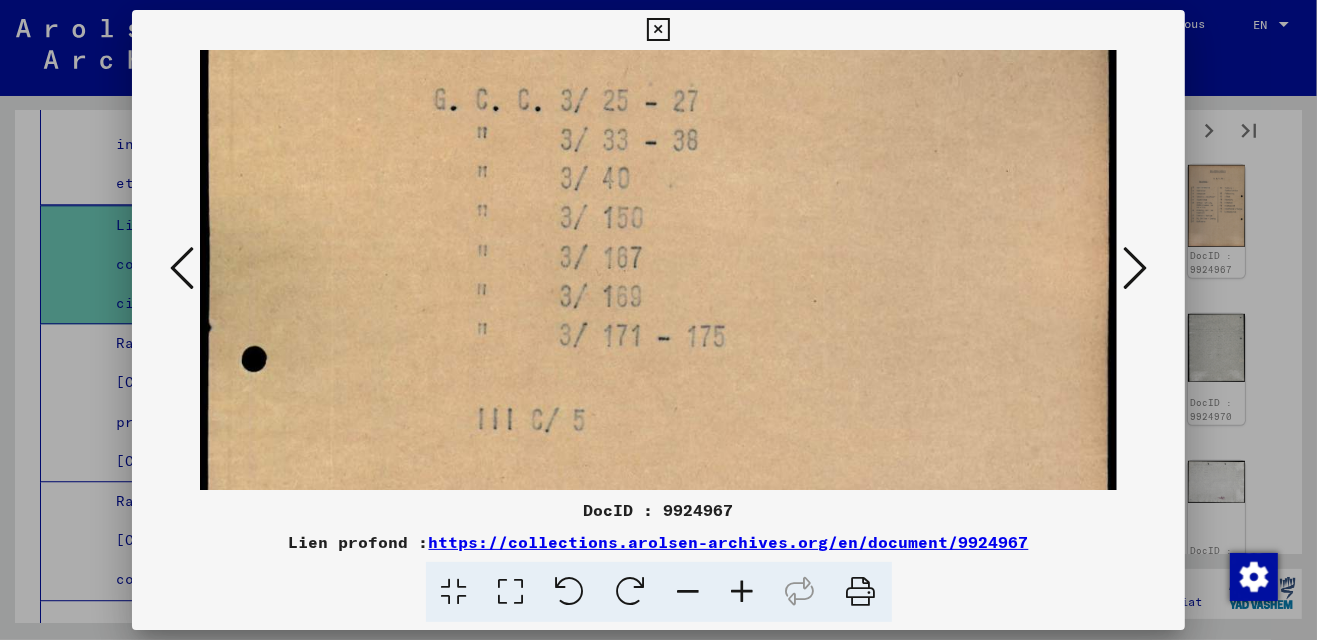 drag, startPoint x: 659, startPoint y: 417, endPoint x: 675, endPoint y: 220, distance: 197.64868 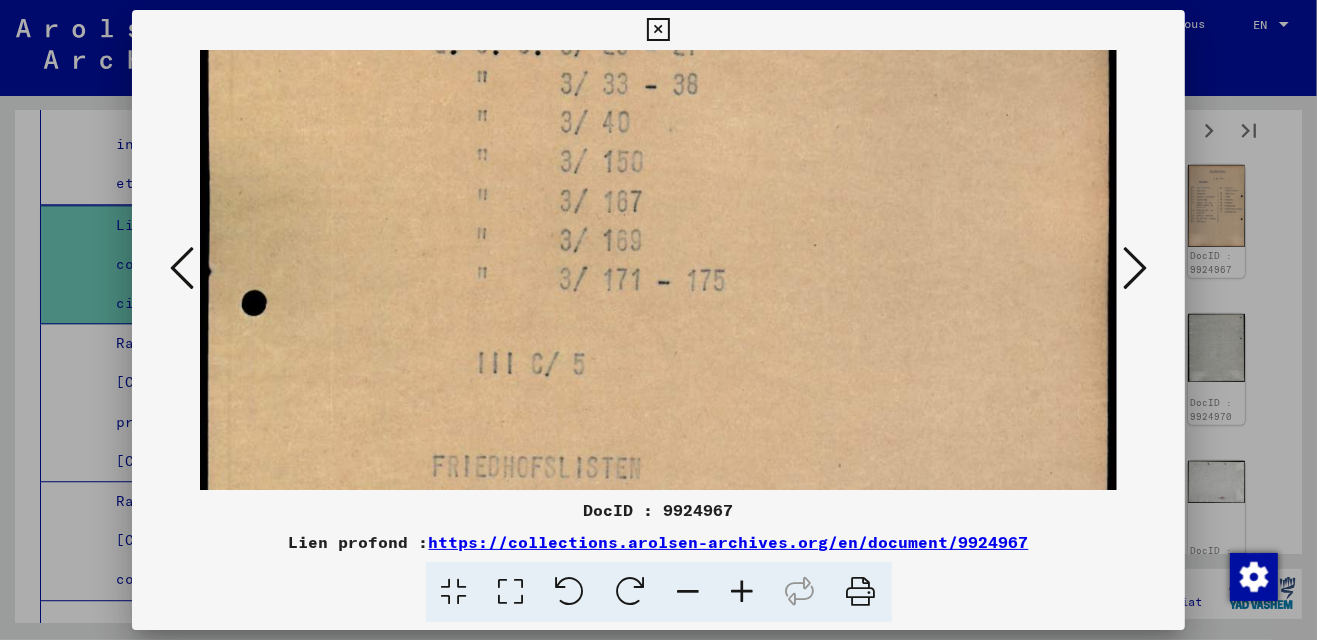 scroll, scrollTop: 257, scrollLeft: 0, axis: vertical 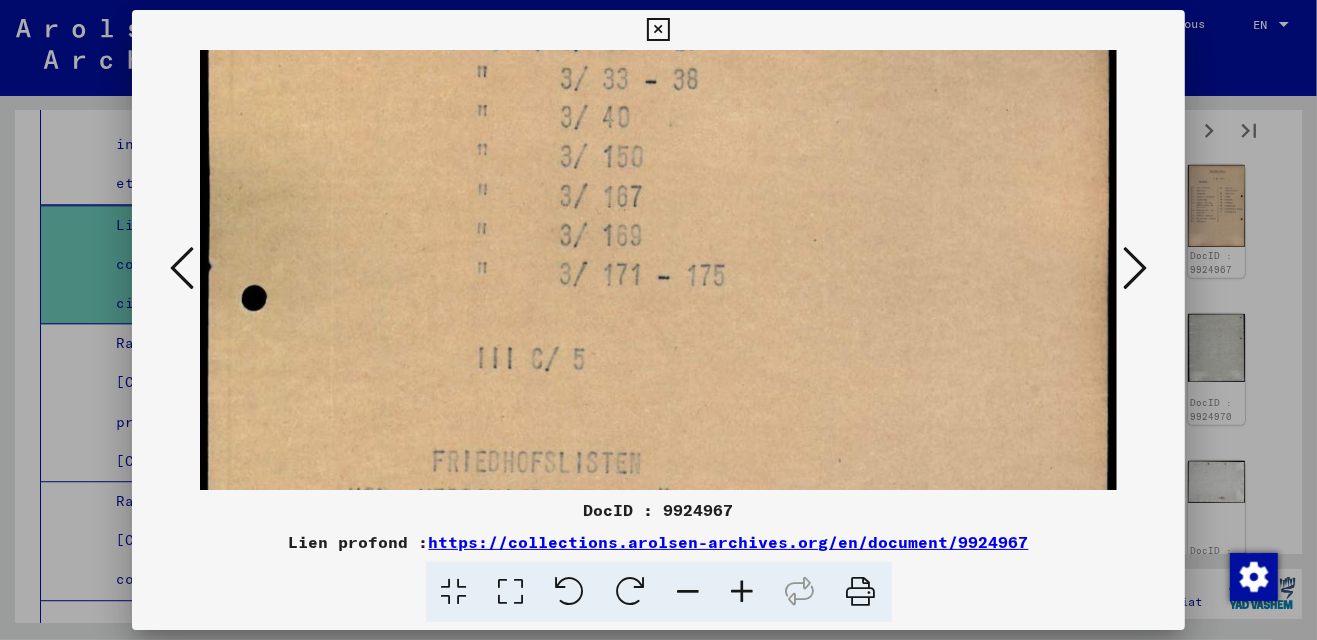 drag, startPoint x: 698, startPoint y: 350, endPoint x: 708, endPoint y: 288, distance: 62.801273 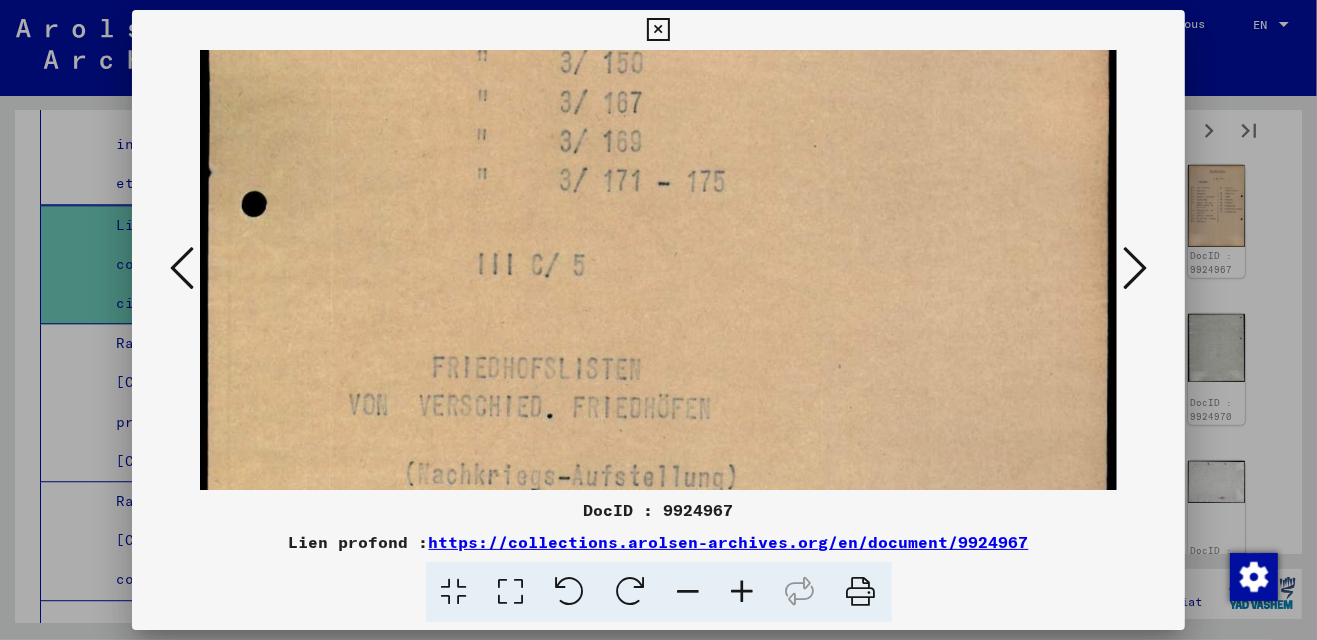 drag, startPoint x: 718, startPoint y: 363, endPoint x: 720, endPoint y: 269, distance: 94.02127 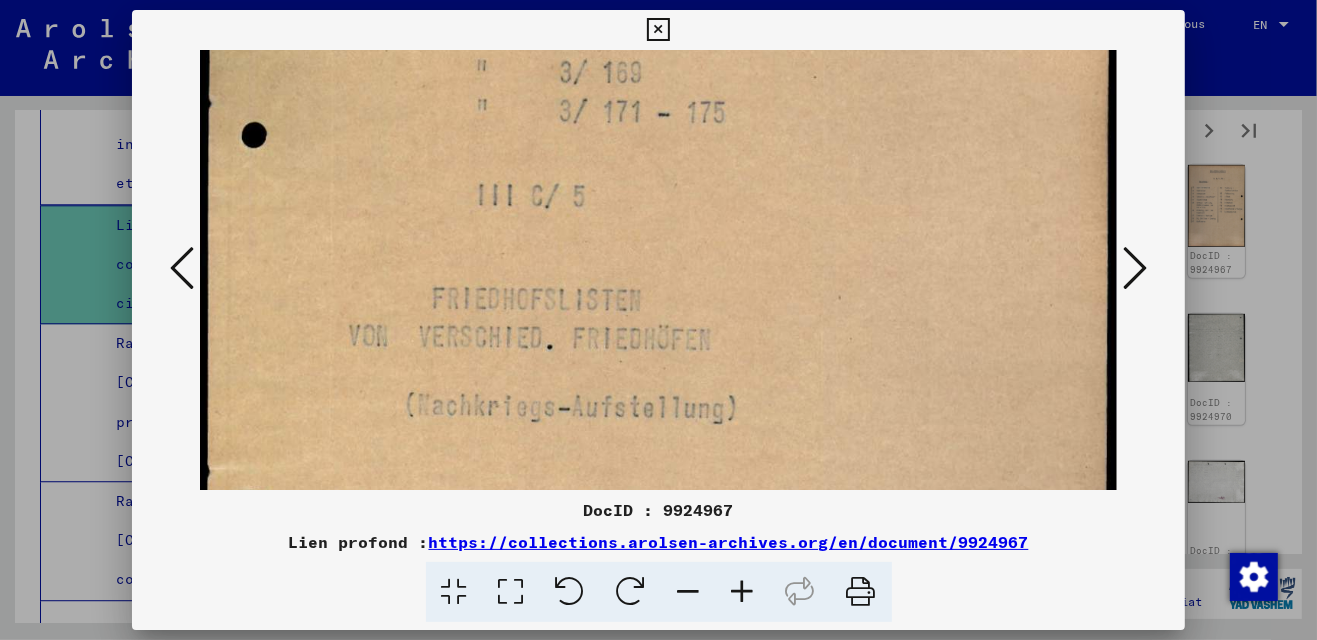 drag, startPoint x: 692, startPoint y: 350, endPoint x: 709, endPoint y: 280, distance: 72.03471 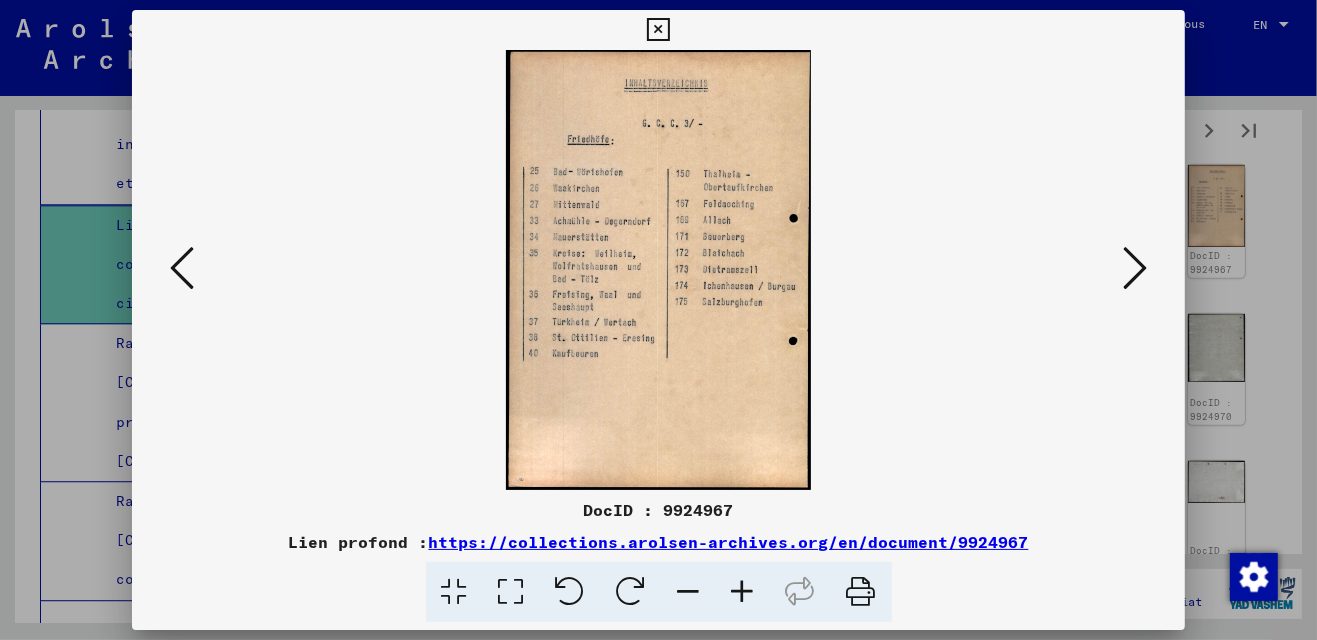 drag, startPoint x: 1130, startPoint y: 263, endPoint x: 775, endPoint y: 330, distance: 361.2672 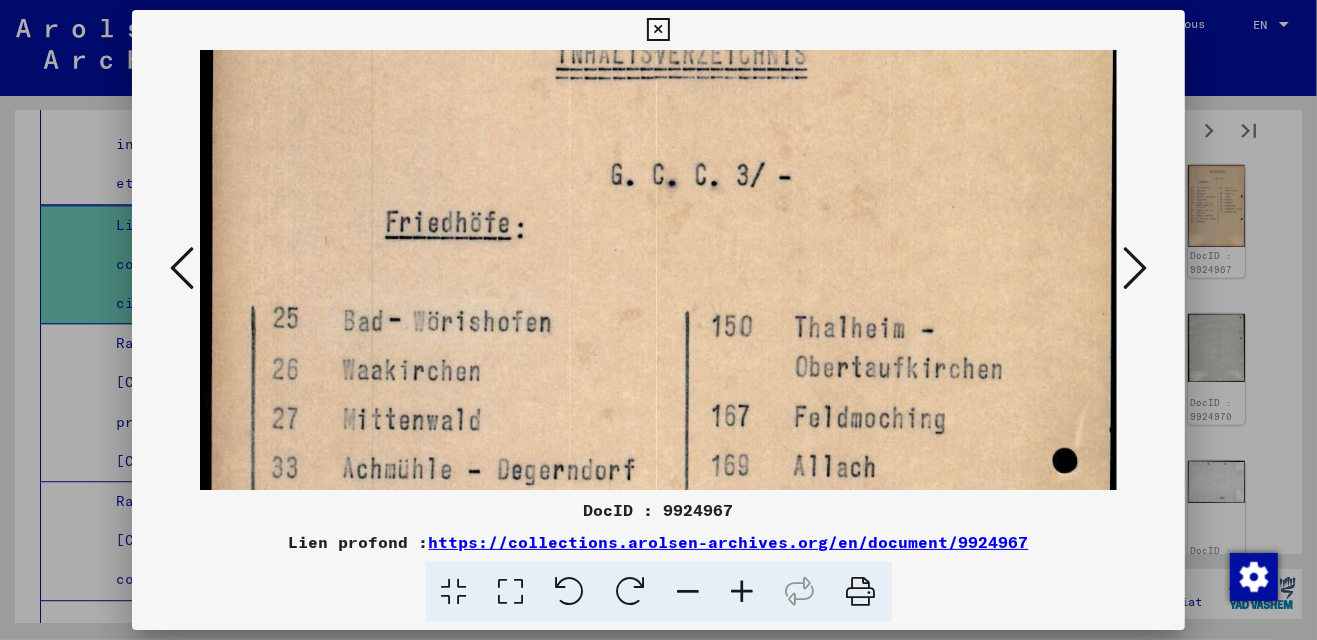 scroll, scrollTop: 125, scrollLeft: 0, axis: vertical 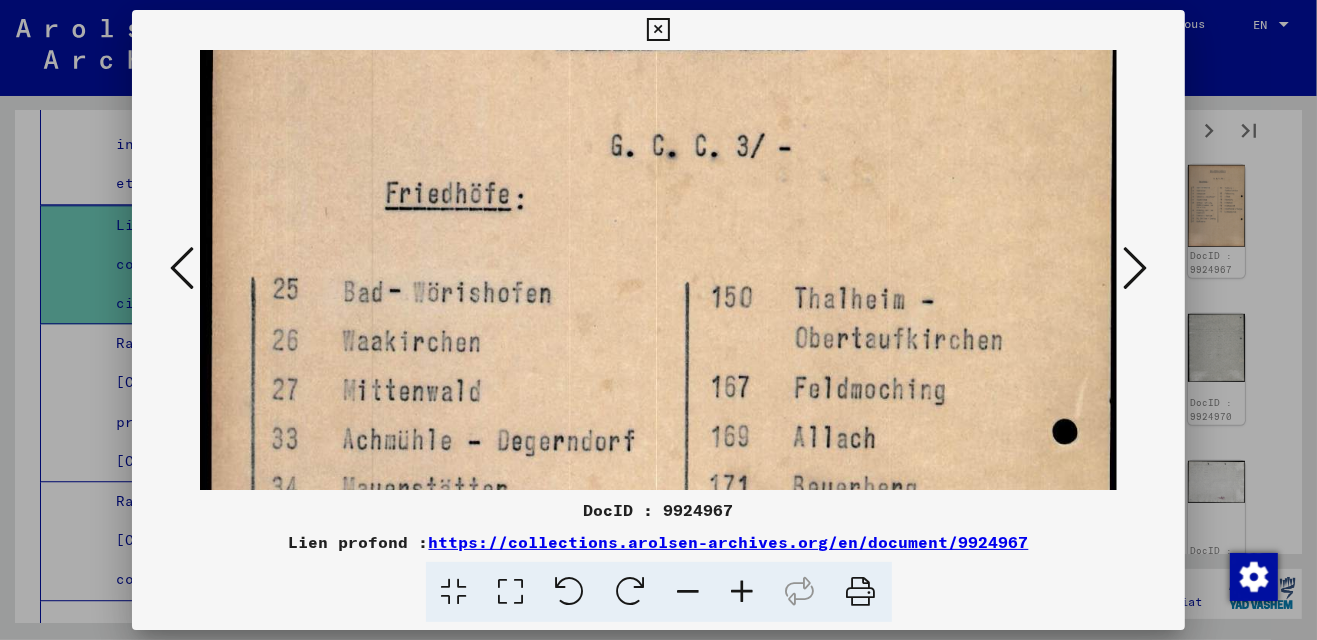 drag, startPoint x: 613, startPoint y: 457, endPoint x: 653, endPoint y: 332, distance: 131.24405 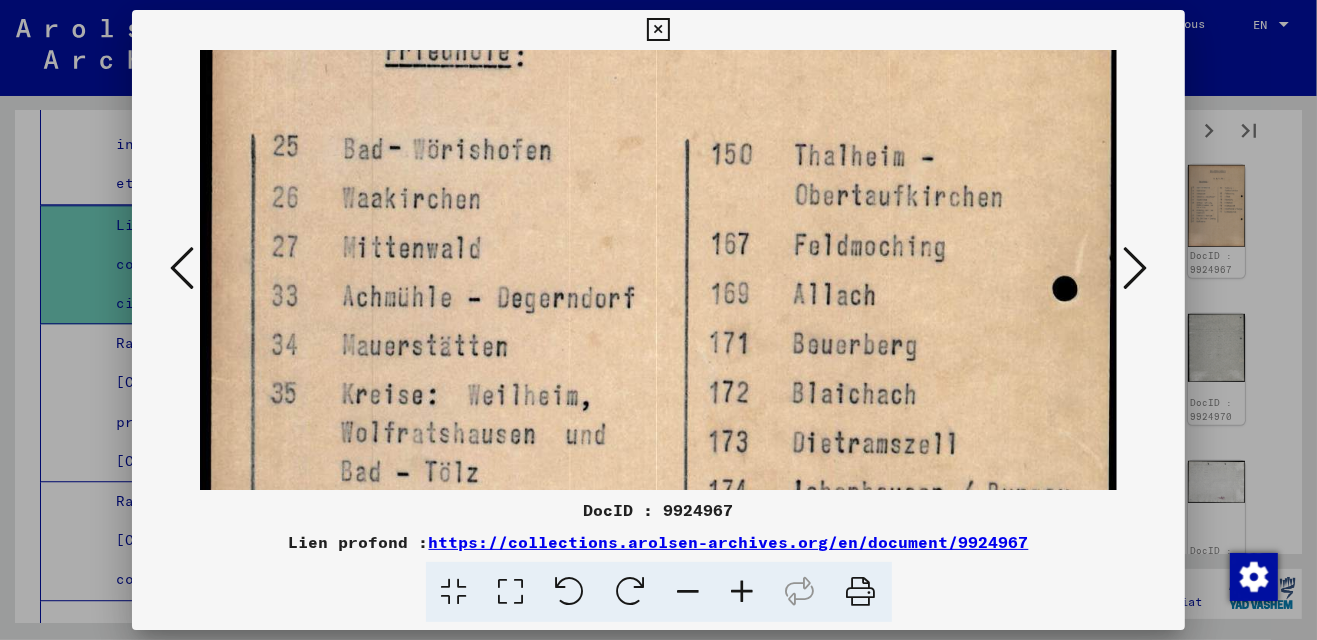scroll, scrollTop: 277, scrollLeft: 0, axis: vertical 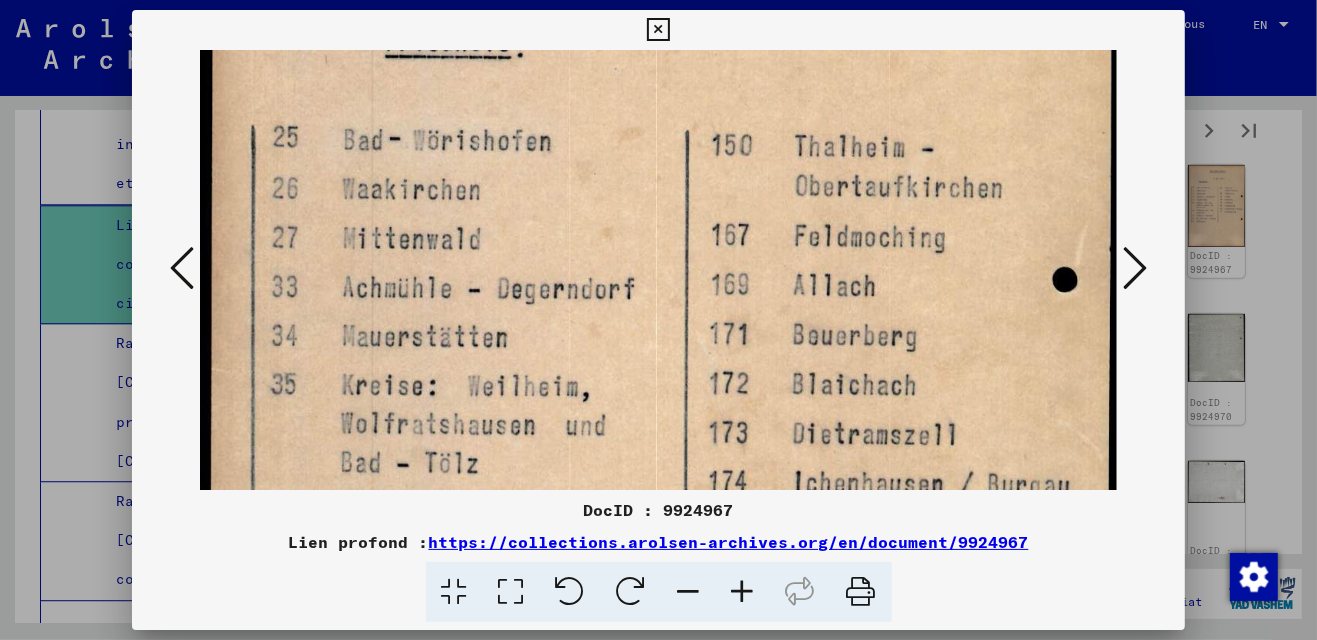 drag, startPoint x: 642, startPoint y: 431, endPoint x: 734, endPoint y: 276, distance: 180.24706 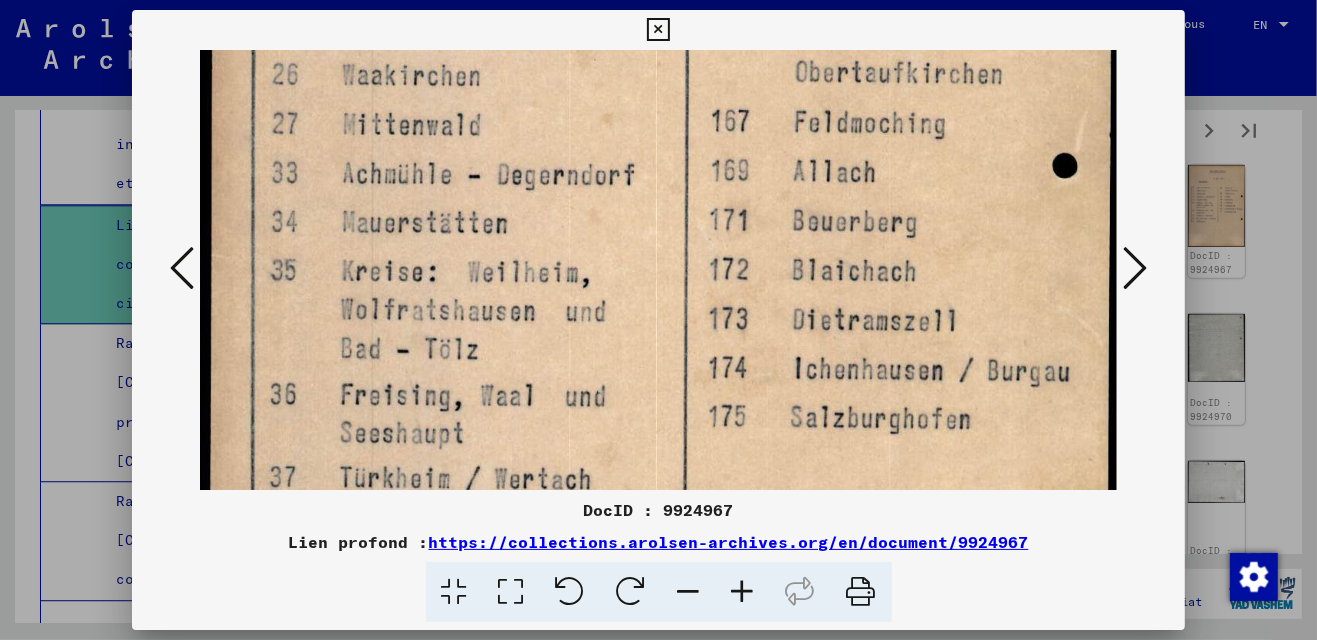 scroll, scrollTop: 396, scrollLeft: 0, axis: vertical 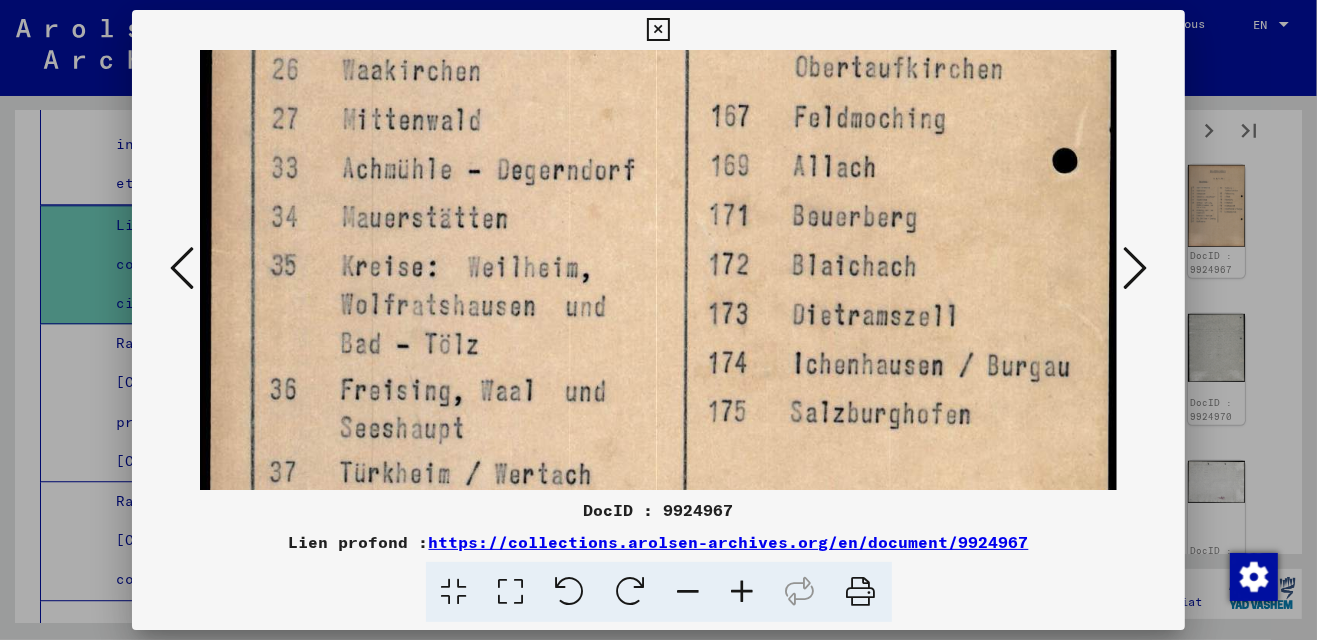 drag, startPoint x: 743, startPoint y: 402, endPoint x: 749, endPoint y: 281, distance: 121.14867 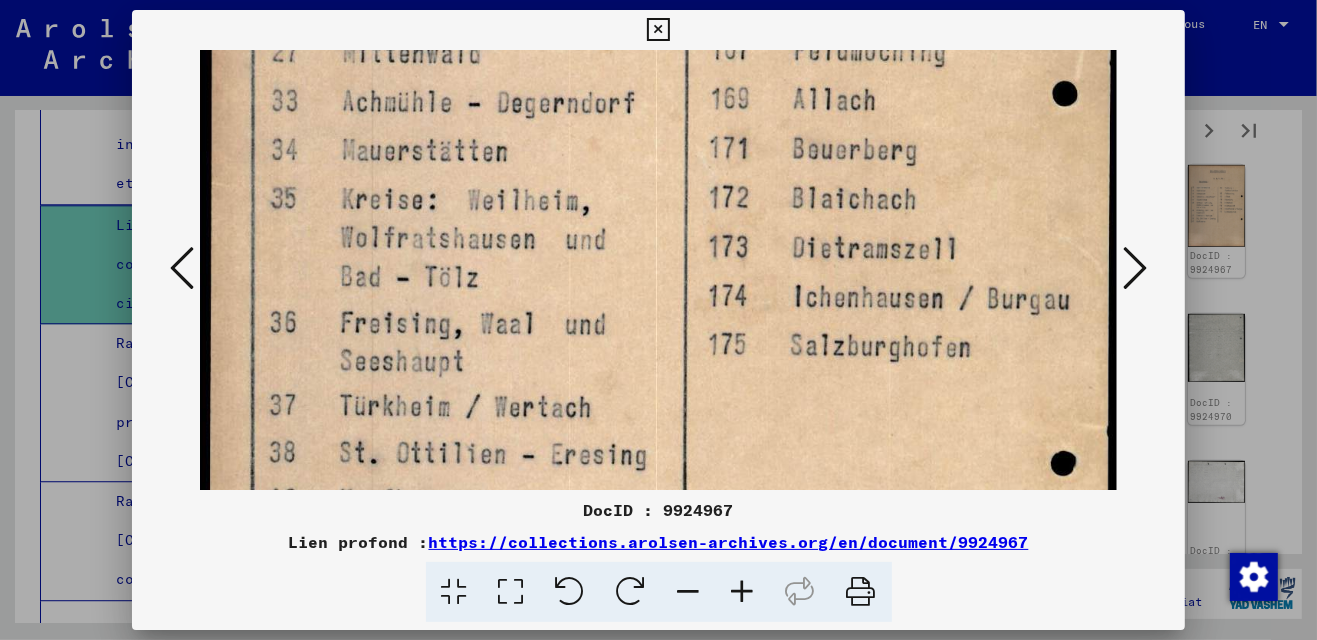 scroll, scrollTop: 537, scrollLeft: 0, axis: vertical 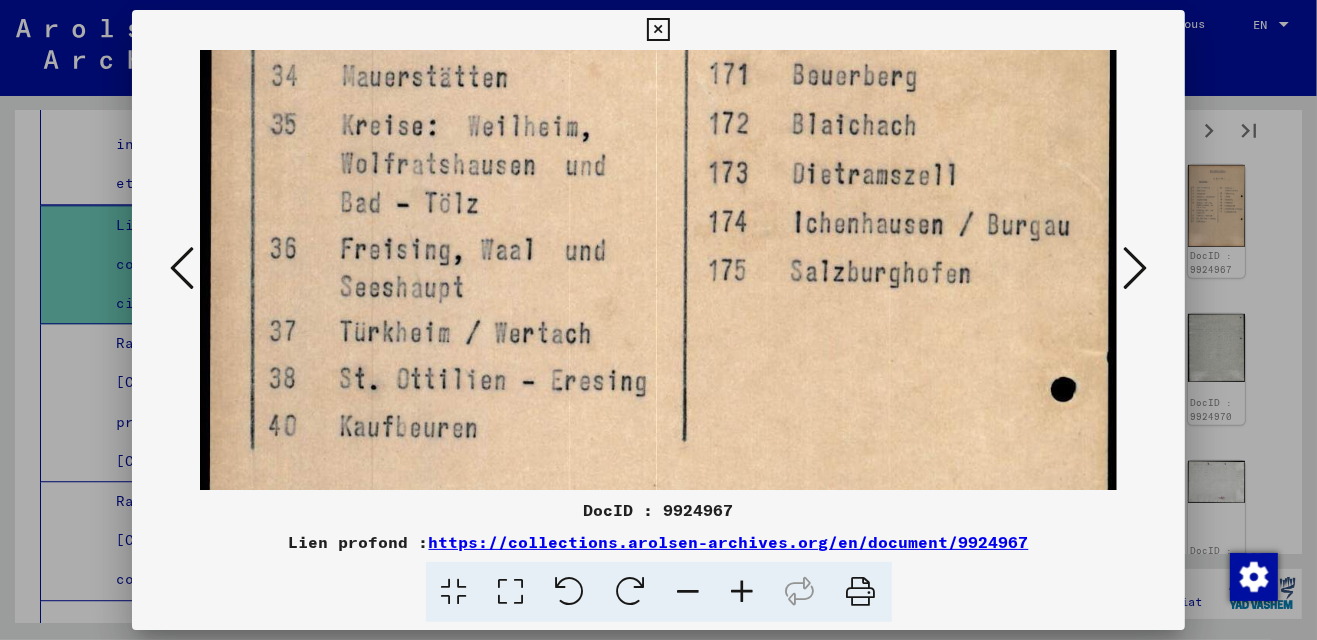 drag, startPoint x: 722, startPoint y: 383, endPoint x: 733, endPoint y: 241, distance: 142.42542 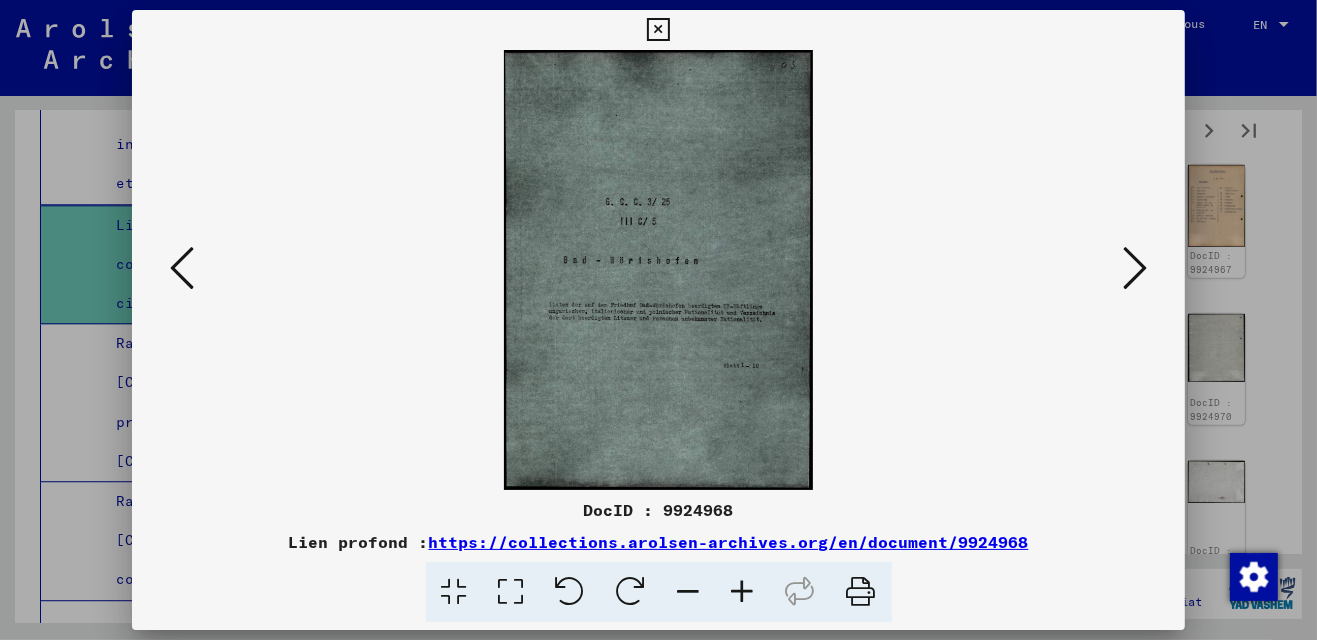 click at bounding box center (1135, 268) 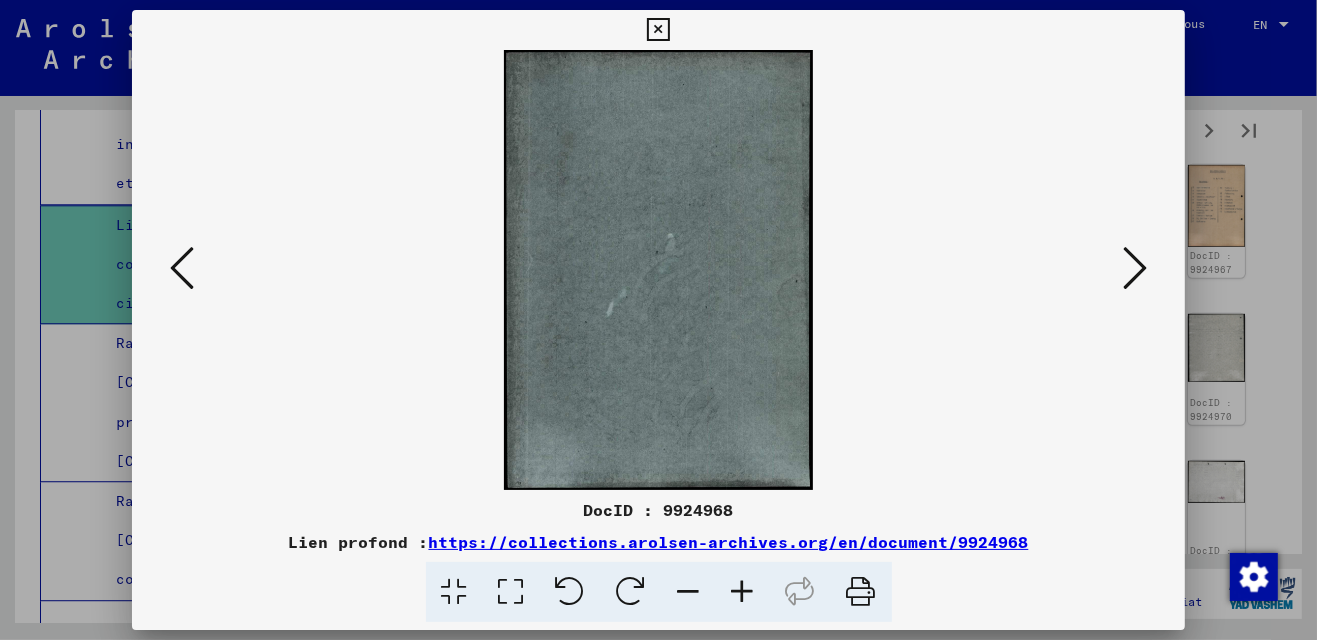 click at bounding box center (1135, 268) 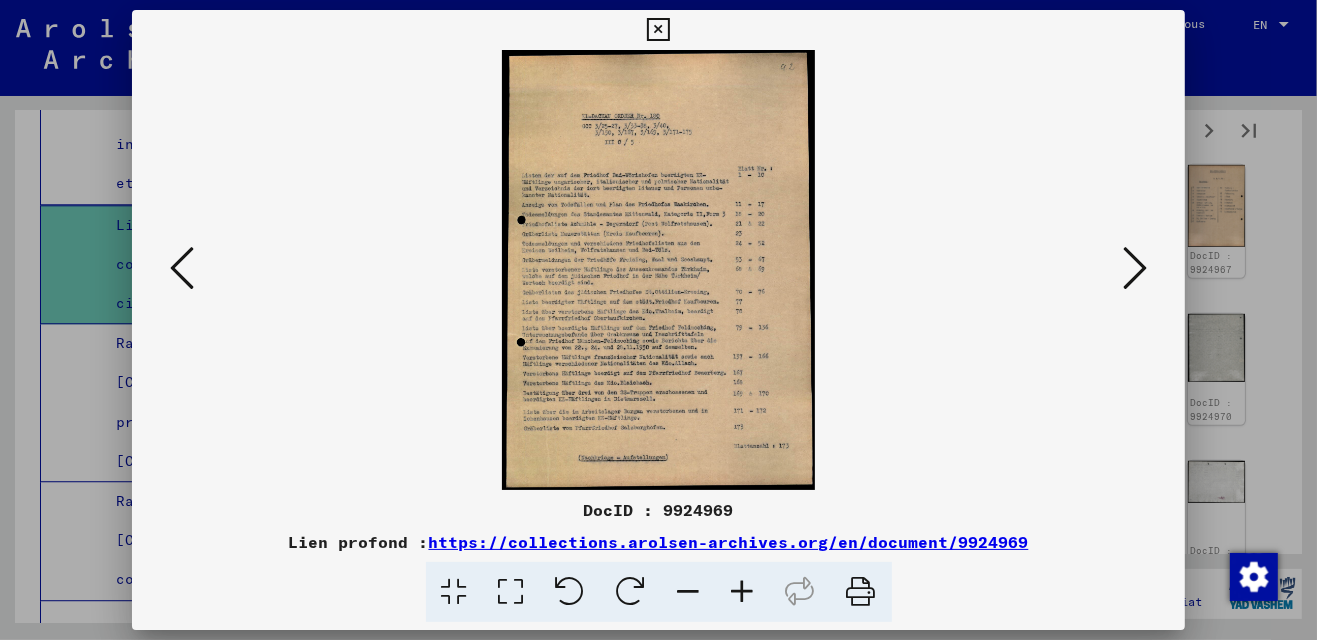 click at bounding box center (511, 592) 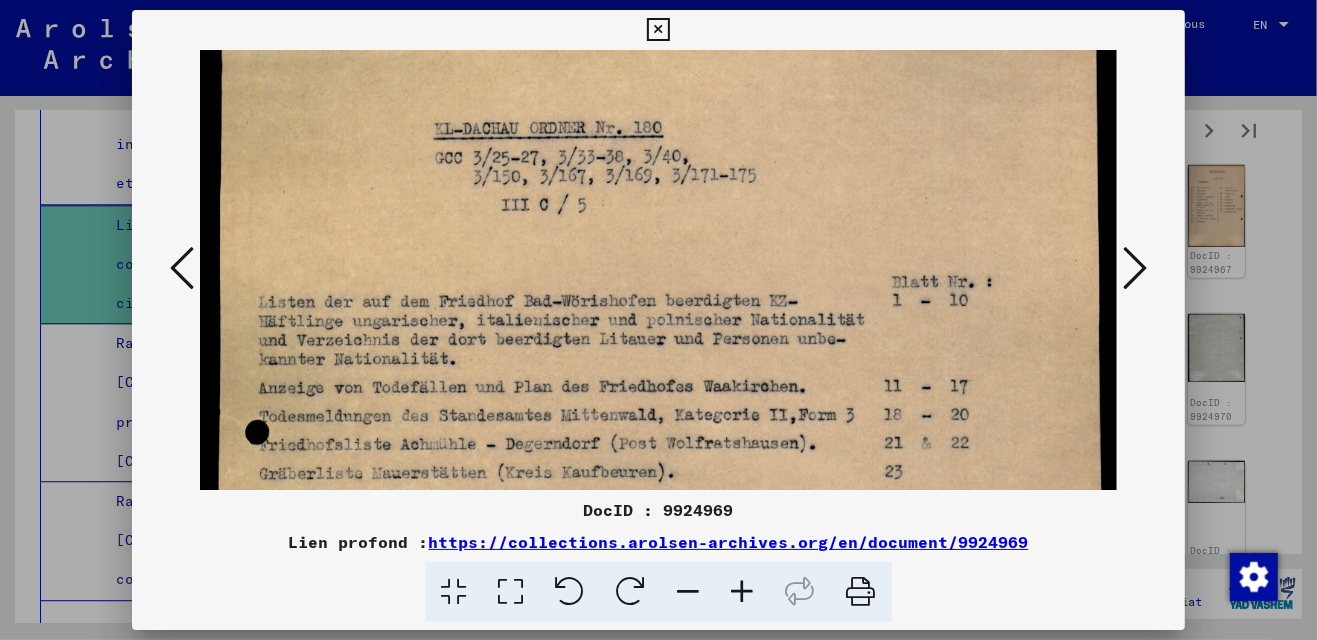 scroll, scrollTop: 117, scrollLeft: 0, axis: vertical 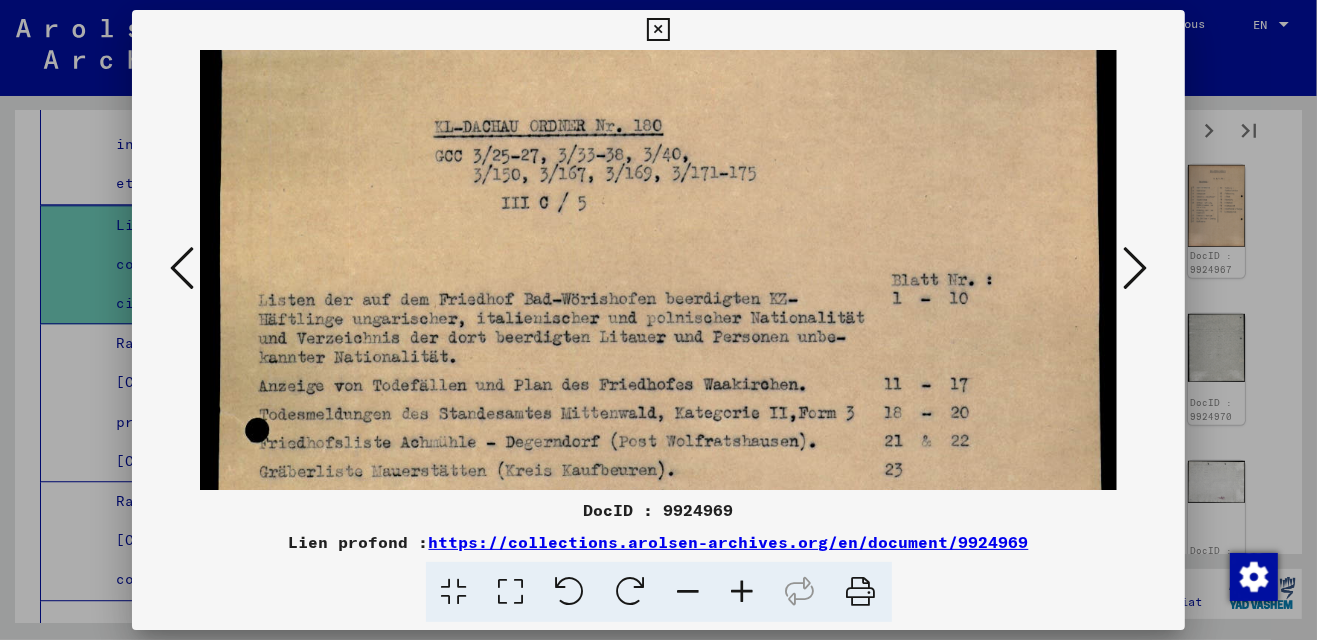 drag, startPoint x: 642, startPoint y: 420, endPoint x: 649, endPoint y: 303, distance: 117.20921 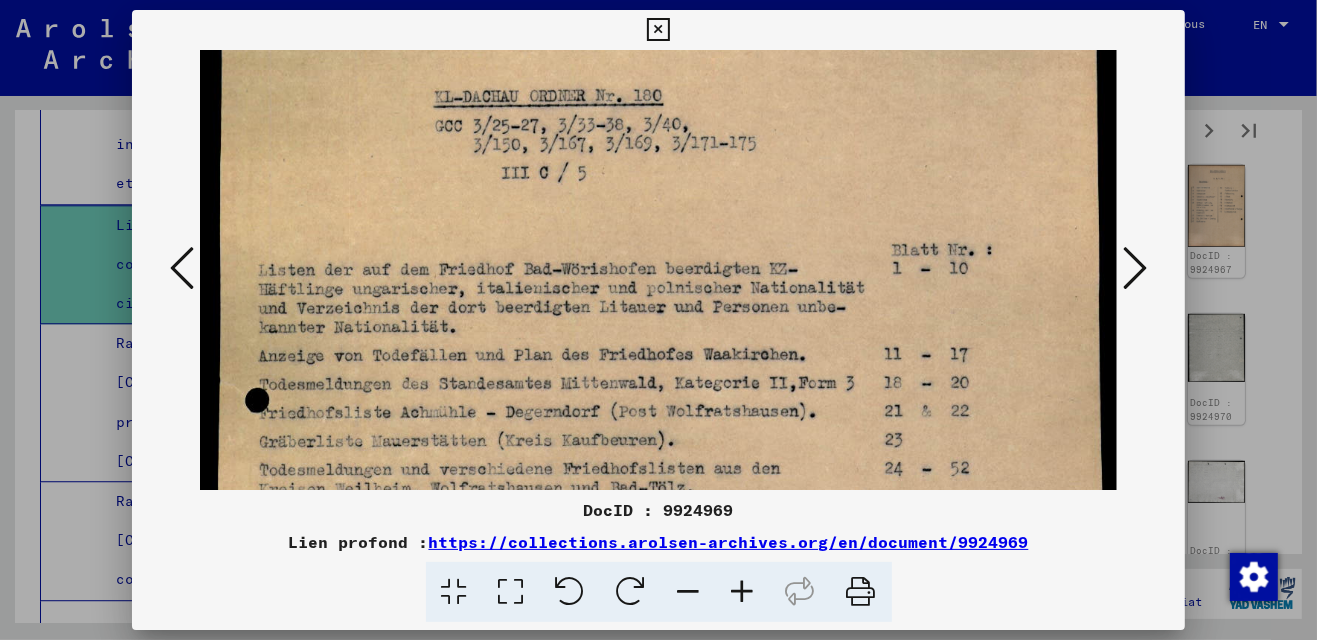 scroll, scrollTop: 158, scrollLeft: 0, axis: vertical 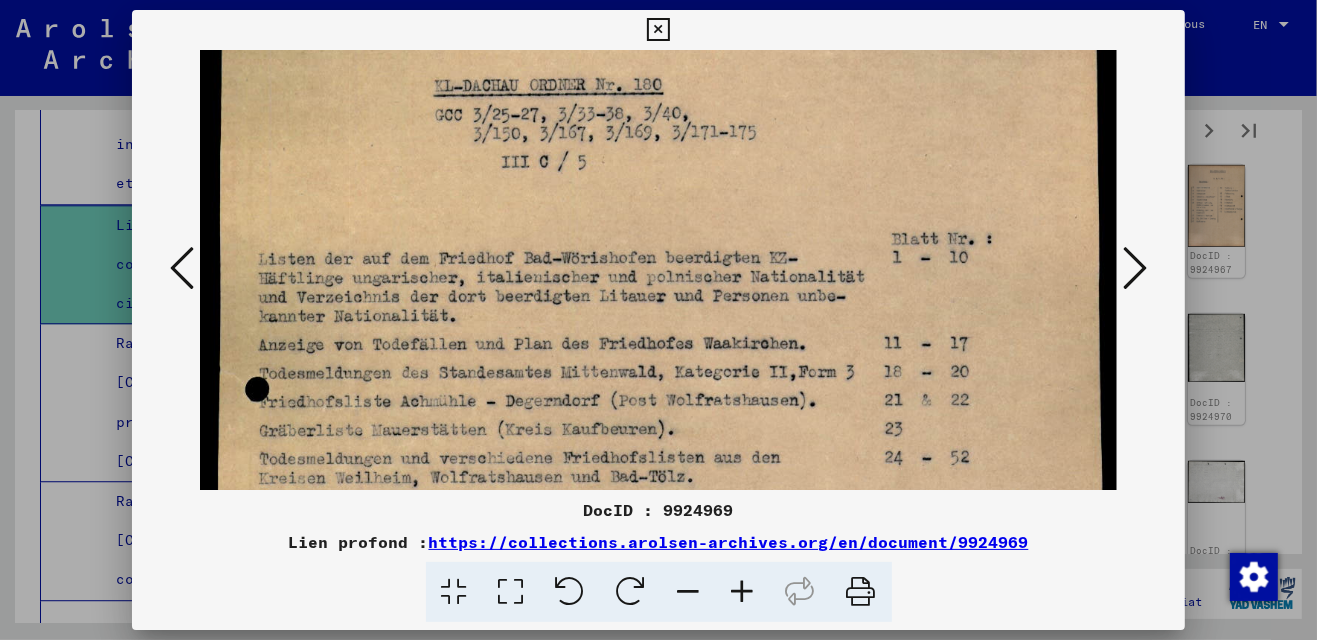 drag, startPoint x: 756, startPoint y: 367, endPoint x: 758, endPoint y: 325, distance: 42.047592 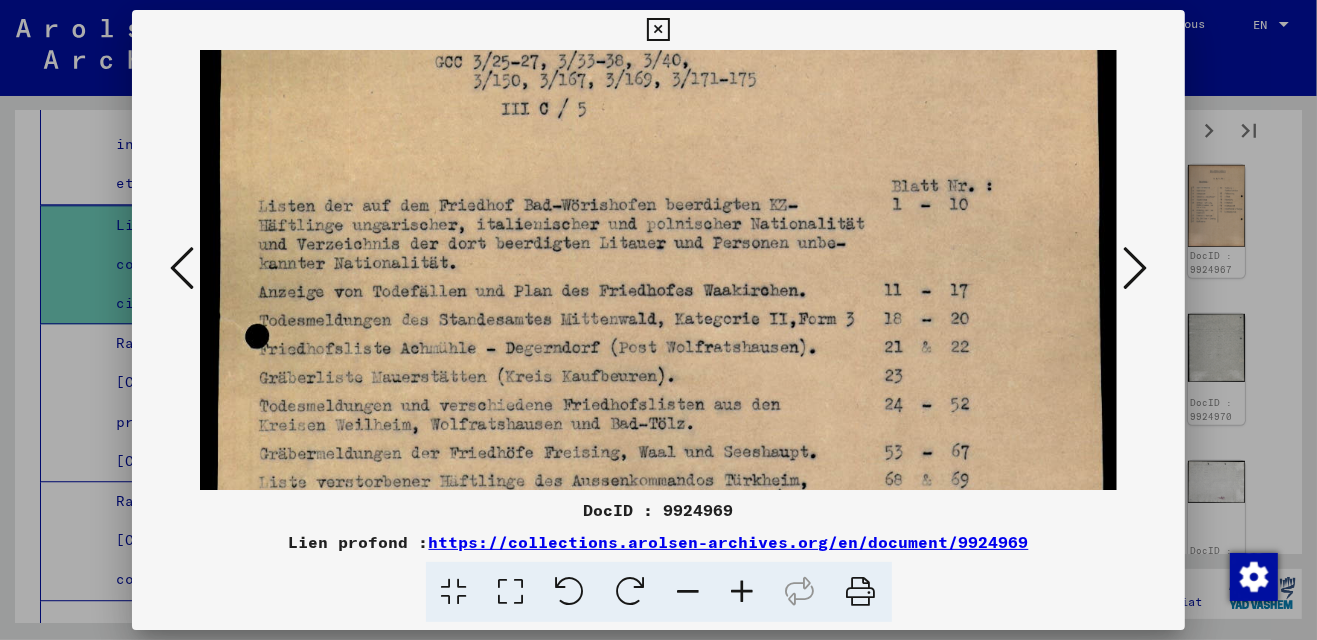 scroll, scrollTop: 215, scrollLeft: 0, axis: vertical 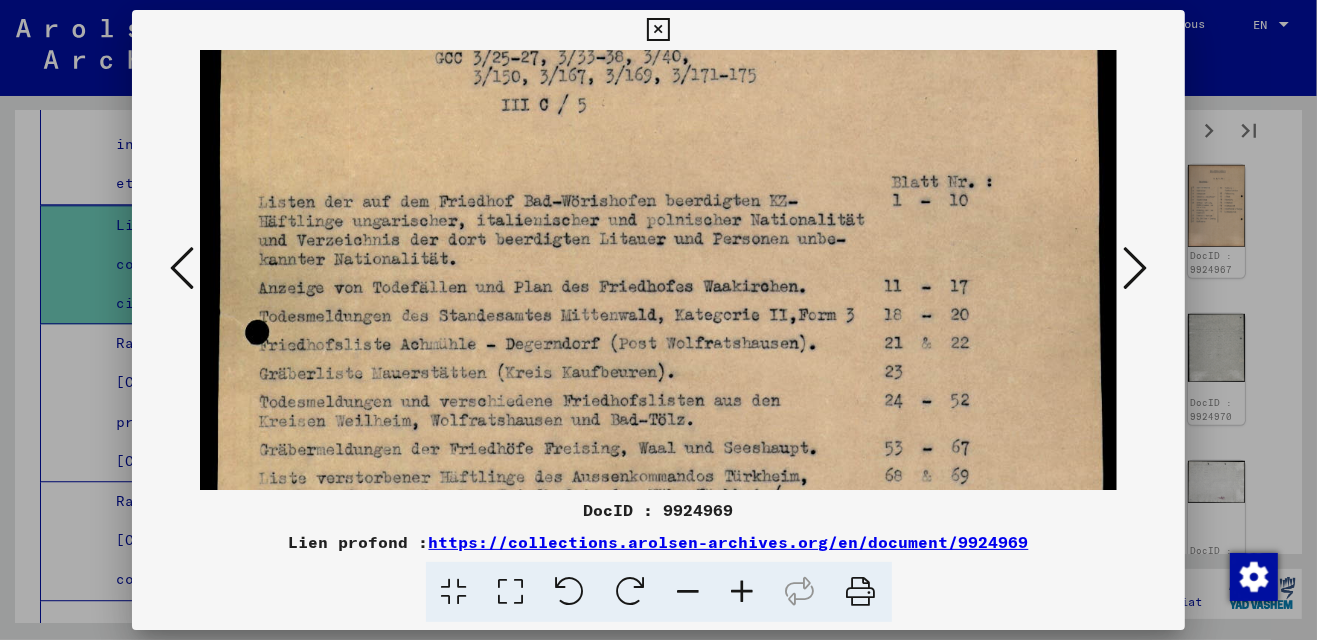 drag, startPoint x: 667, startPoint y: 398, endPoint x: 687, endPoint y: 339, distance: 62.297672 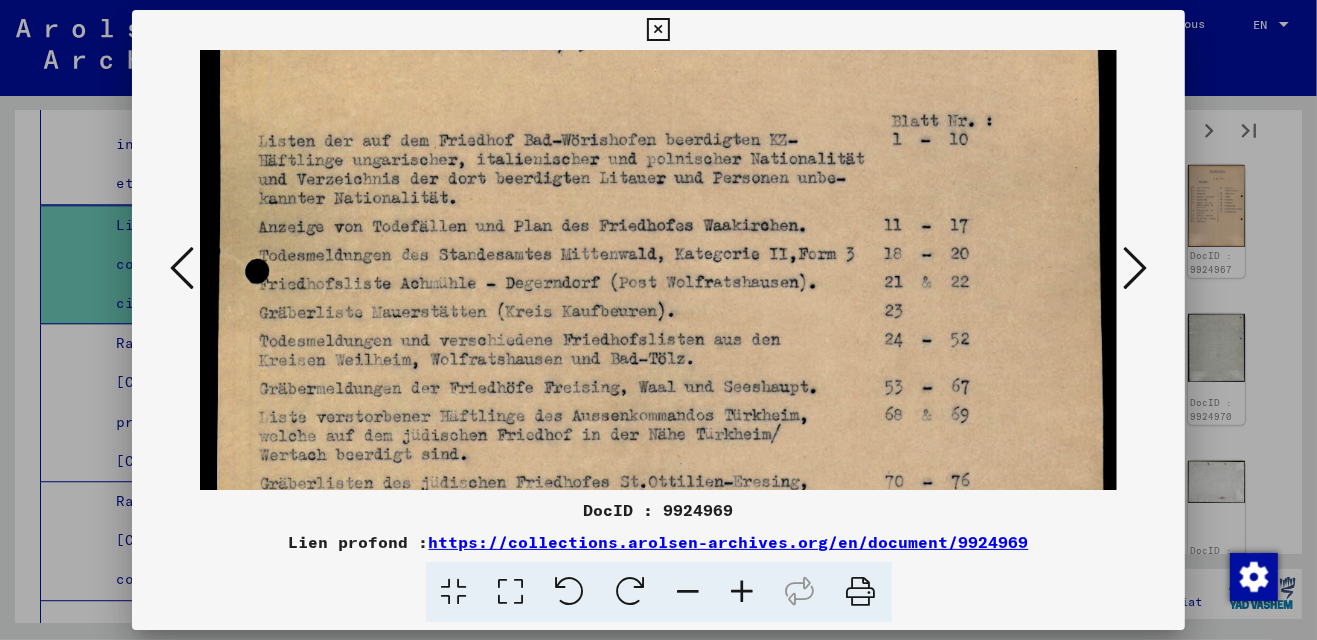 drag, startPoint x: 698, startPoint y: 395, endPoint x: 695, endPoint y: 334, distance: 61.073727 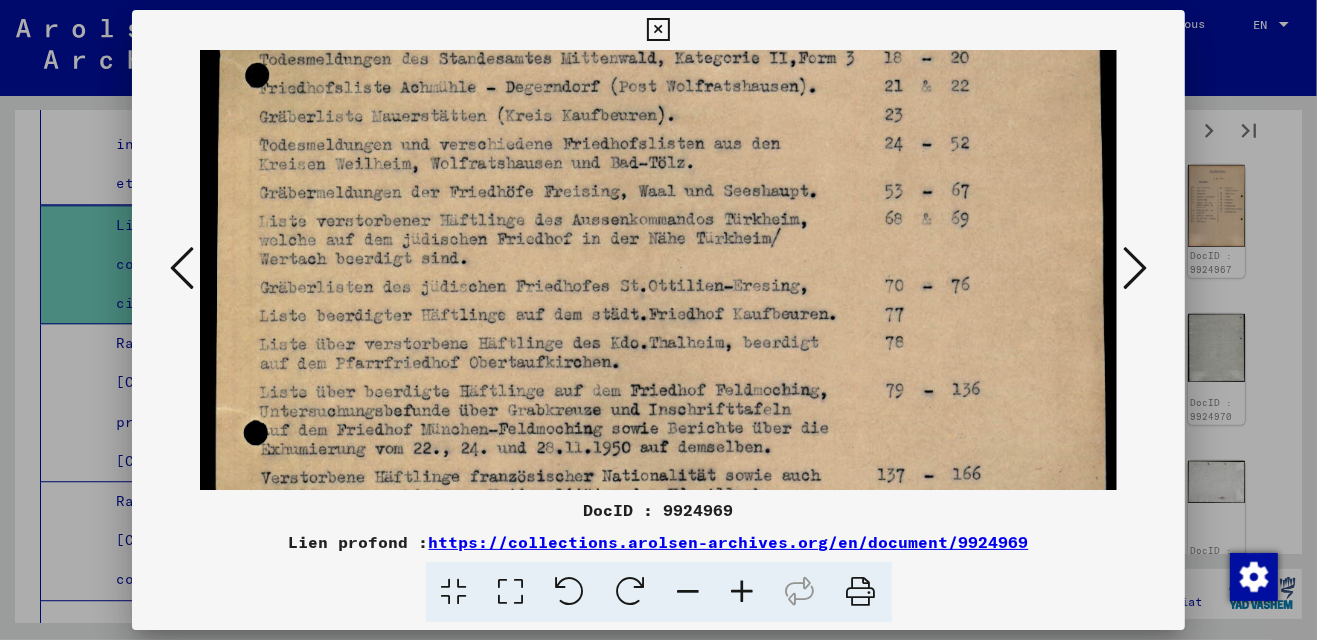 scroll, scrollTop: 534, scrollLeft: 0, axis: vertical 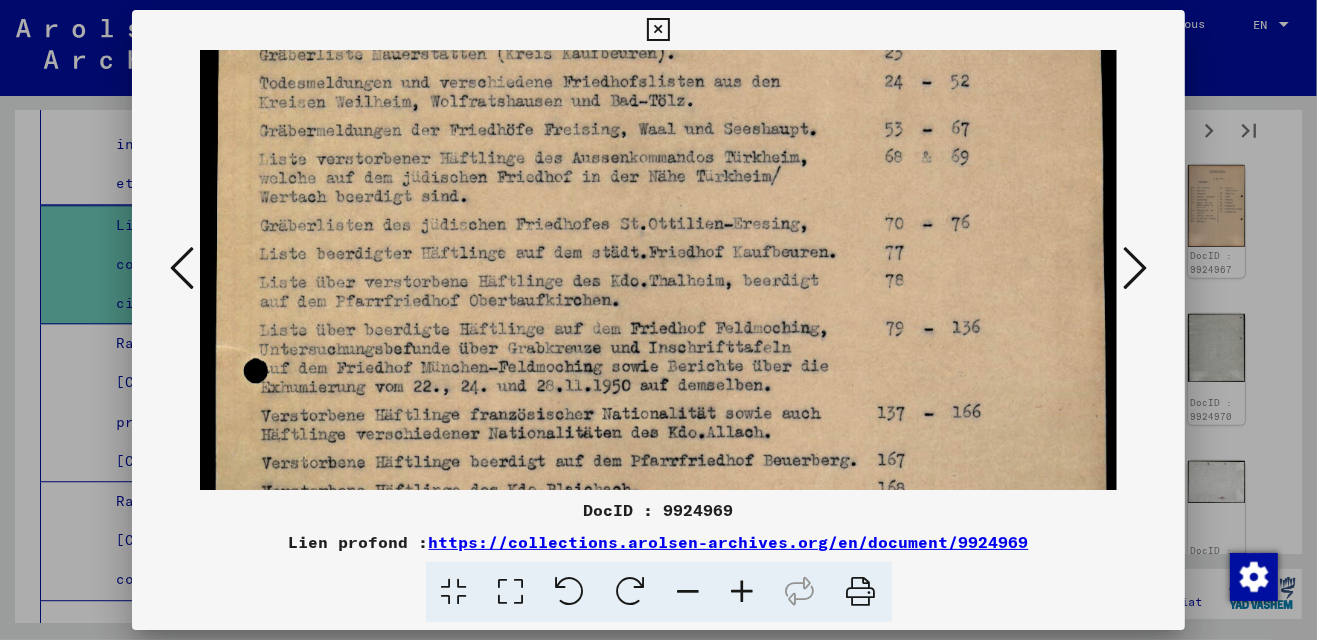 drag, startPoint x: 679, startPoint y: 383, endPoint x: 682, endPoint y: 130, distance: 253.01779 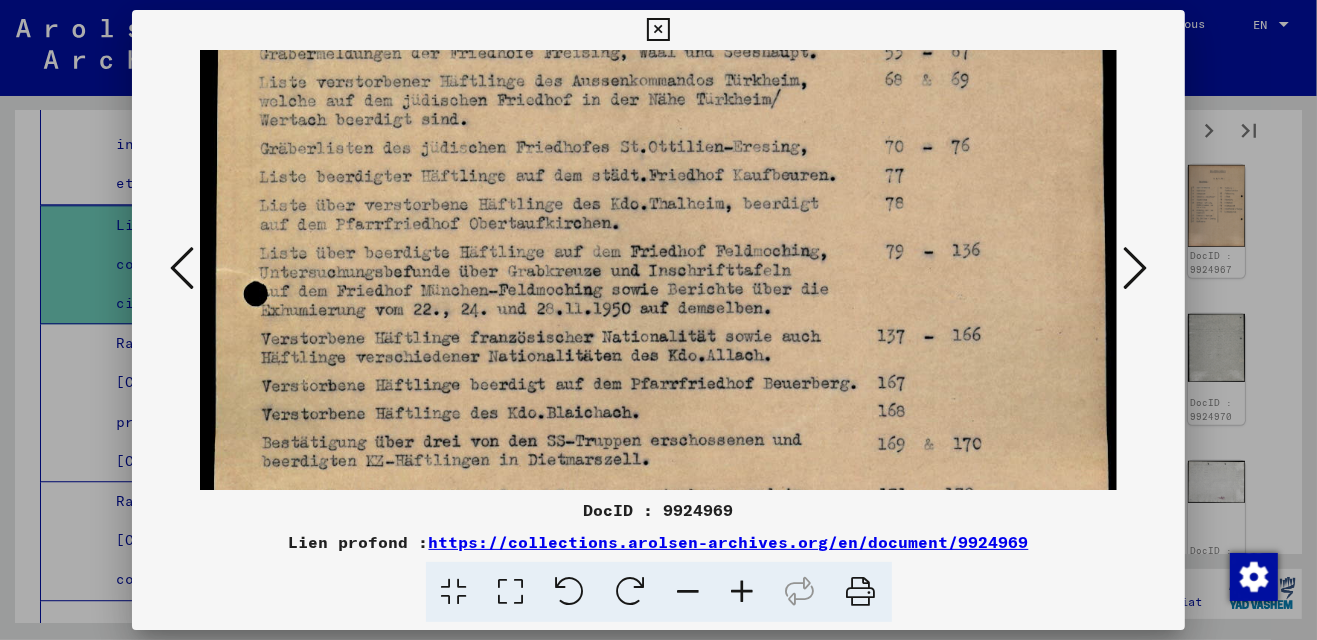 drag, startPoint x: 678, startPoint y: 358, endPoint x: 684, endPoint y: 279, distance: 79.22752 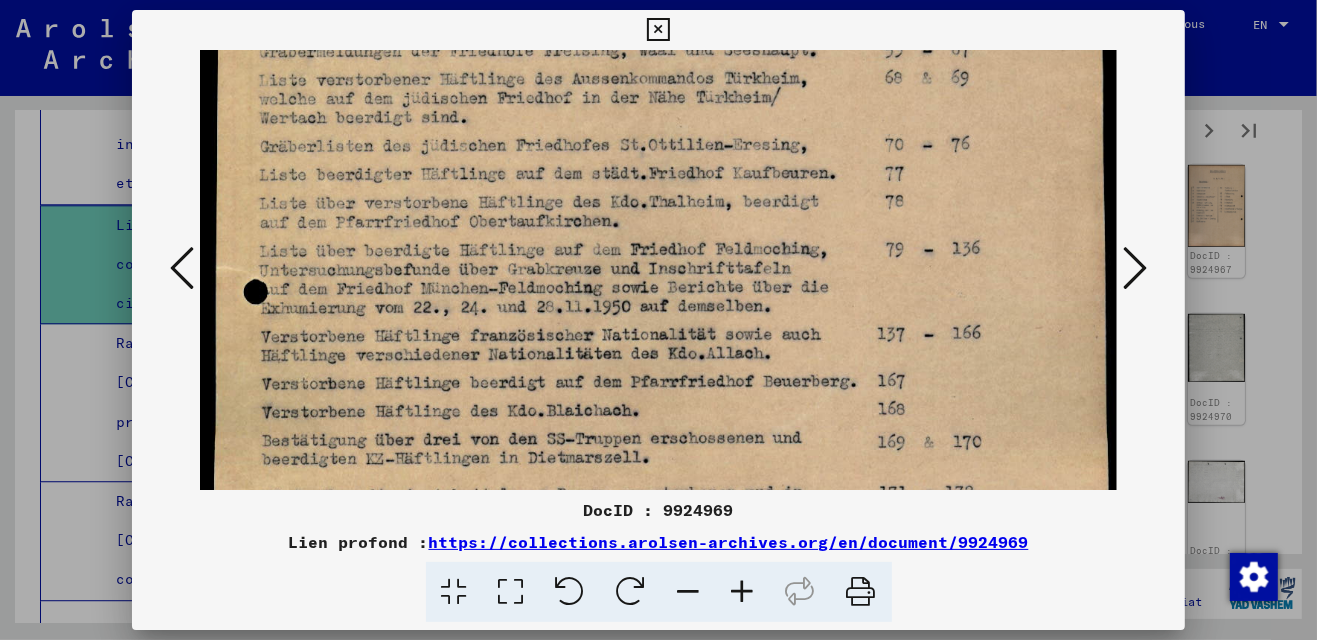 click at bounding box center (1135, 268) 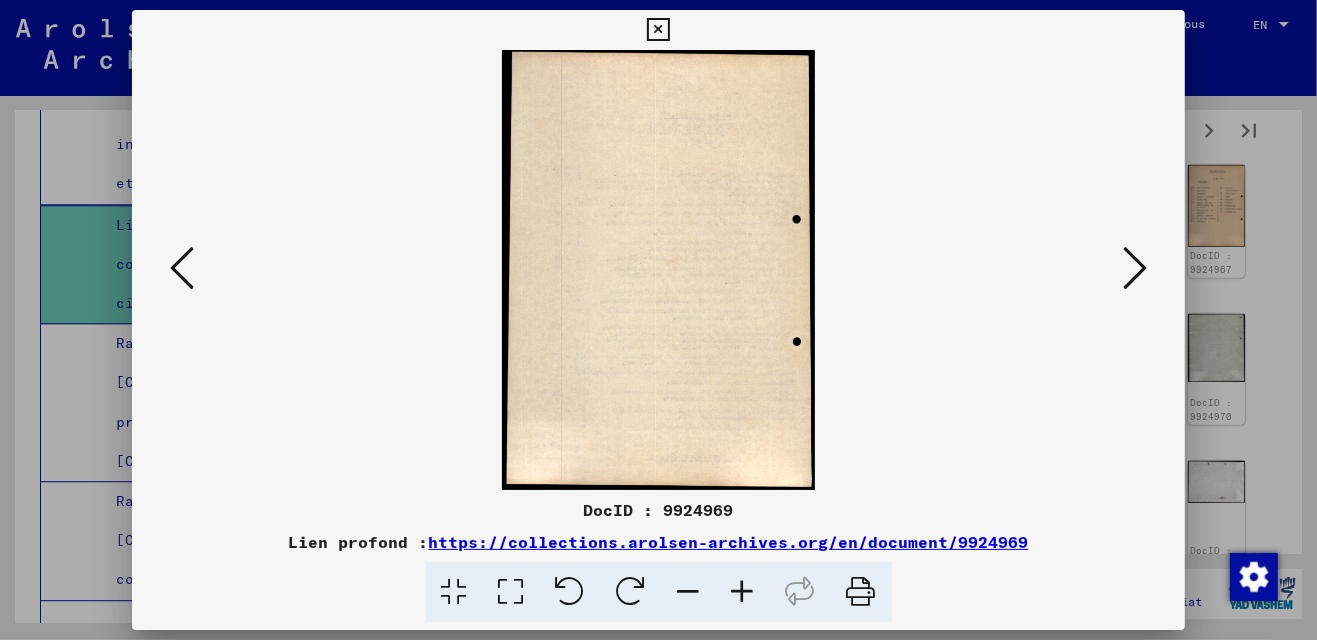 click at bounding box center [1135, 268] 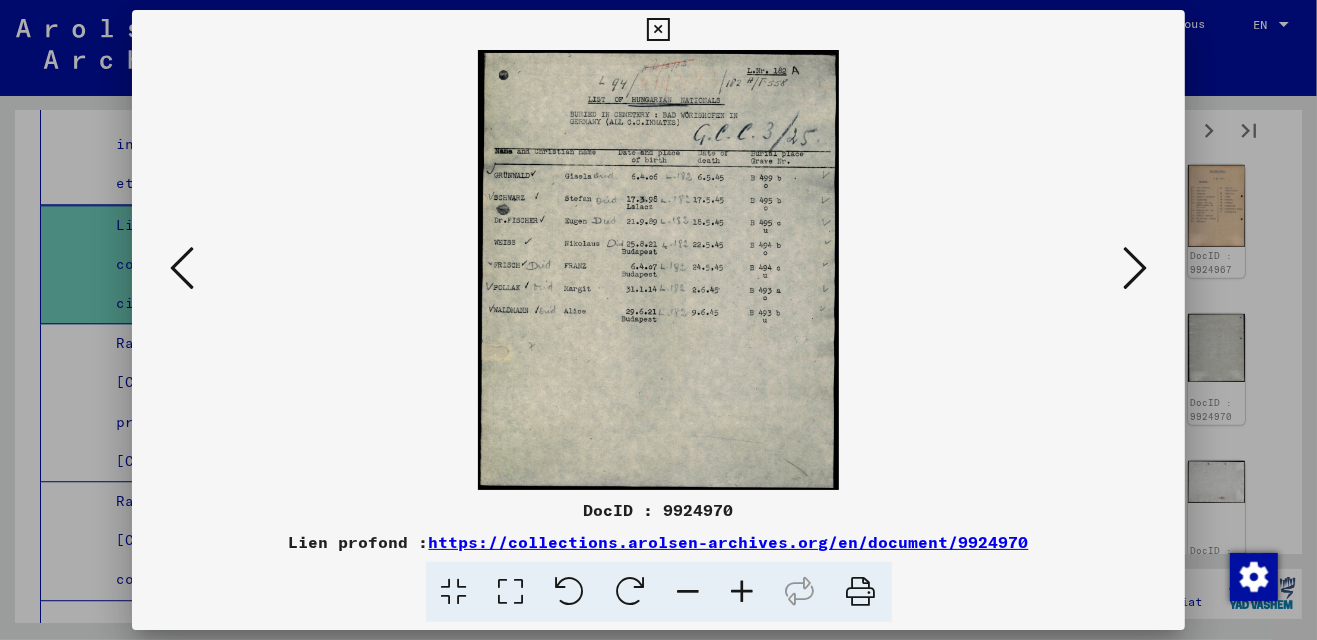 click at bounding box center [511, 592] 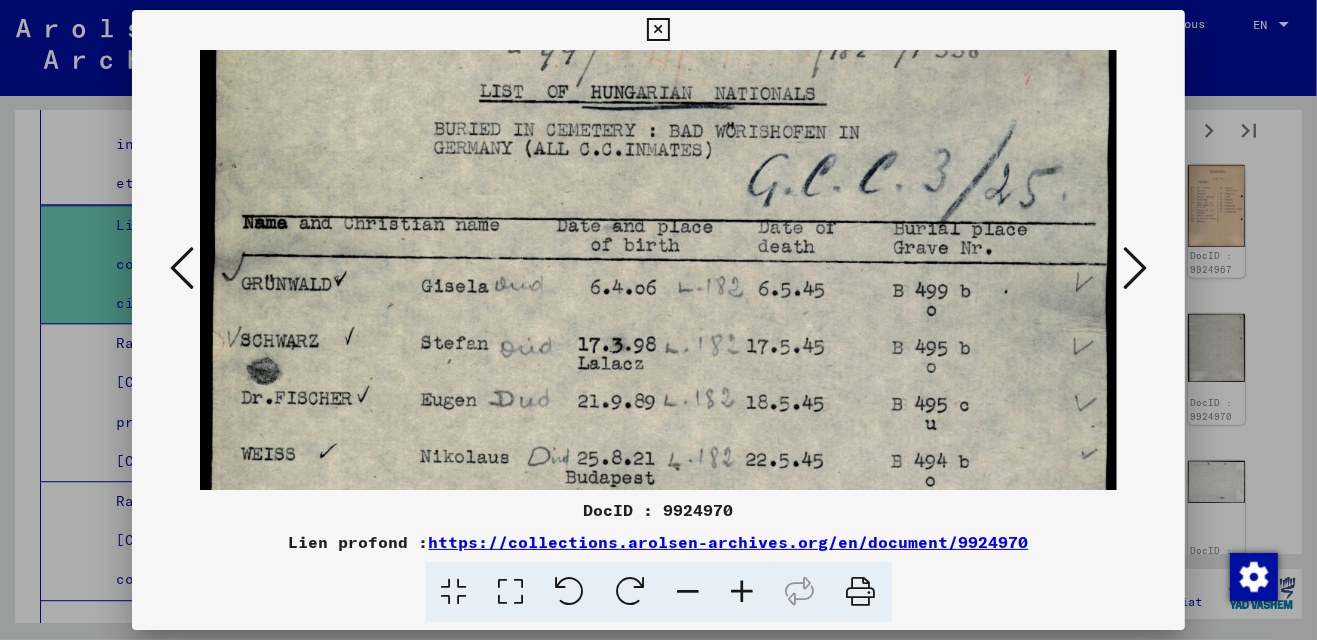 scroll, scrollTop: 101, scrollLeft: 0, axis: vertical 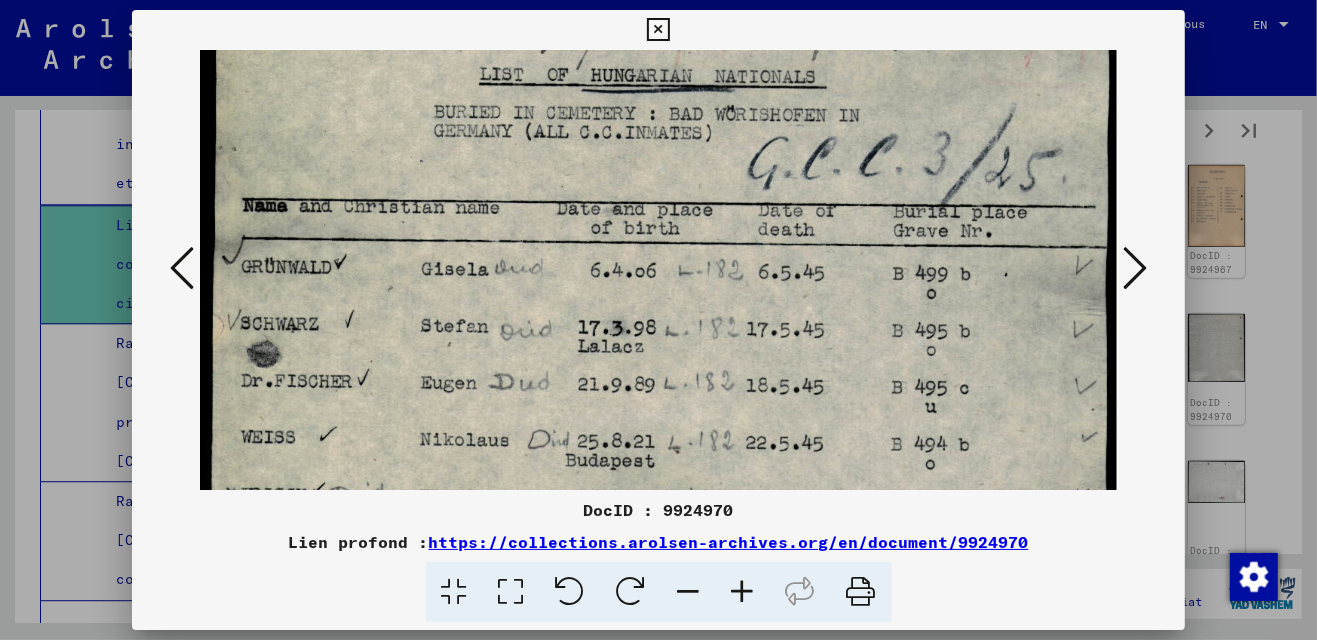 drag, startPoint x: 669, startPoint y: 420, endPoint x: 670, endPoint y: 317, distance: 103.00485 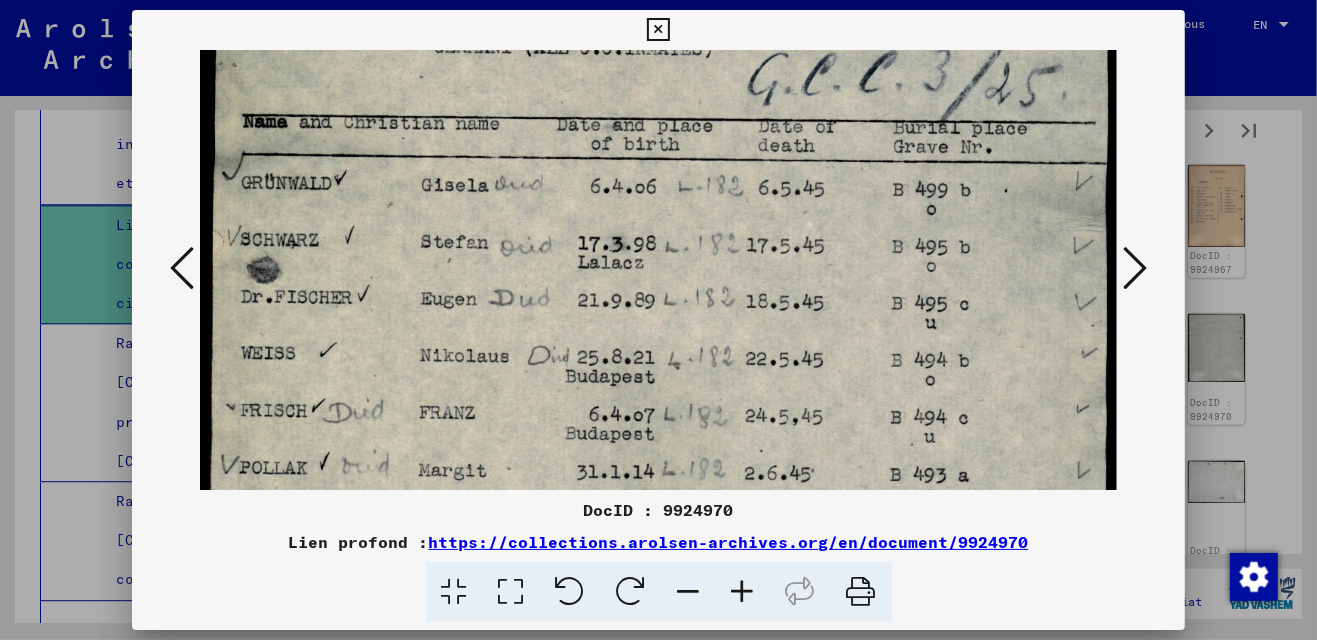 scroll, scrollTop: 191, scrollLeft: 0, axis: vertical 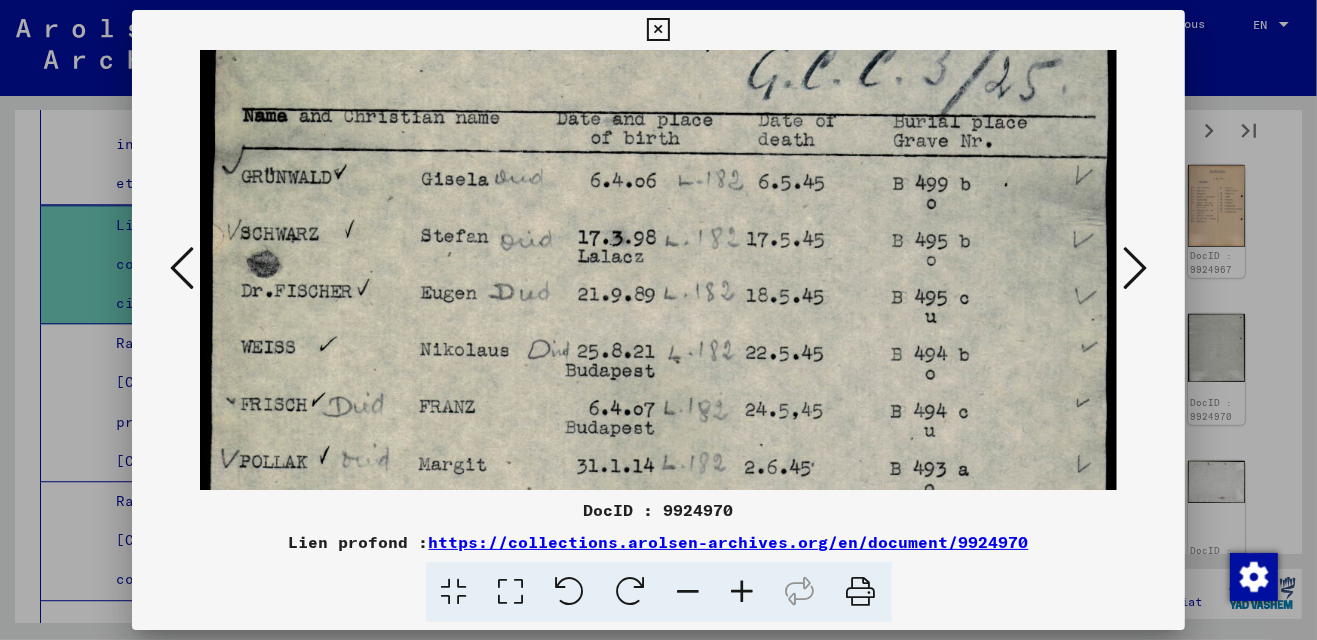 drag, startPoint x: 765, startPoint y: 379, endPoint x: 764, endPoint y: 290, distance: 89.005615 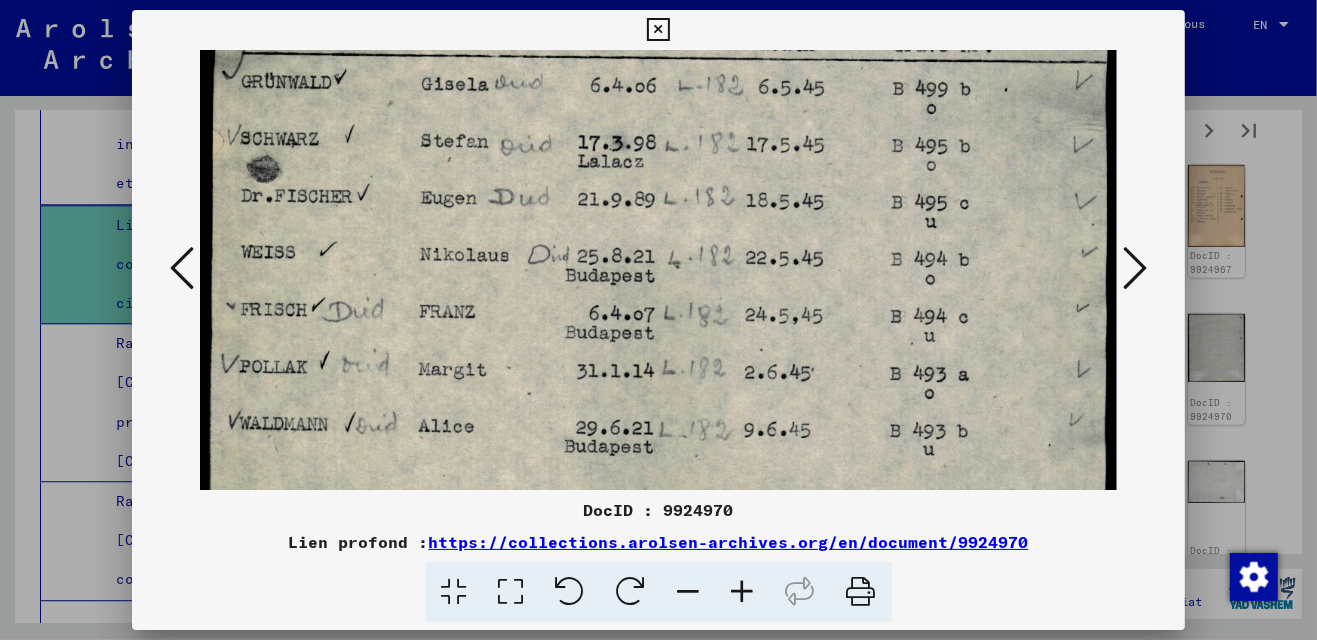 drag, startPoint x: 762, startPoint y: 381, endPoint x: 763, endPoint y: 284, distance: 97.00516 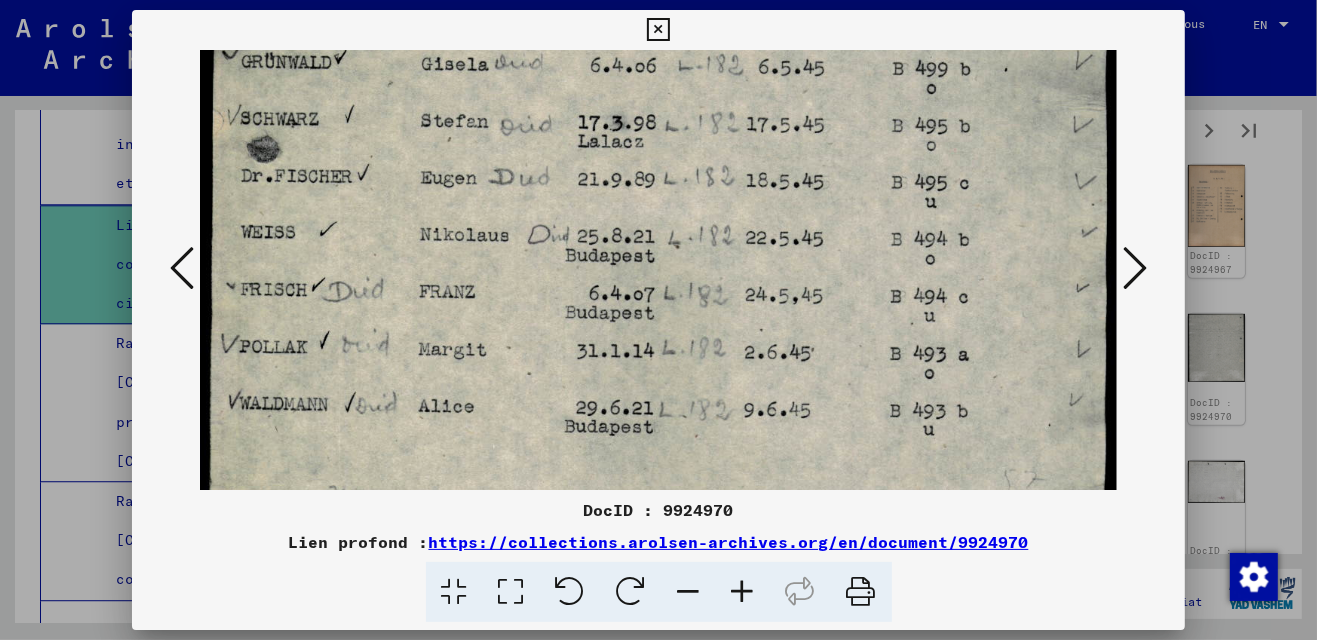 scroll, scrollTop: 321, scrollLeft: 0, axis: vertical 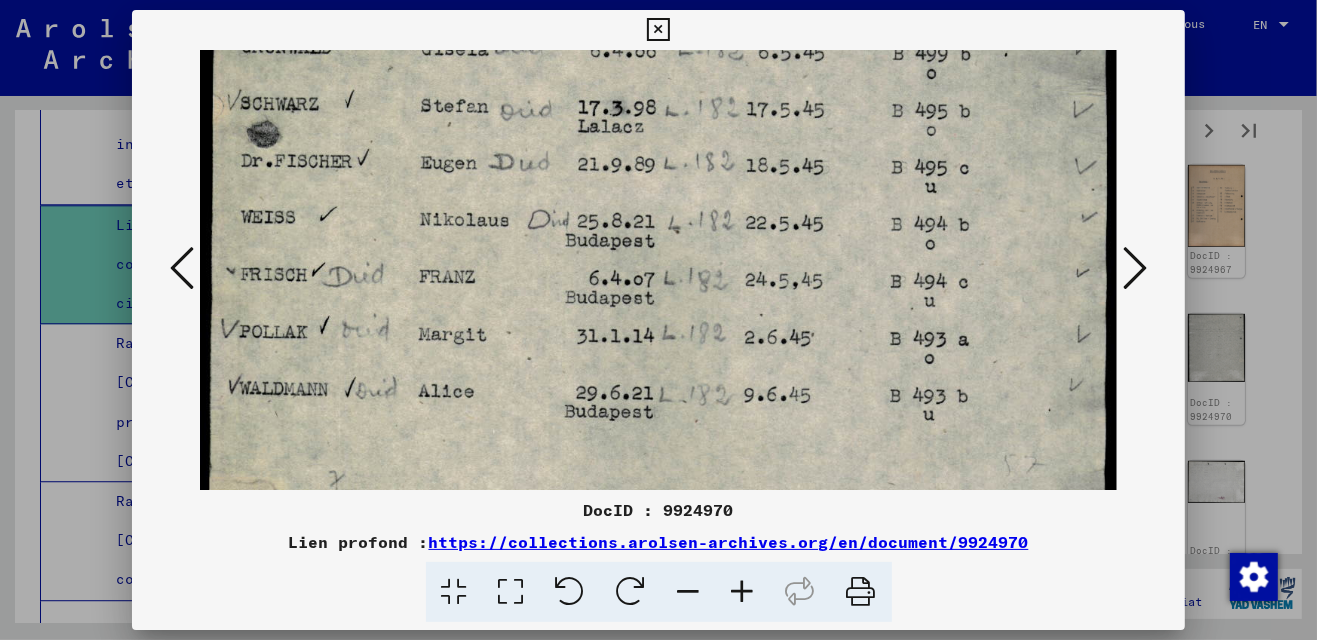 drag, startPoint x: 762, startPoint y: 320, endPoint x: 765, endPoint y: 299, distance: 21.213203 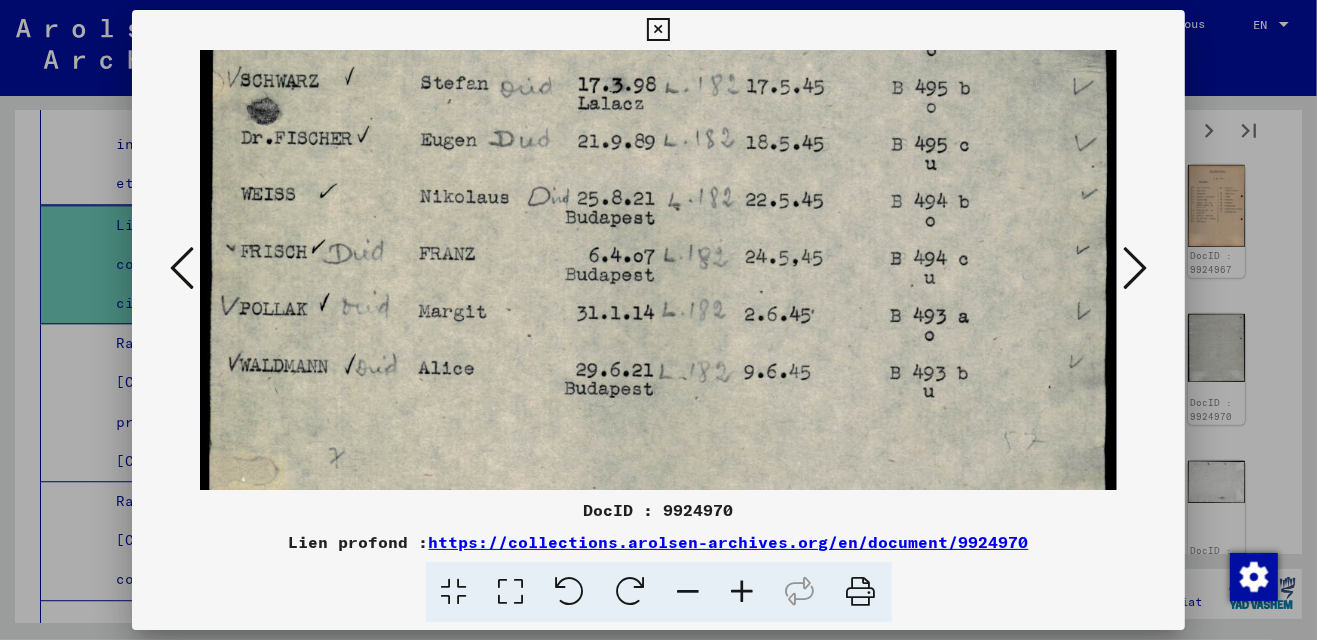 scroll, scrollTop: 358, scrollLeft: 0, axis: vertical 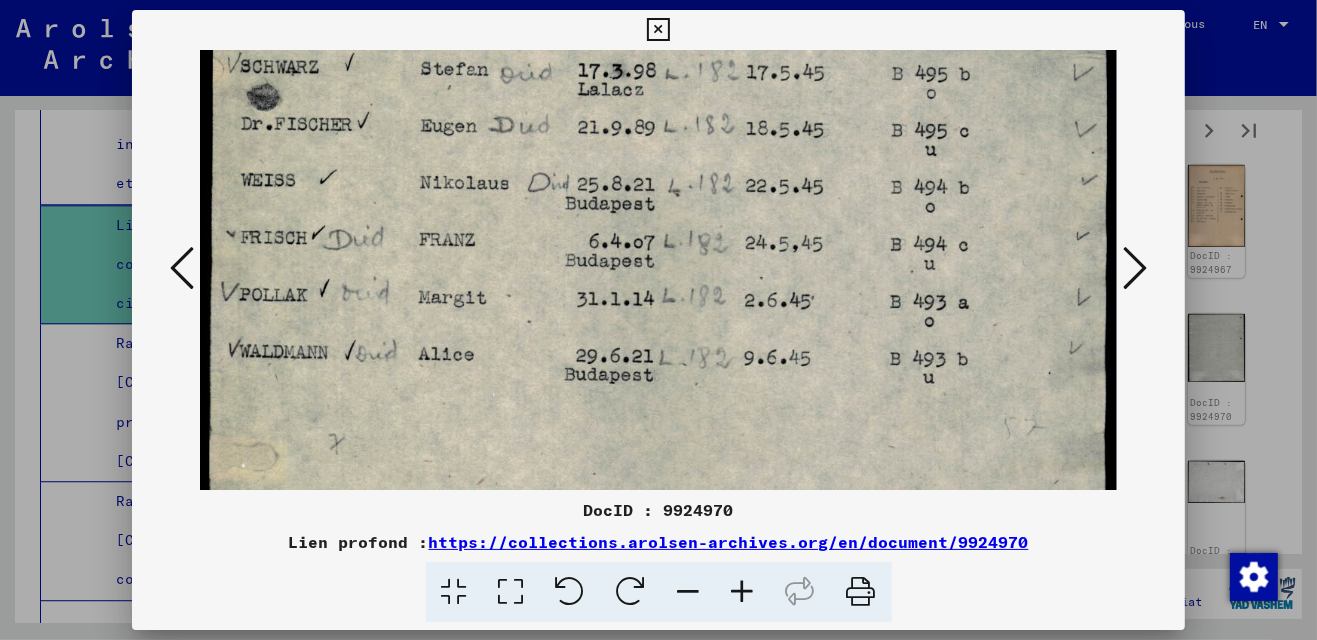 drag, startPoint x: 764, startPoint y: 334, endPoint x: 769, endPoint y: 295, distance: 39.319206 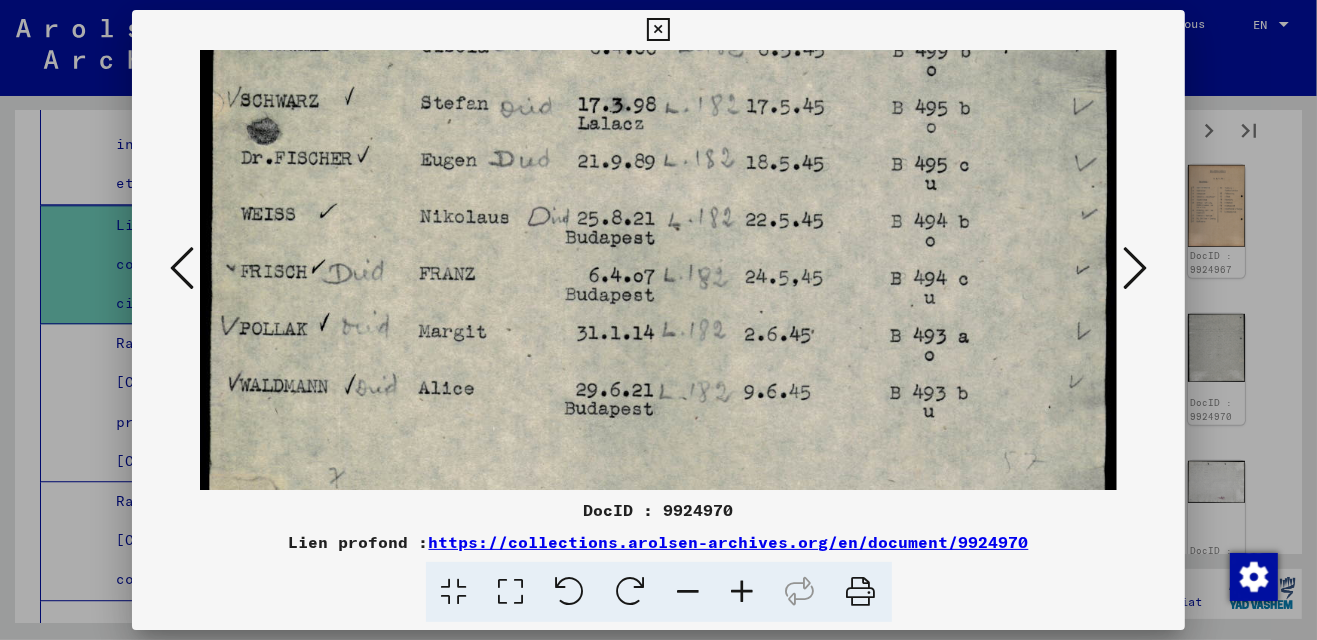 drag, startPoint x: 769, startPoint y: 374, endPoint x: 755, endPoint y: 409, distance: 37.696156 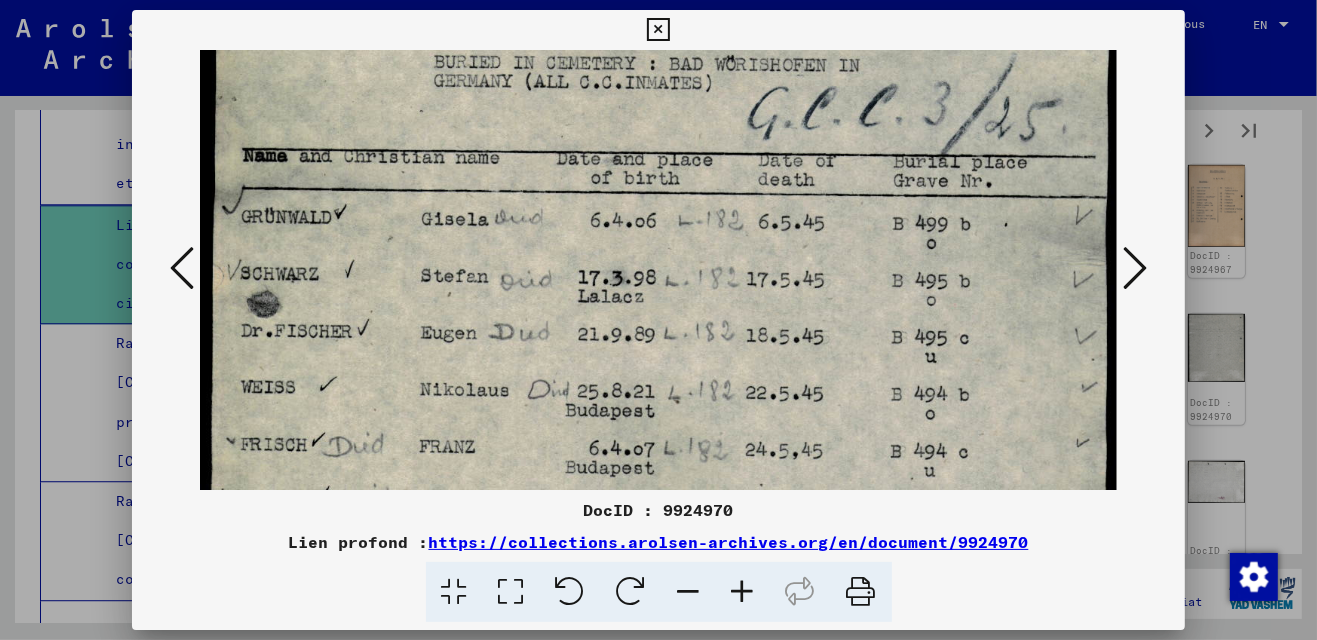 scroll, scrollTop: 104, scrollLeft: 0, axis: vertical 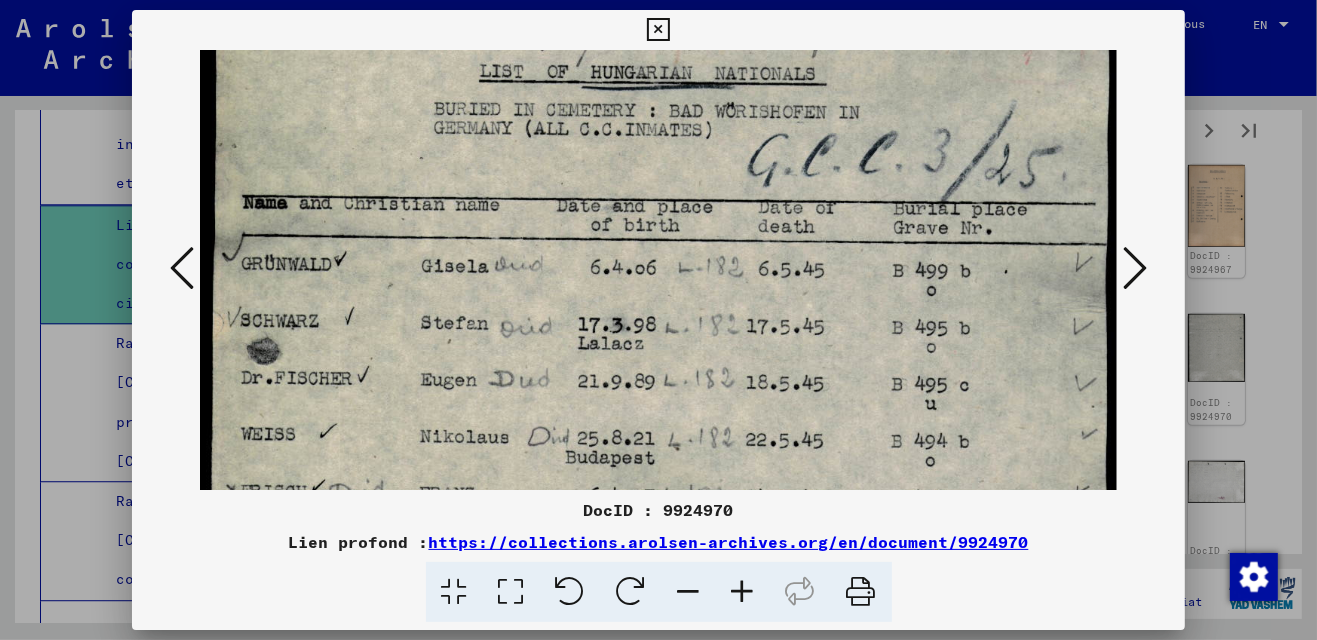 drag, startPoint x: 751, startPoint y: 209, endPoint x: 751, endPoint y: 410, distance: 201 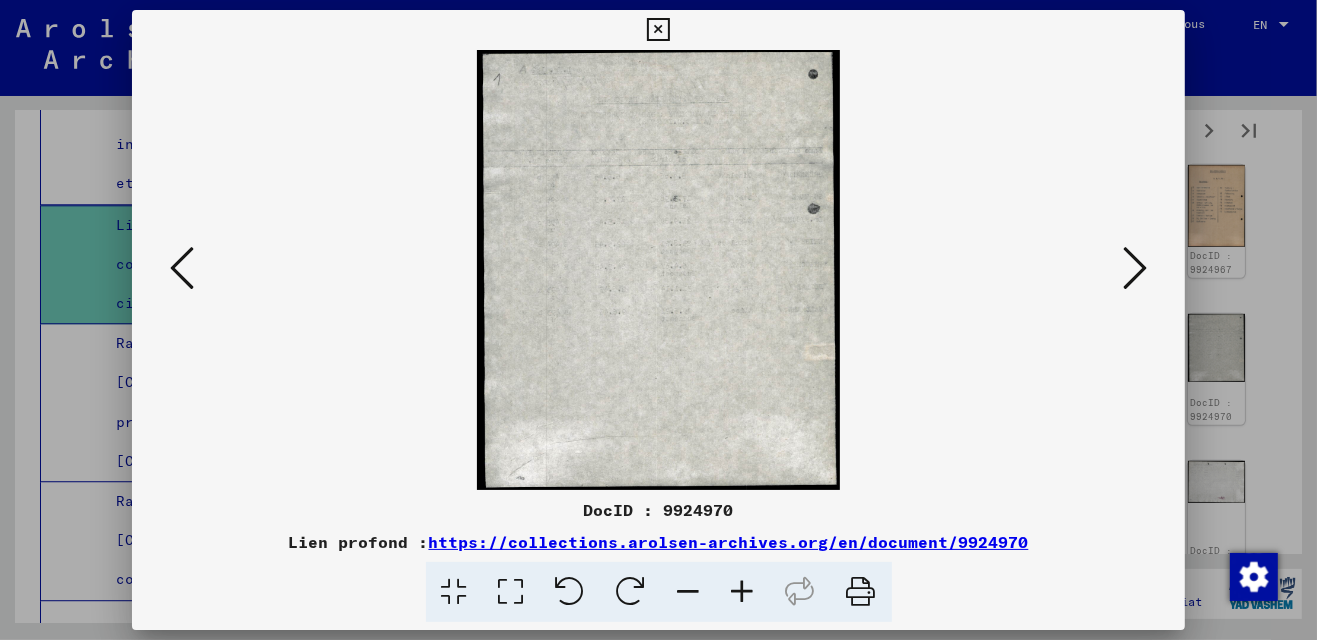 click at bounding box center (1135, 268) 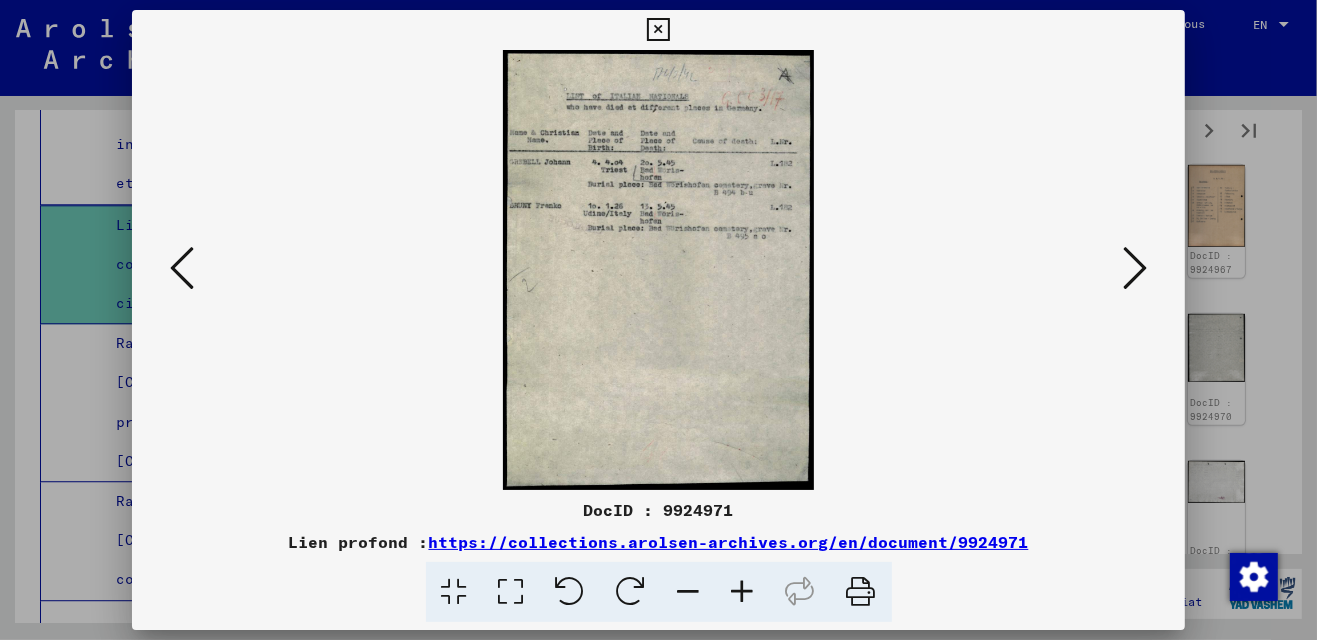 click at bounding box center [1135, 268] 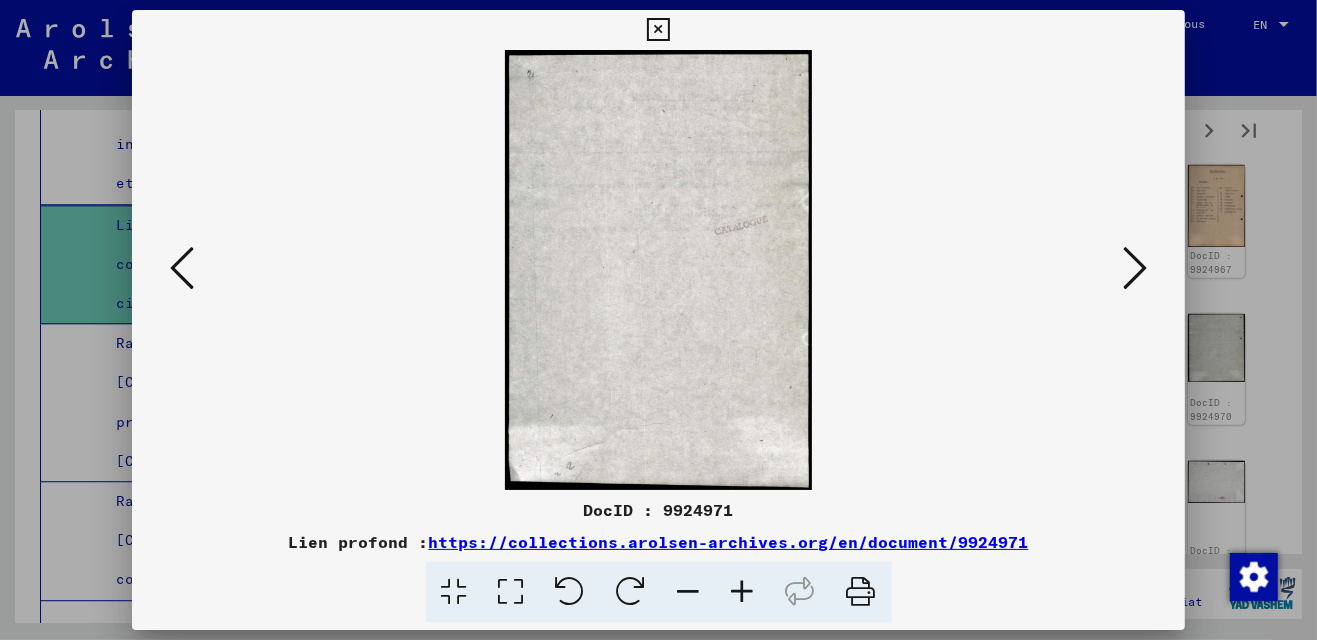 click at bounding box center (1135, 268) 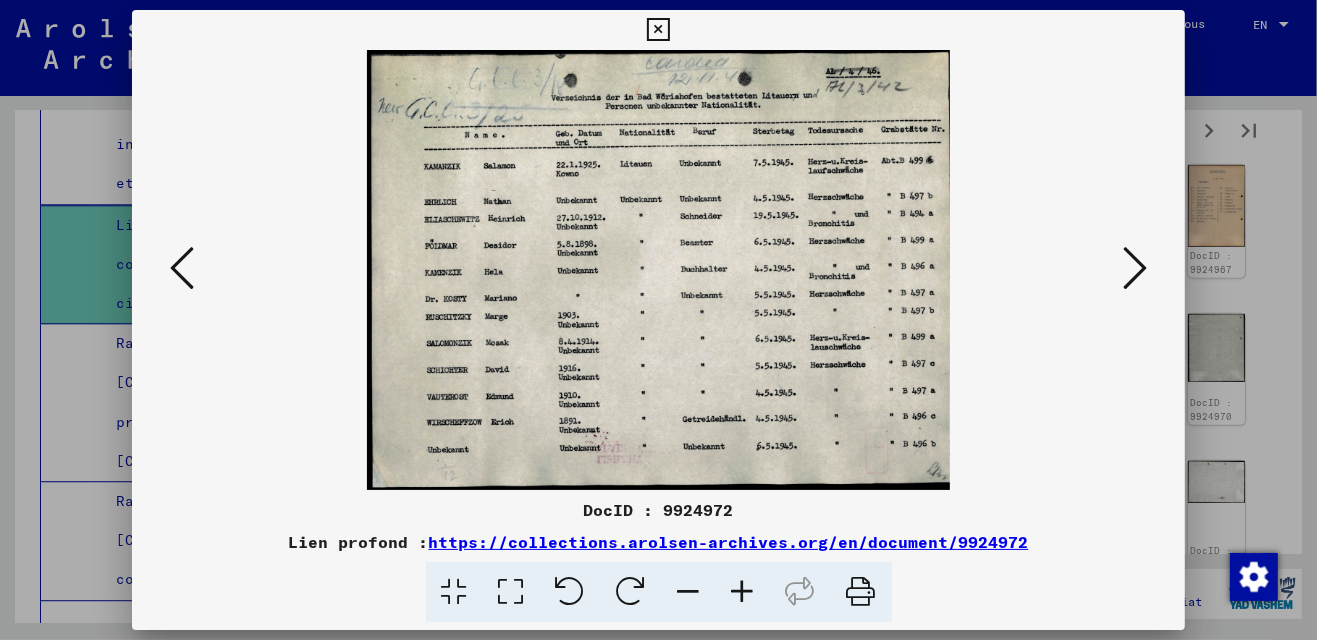 click at bounding box center (511, 592) 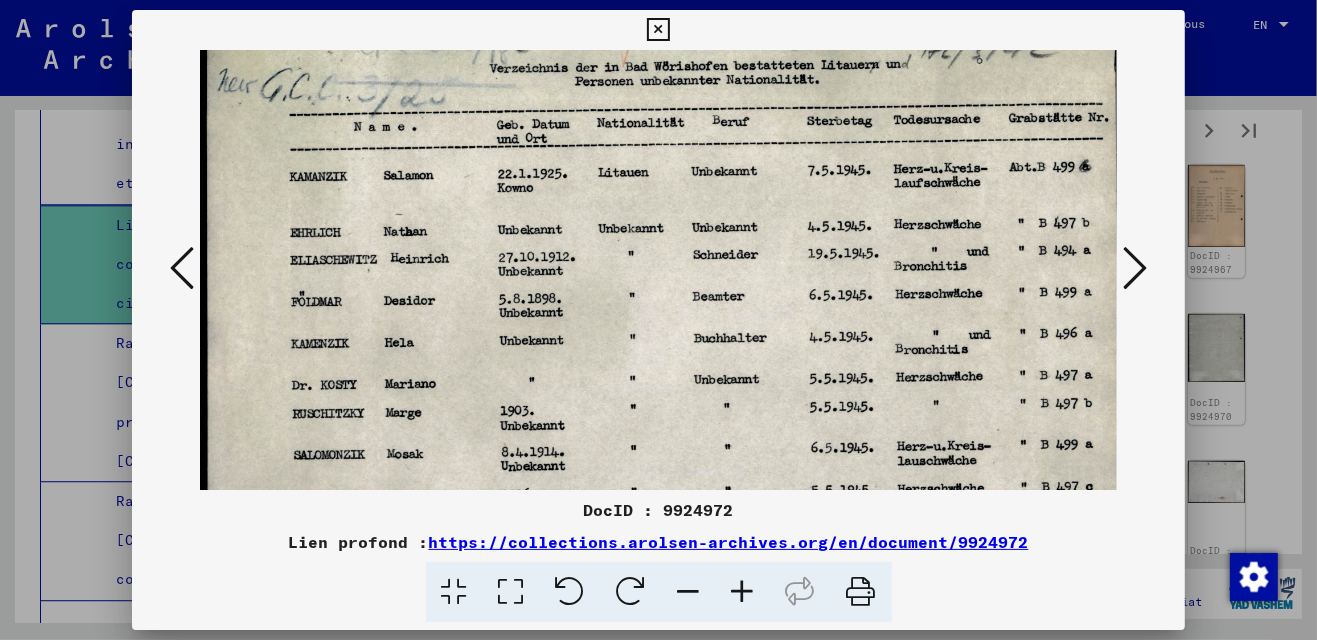 scroll, scrollTop: 122, scrollLeft: 0, axis: vertical 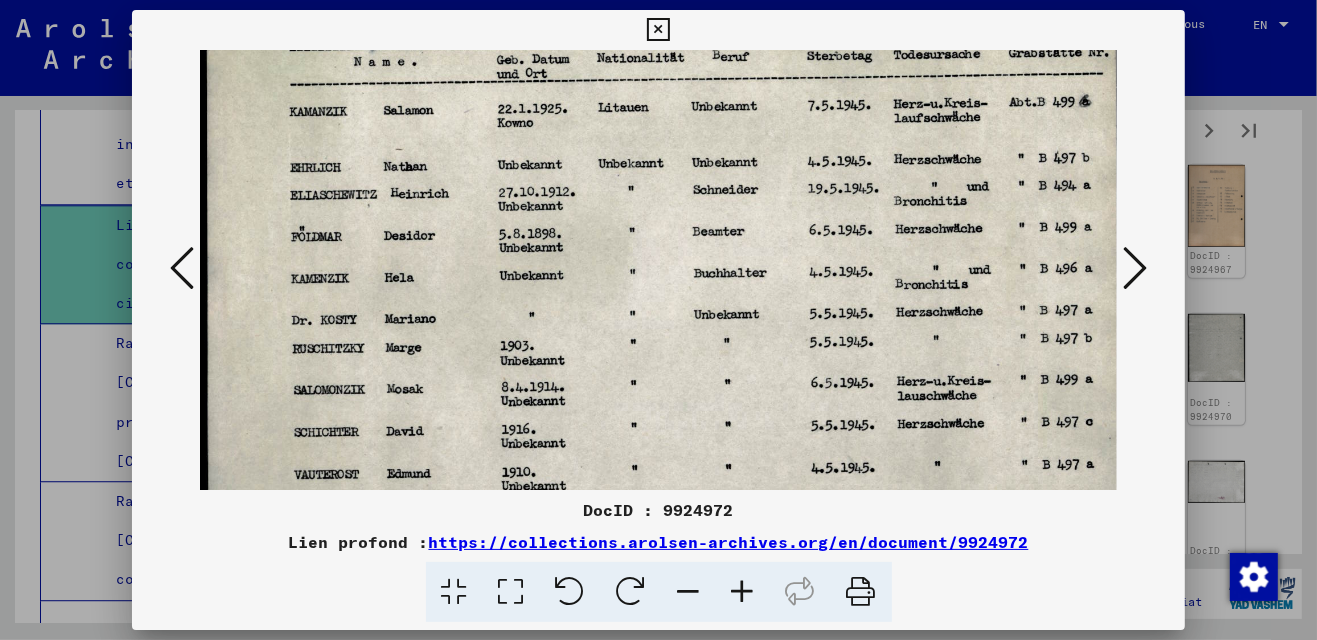drag, startPoint x: 829, startPoint y: 394, endPoint x: 819, endPoint y: 272, distance: 122.40915 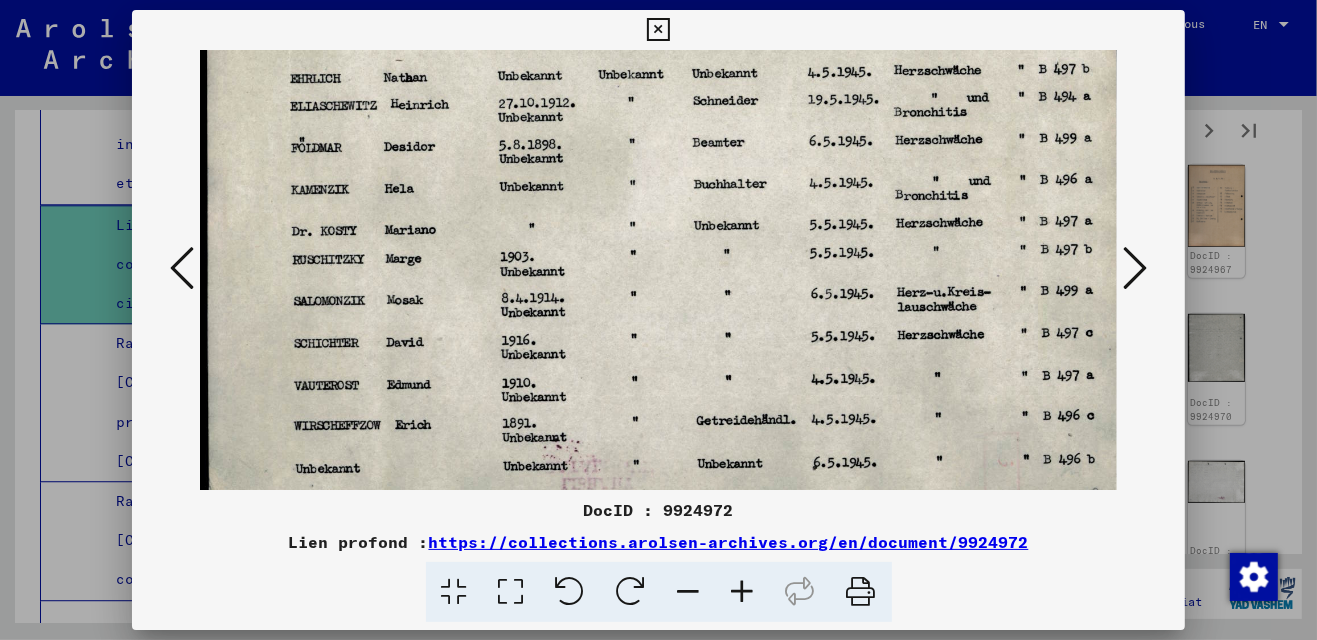 scroll, scrollTop: 253, scrollLeft: 0, axis: vertical 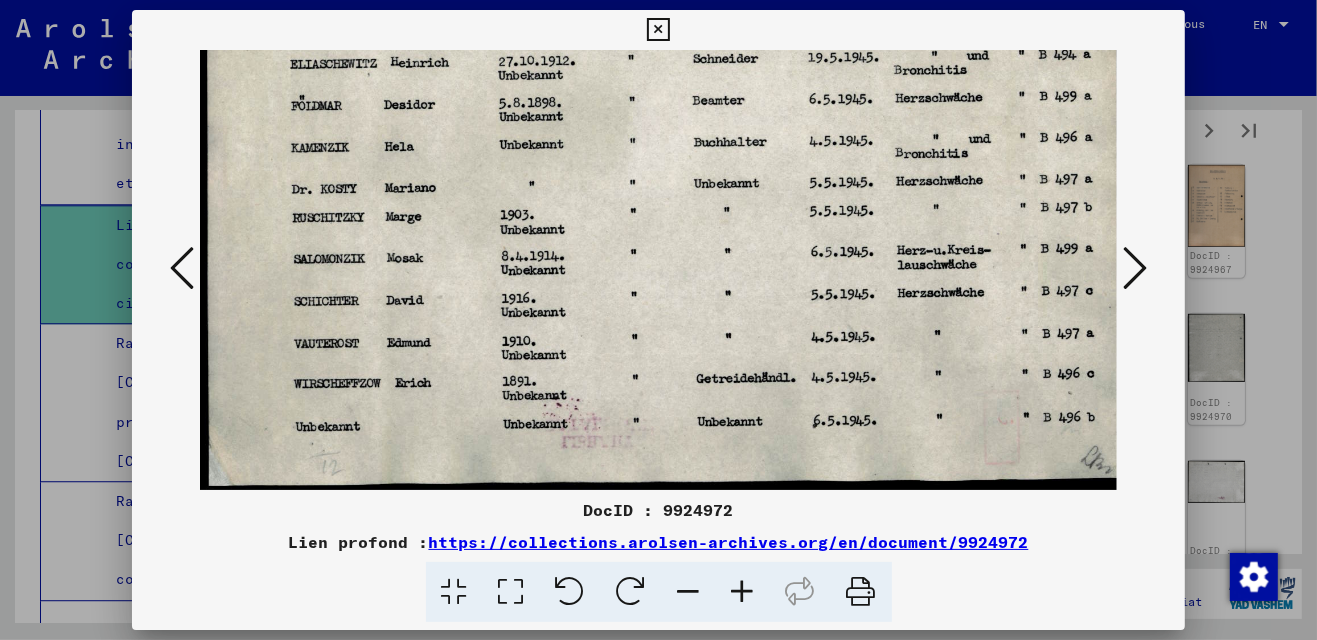 drag, startPoint x: 816, startPoint y: 382, endPoint x: 813, endPoint y: 228, distance: 154.02922 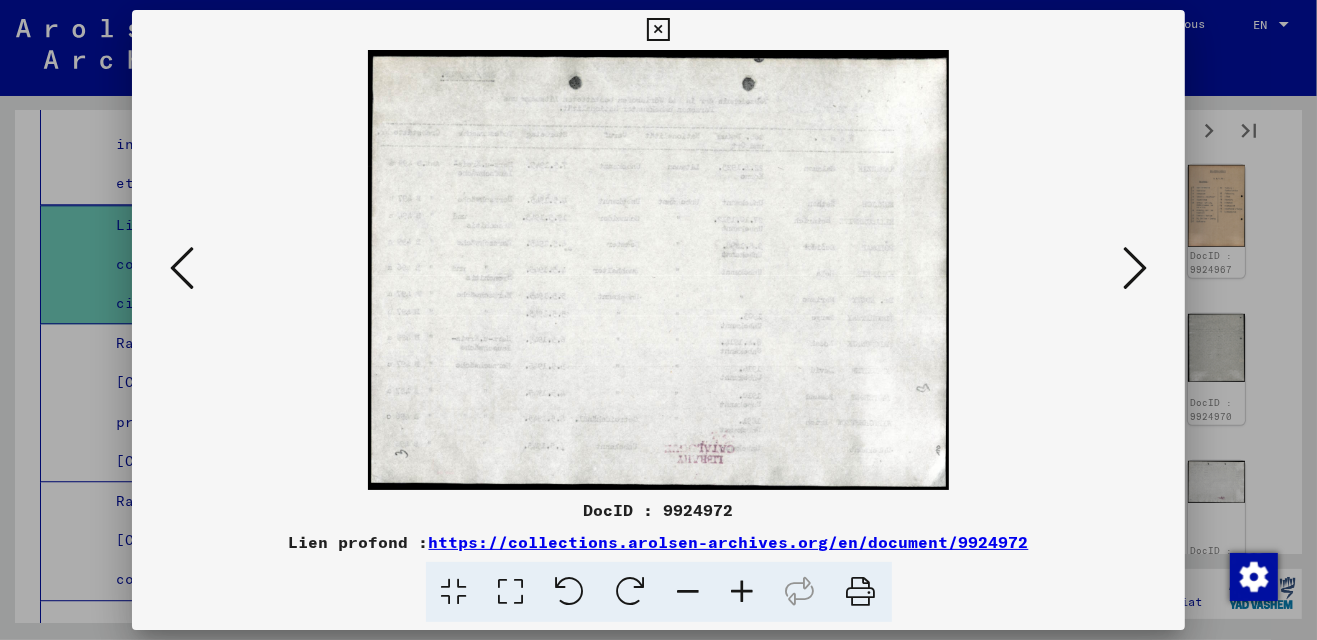 click at bounding box center [1135, 268] 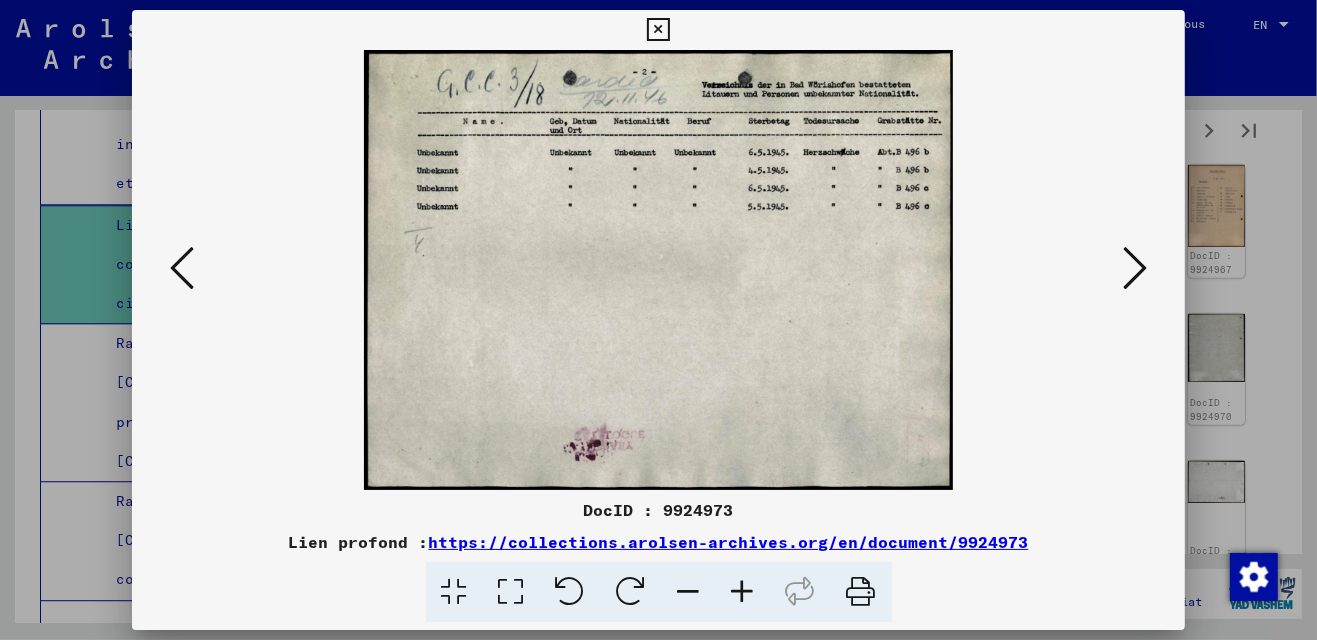 click at bounding box center (1135, 268) 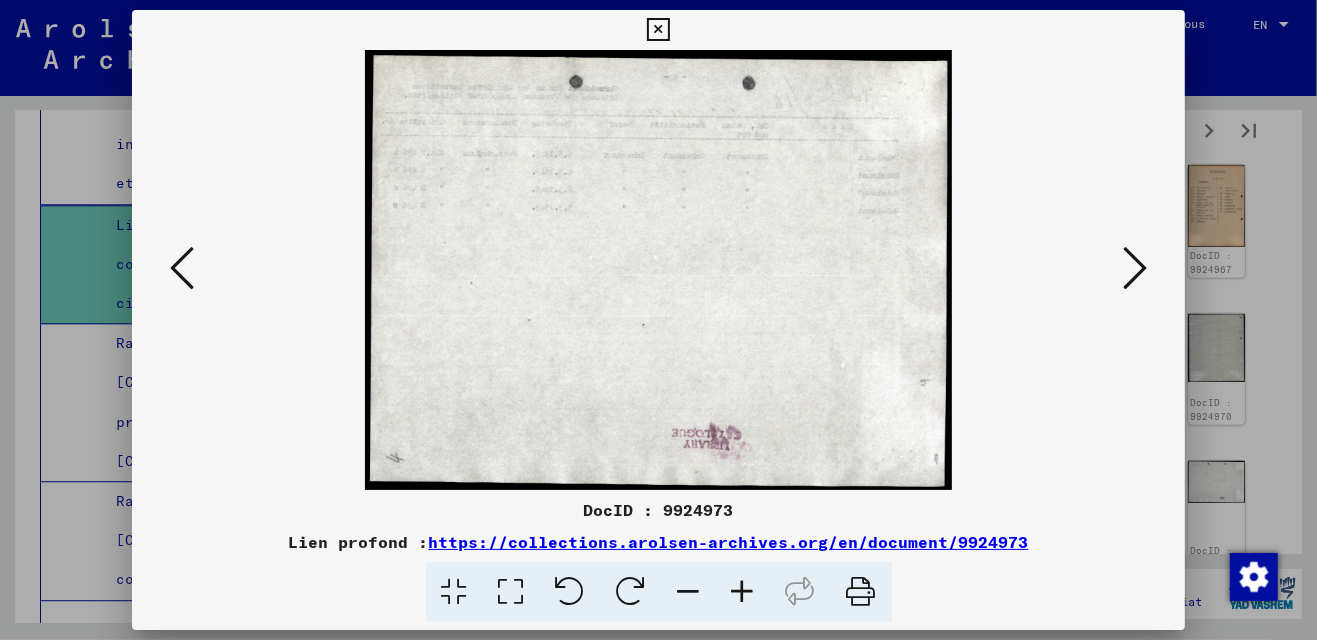 click at bounding box center (1135, 268) 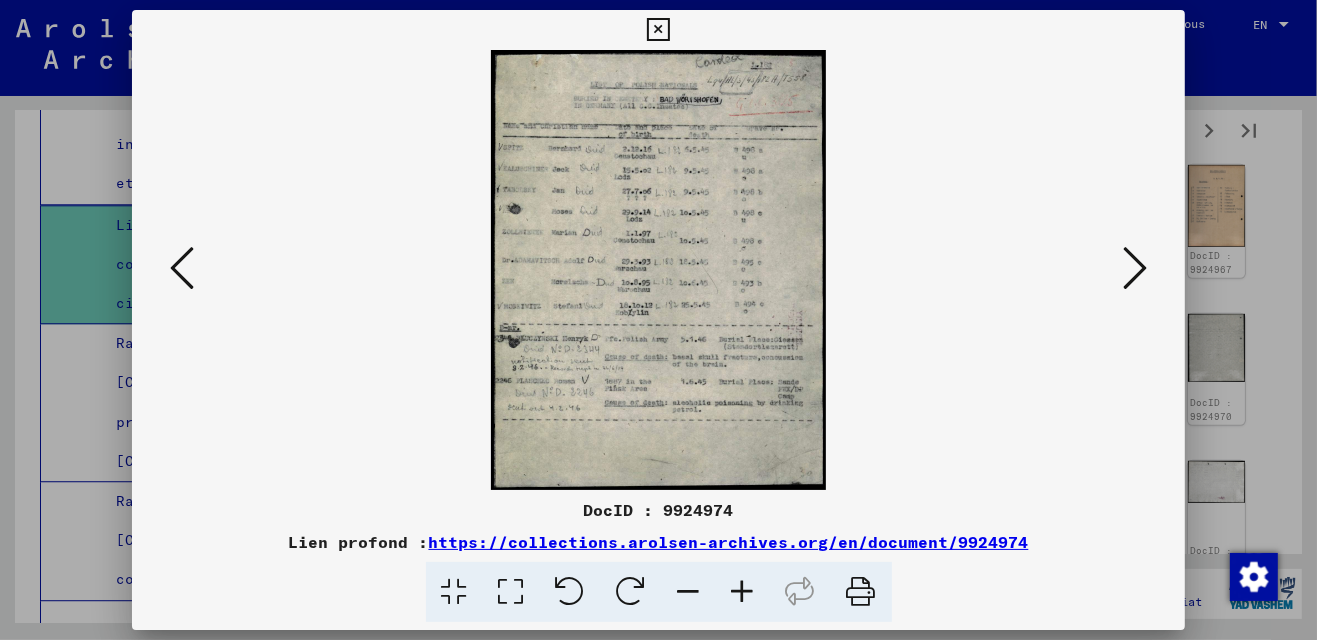 click at bounding box center [511, 592] 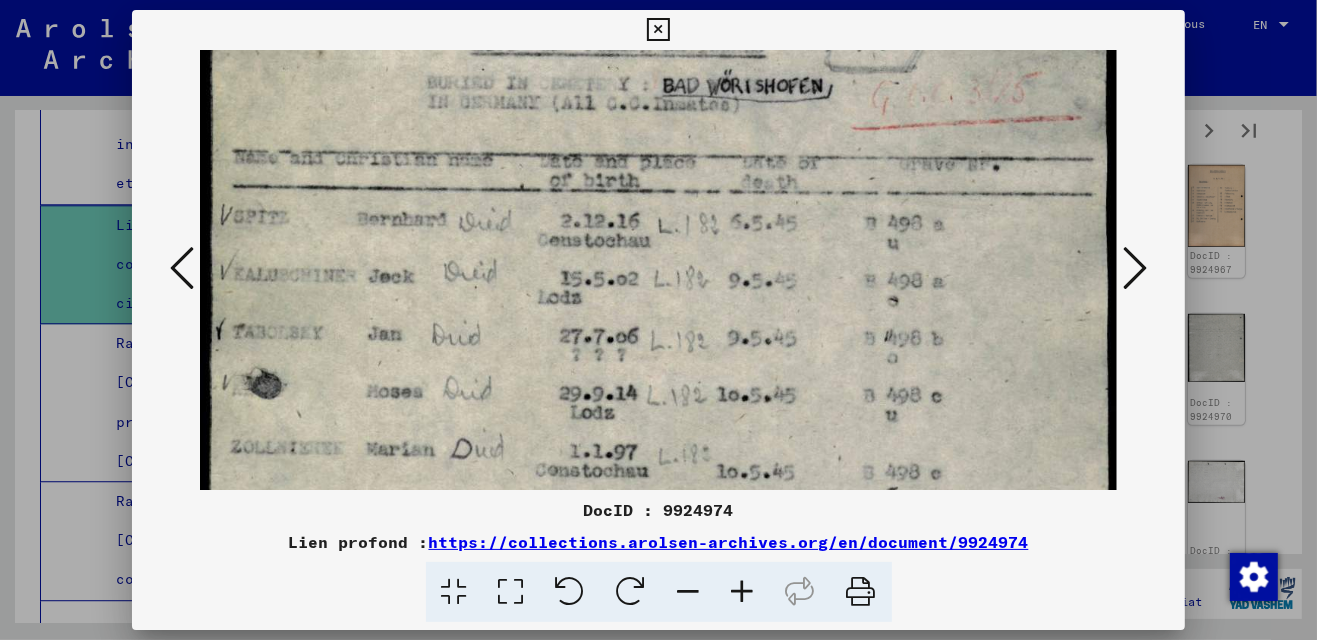 scroll, scrollTop: 190, scrollLeft: 0, axis: vertical 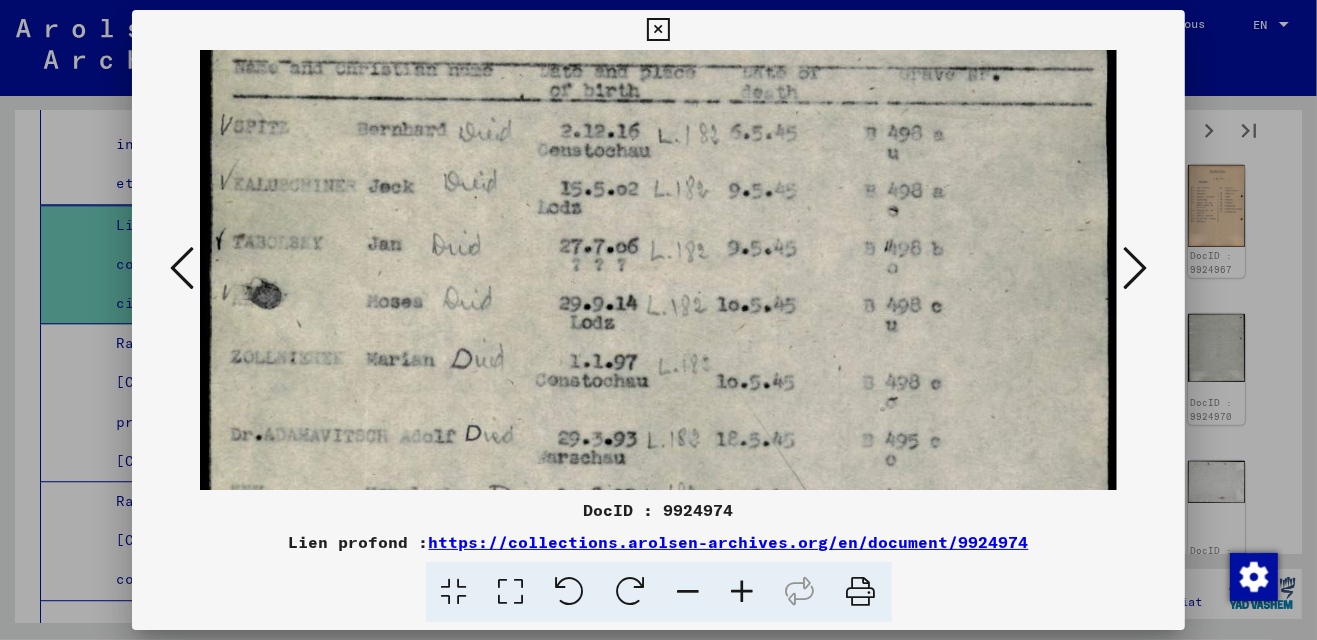 drag, startPoint x: 591, startPoint y: 428, endPoint x: 611, endPoint y: 241, distance: 188.06648 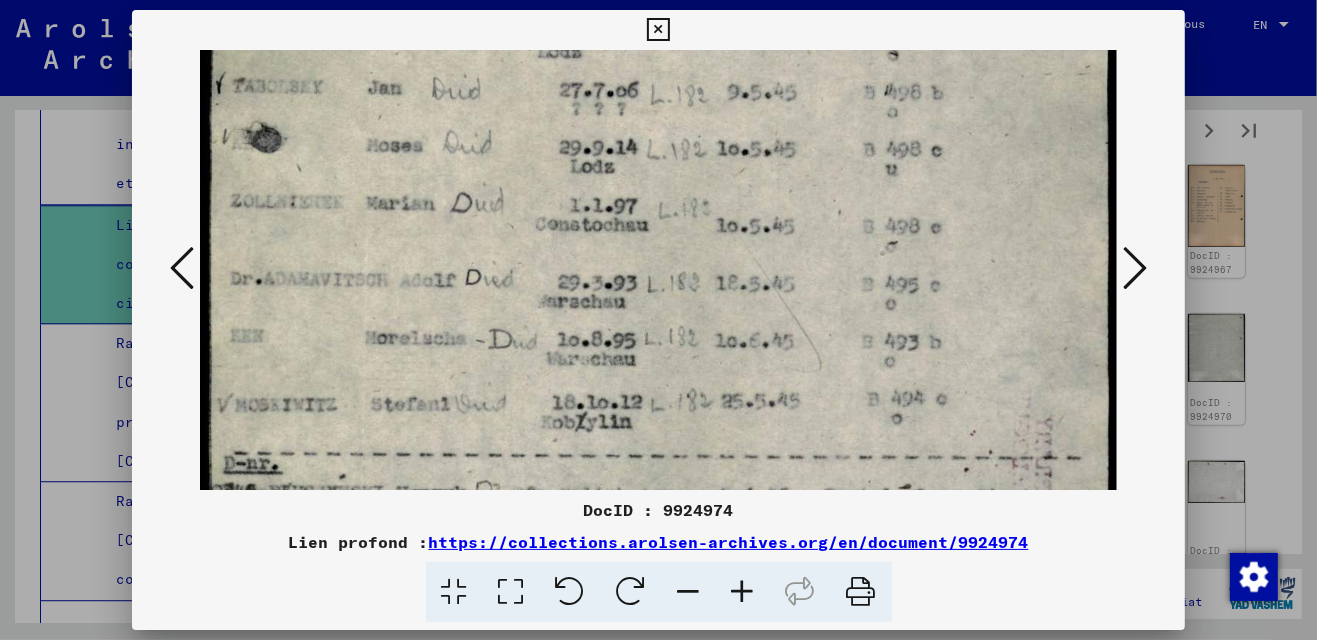 drag, startPoint x: 660, startPoint y: 382, endPoint x: 664, endPoint y: 225, distance: 157.05095 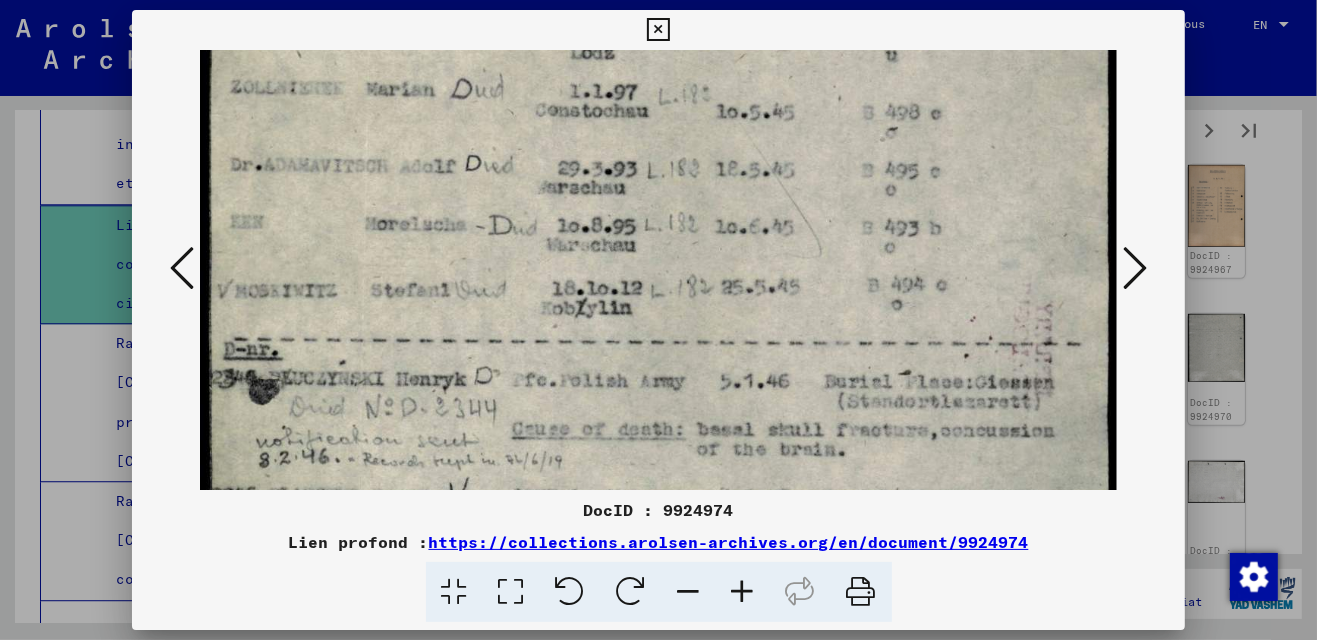 drag, startPoint x: 667, startPoint y: 355, endPoint x: 666, endPoint y: 239, distance: 116.00431 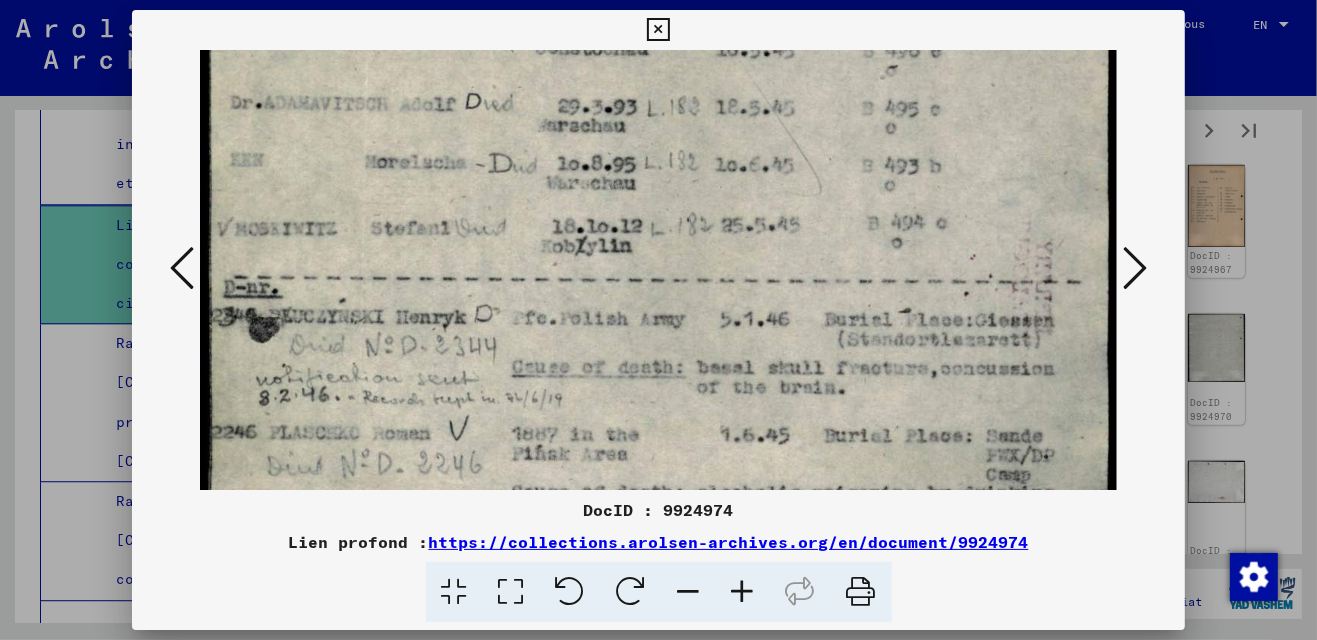 scroll, scrollTop: 559, scrollLeft: 0, axis: vertical 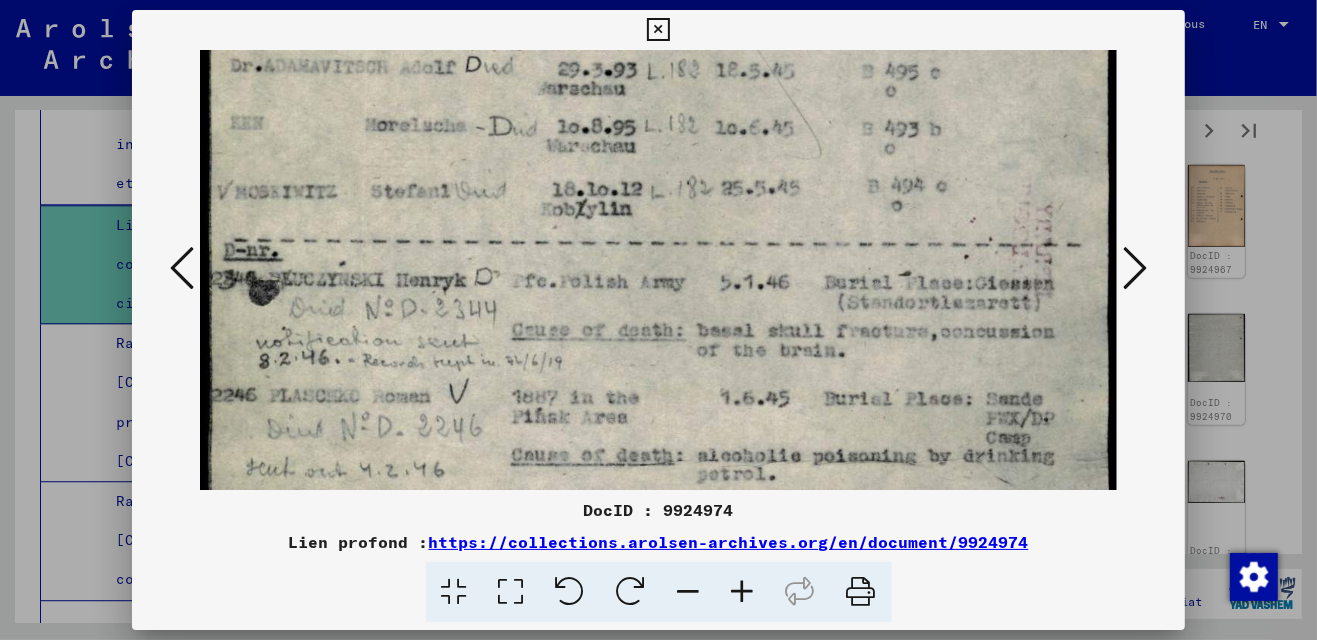 drag, startPoint x: 665, startPoint y: 339, endPoint x: 664, endPoint y: 243, distance: 96.00521 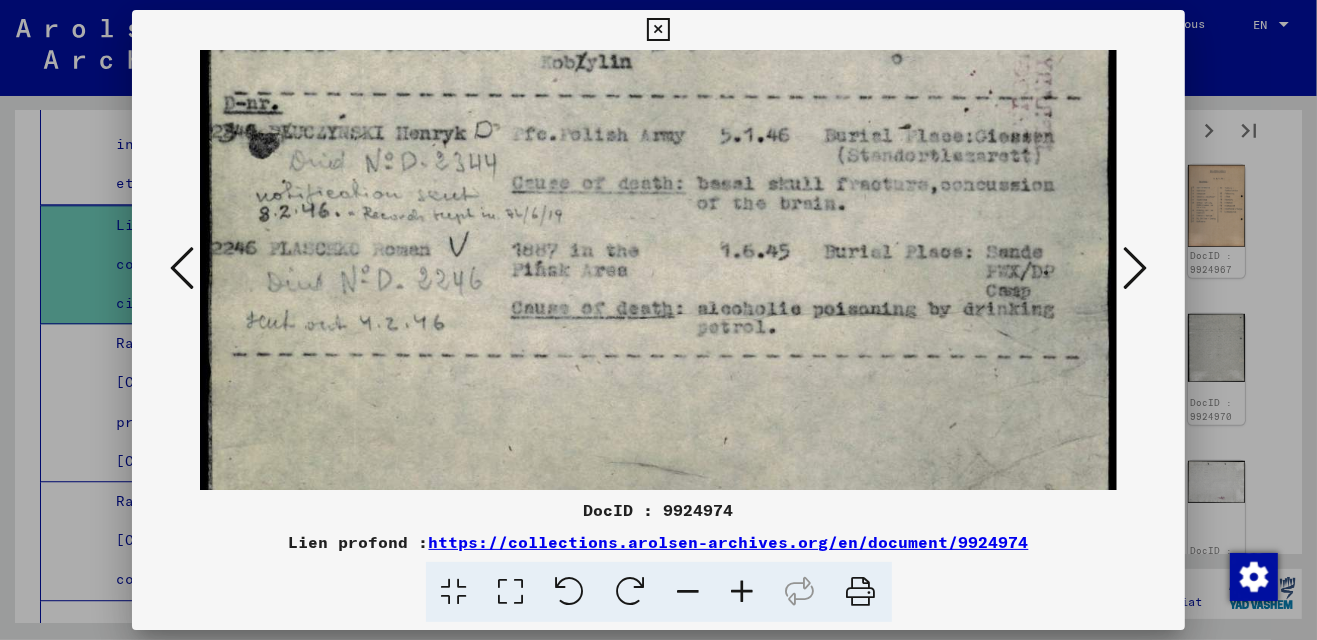 scroll, scrollTop: 762, scrollLeft: 0, axis: vertical 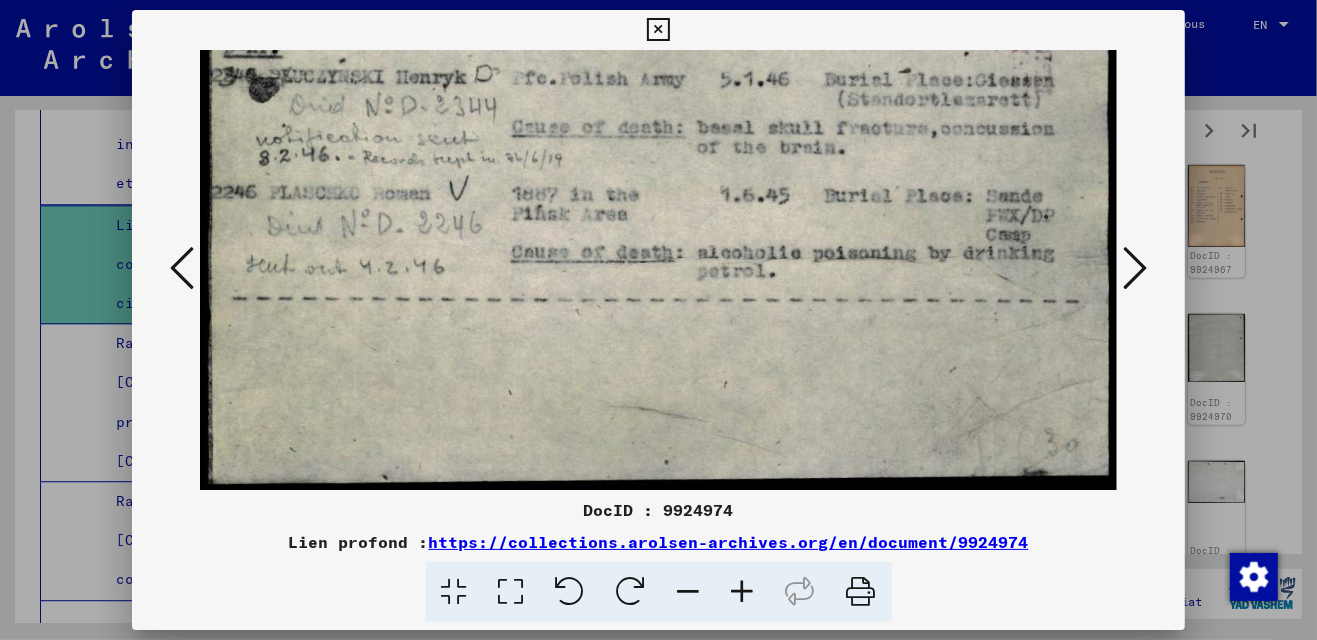 drag, startPoint x: 755, startPoint y: 365, endPoint x: 738, endPoint y: 161, distance: 204.7071 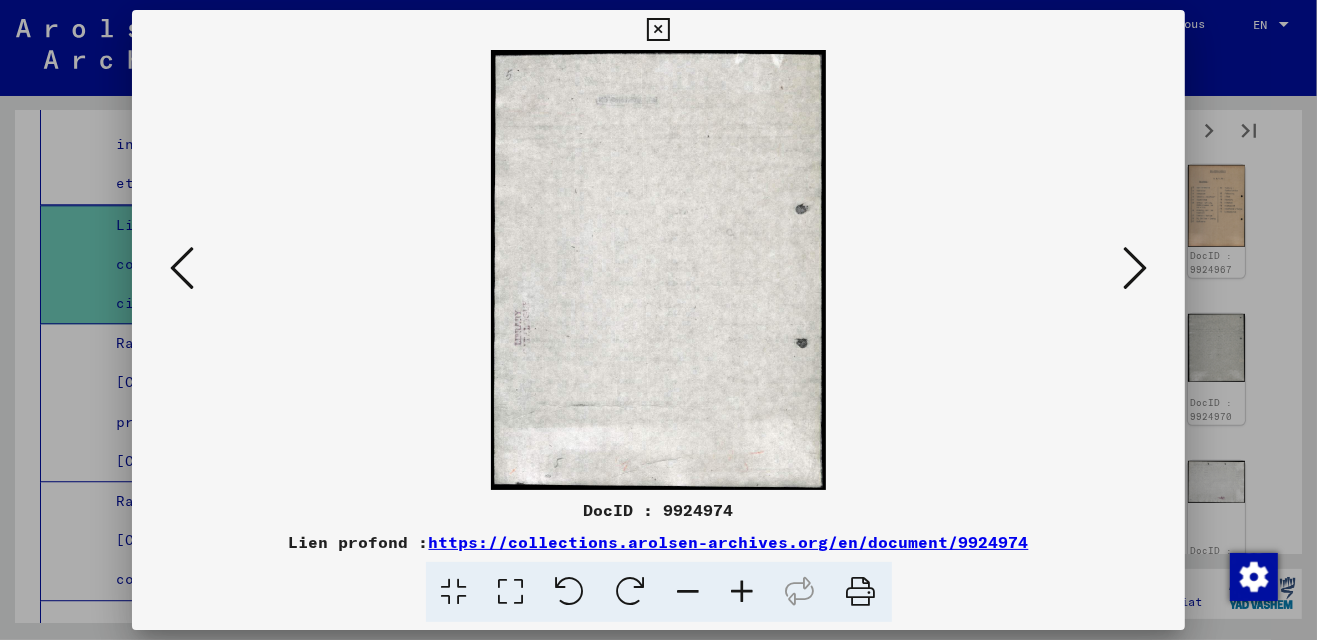 click at bounding box center (1135, 268) 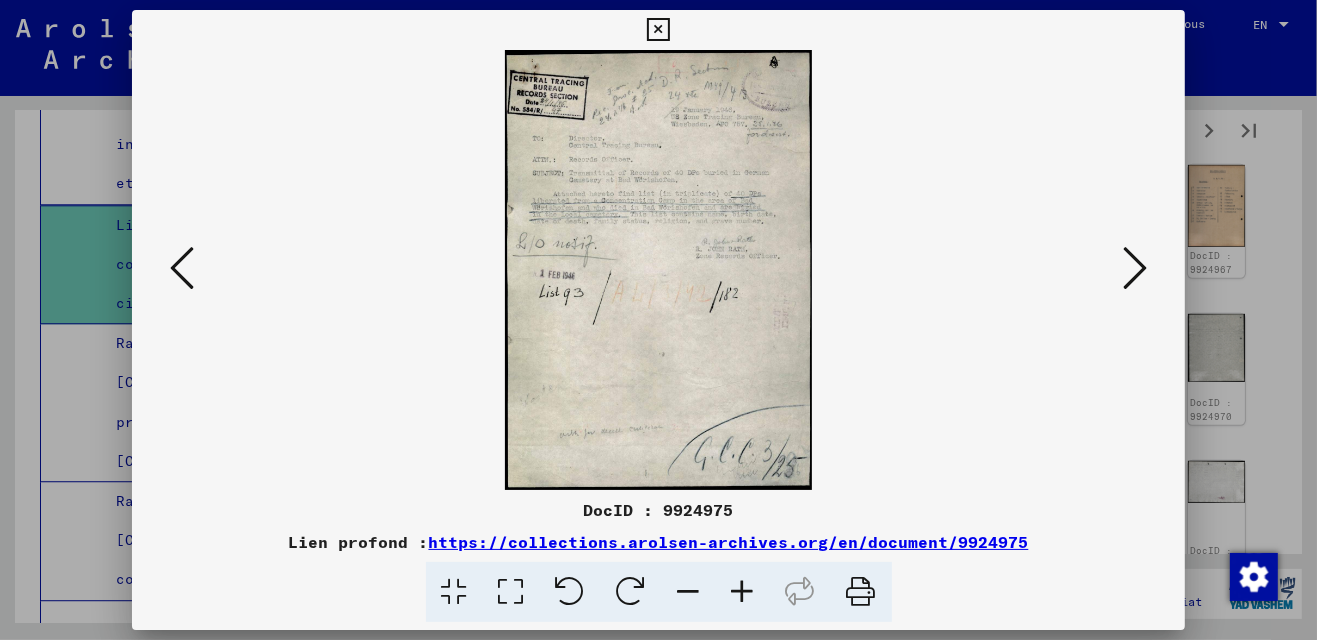 click at bounding box center [1135, 268] 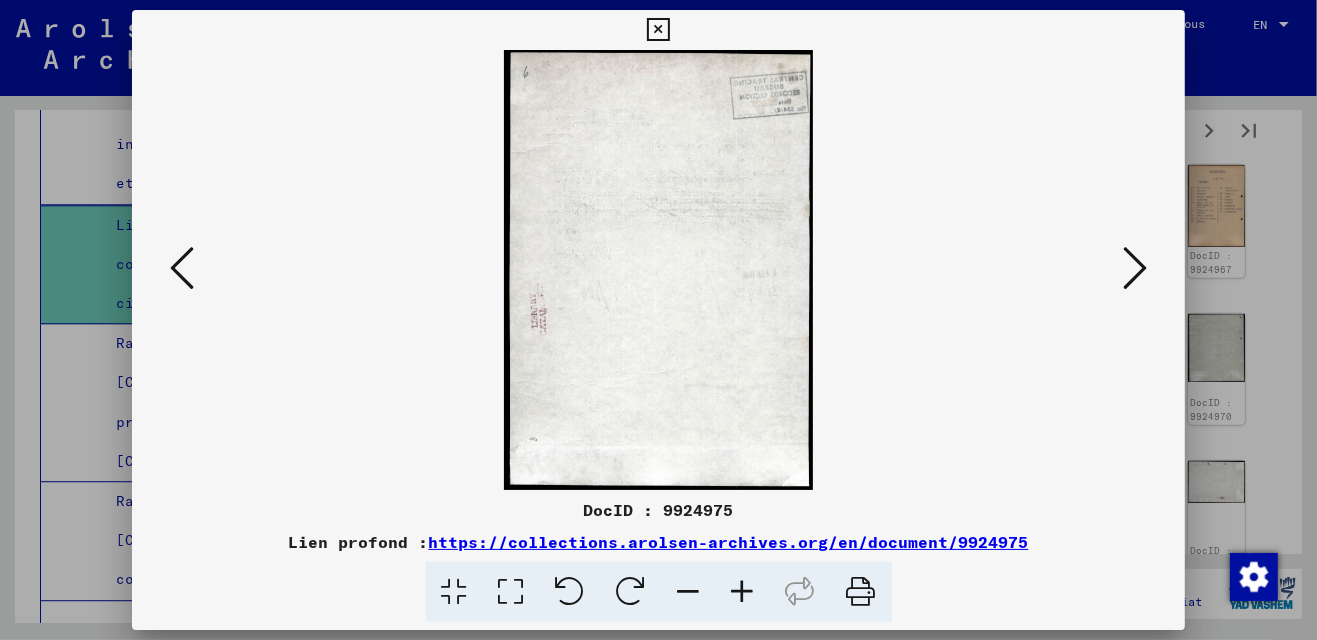 click at bounding box center (1135, 268) 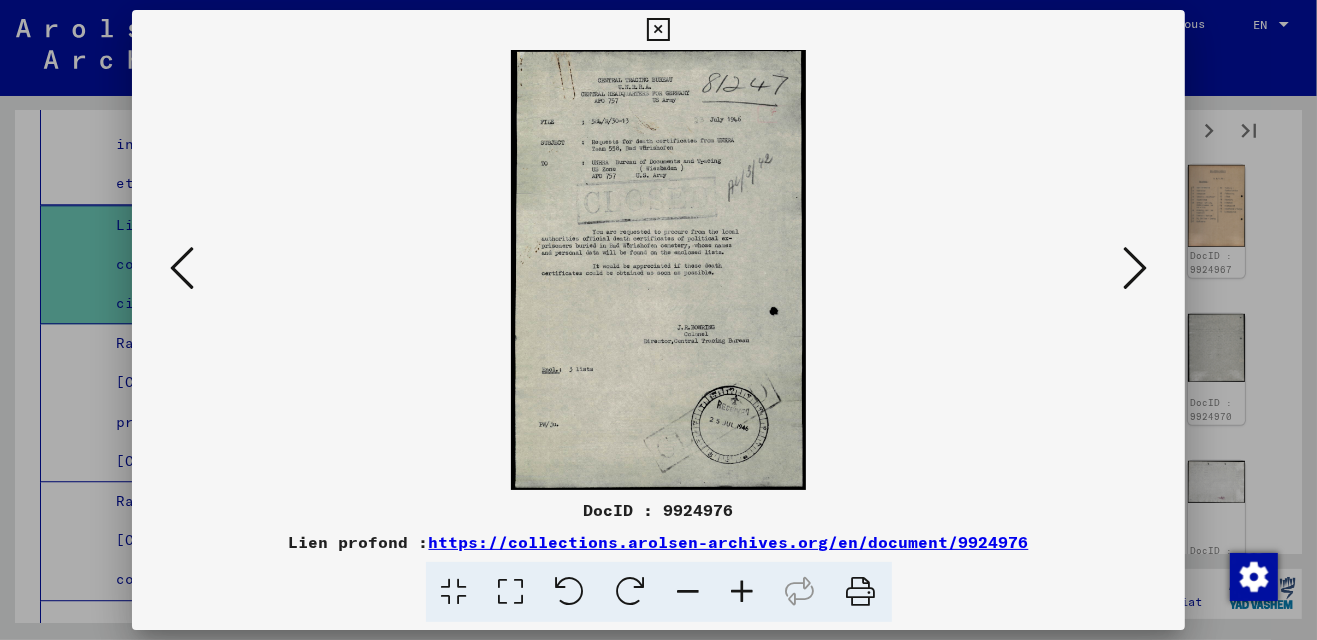 click at bounding box center [1135, 268] 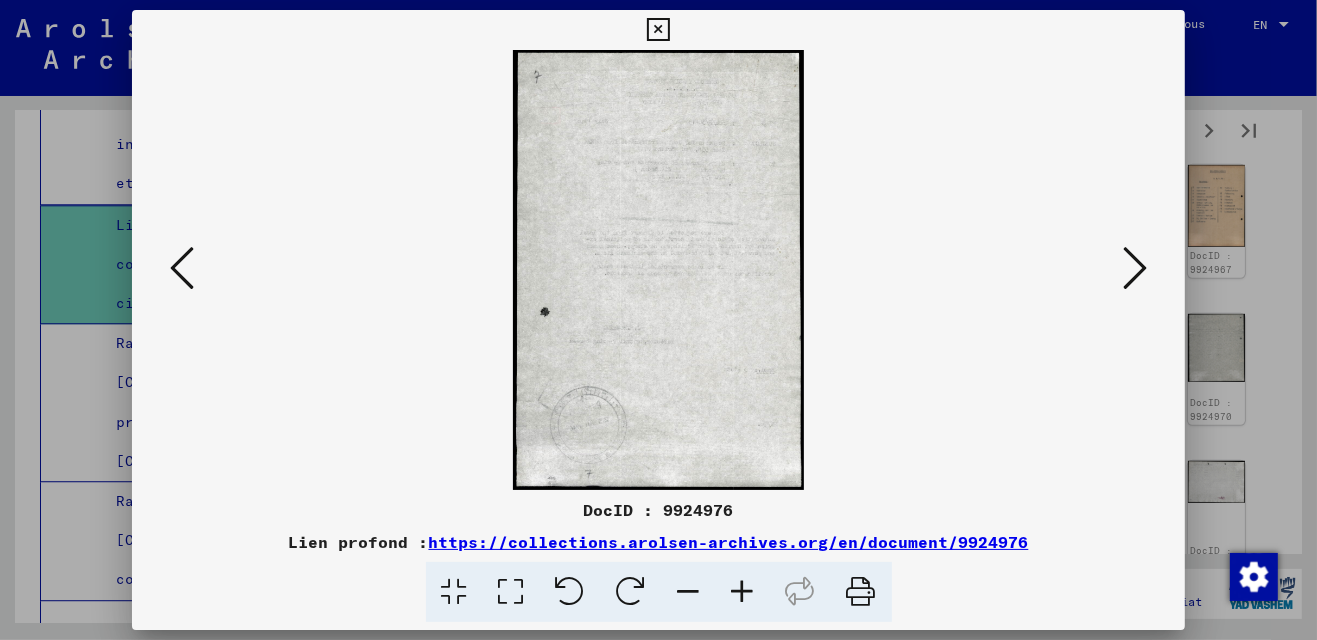 click at bounding box center [1135, 268] 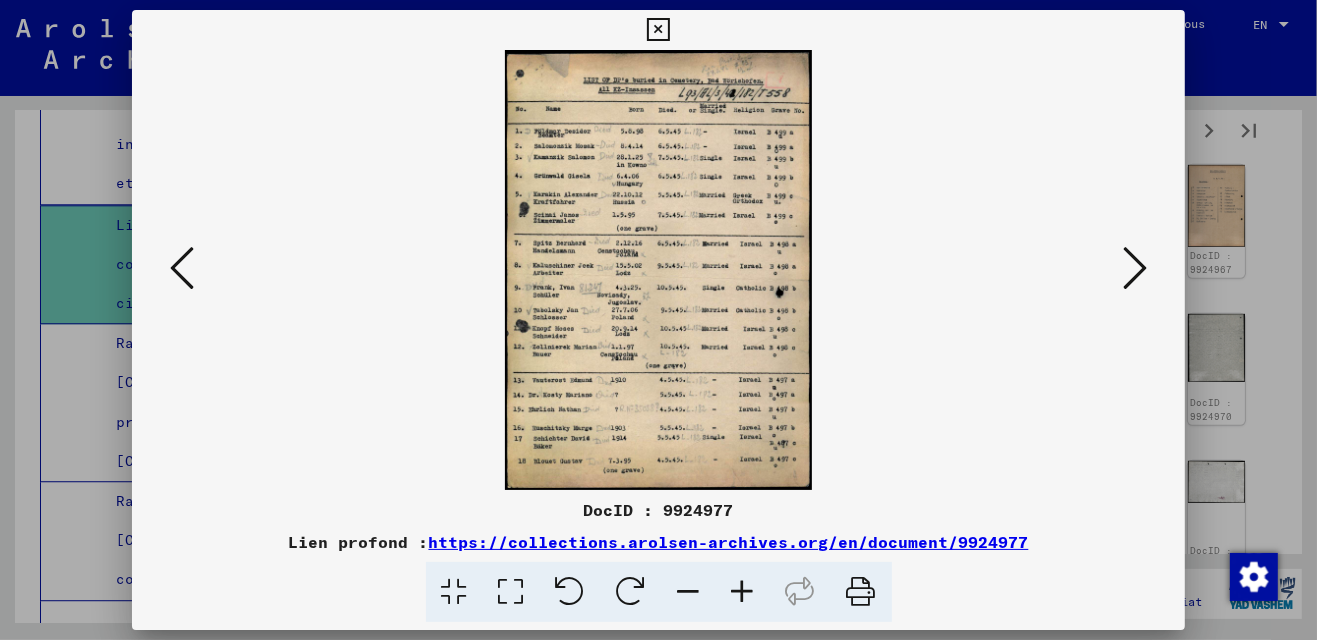 click at bounding box center (511, 592) 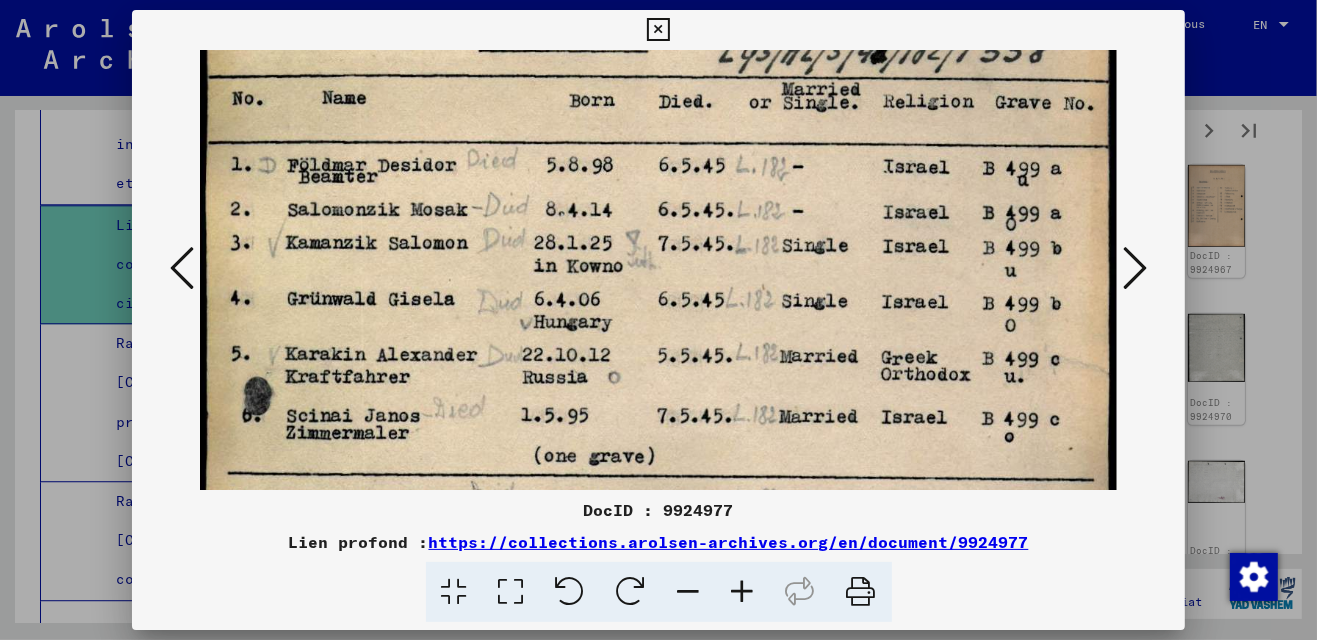 drag, startPoint x: 630, startPoint y: 401, endPoint x: 634, endPoint y: 272, distance: 129.062 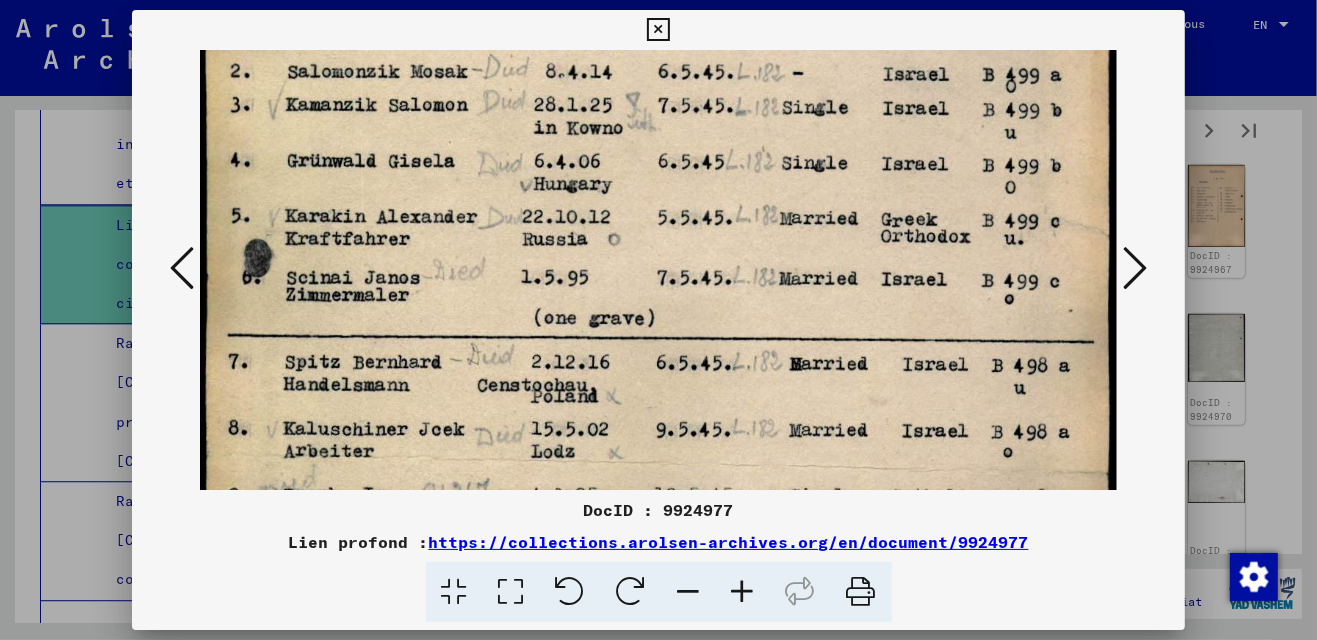 drag, startPoint x: 672, startPoint y: 400, endPoint x: 659, endPoint y: 263, distance: 137.6154 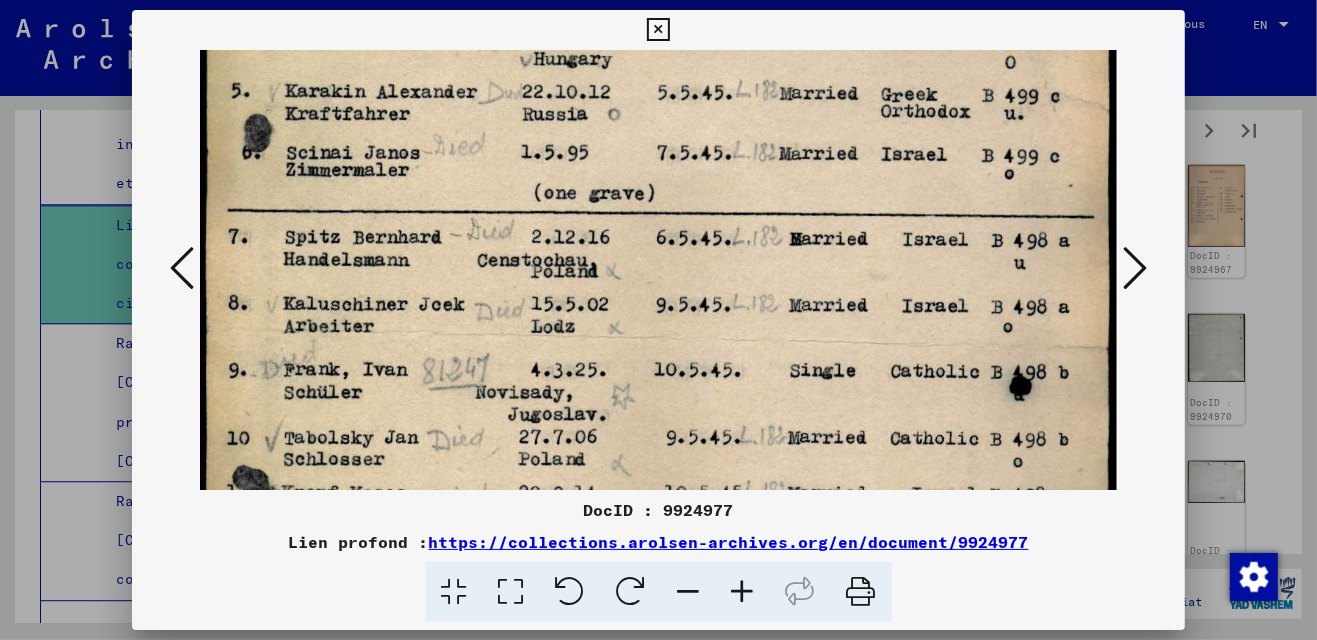 drag, startPoint x: 678, startPoint y: 380, endPoint x: 677, endPoint y: 254, distance: 126.00397 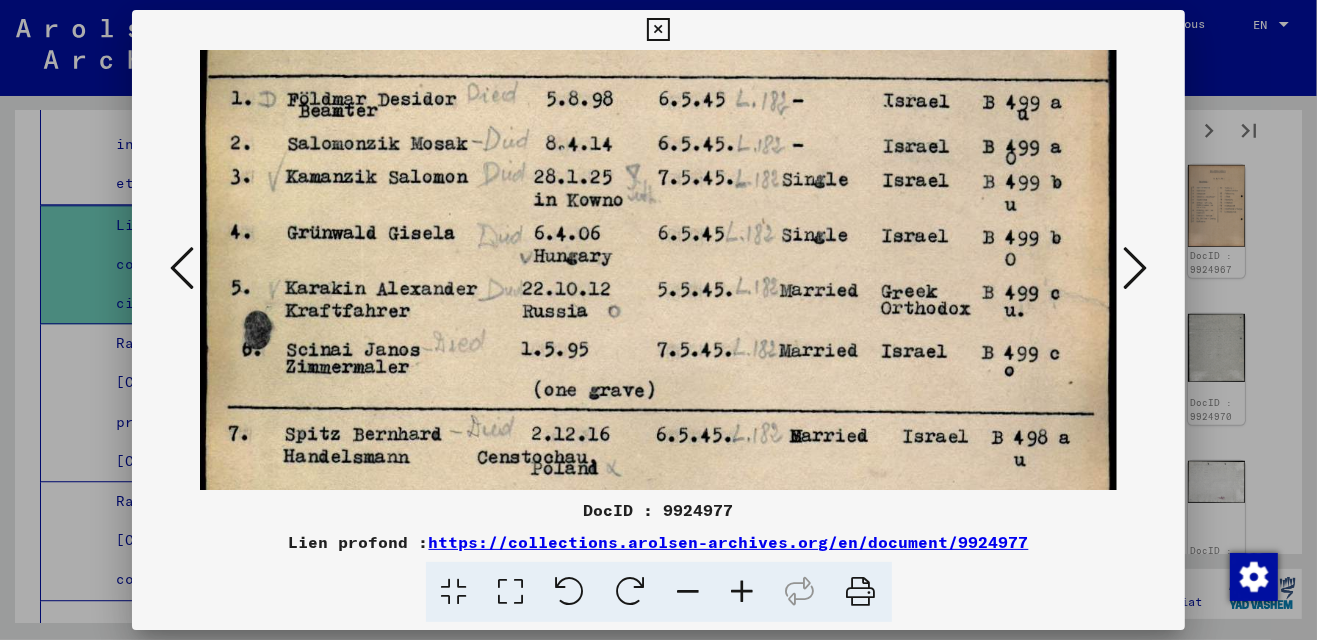 drag, startPoint x: 809, startPoint y: 272, endPoint x: 804, endPoint y: 452, distance: 180.06943 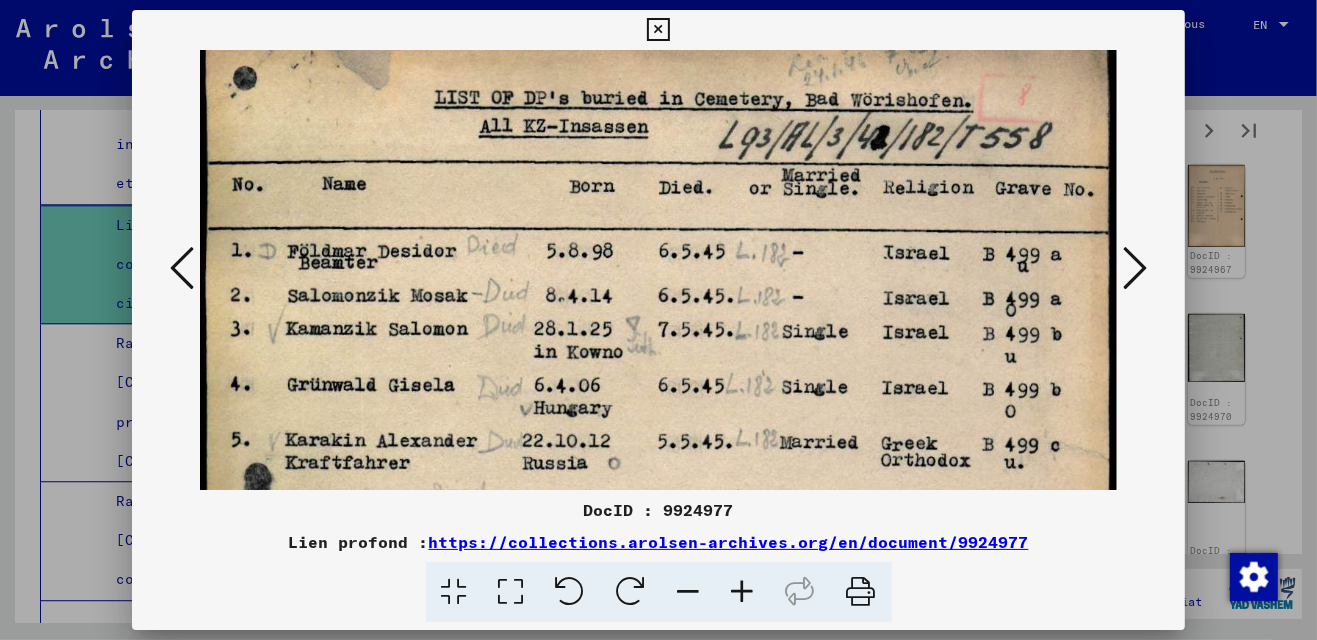 scroll, scrollTop: 17, scrollLeft: 0, axis: vertical 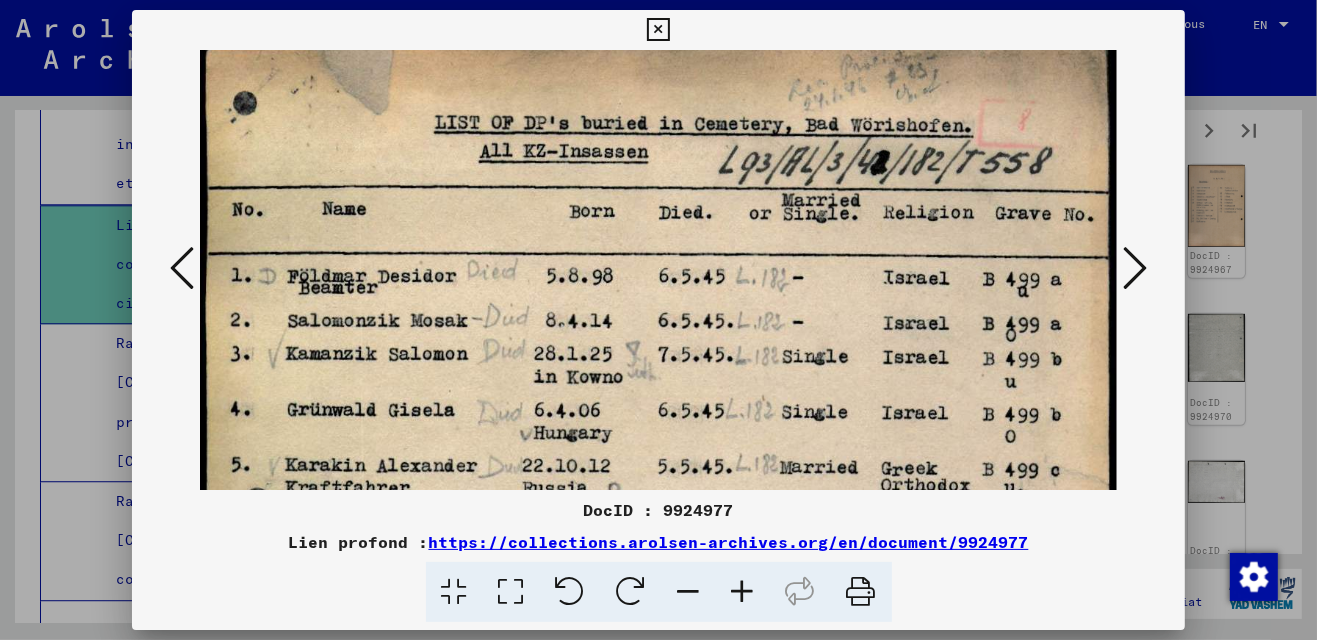 drag, startPoint x: 809, startPoint y: 247, endPoint x: 816, endPoint y: 424, distance: 177.13837 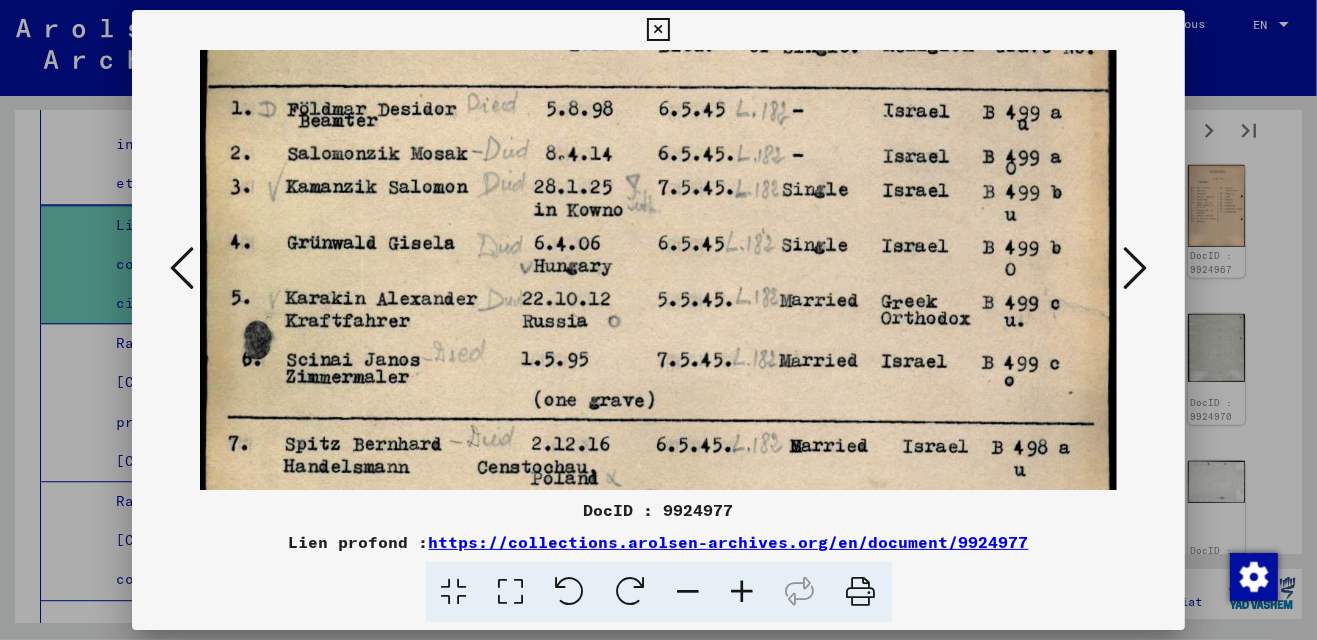 drag, startPoint x: 847, startPoint y: 414, endPoint x: 887, endPoint y: 243, distance: 175.61606 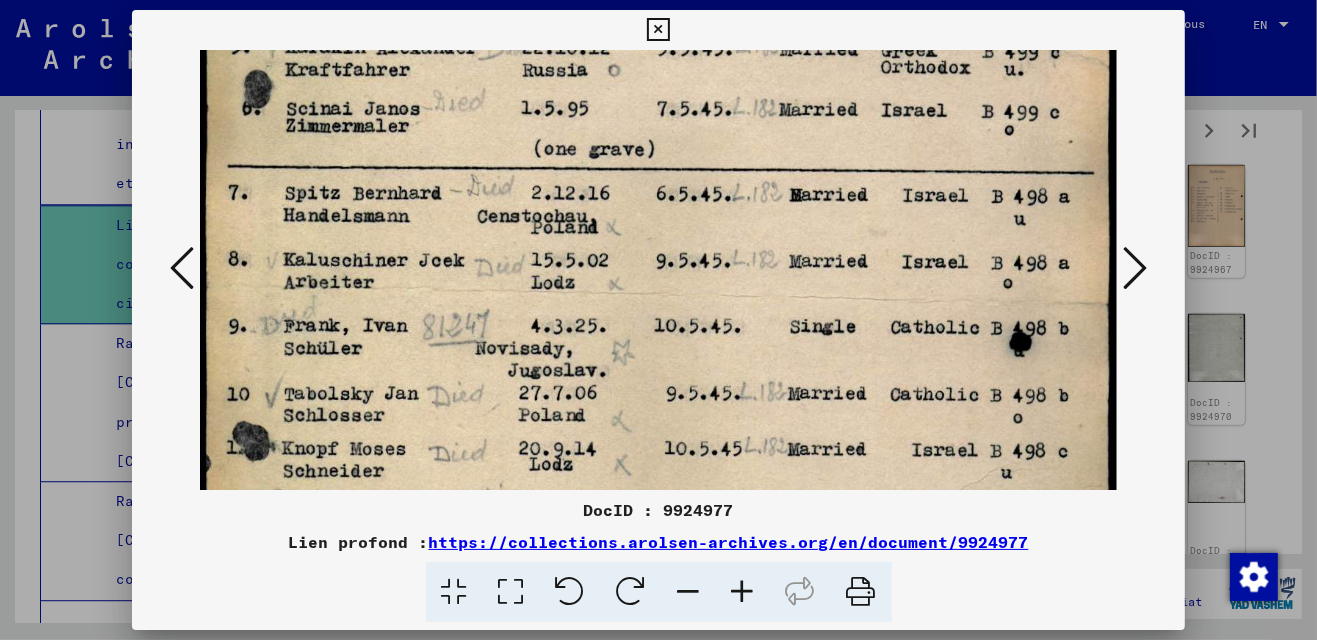 drag, startPoint x: 878, startPoint y: 363, endPoint x: 862, endPoint y: 121, distance: 242.52835 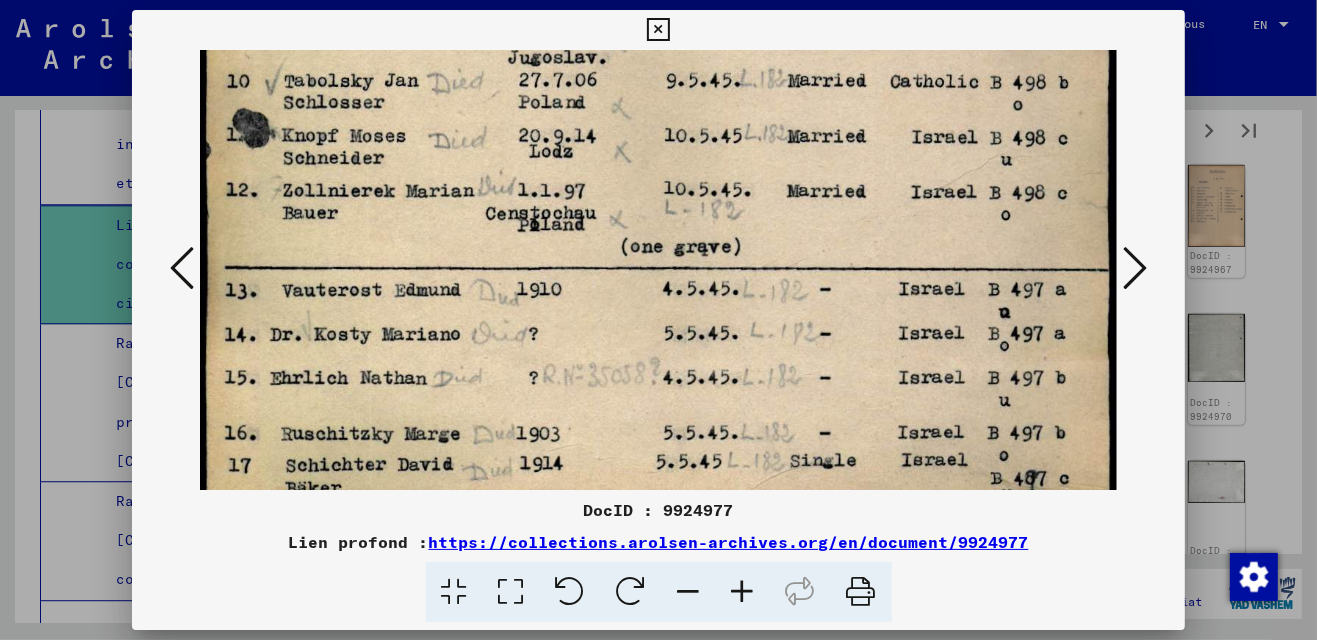 drag, startPoint x: 838, startPoint y: 324, endPoint x: 867, endPoint y: 14, distance: 311.3535 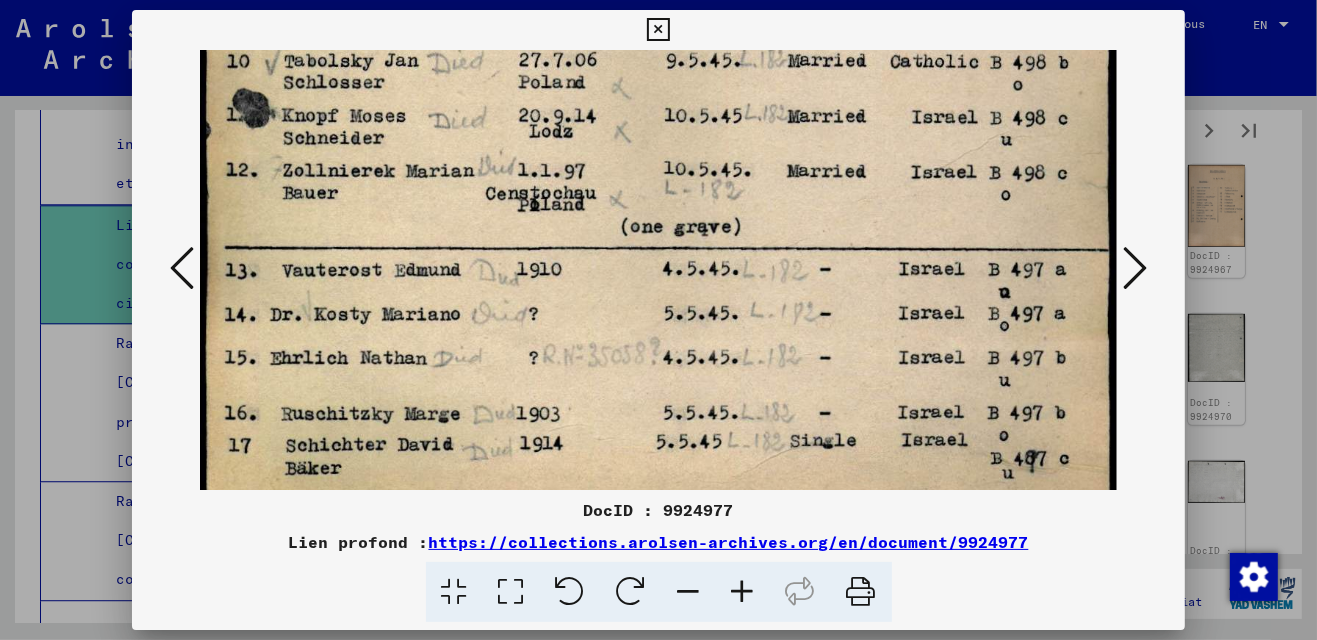 scroll, scrollTop: 877, scrollLeft: 0, axis: vertical 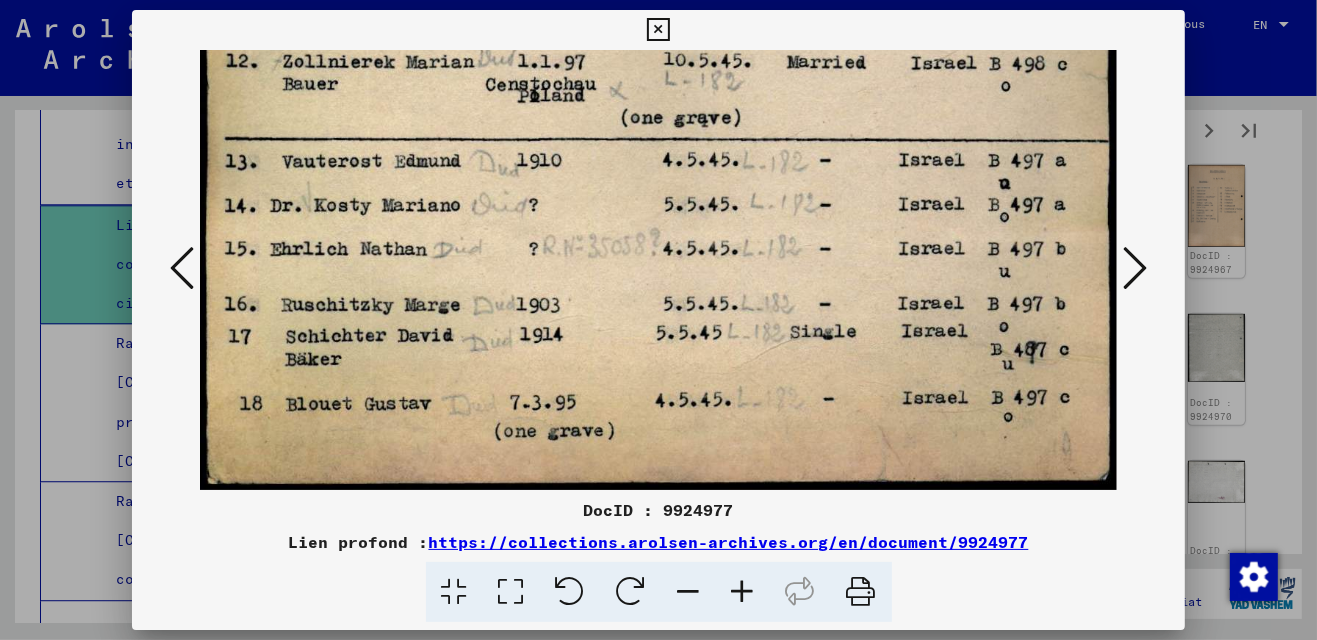 drag, startPoint x: 820, startPoint y: 290, endPoint x: 844, endPoint y: 54, distance: 237.2172 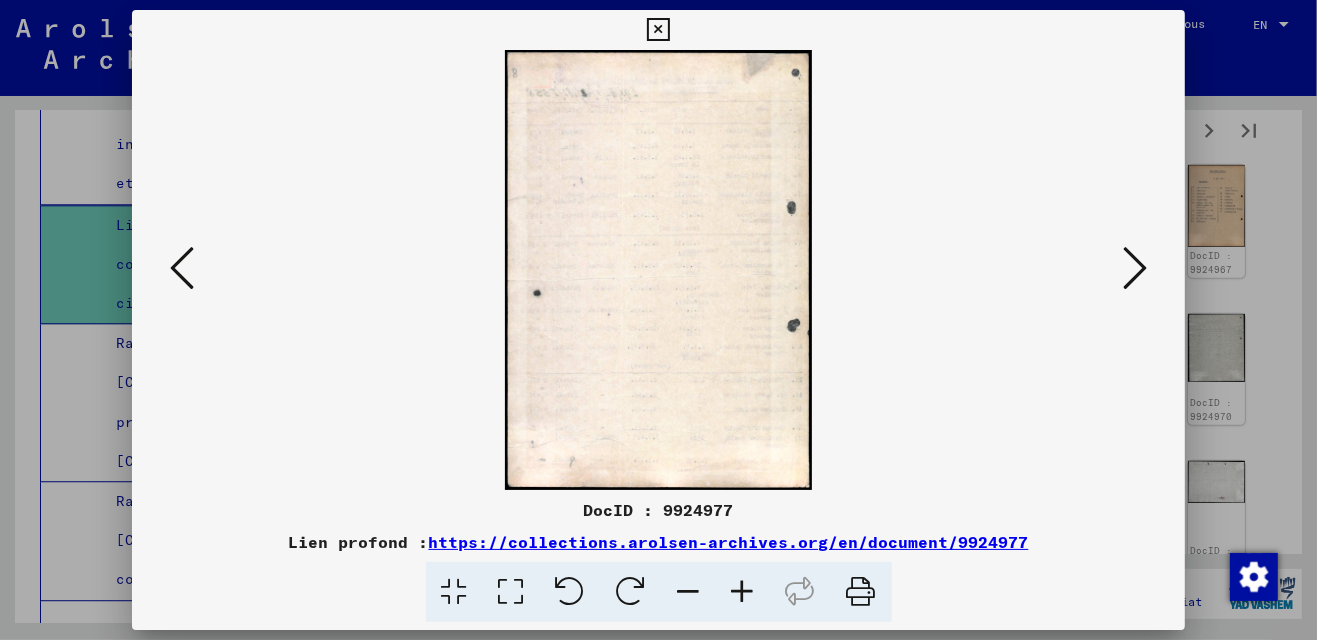 click at bounding box center (1135, 268) 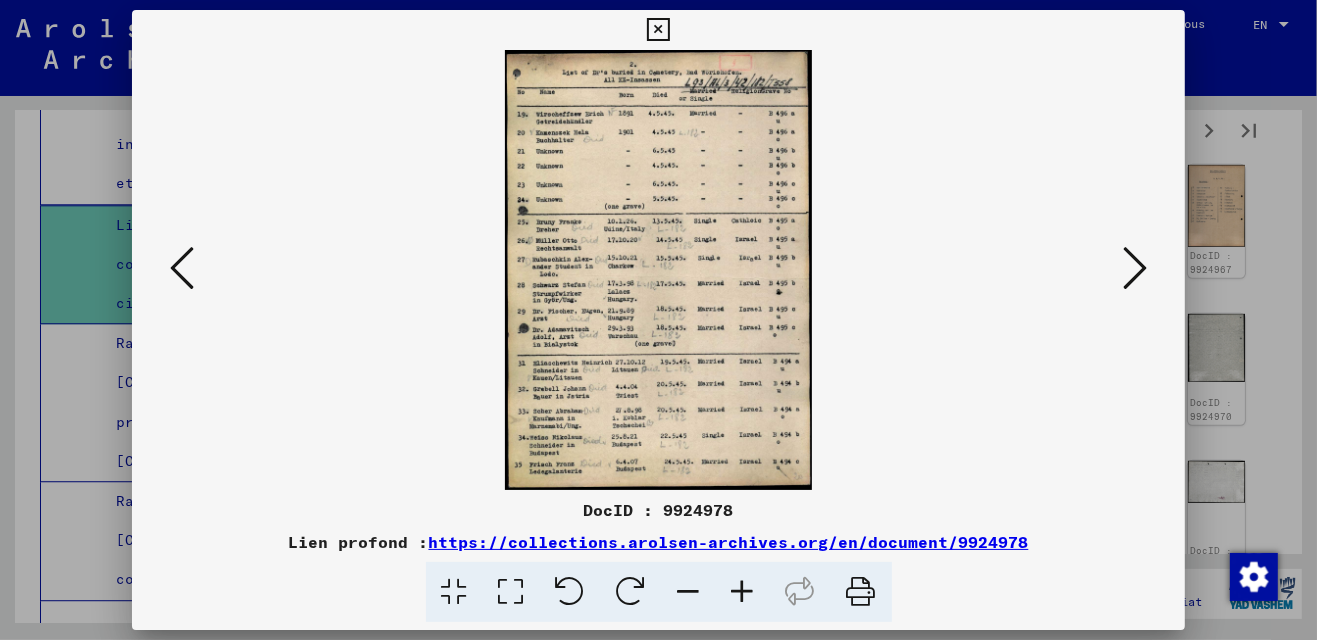 click at bounding box center (511, 592) 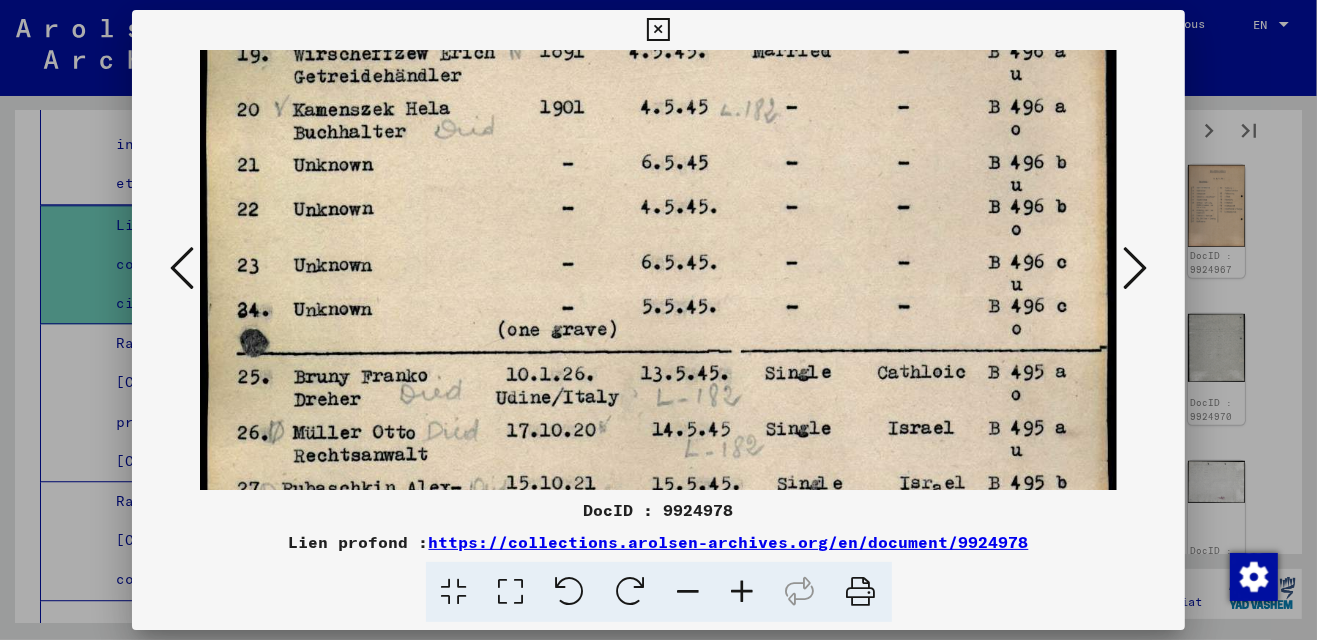 scroll, scrollTop: 199, scrollLeft: 0, axis: vertical 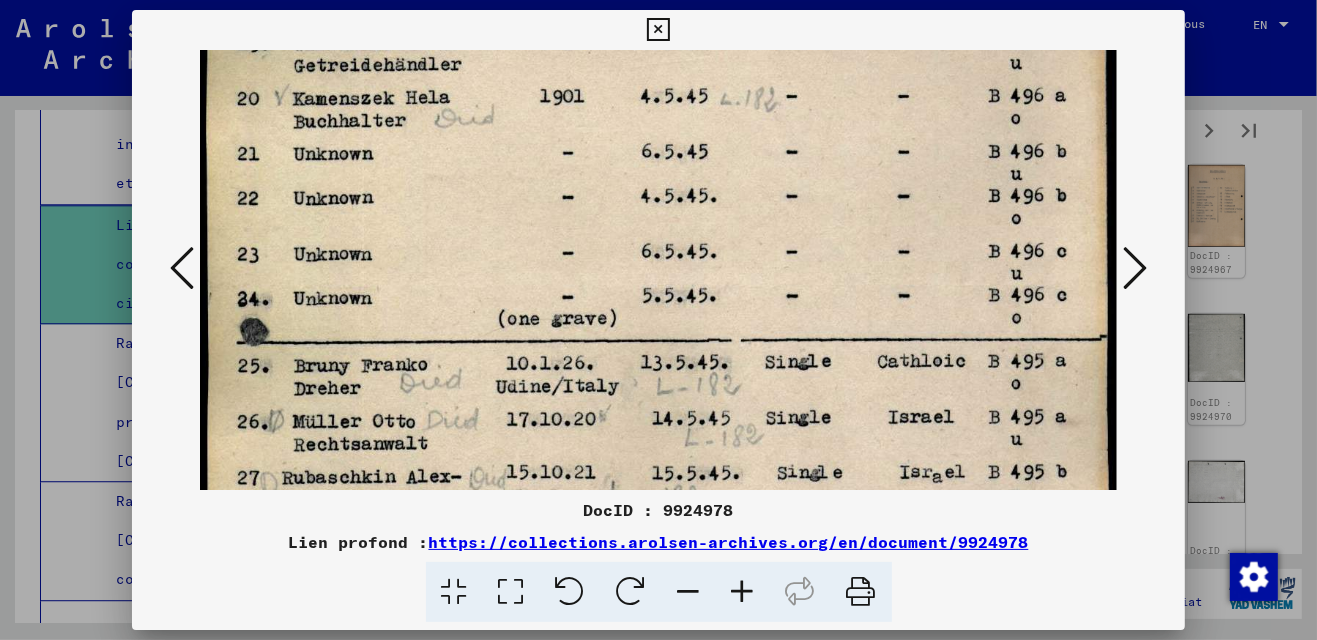 drag, startPoint x: 615, startPoint y: 448, endPoint x: 629, endPoint y: 250, distance: 198.49434 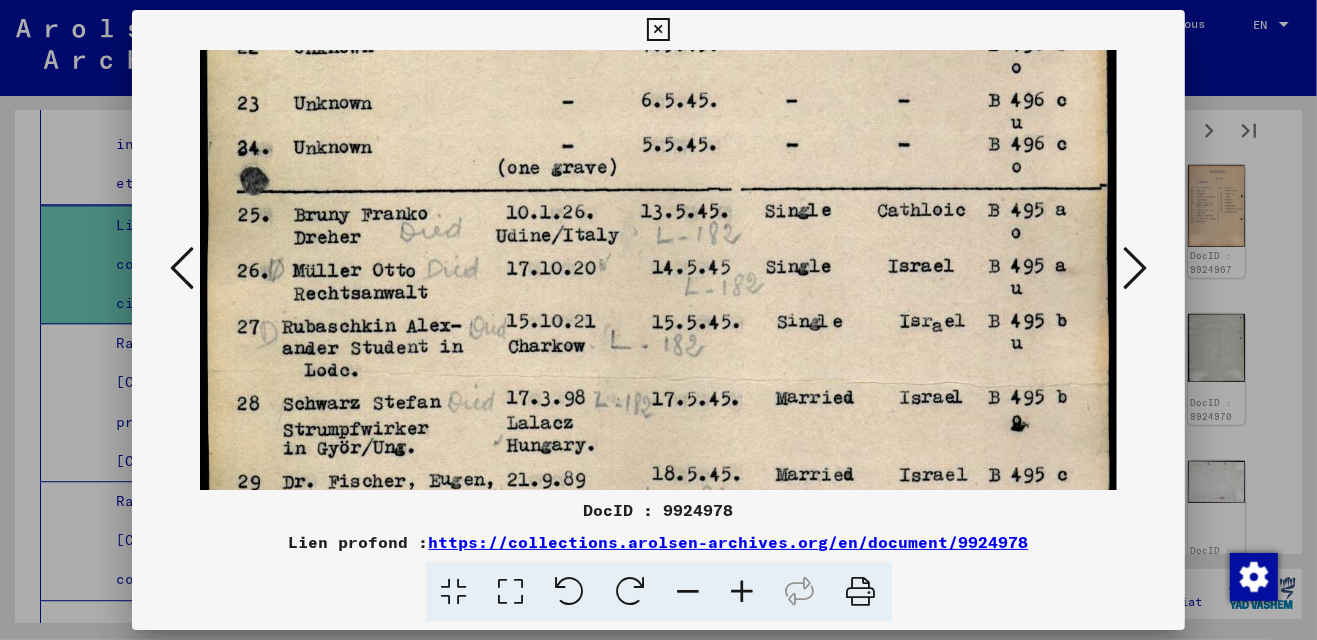 scroll, scrollTop: 364, scrollLeft: 0, axis: vertical 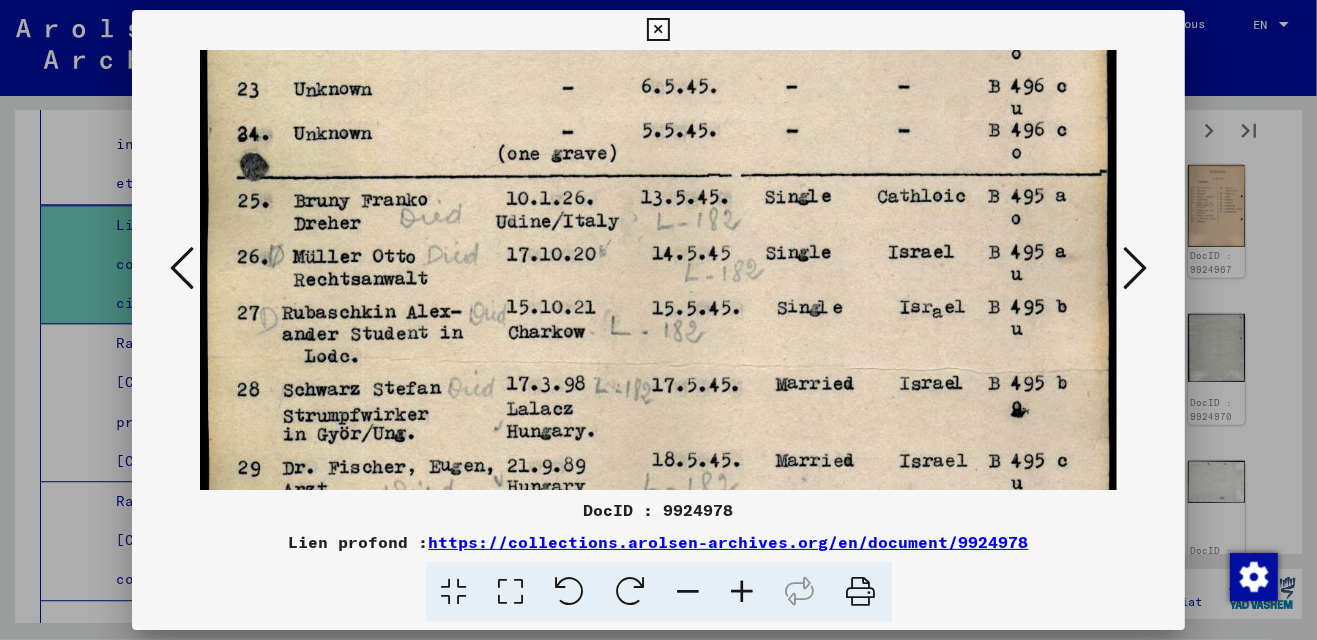 drag, startPoint x: 665, startPoint y: 447, endPoint x: 682, endPoint y: 282, distance: 165.87344 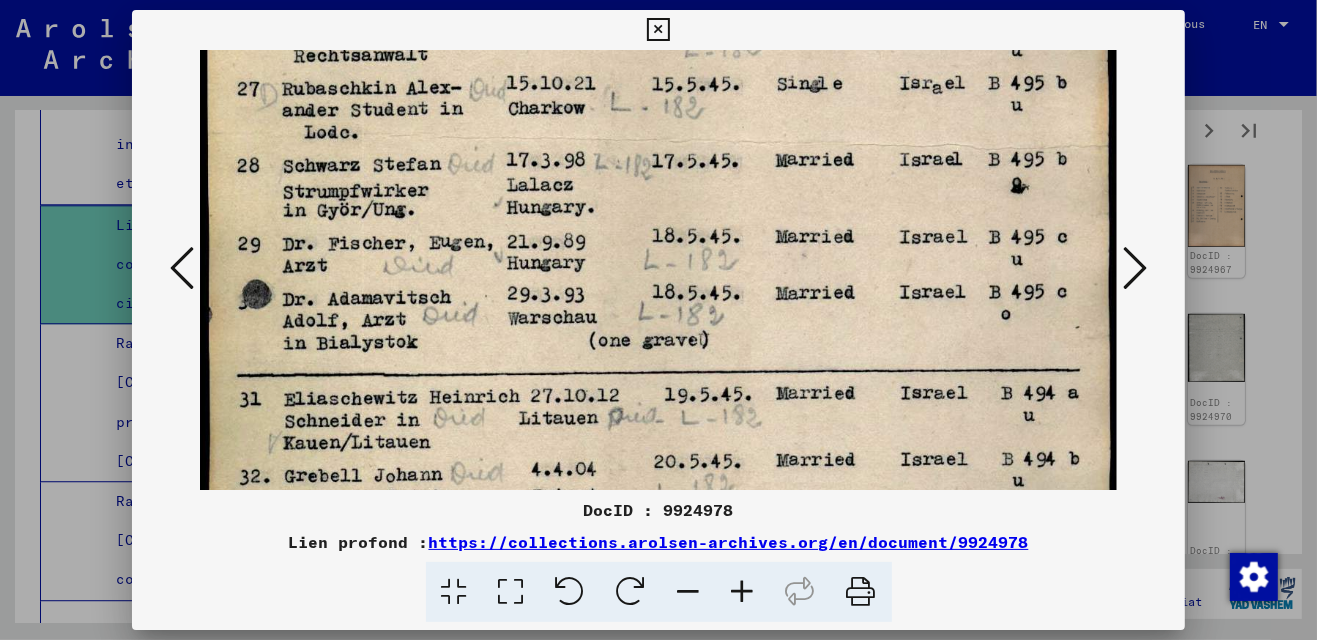 drag, startPoint x: 751, startPoint y: 429, endPoint x: 754, endPoint y: 201, distance: 228.01973 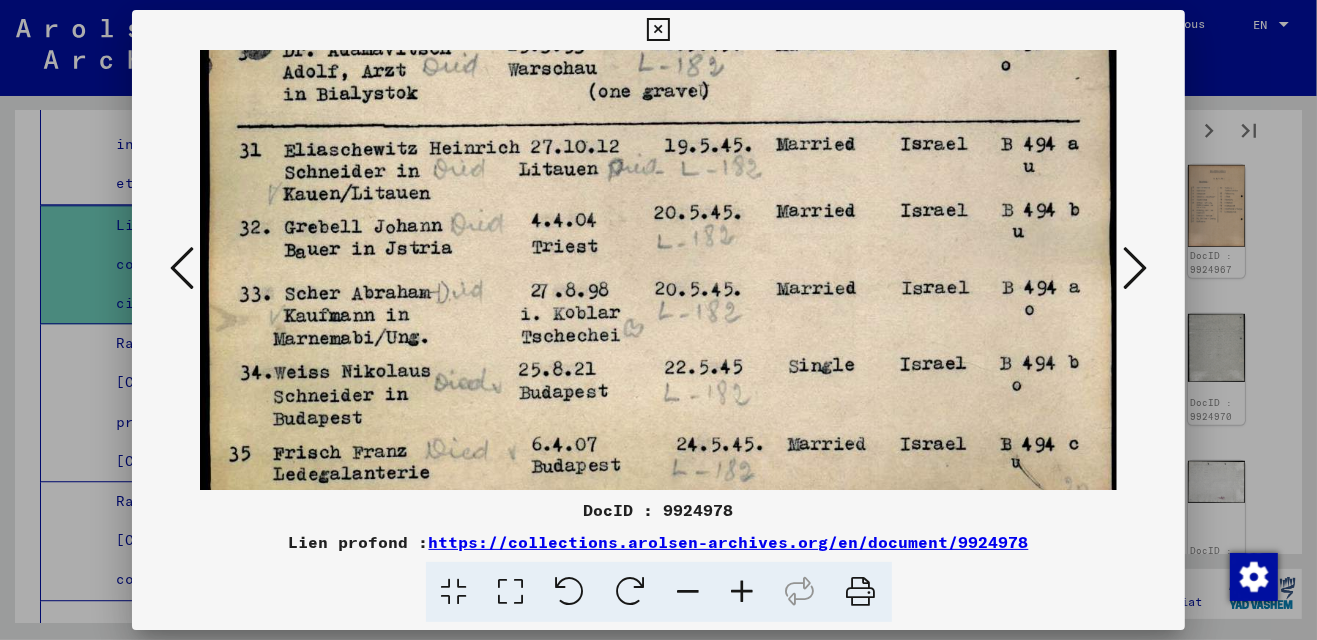 drag, startPoint x: 746, startPoint y: 417, endPoint x: 744, endPoint y: 169, distance: 248.00807 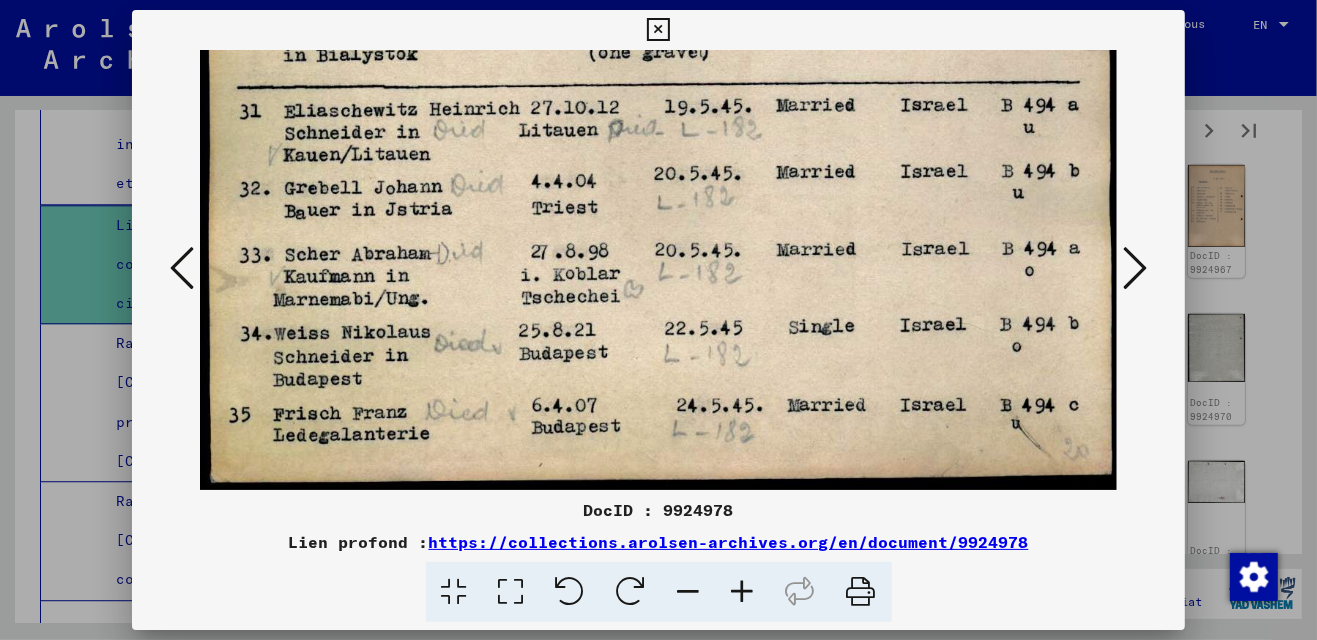 drag, startPoint x: 747, startPoint y: 338, endPoint x: 750, endPoint y: 148, distance: 190.02368 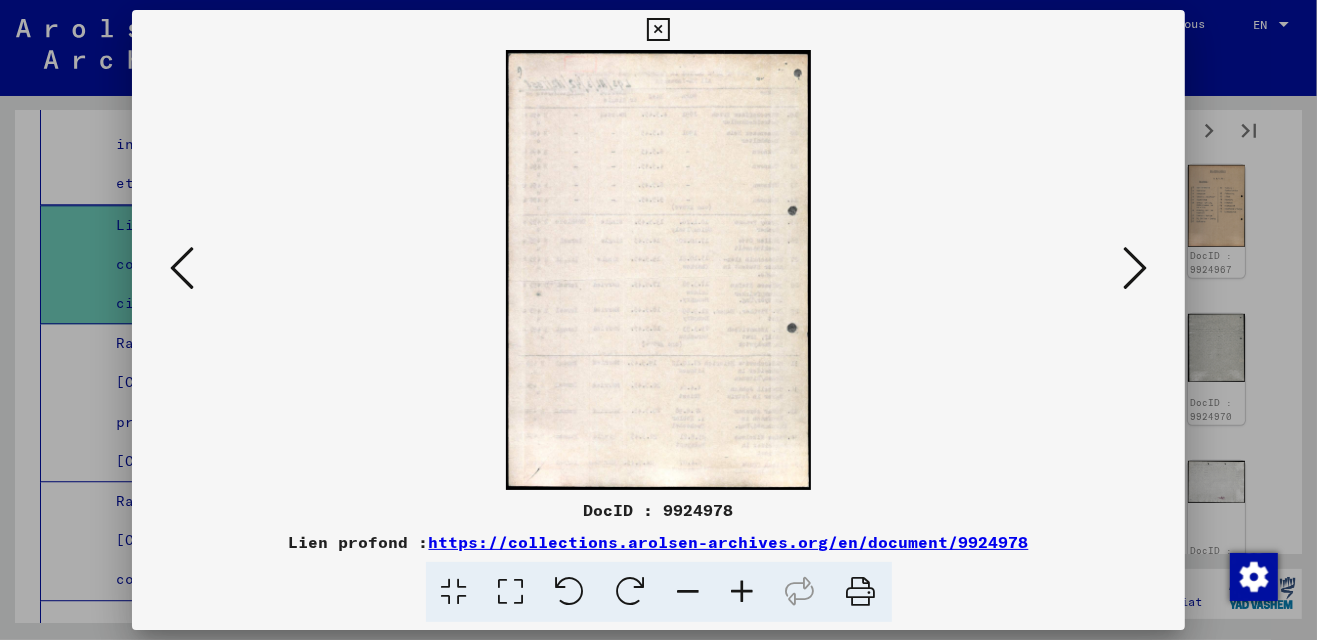 click at bounding box center (1135, 268) 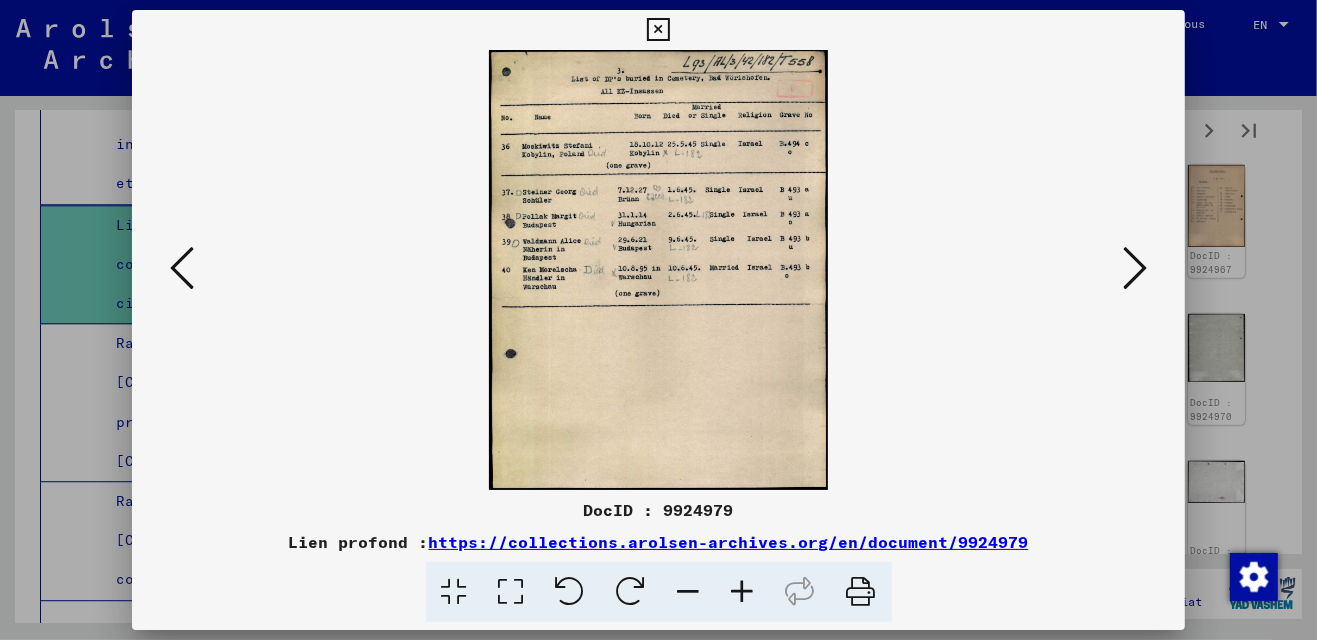 click at bounding box center [1135, 268] 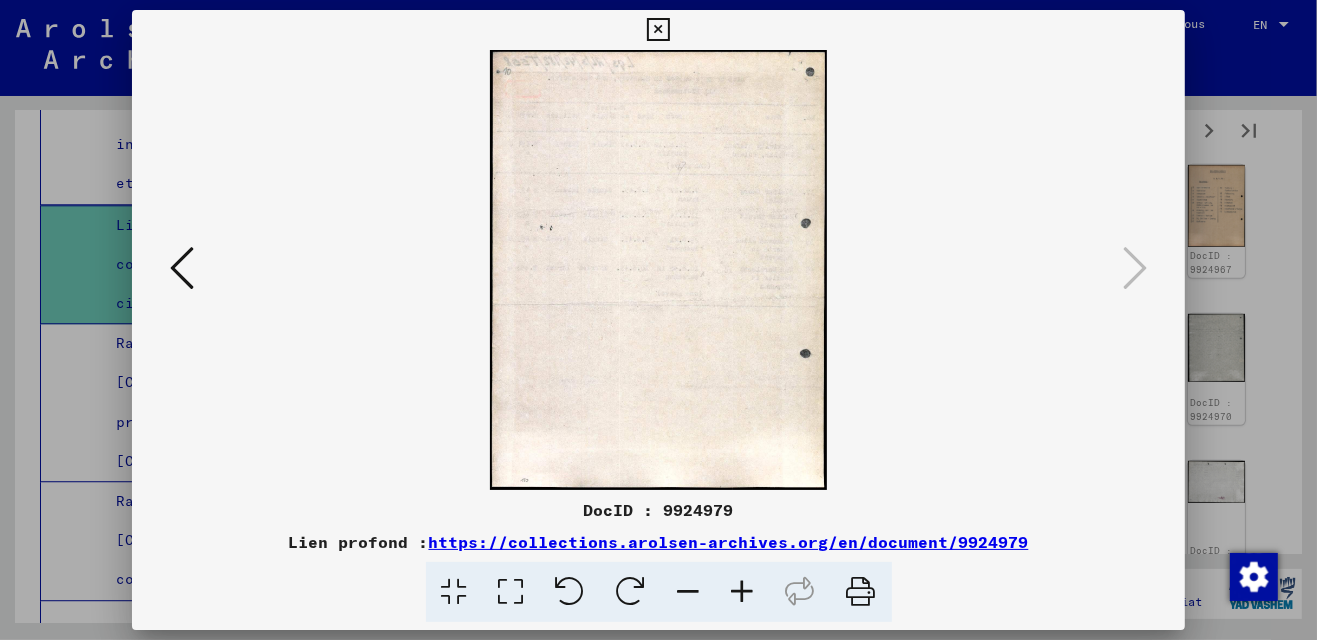 click at bounding box center (658, 30) 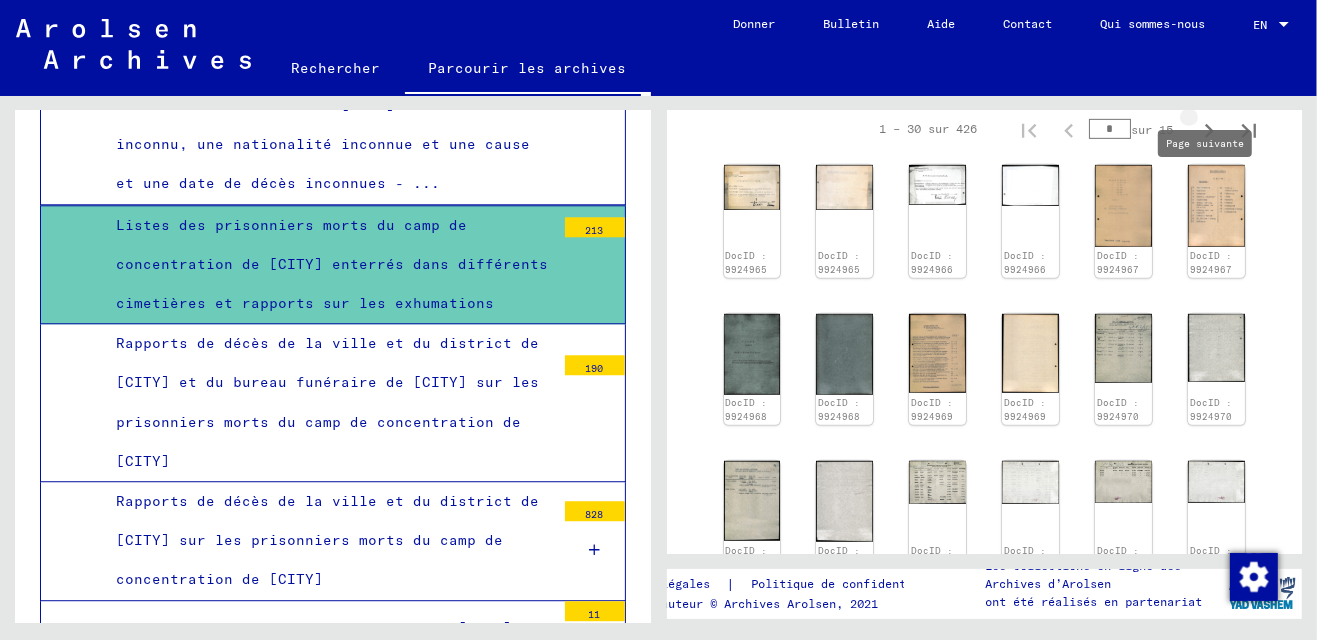click 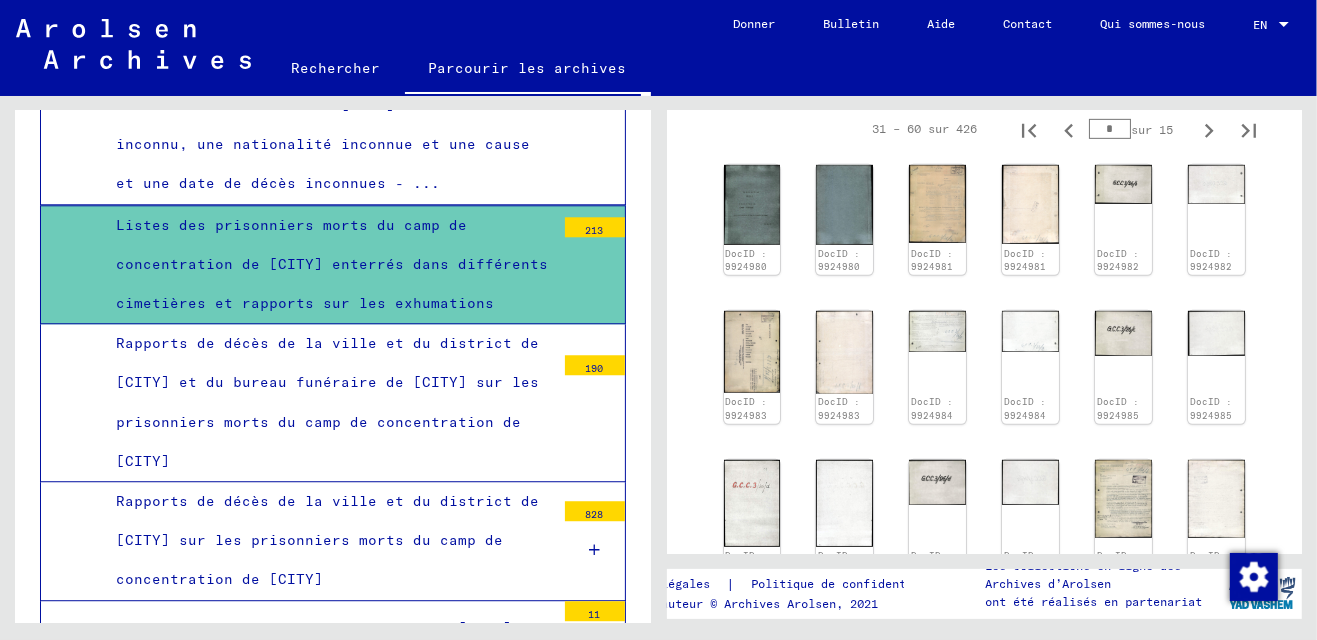 drag, startPoint x: 475, startPoint y: 423, endPoint x: 469, endPoint y: 247, distance: 176.10225 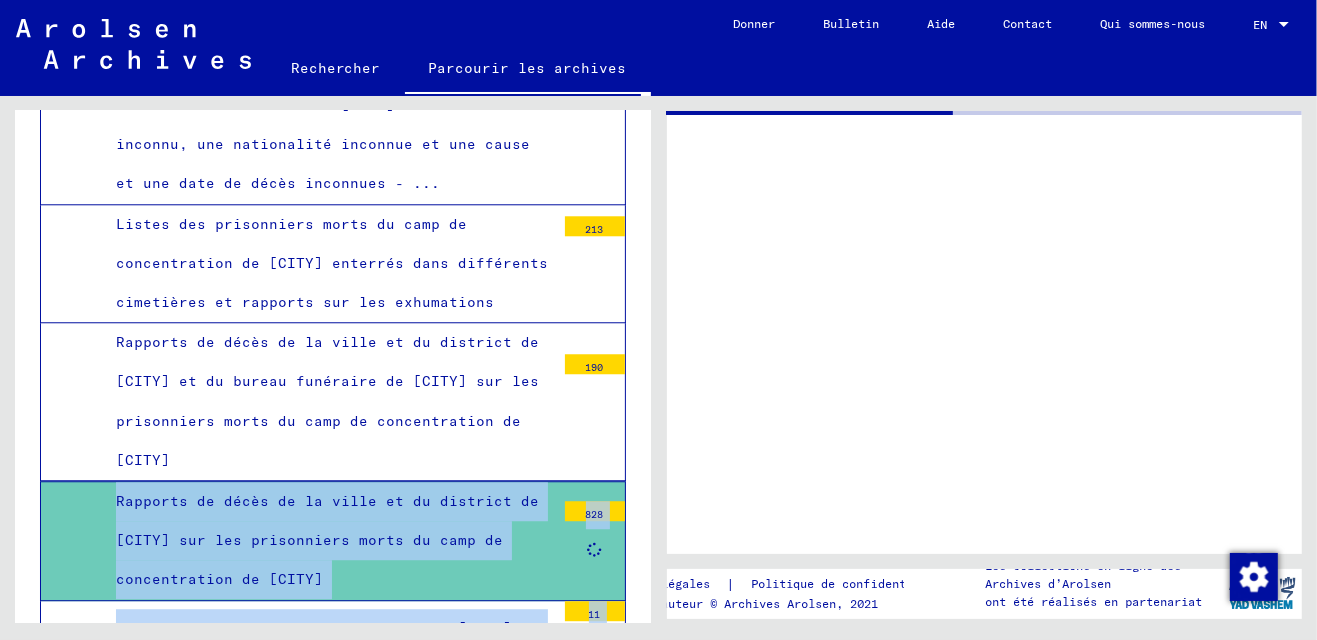 drag, startPoint x: 553, startPoint y: 420, endPoint x: 738, endPoint y: 401, distance: 185.97311 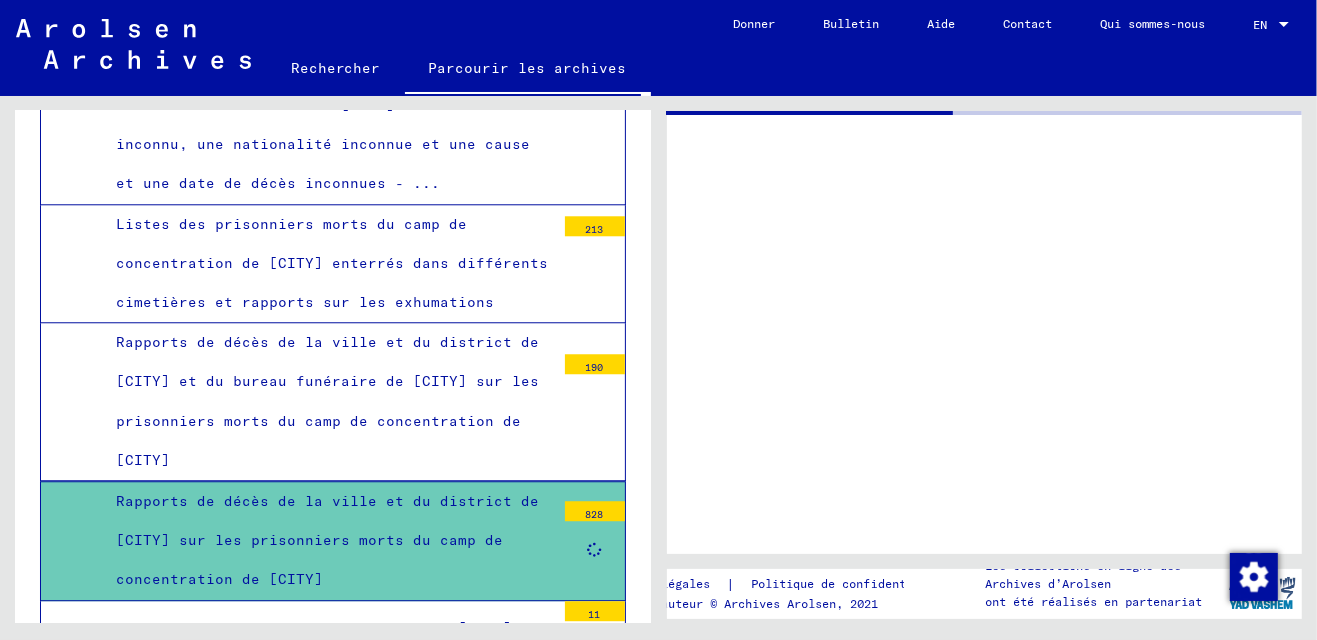 click on "Rapports de décès de la ville et du district de [CITY] et du bureau funéraire de [CITY] sur les prisonniers morts du camp de concentration de [CITY]" at bounding box center [328, 401] 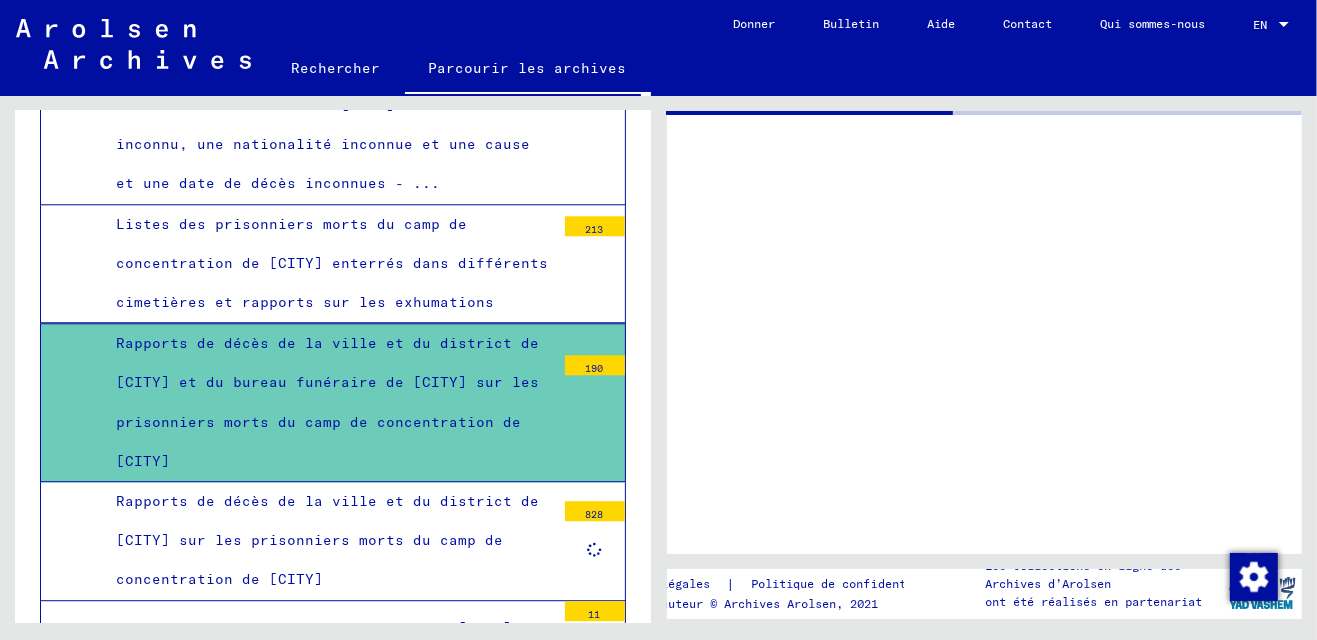 click on "Rapports de décès de la ville et du district de [CITY] et du bureau funéraire de [CITY] sur les prisonniers morts du camp de concentration de [CITY]" at bounding box center (328, 402) 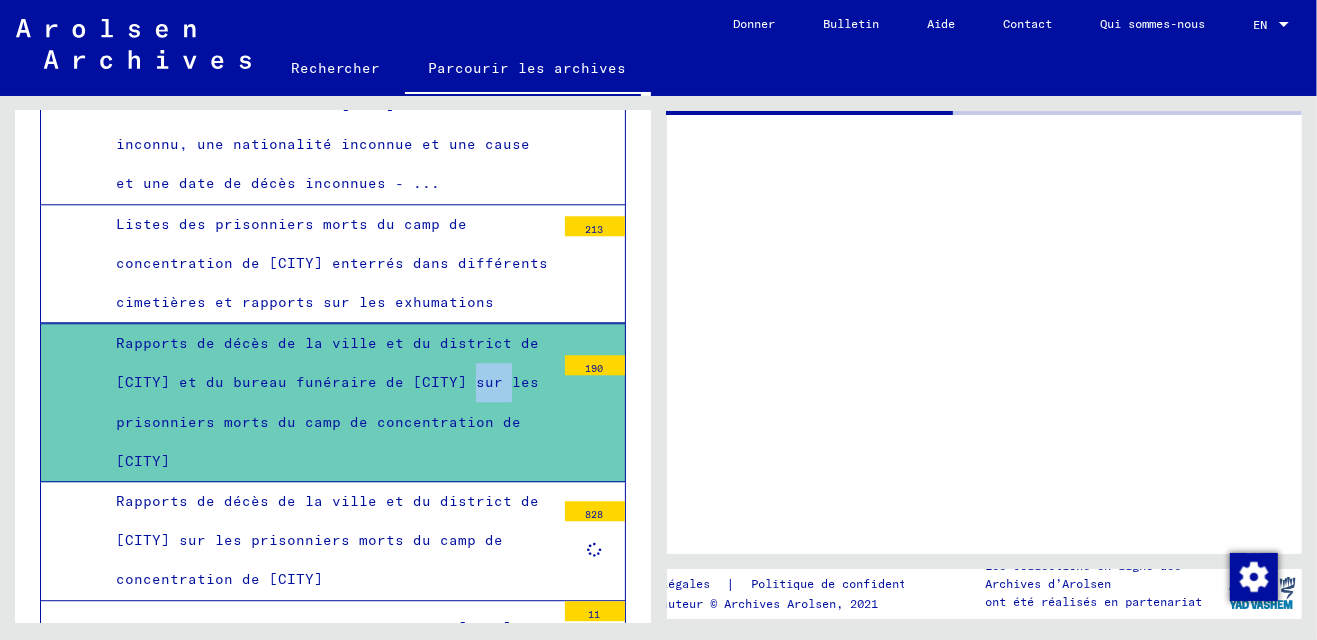 click on "Rapports de décès de la ville et du district de [CITY] et du bureau funéraire de [CITY] sur les prisonniers morts du camp de concentration de [CITY]" at bounding box center (328, 402) 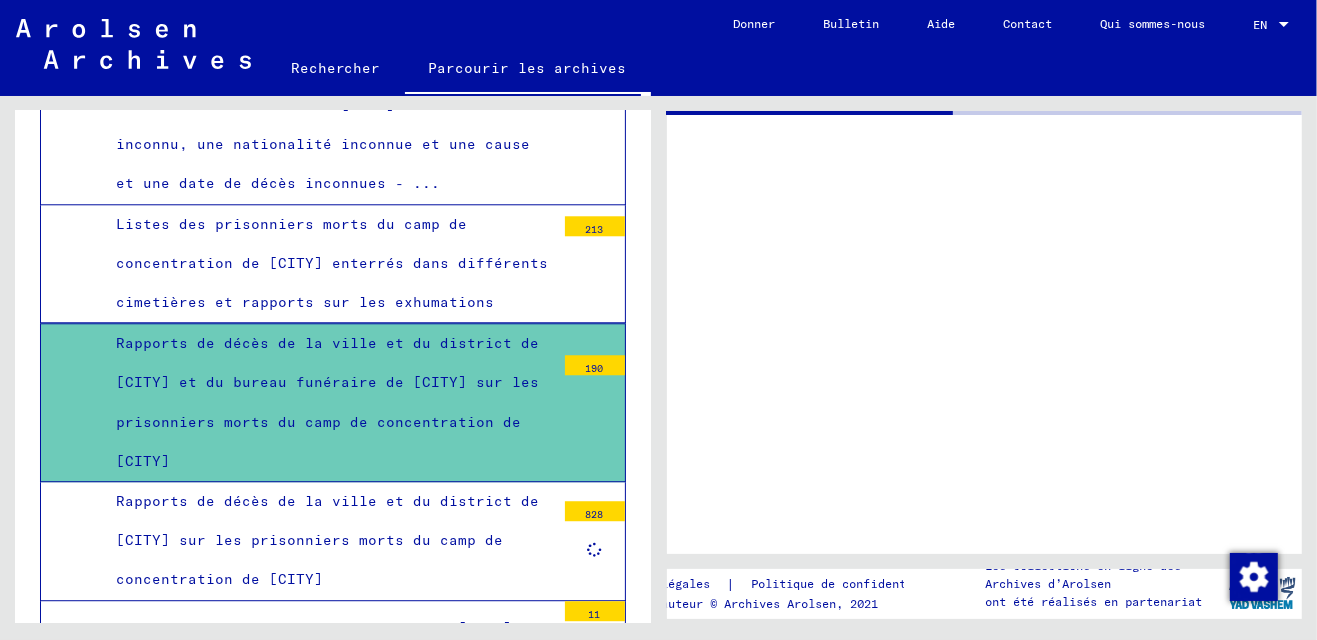 drag, startPoint x: 472, startPoint y: 380, endPoint x: 409, endPoint y: 429, distance: 79.81228 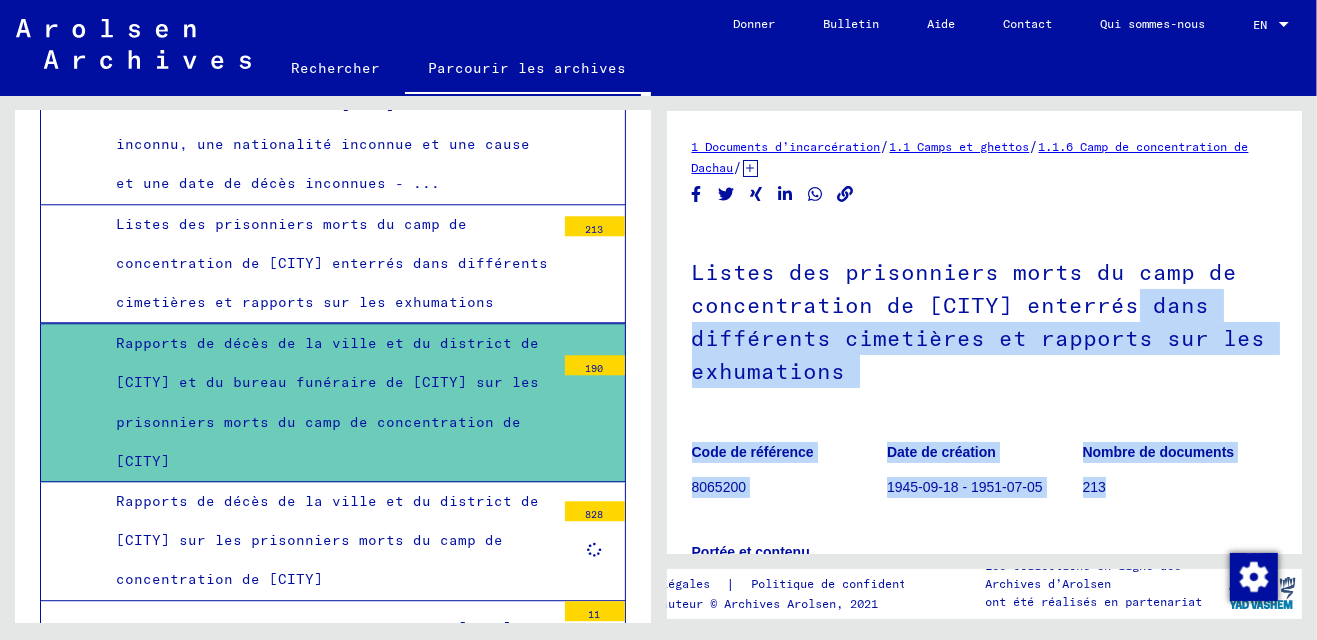 drag, startPoint x: 1133, startPoint y: 469, endPoint x: 1134, endPoint y: 317, distance: 152.0033 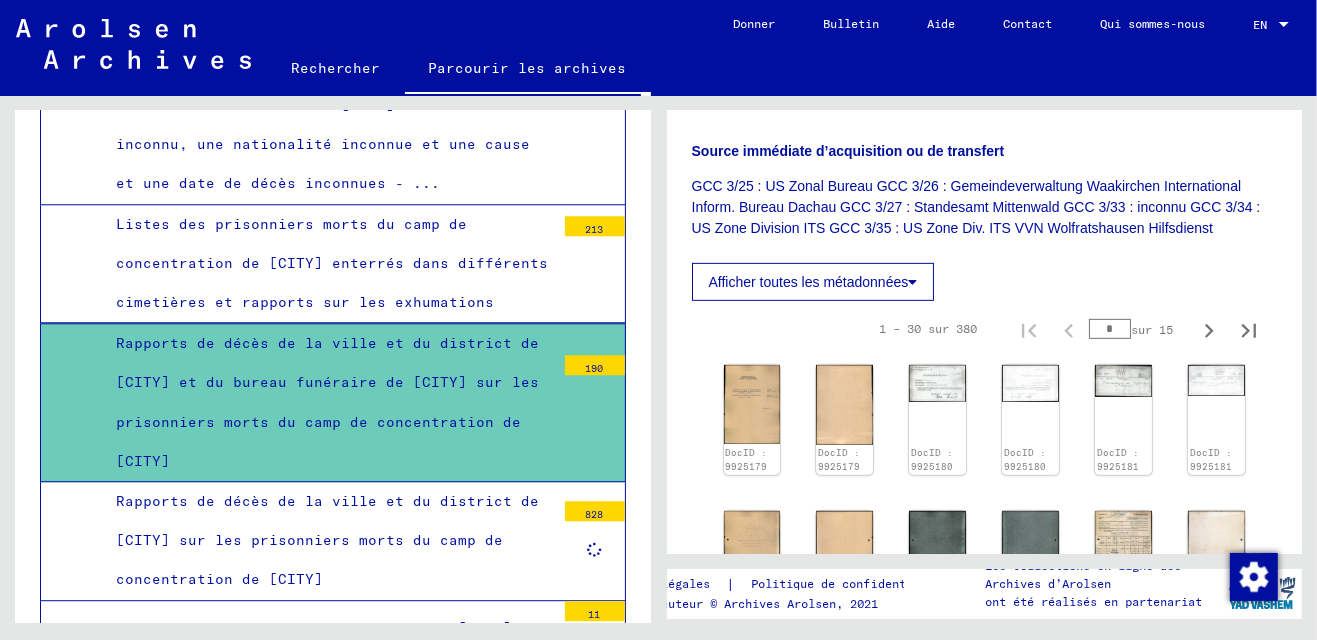 scroll, scrollTop: 700, scrollLeft: 0, axis: vertical 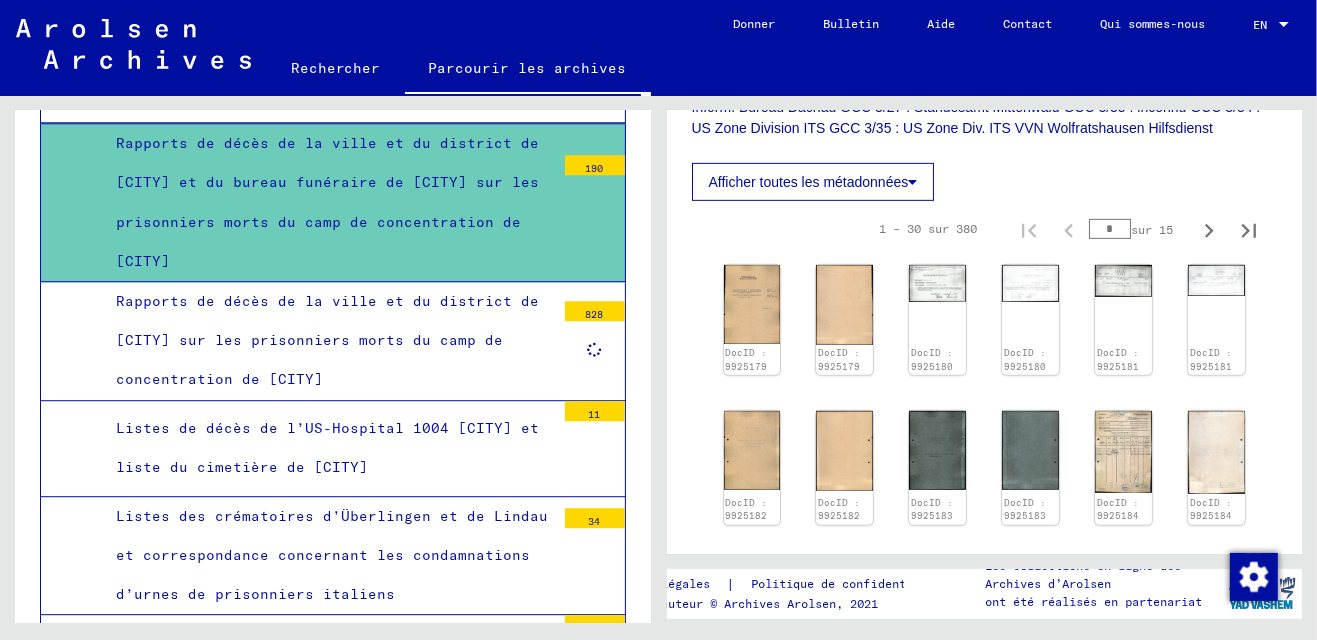 click on "Listes de décès de l’US-Hospital 1004 [CITY] et liste du cimetière de [CITY]" at bounding box center [328, 448] 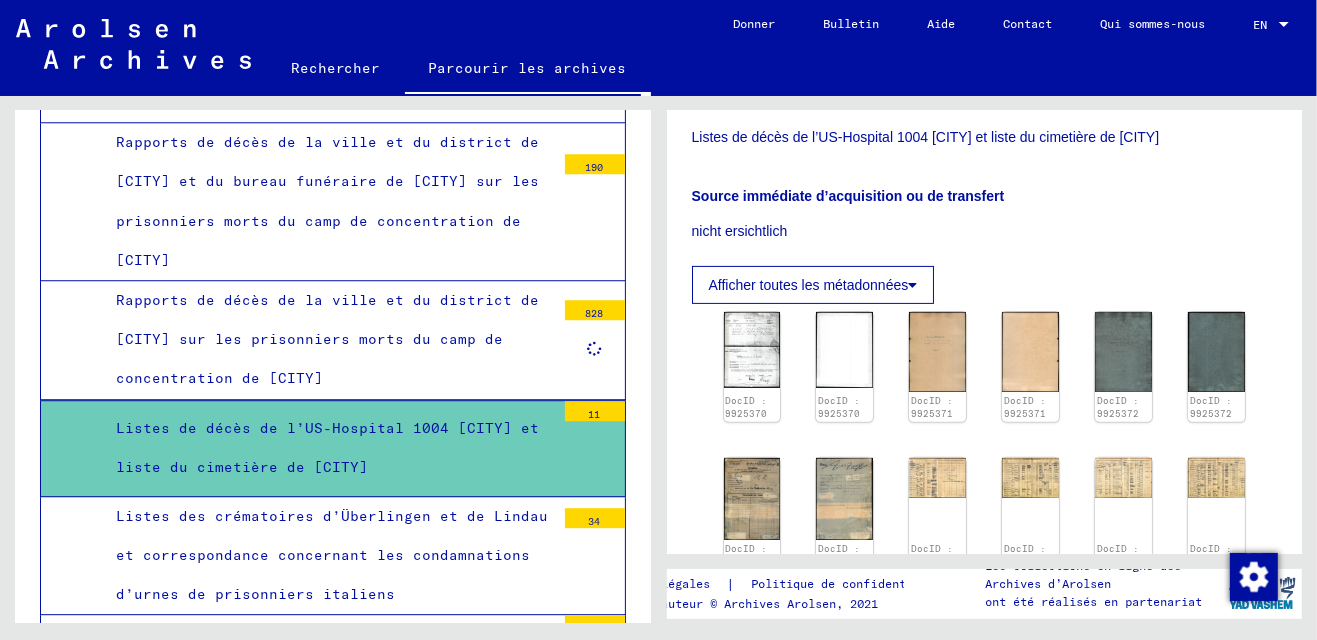 scroll, scrollTop: 499, scrollLeft: 0, axis: vertical 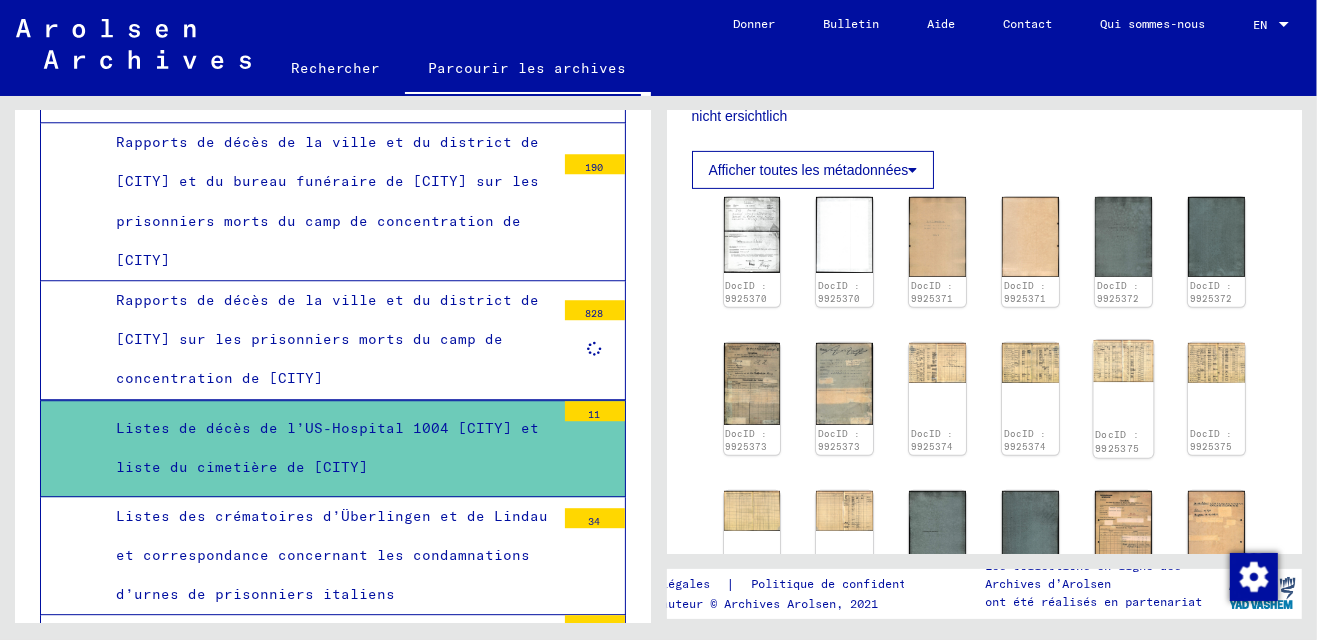 click 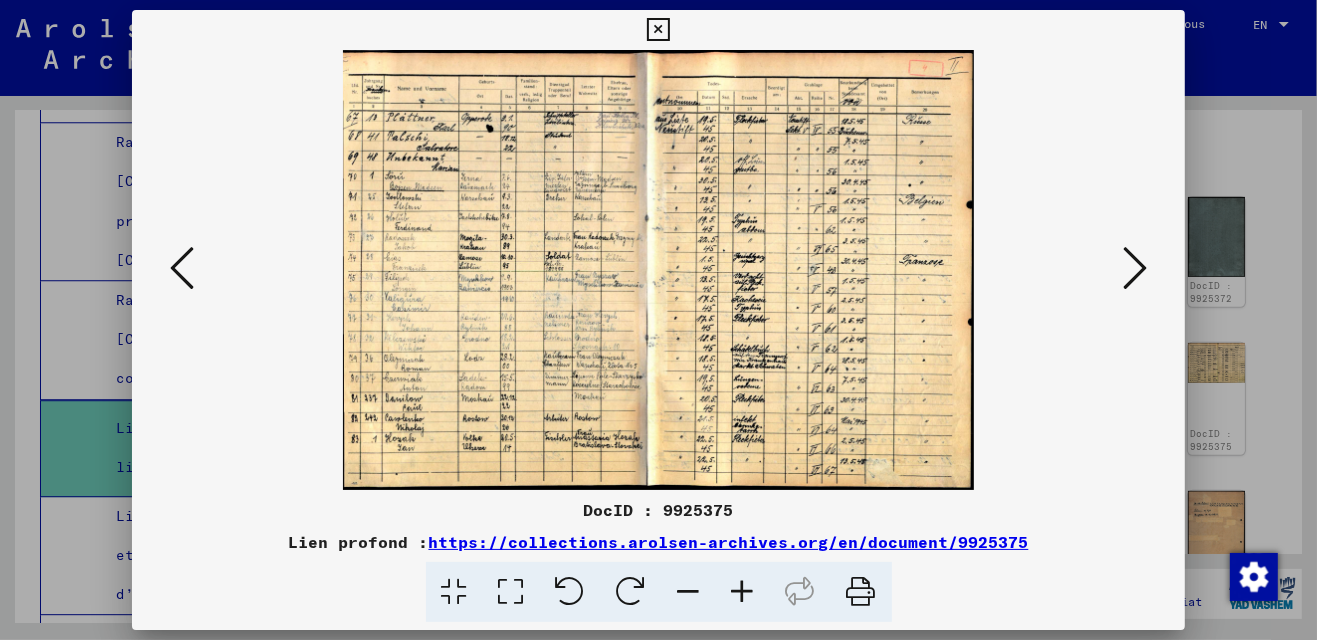click at bounding box center [511, 592] 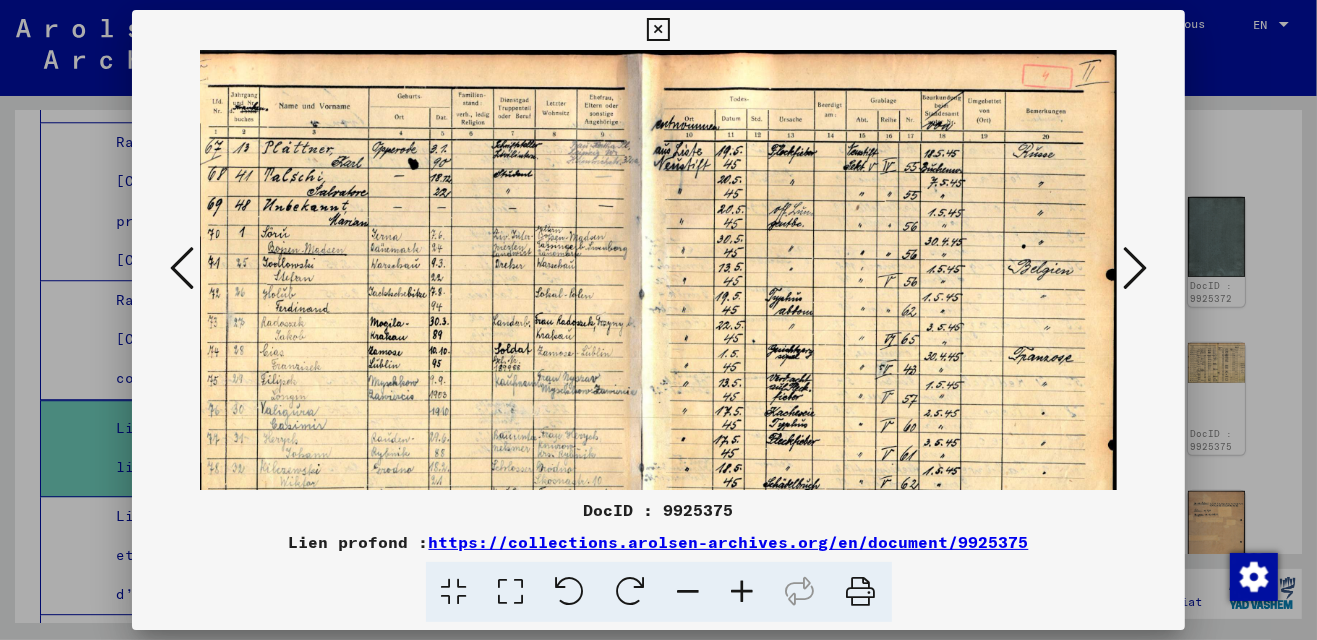 drag, startPoint x: 476, startPoint y: 308, endPoint x: 495, endPoint y: 365, distance: 60.083275 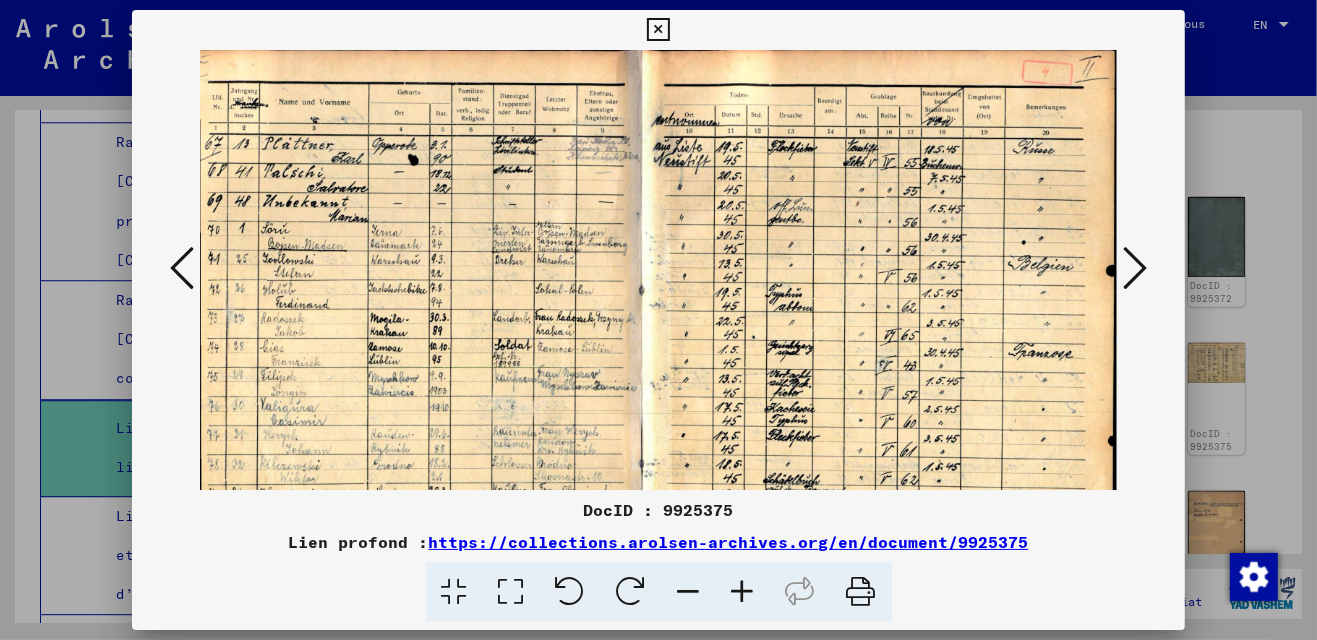 drag, startPoint x: 669, startPoint y: 272, endPoint x: 724, endPoint y: 305, distance: 64.14047 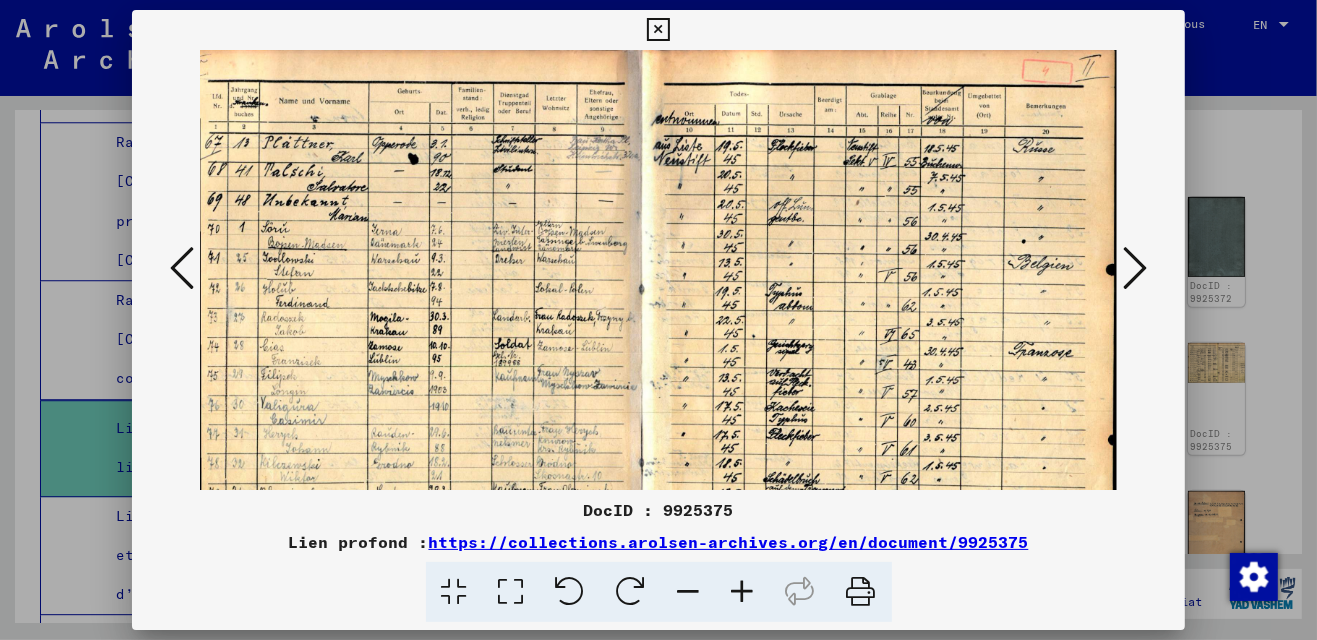 click at bounding box center (511, 592) 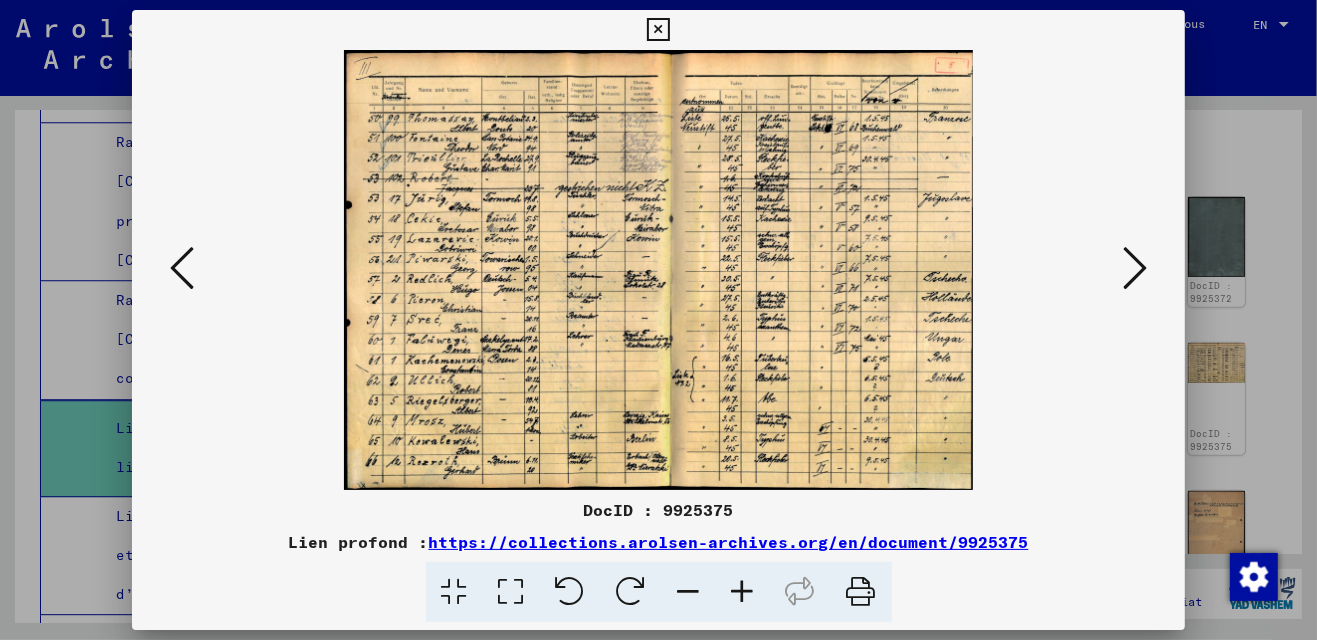 click at bounding box center (1135, 268) 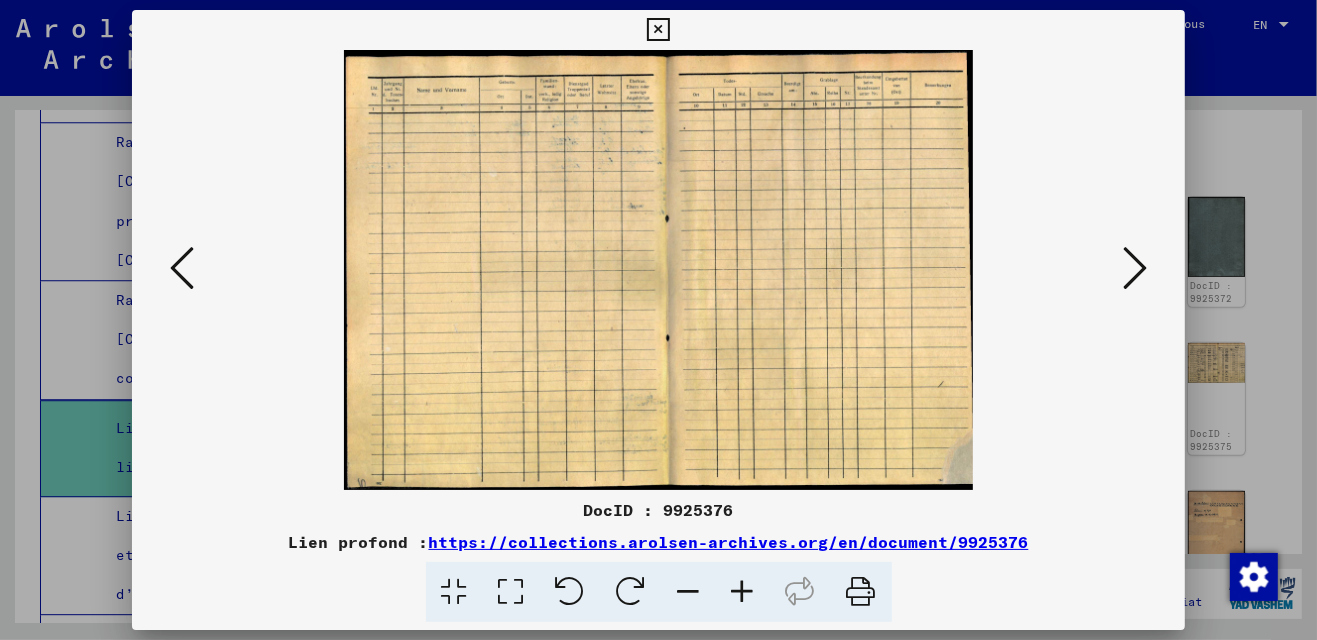 click at bounding box center (1135, 268) 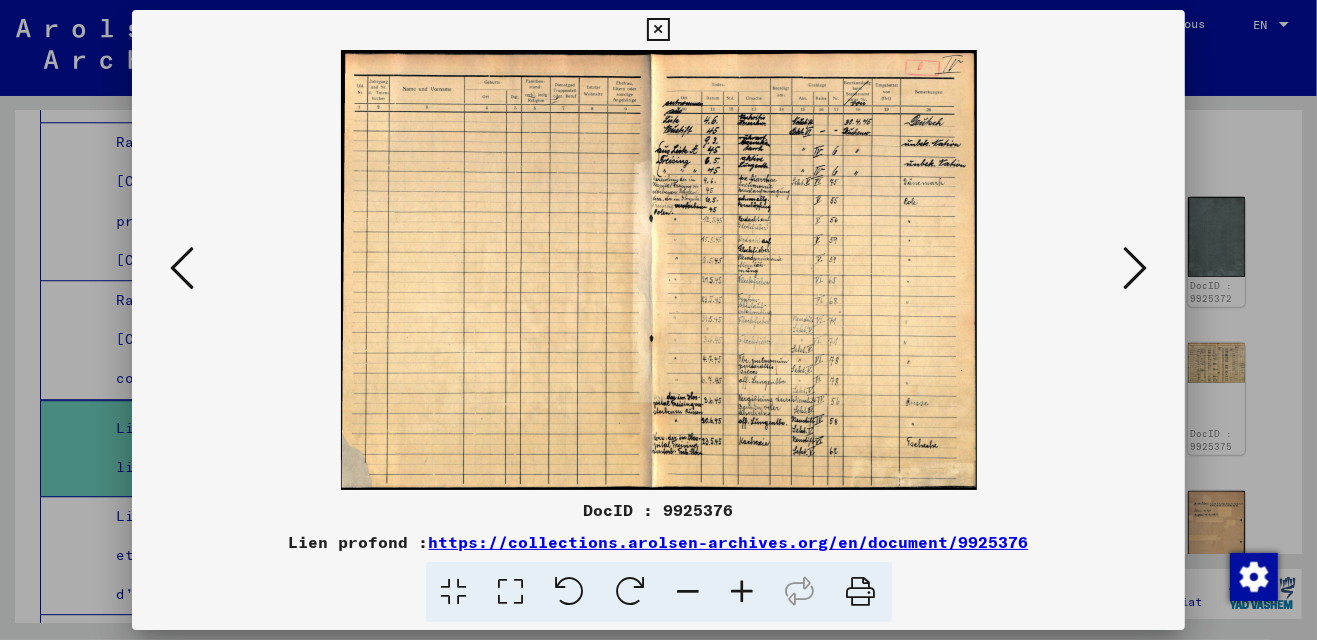 click at bounding box center (1135, 268) 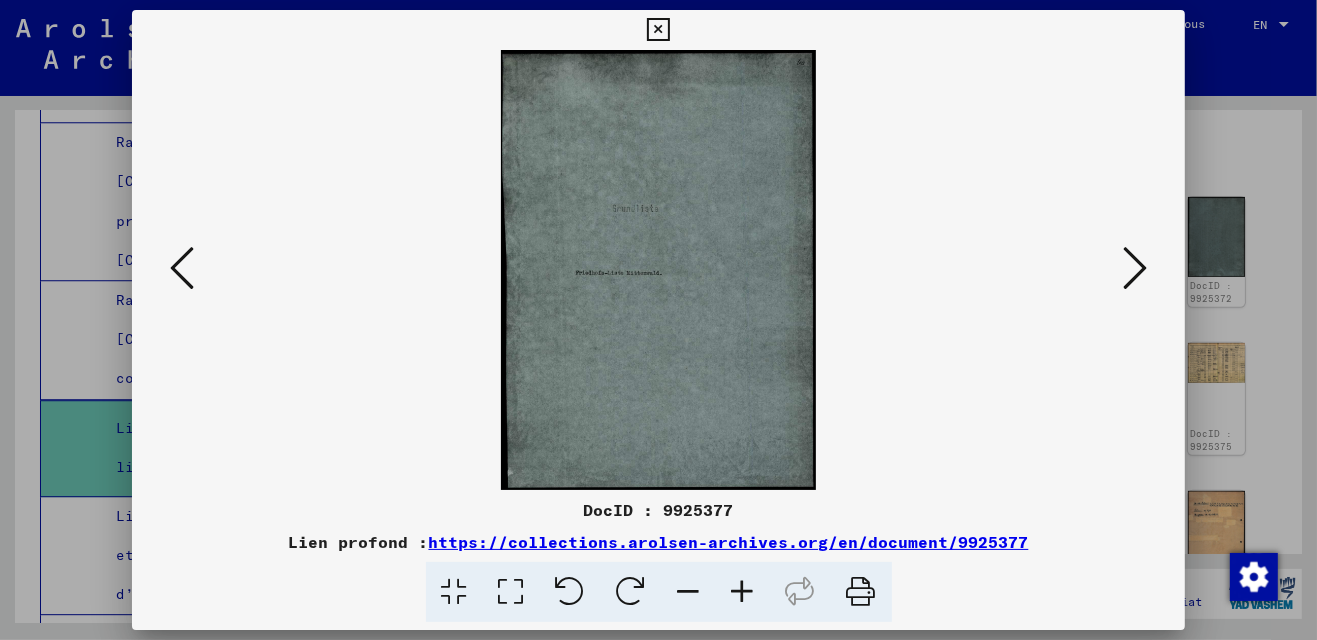 click at bounding box center [1135, 268] 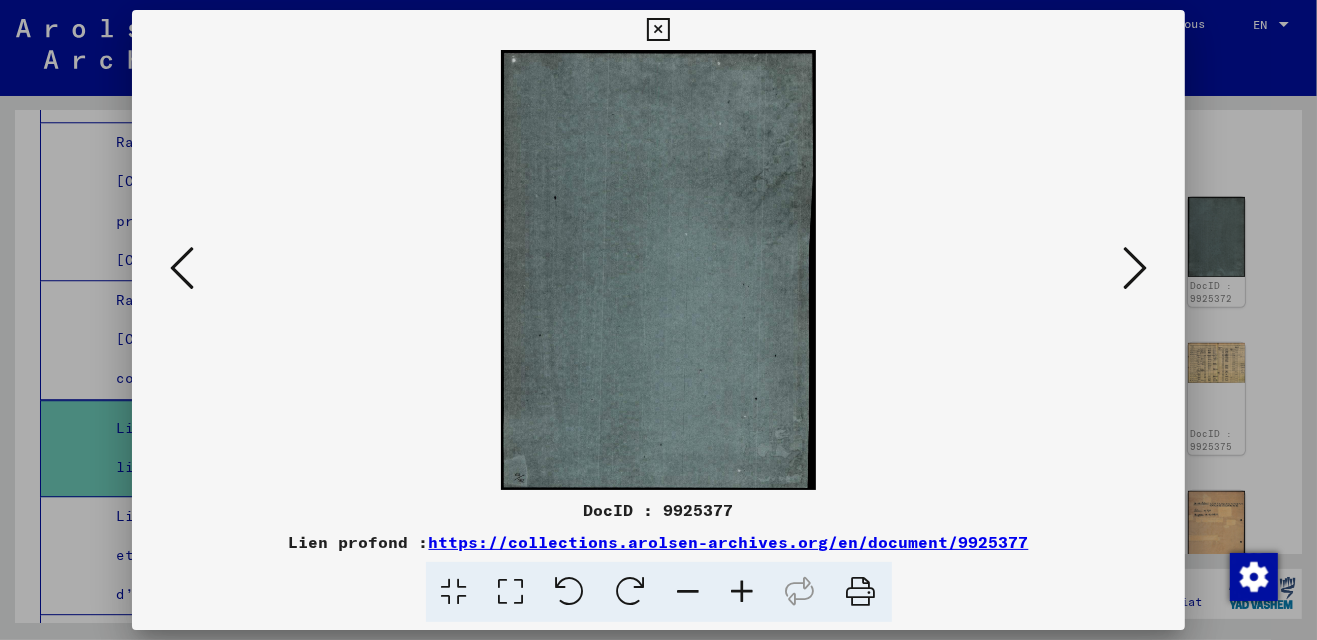 click at bounding box center [1135, 268] 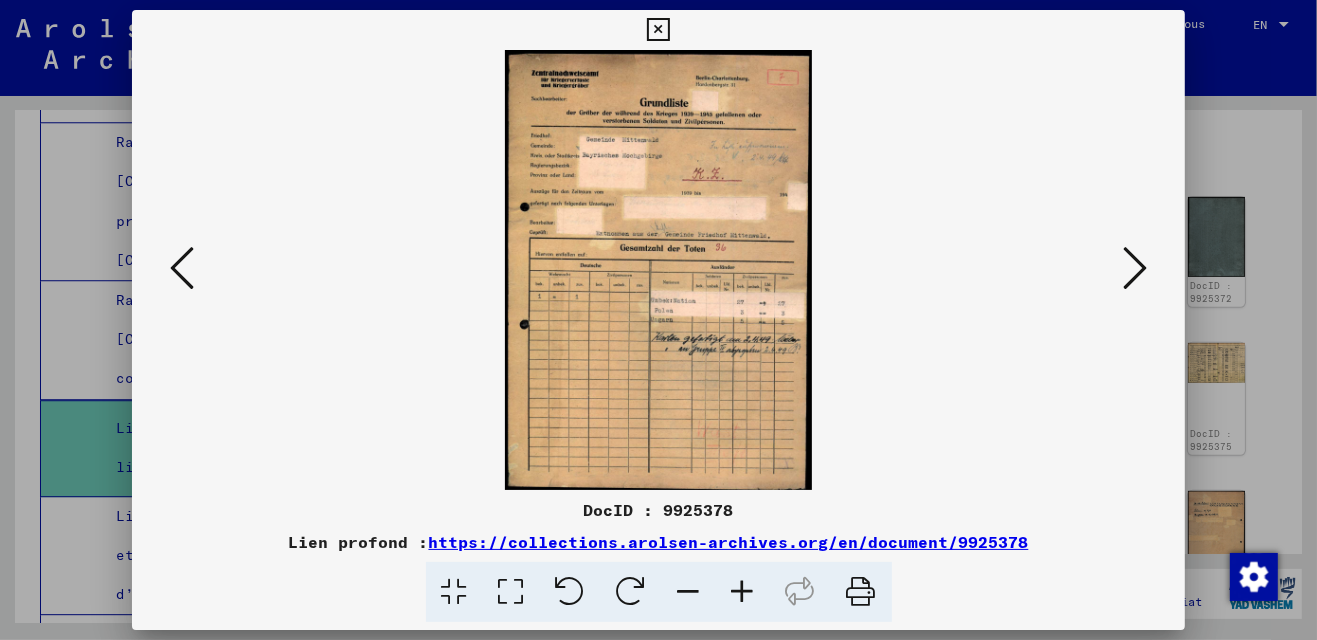 click at bounding box center (182, 268) 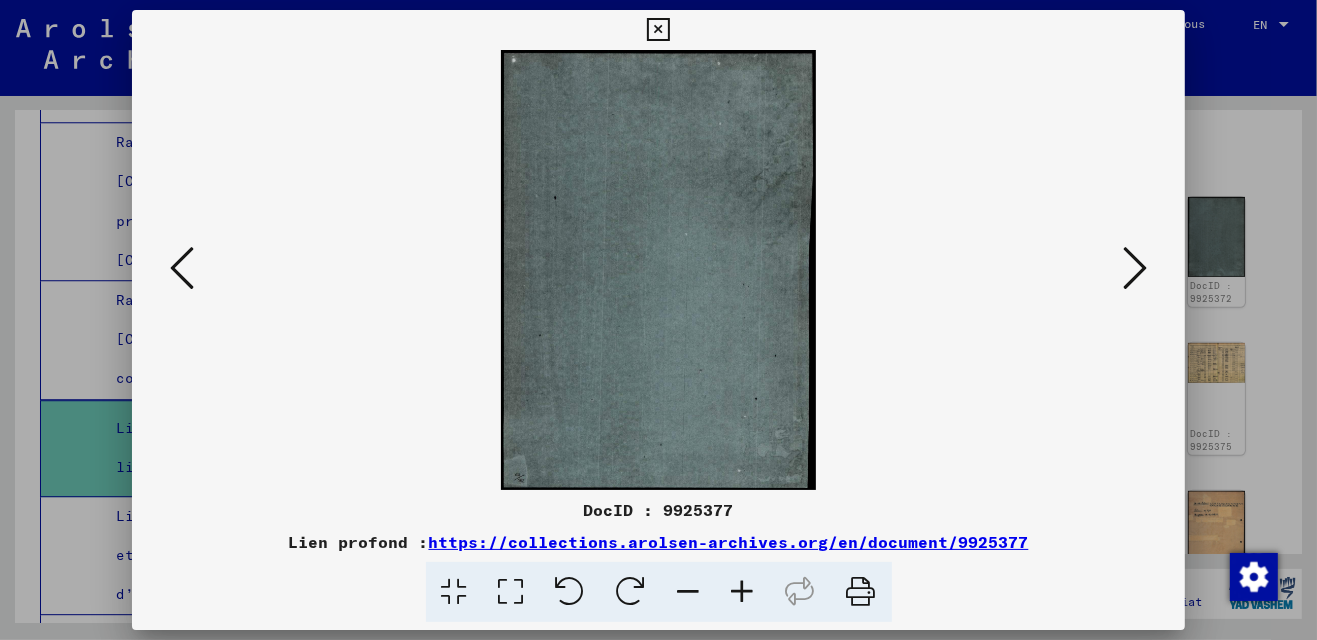 click at bounding box center [182, 268] 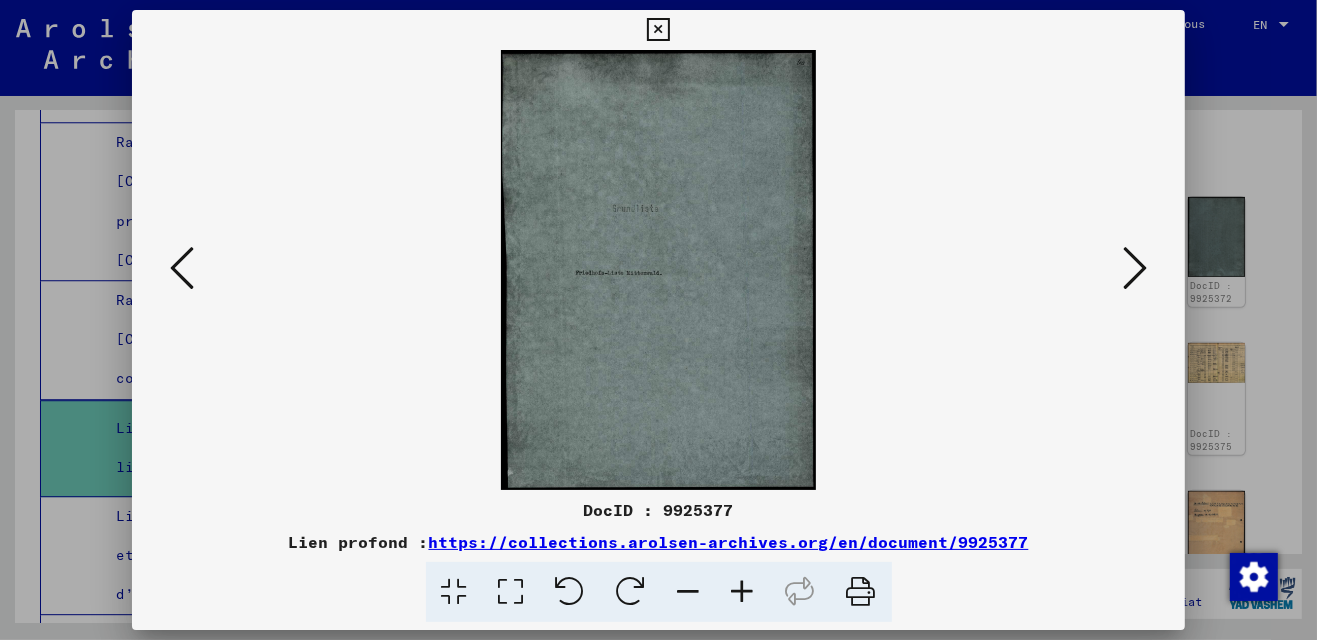 click at bounding box center [182, 268] 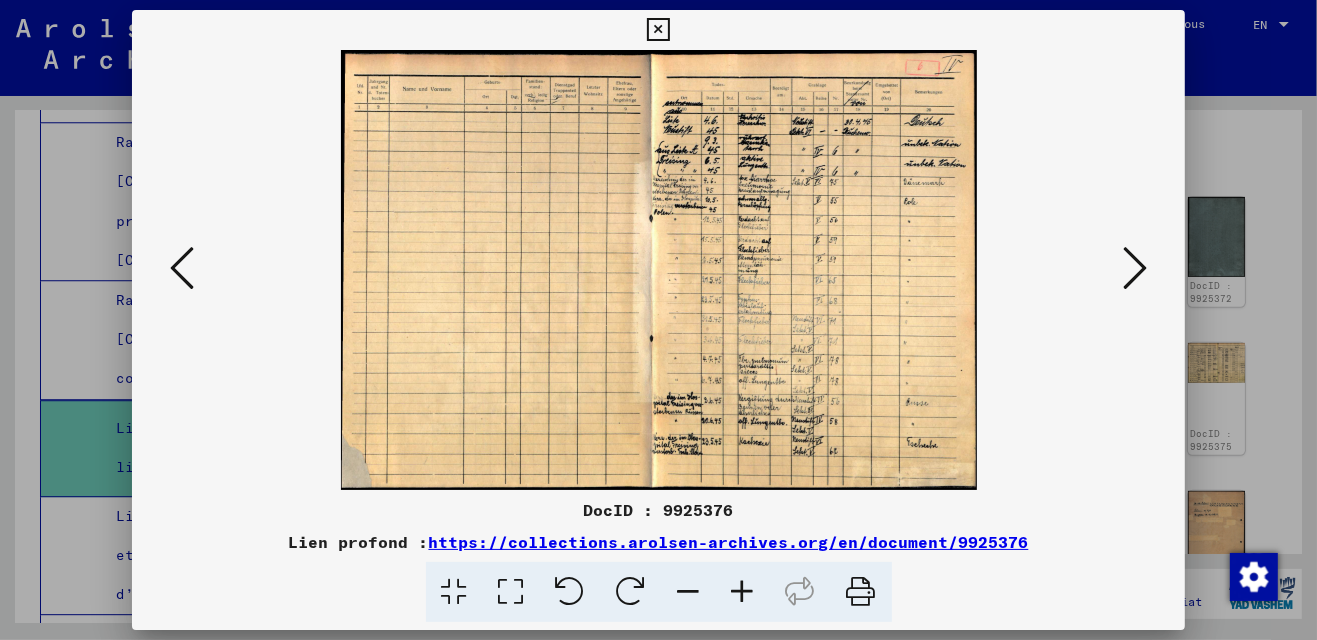 click at bounding box center (182, 268) 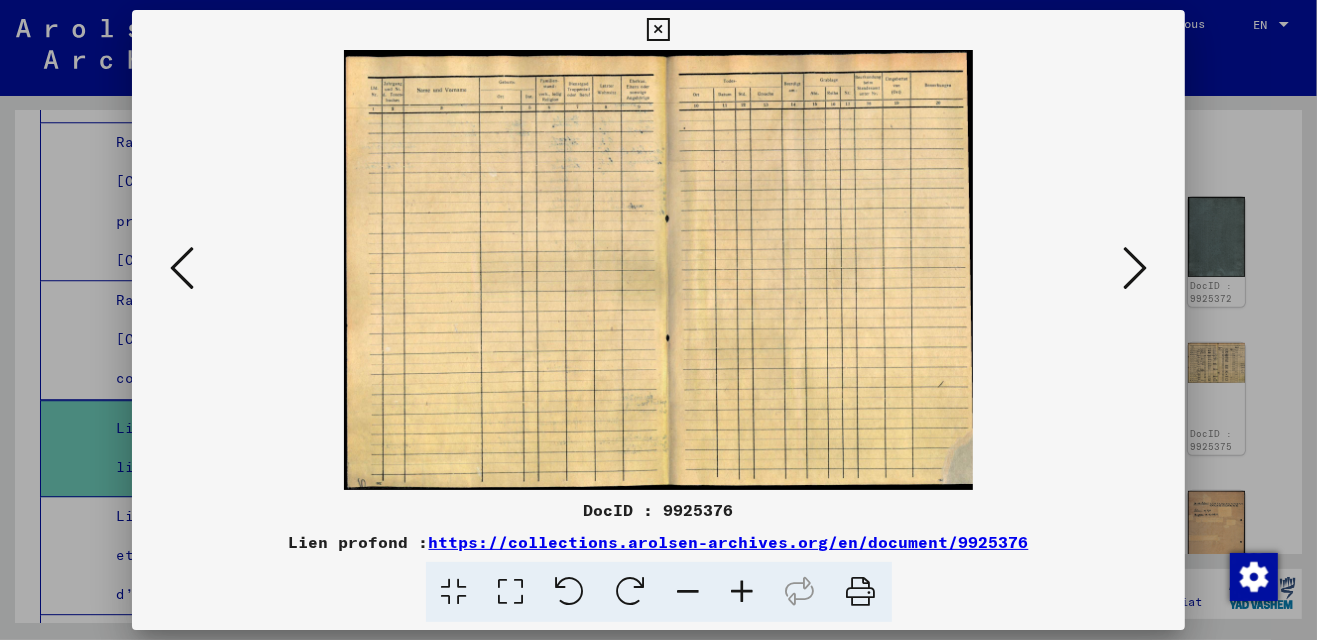 click at bounding box center [182, 268] 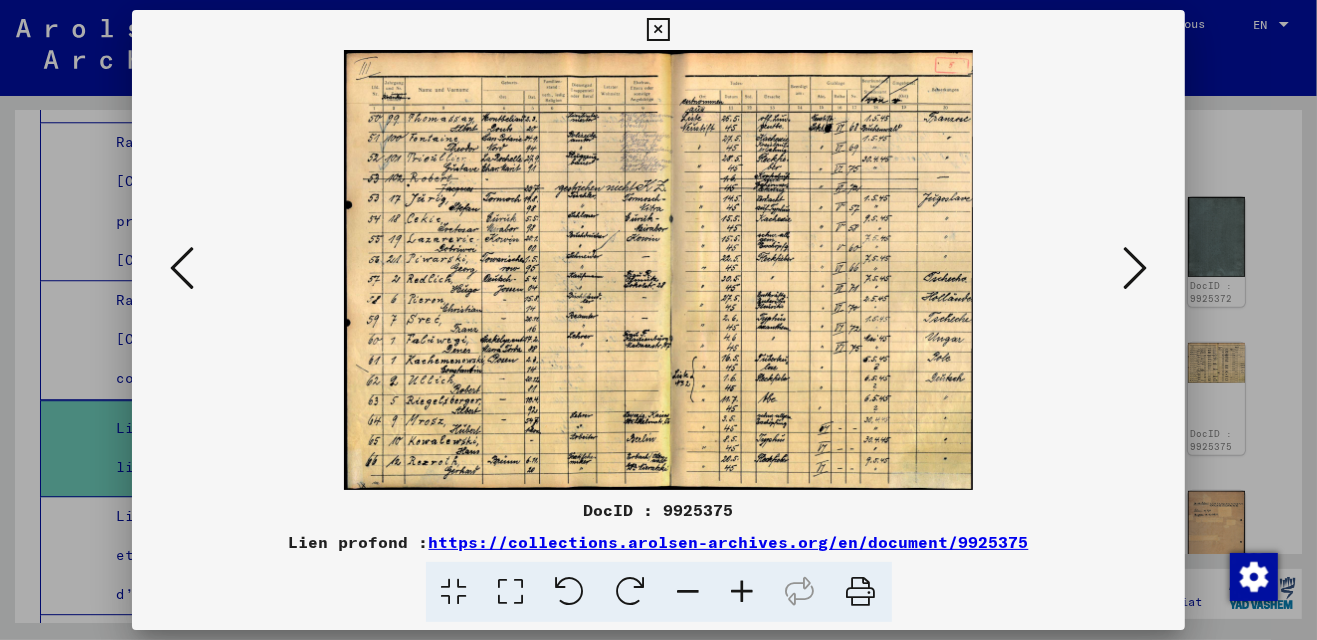 drag, startPoint x: 302, startPoint y: 267, endPoint x: 1145, endPoint y: 265, distance: 843.0024 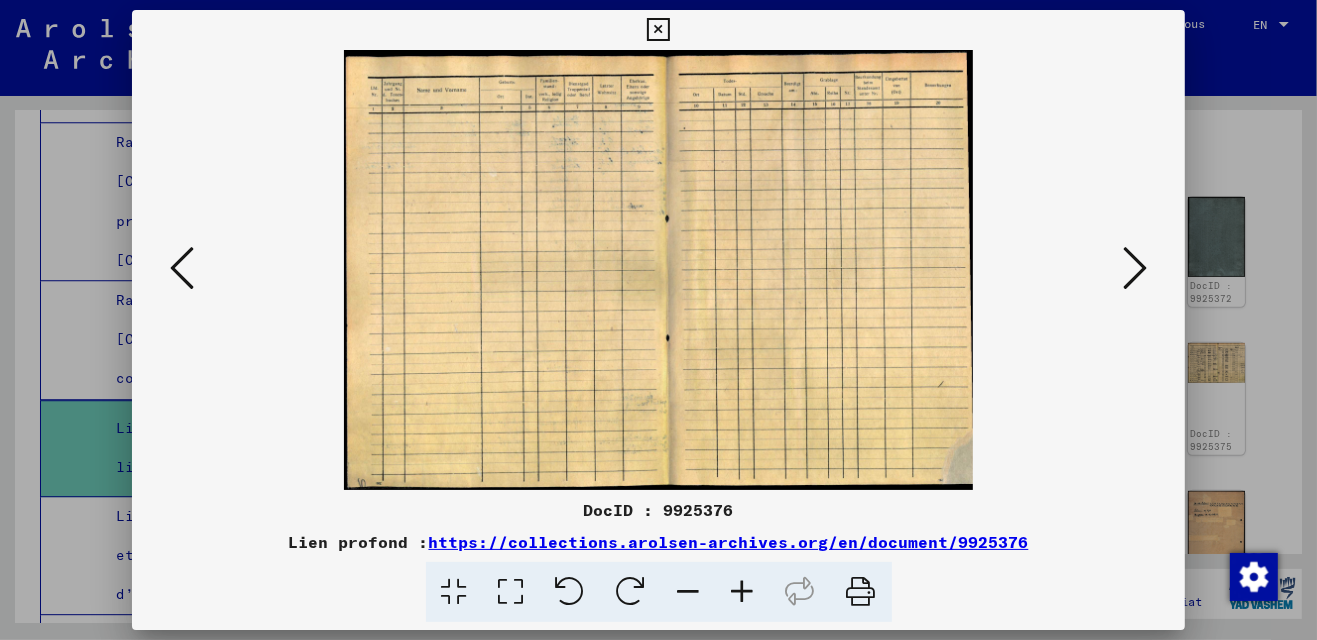 click at bounding box center (1135, 268) 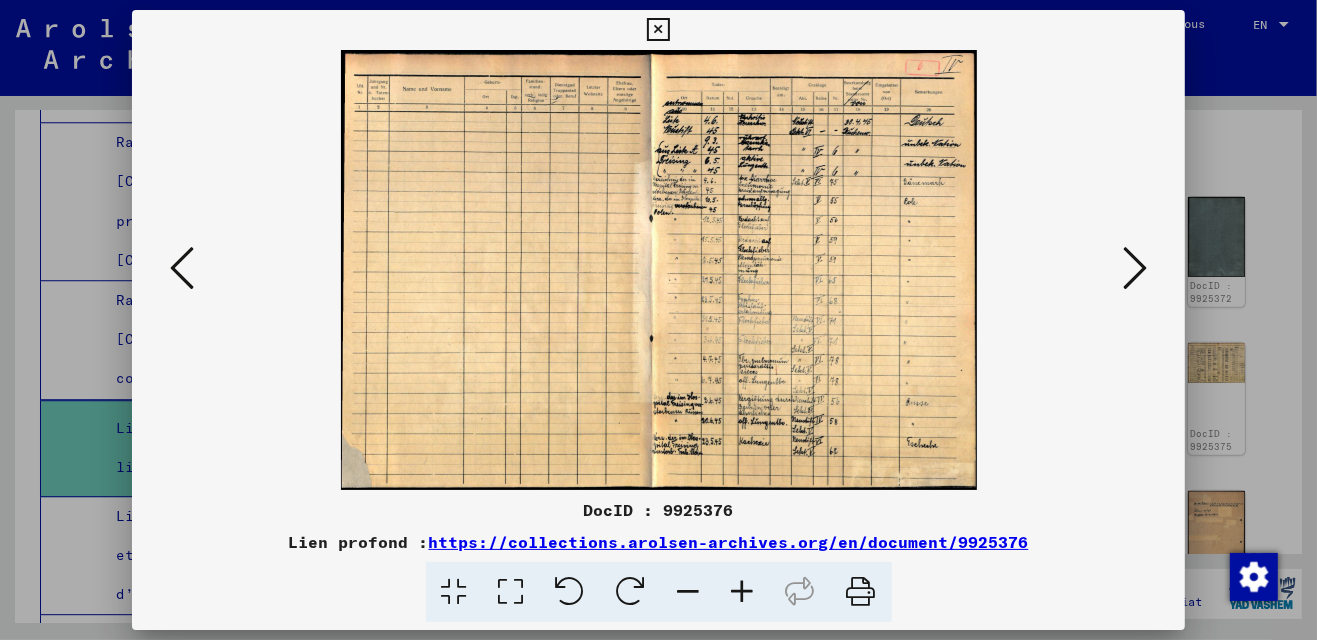 drag, startPoint x: 770, startPoint y: 244, endPoint x: 1130, endPoint y: 265, distance: 360.61197 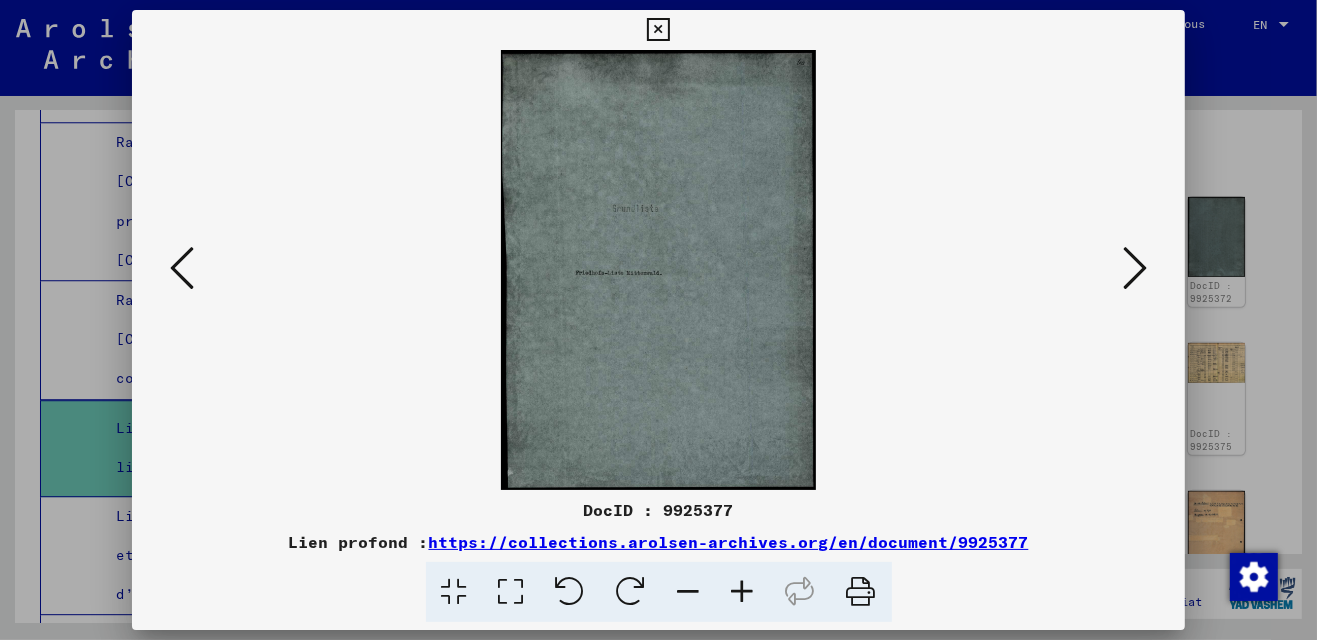 click at bounding box center [1135, 268] 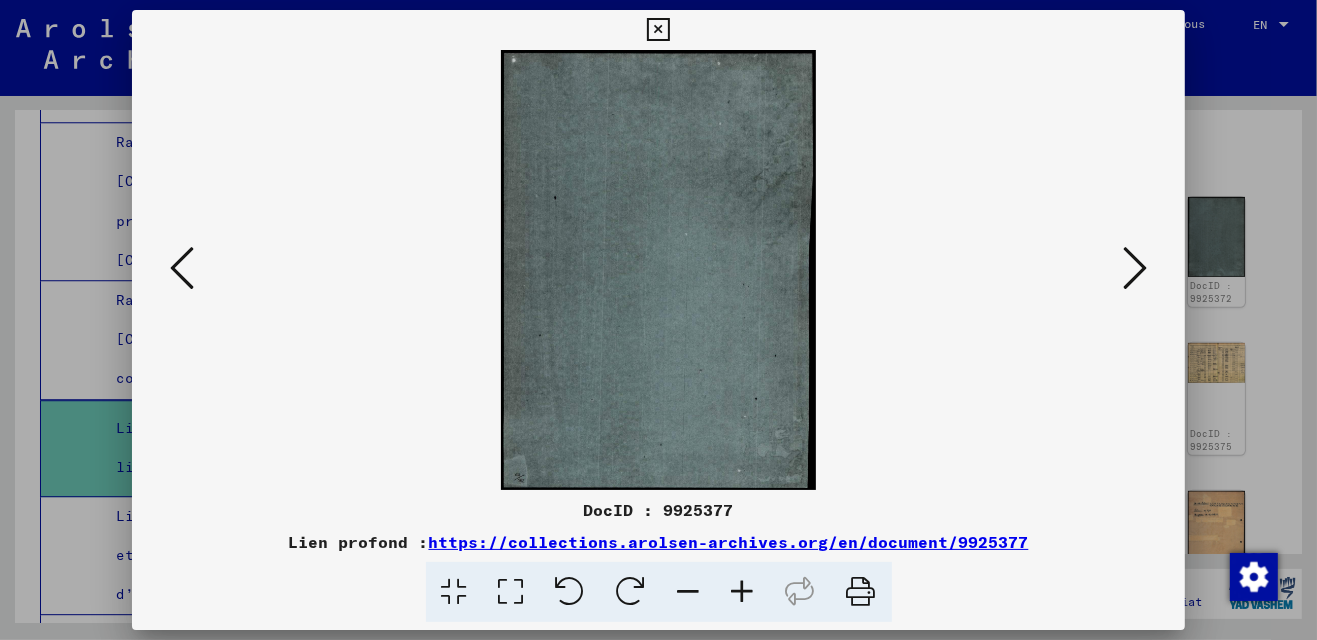 click at bounding box center (1135, 268) 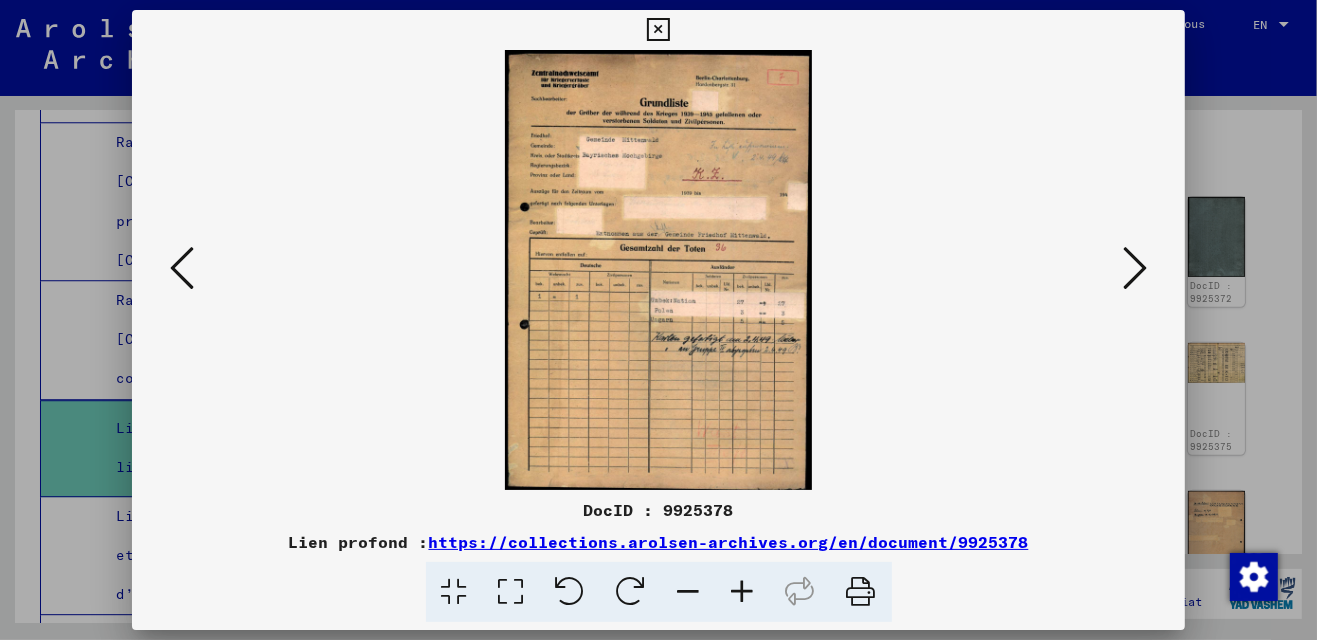 click at bounding box center (511, 592) 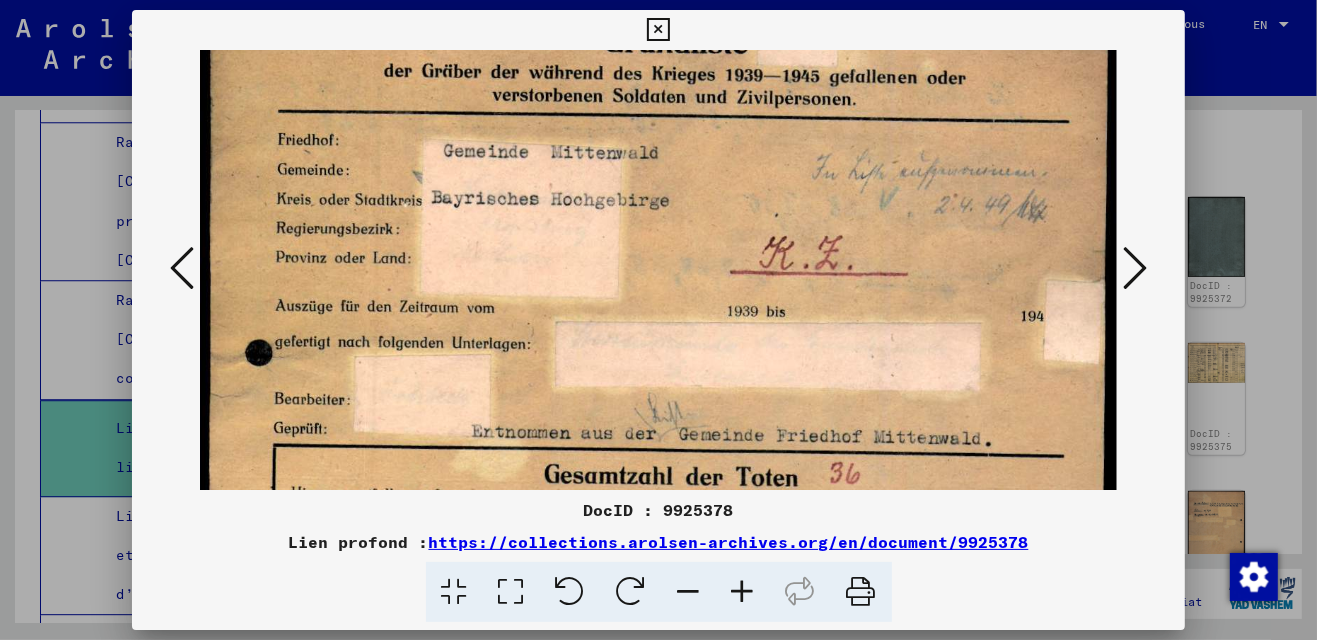 scroll, scrollTop: 167, scrollLeft: 0, axis: vertical 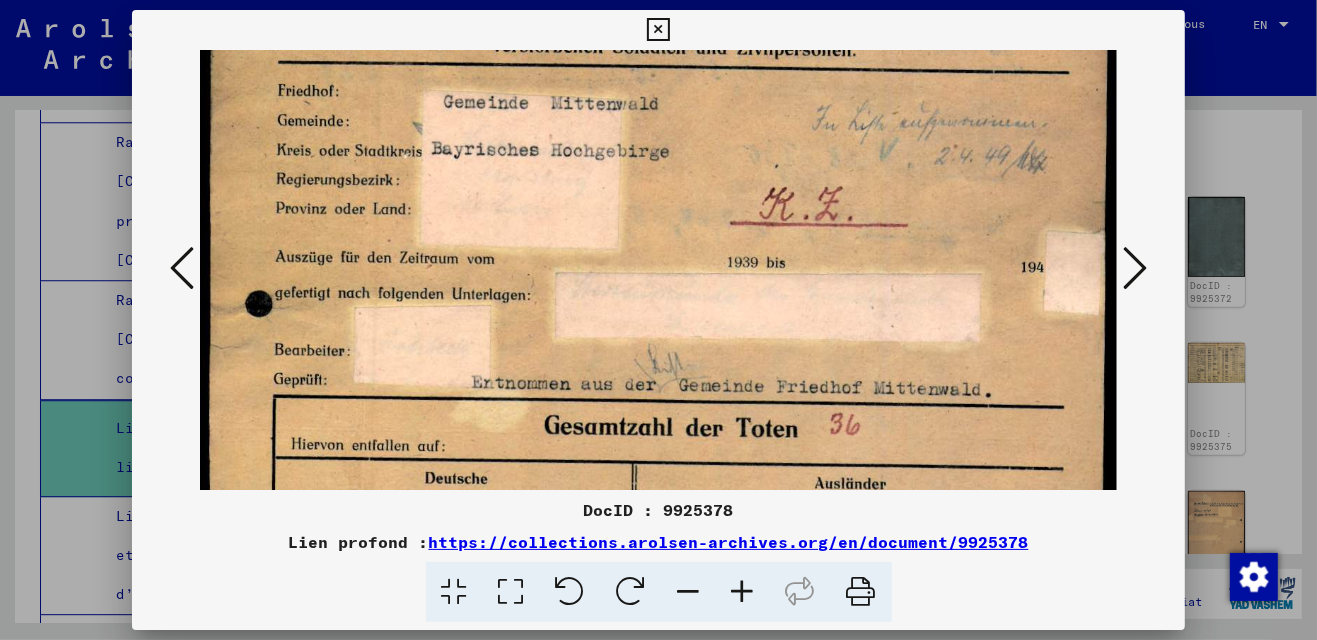drag, startPoint x: 773, startPoint y: 392, endPoint x: 781, endPoint y: 173, distance: 219.14607 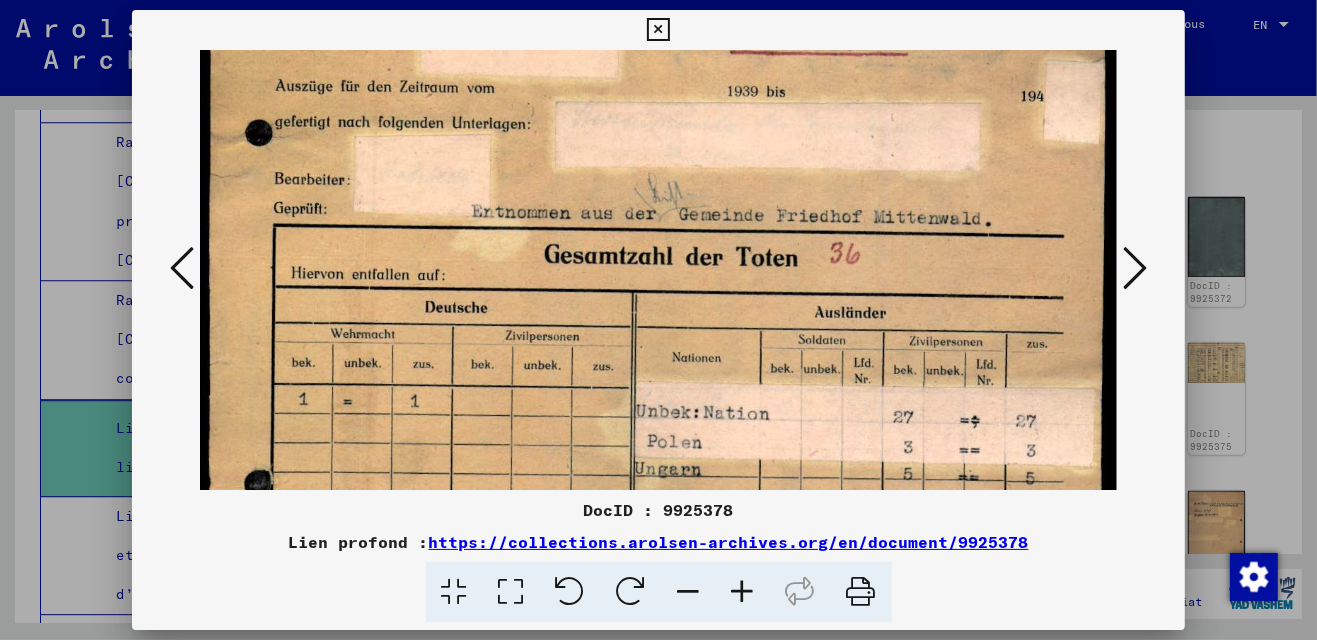 drag, startPoint x: 779, startPoint y: 334, endPoint x: 774, endPoint y: 163, distance: 171.07309 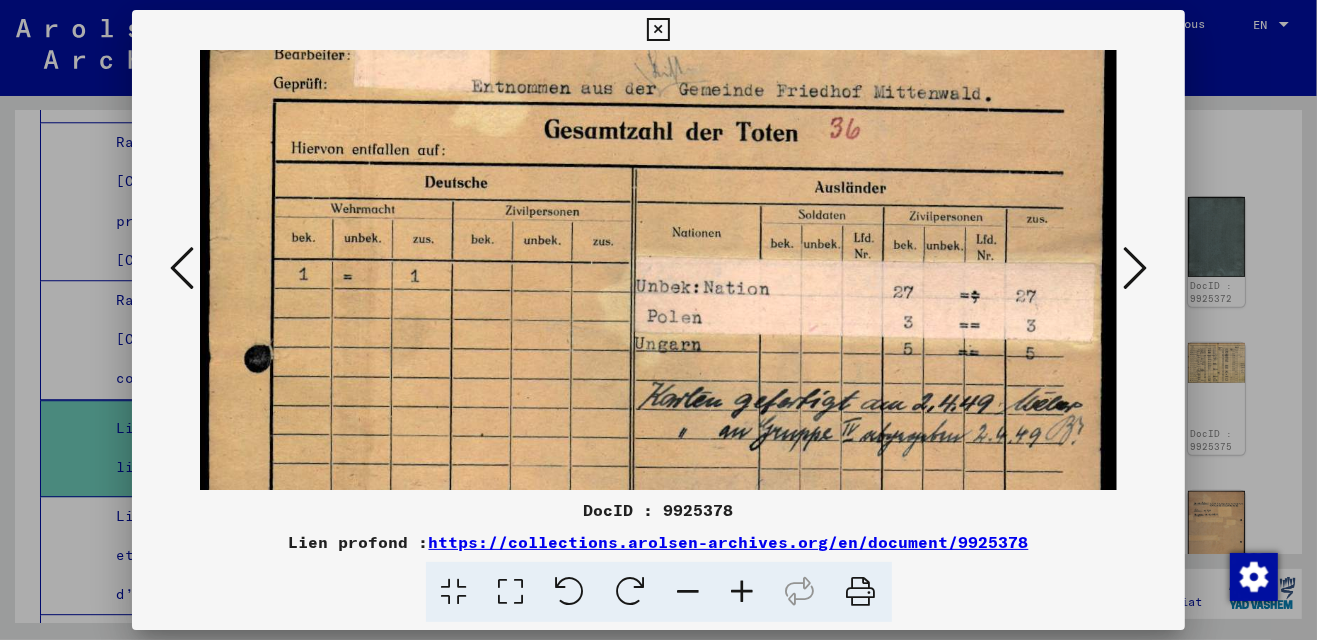 scroll, scrollTop: 511, scrollLeft: 0, axis: vertical 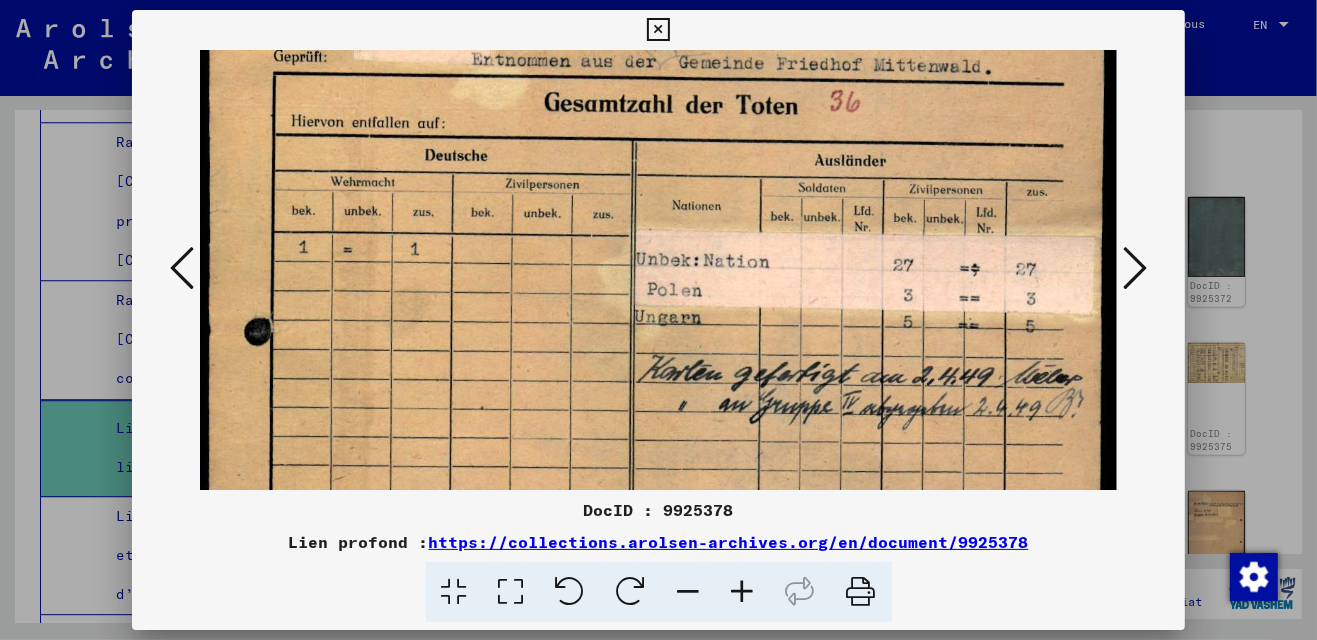 drag, startPoint x: 750, startPoint y: 321, endPoint x: 764, endPoint y: 269, distance: 53.851646 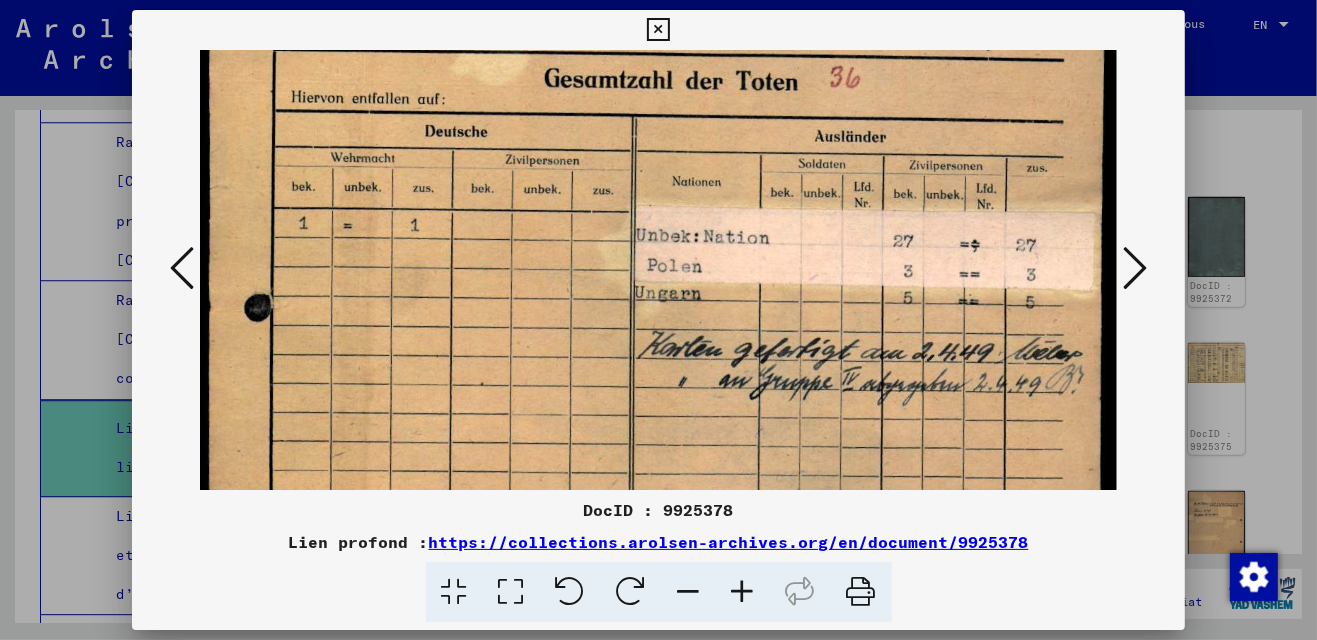 click at bounding box center [1135, 268] 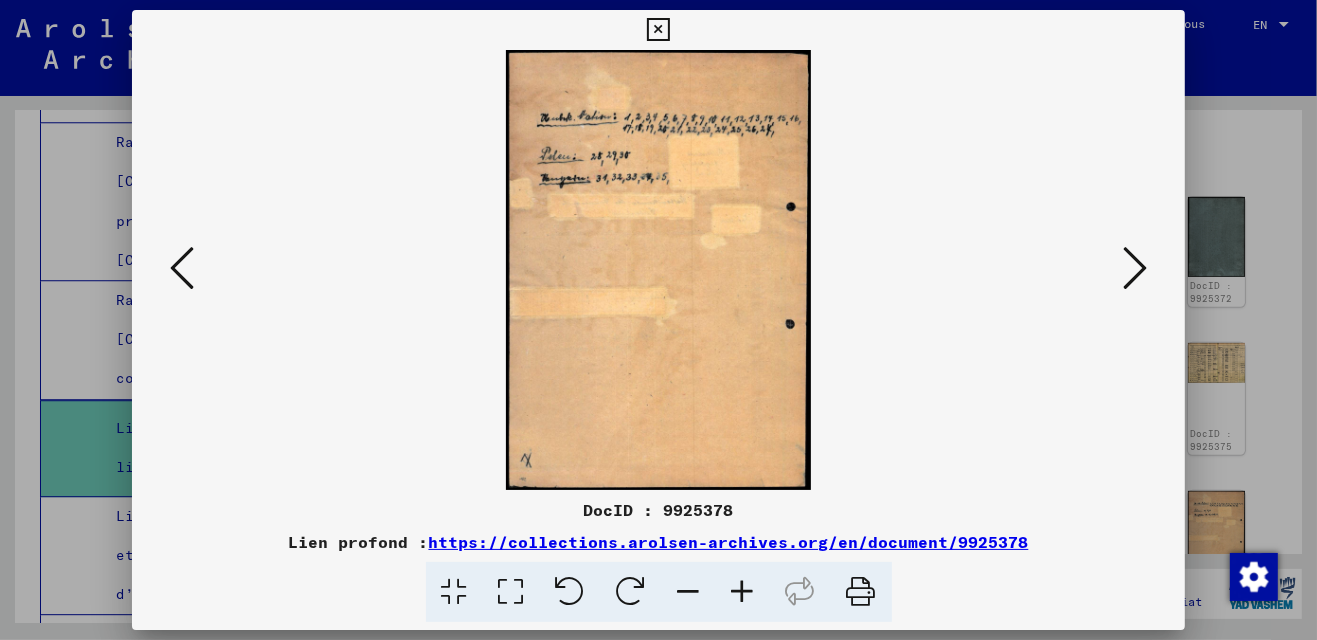 scroll, scrollTop: 0, scrollLeft: 0, axis: both 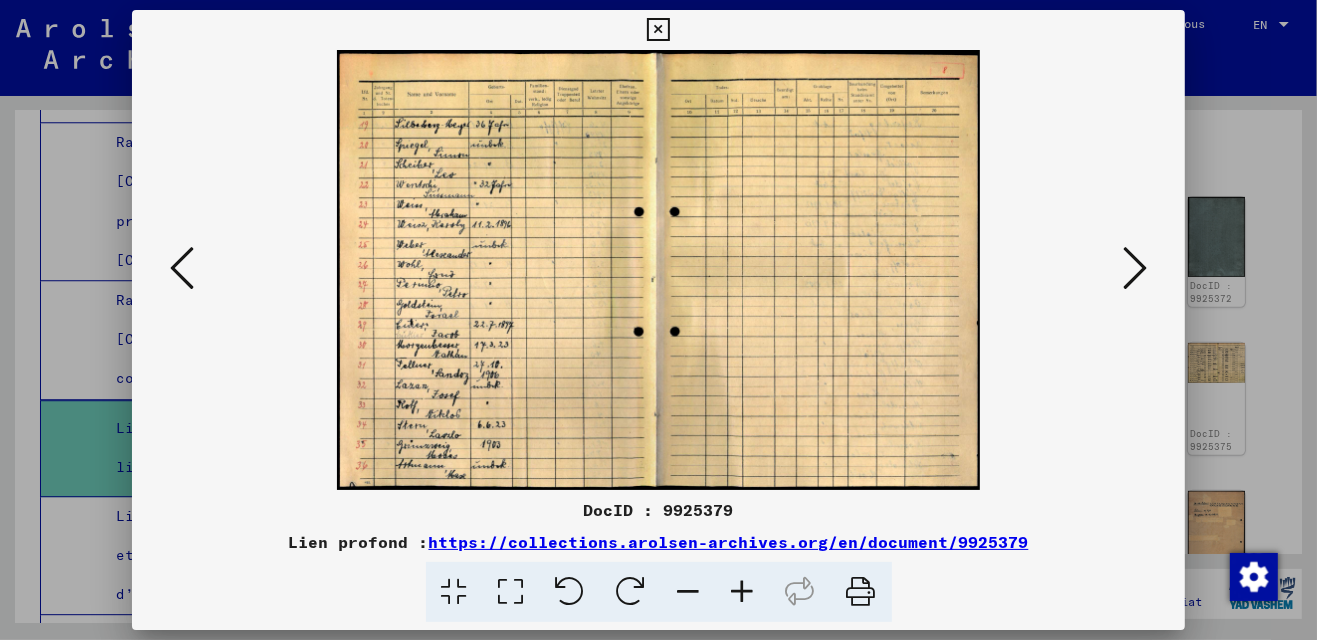 click at bounding box center (1135, 268) 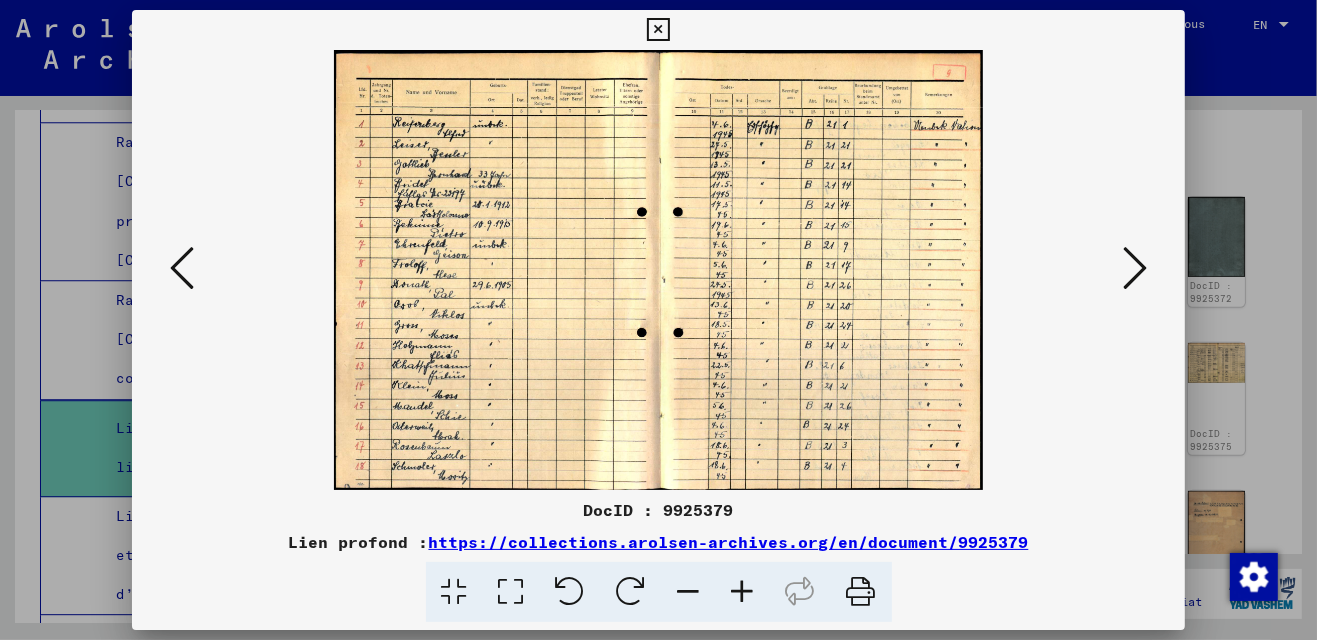 drag, startPoint x: 1147, startPoint y: 264, endPoint x: 891, endPoint y: 294, distance: 257.75183 